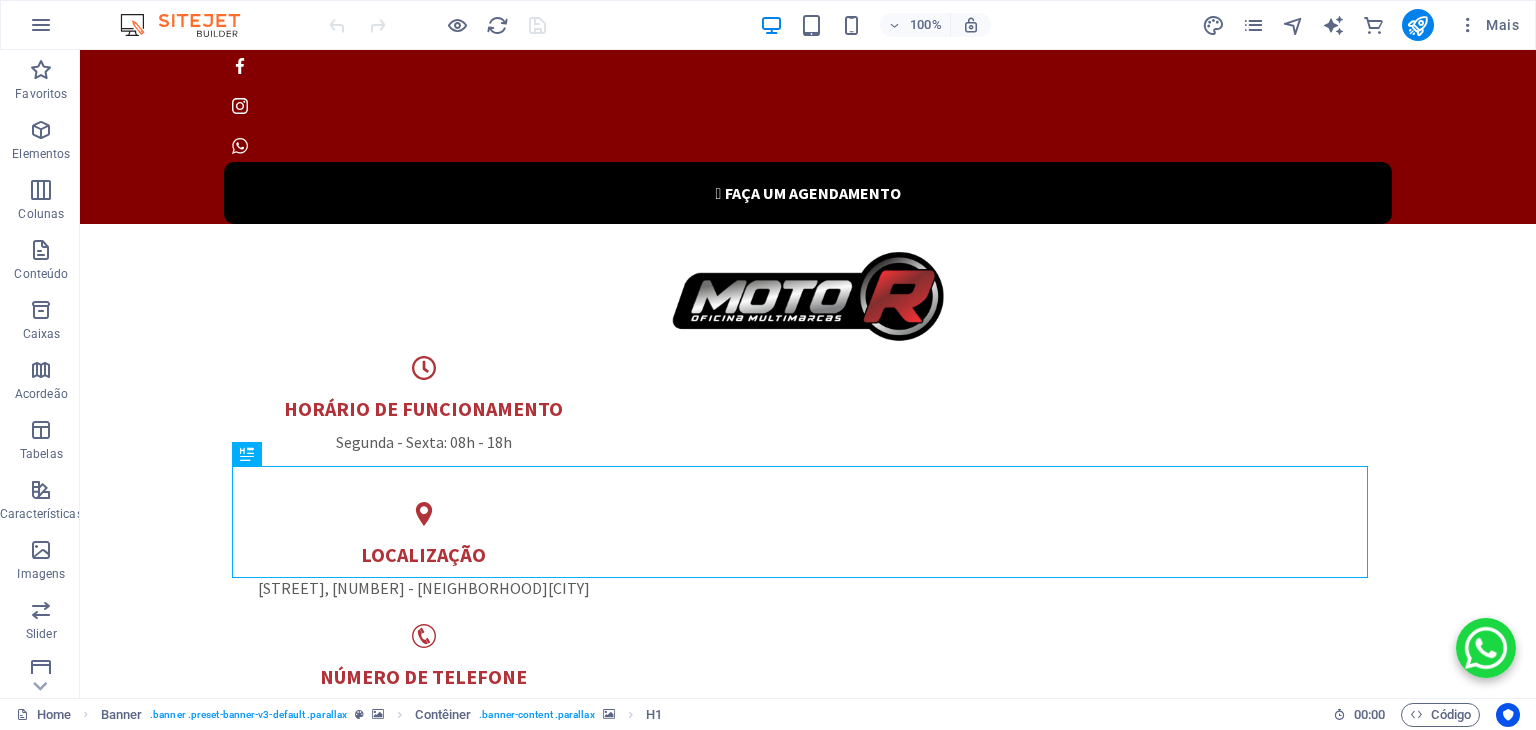 scroll, scrollTop: 0, scrollLeft: 0, axis: both 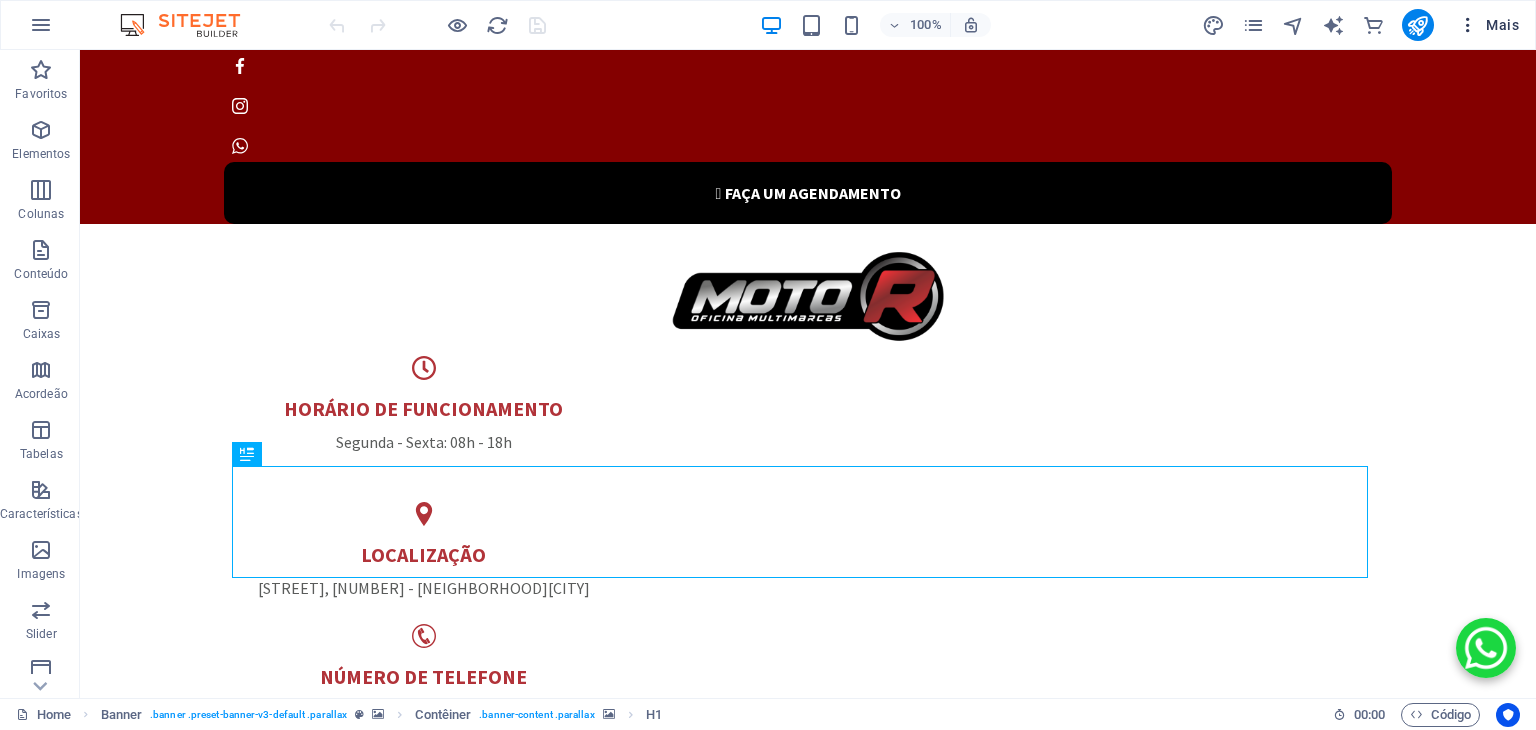 click on "Mais" at bounding box center (1488, 25) 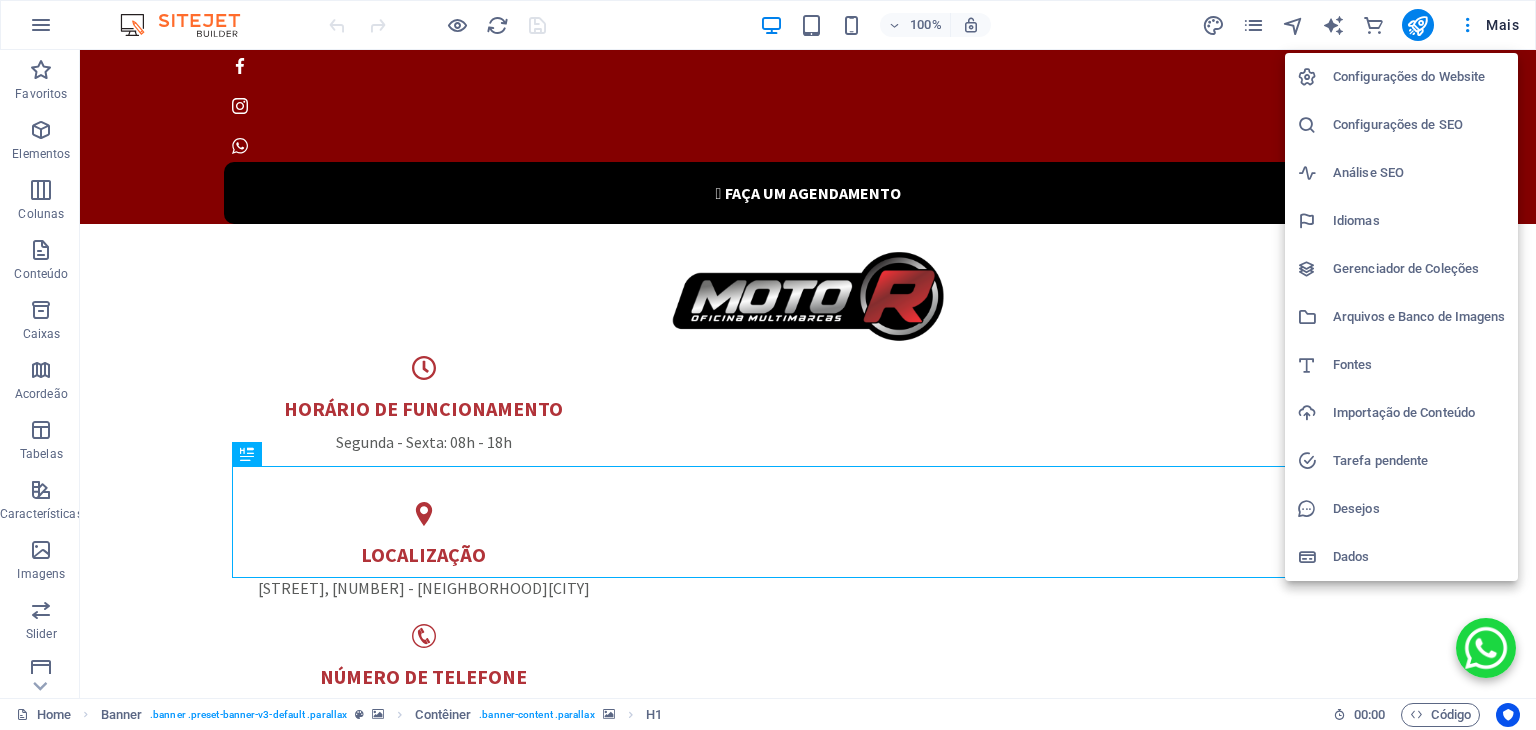 click on "Configurações de SEO" at bounding box center [1419, 125] 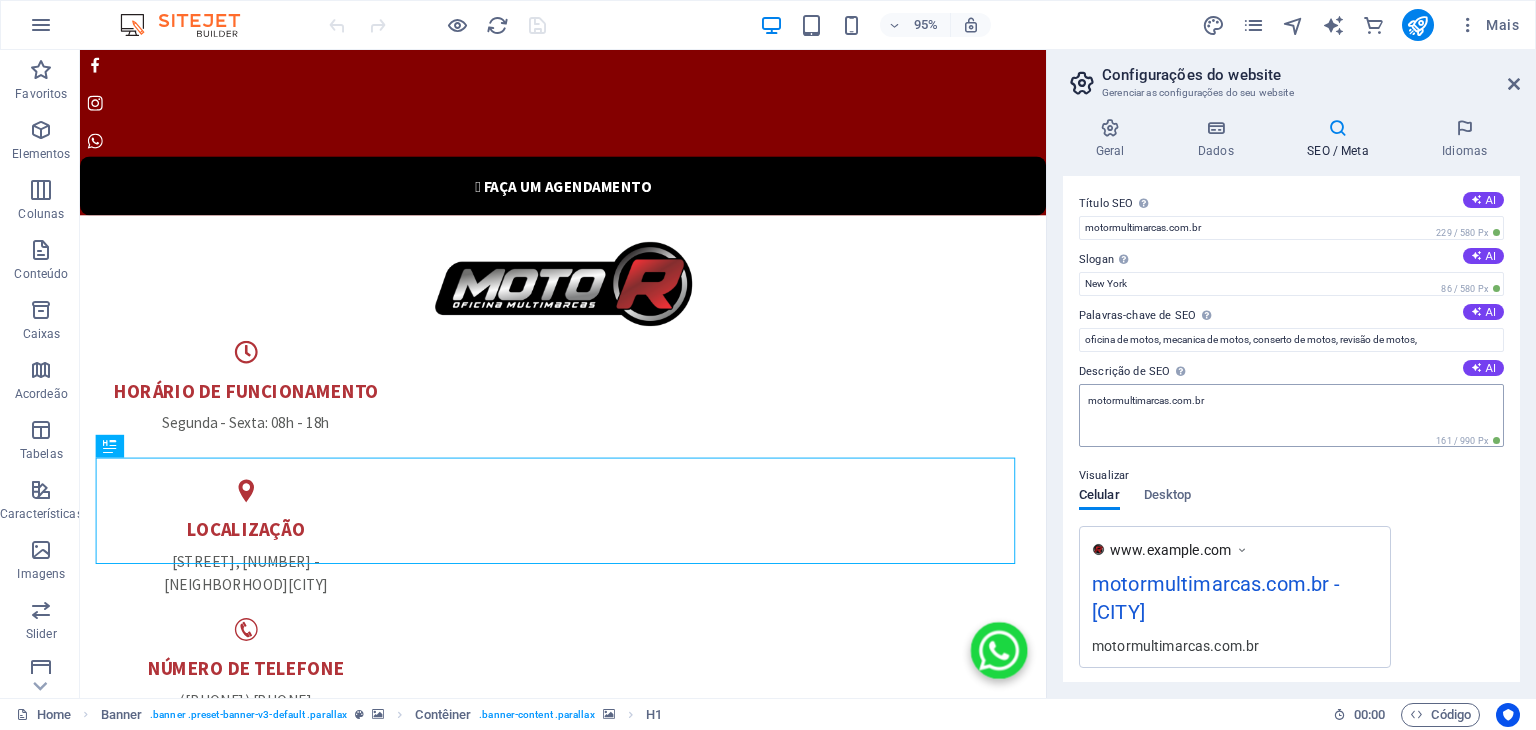 scroll, scrollTop: 256, scrollLeft: 0, axis: vertical 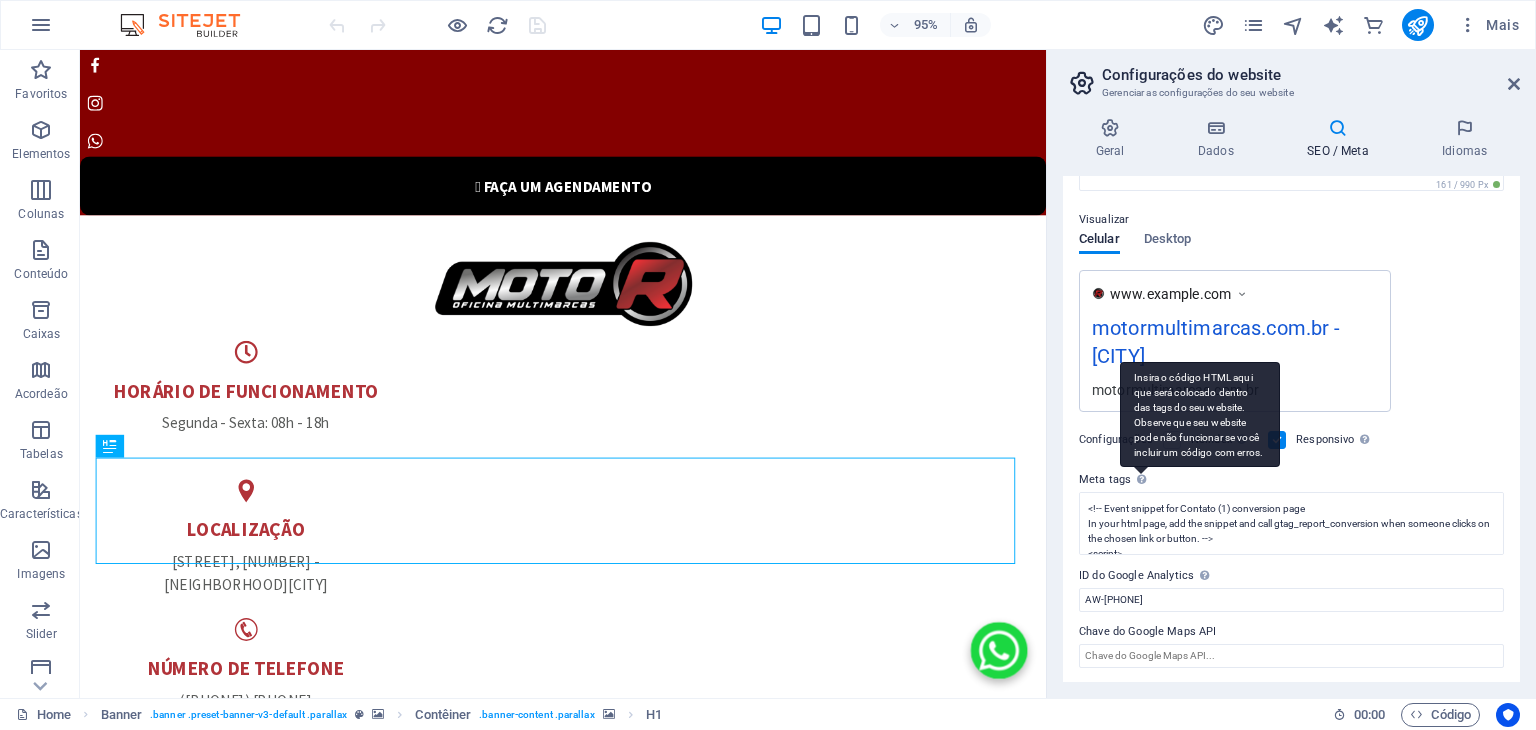 click on "Insira o código HTML aqui que será colocado dentro das tags  do seu website. Observe que seu website pode não funcionar se você incluir um código com erros." at bounding box center [1200, 414] 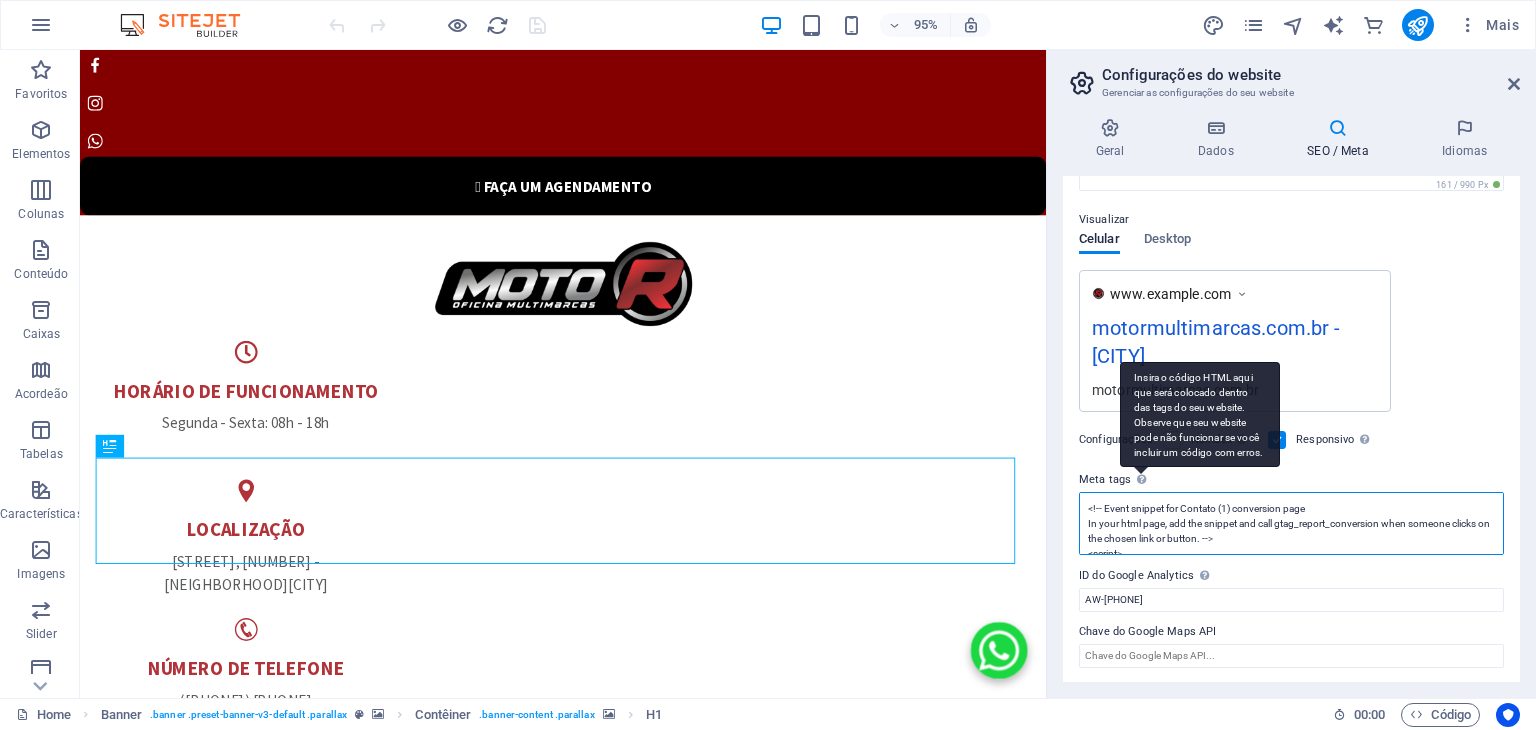 click on "<!-- Event snippet for Contato (1) conversion page
In your html page, add the snippet and call gtag_report_conversion when someone clicks on the chosen link or button. -->
<script>
function gtag_report_conversion(url) {
var callback = function () {
if (typeof(url) != 'undefined') {
window.location = url;
}
};
gtag('event', 'conversion', {
'send_to': 'AW-[PHONE]/rpgZCM2vr4AbEMOqoOFA',
'value': 1.0,
'currency': 'BRL',
'event_callback': callback
});
return false;
}
</script>" at bounding box center [1291, 523] 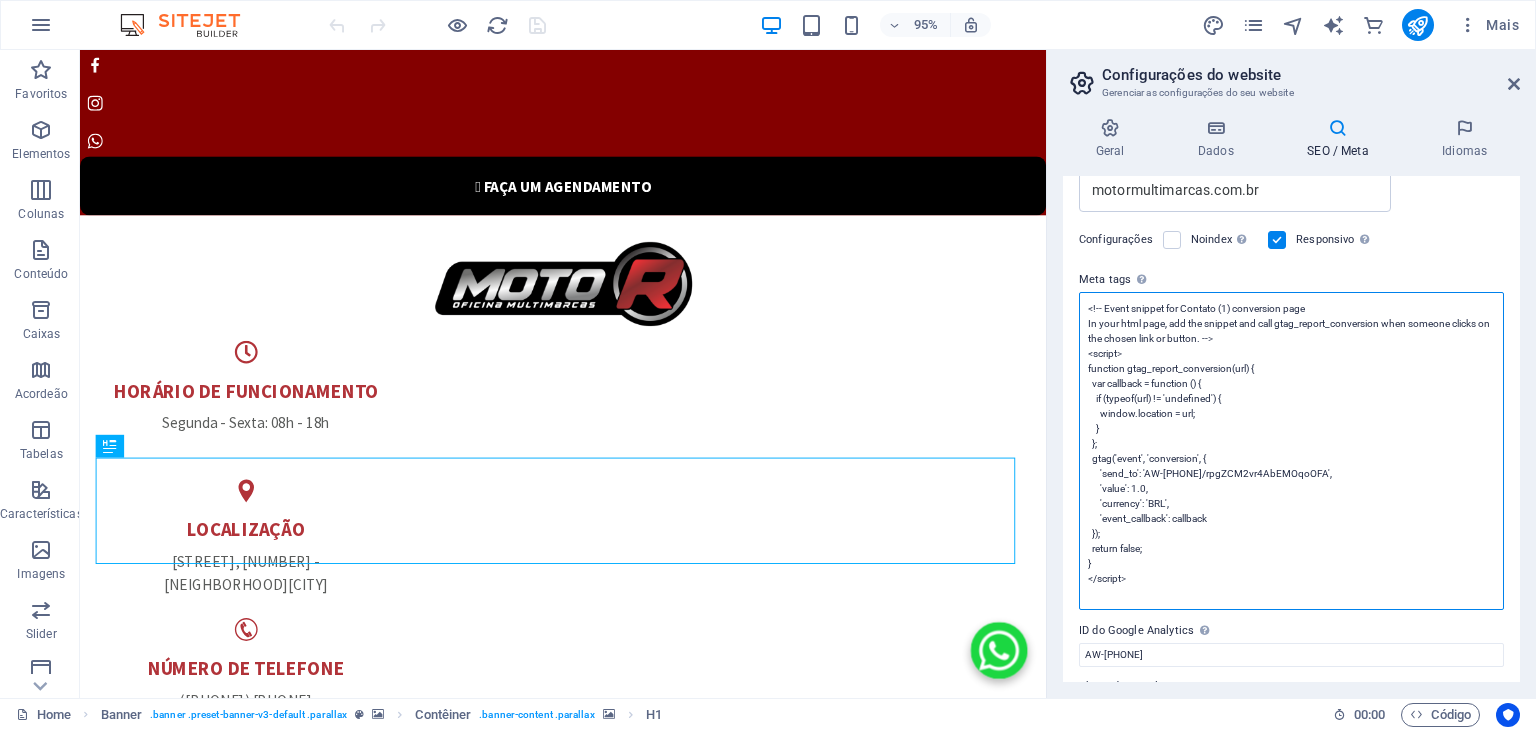 scroll, scrollTop: 256, scrollLeft: 0, axis: vertical 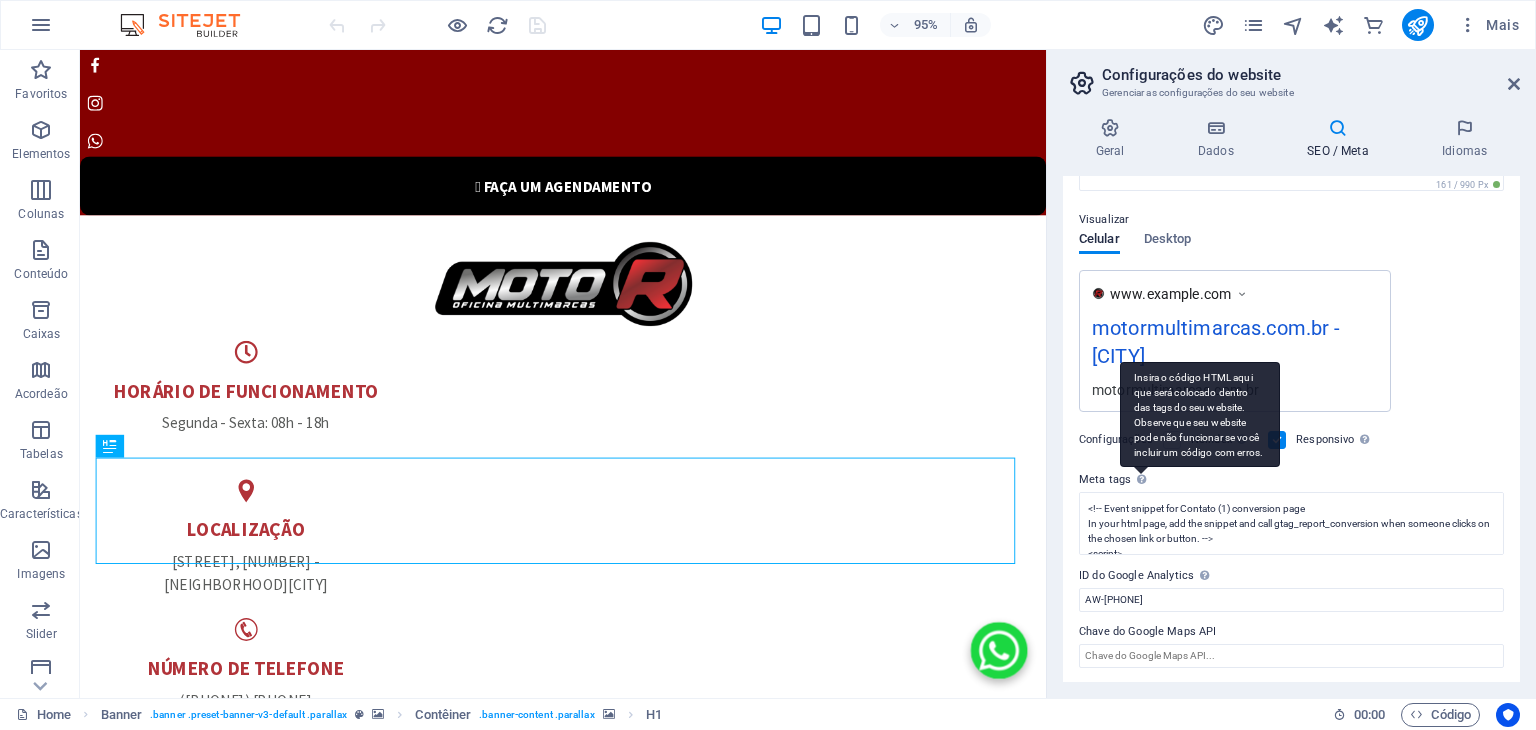 click at bounding box center [1141, 479] 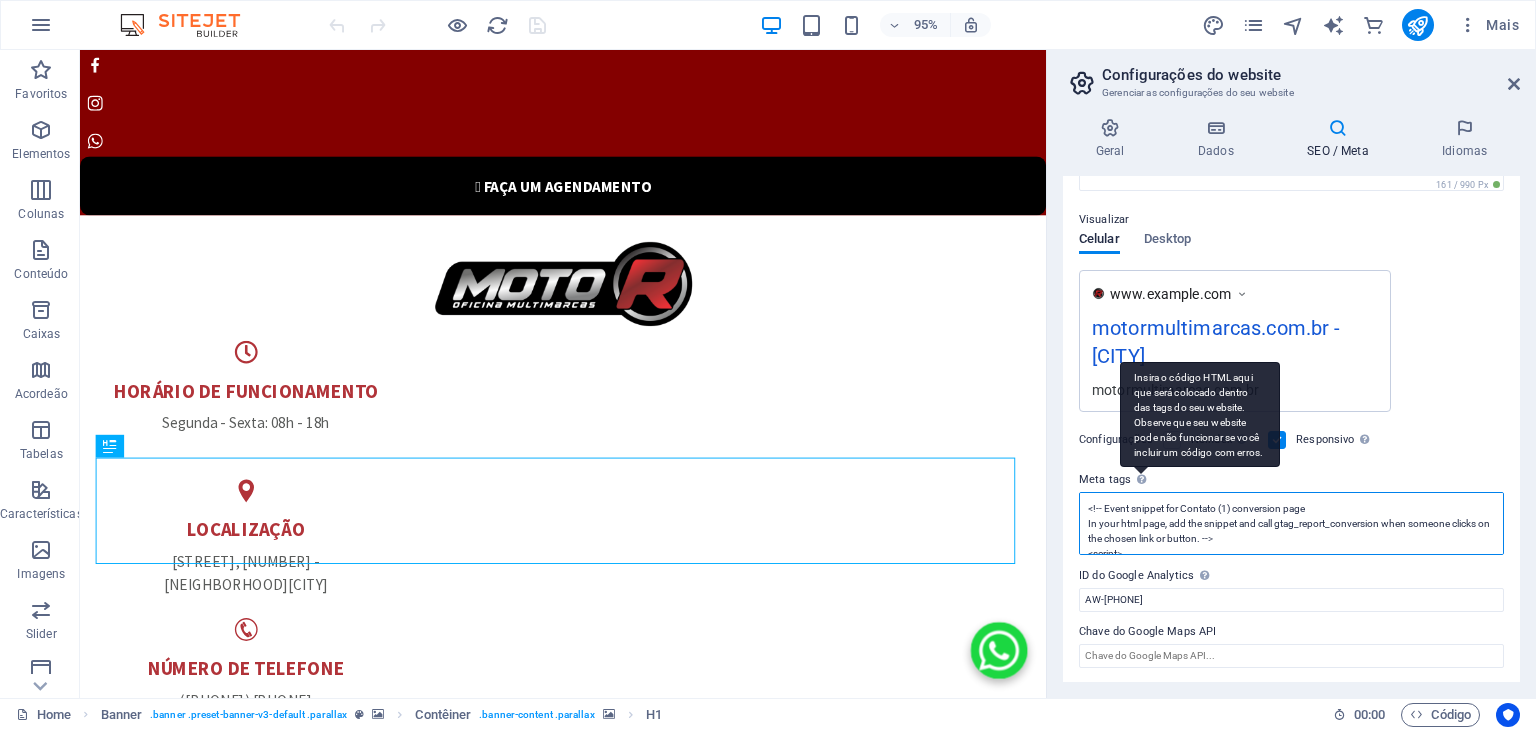 click on "<!-- Event snippet for Contato (1) conversion page
In your html page, add the snippet and call gtag_report_conversion when someone clicks on the chosen link or button. -->
<script>
function gtag_report_conversion(url) {
var callback = function () {
if (typeof(url) != 'undefined') {
window.location = url;
}
};
gtag('event', 'conversion', {
'send_to': 'AW-[PHONE]/rpgZCM2vr4AbEMOqoOFA',
'value': 1.0,
'currency': 'BRL',
'event_callback': callback
});
return false;
}
</script>" at bounding box center [1291, 523] 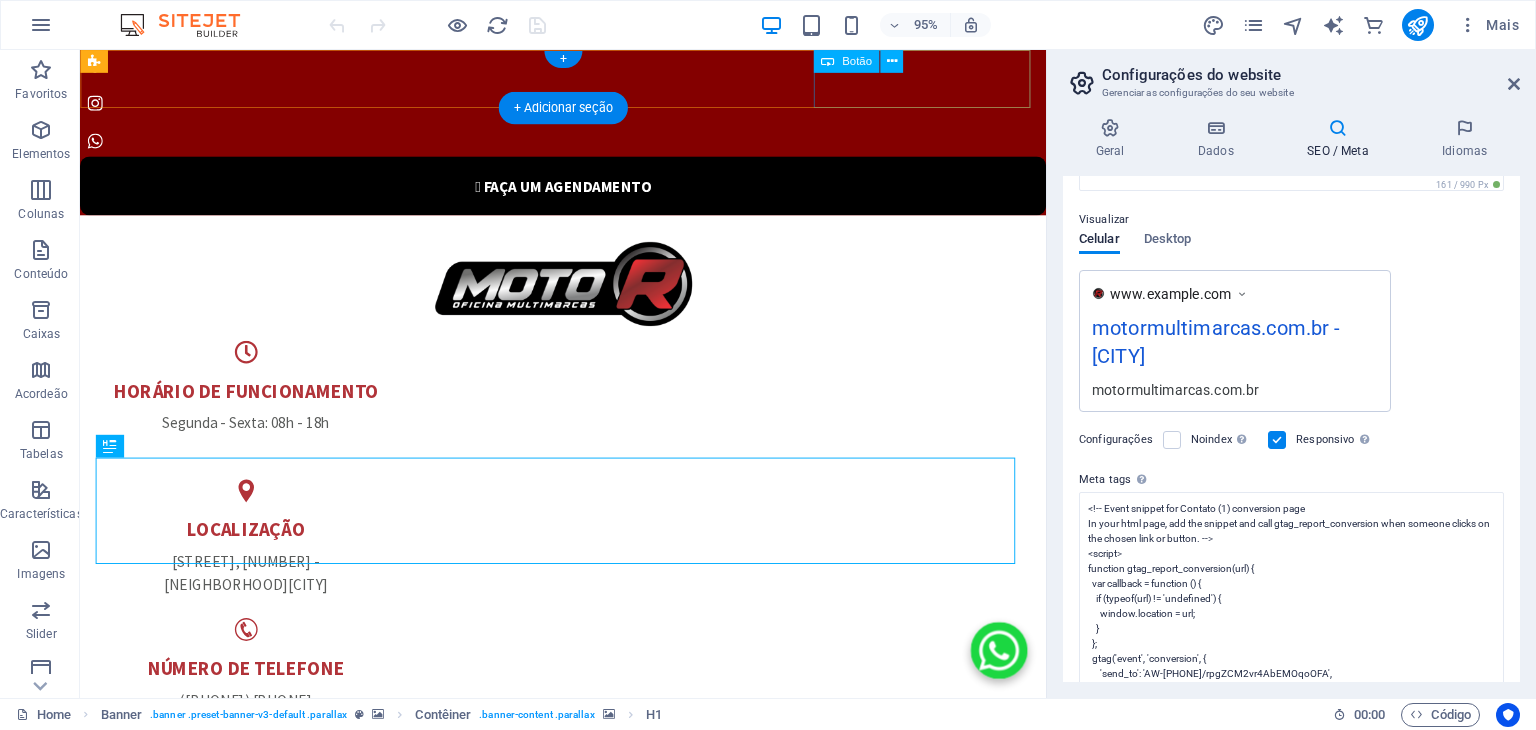 click on " FAÇA UM AGENDAMENTO" at bounding box center [588, 193] 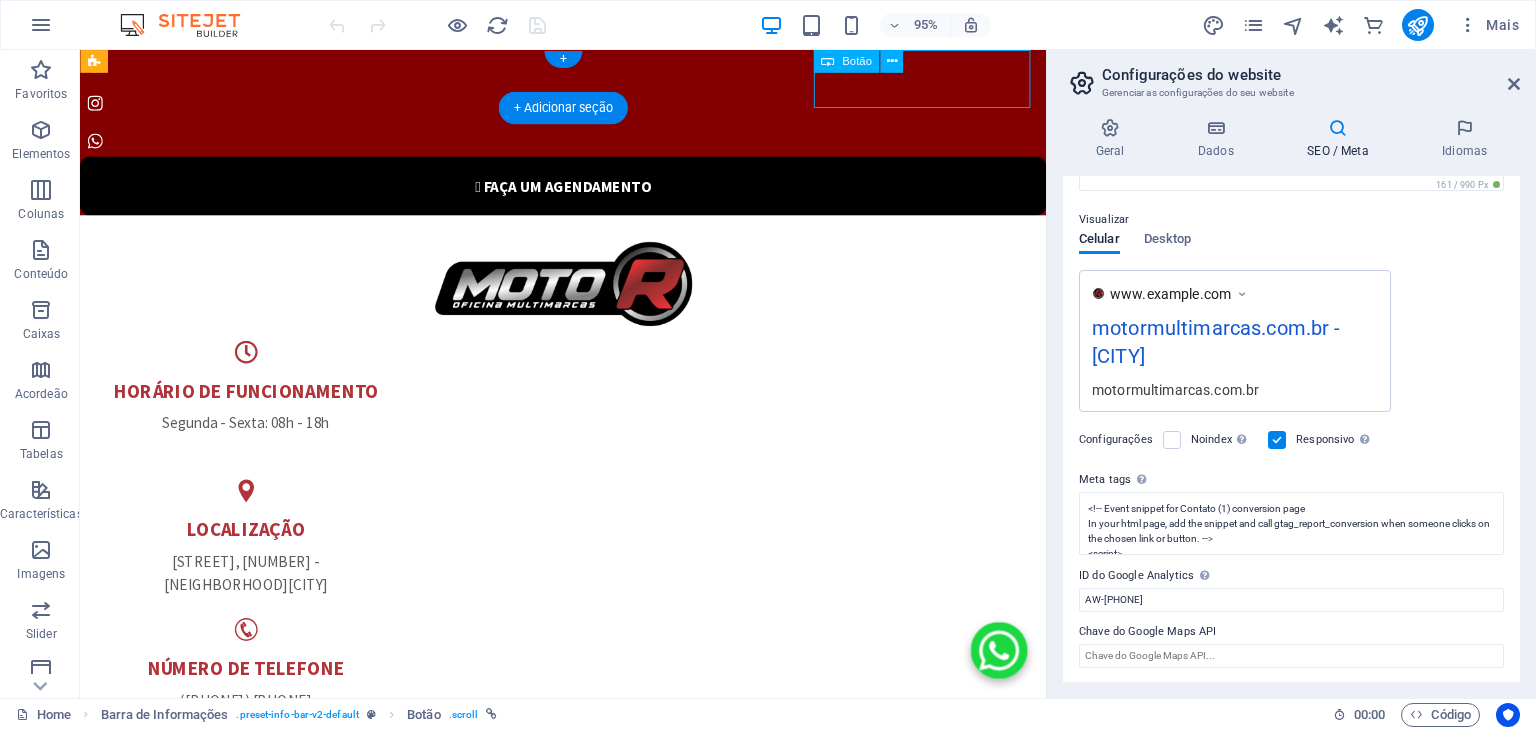 click on " FAÇA UM AGENDAMENTO" at bounding box center [588, 193] 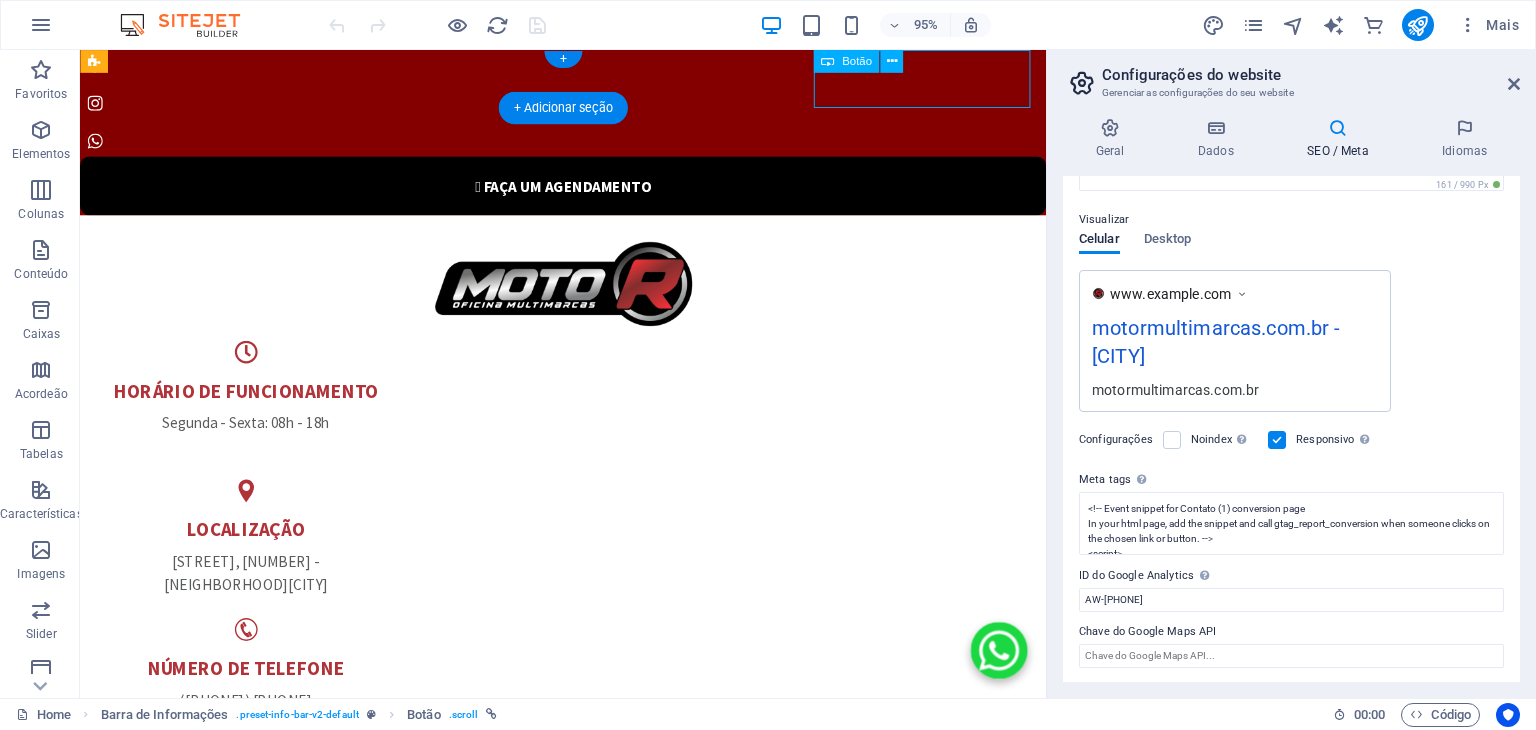 select on "%" 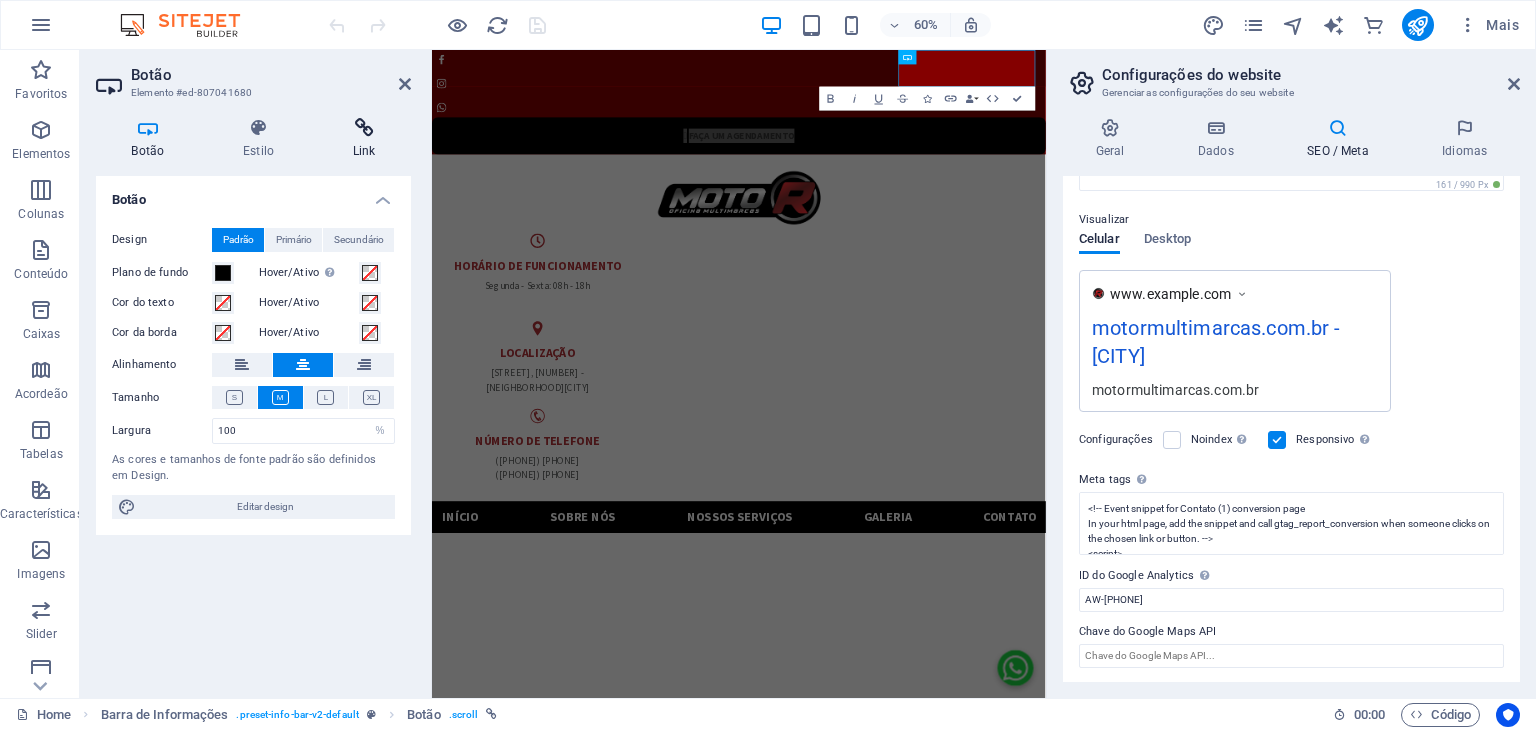 click on "Link" at bounding box center (364, 139) 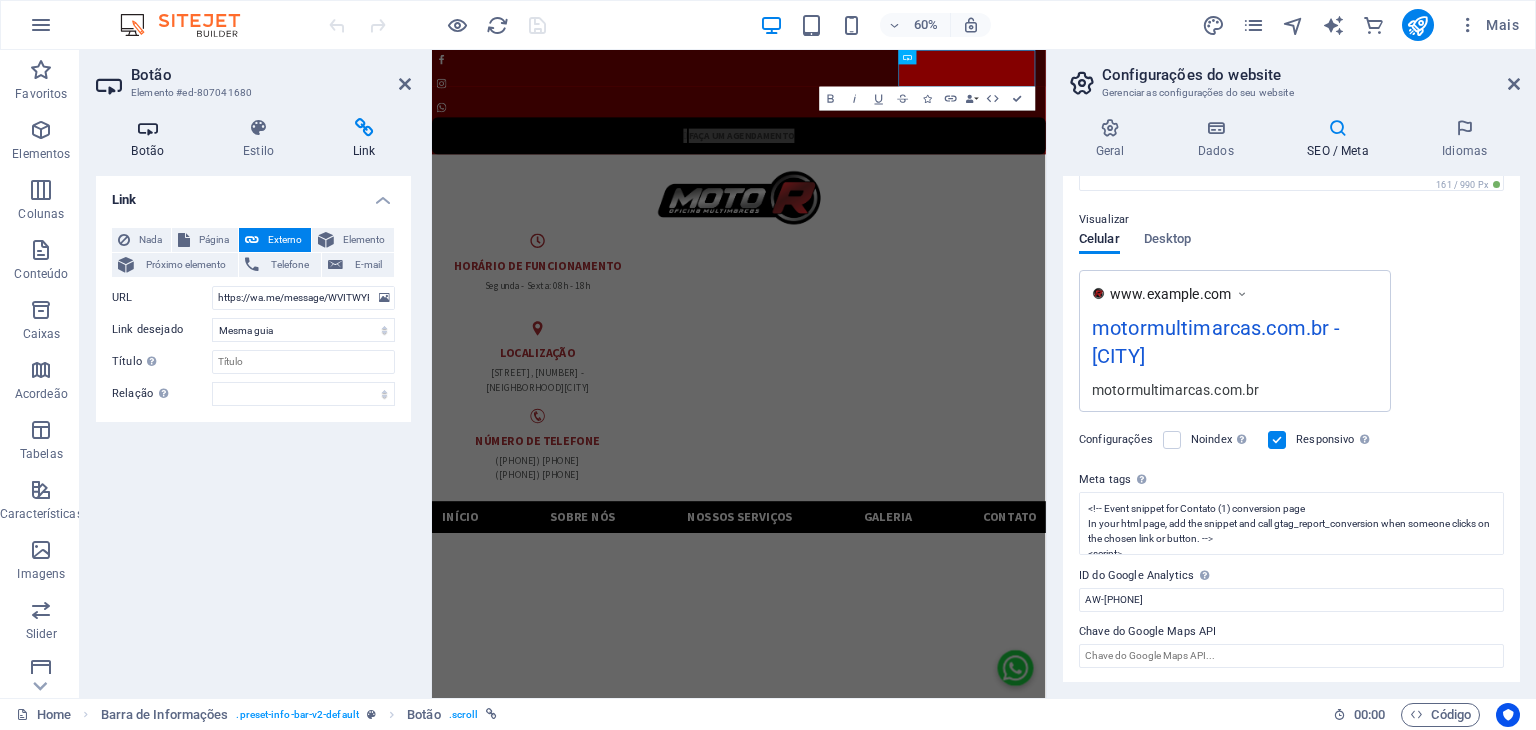 click at bounding box center [148, 128] 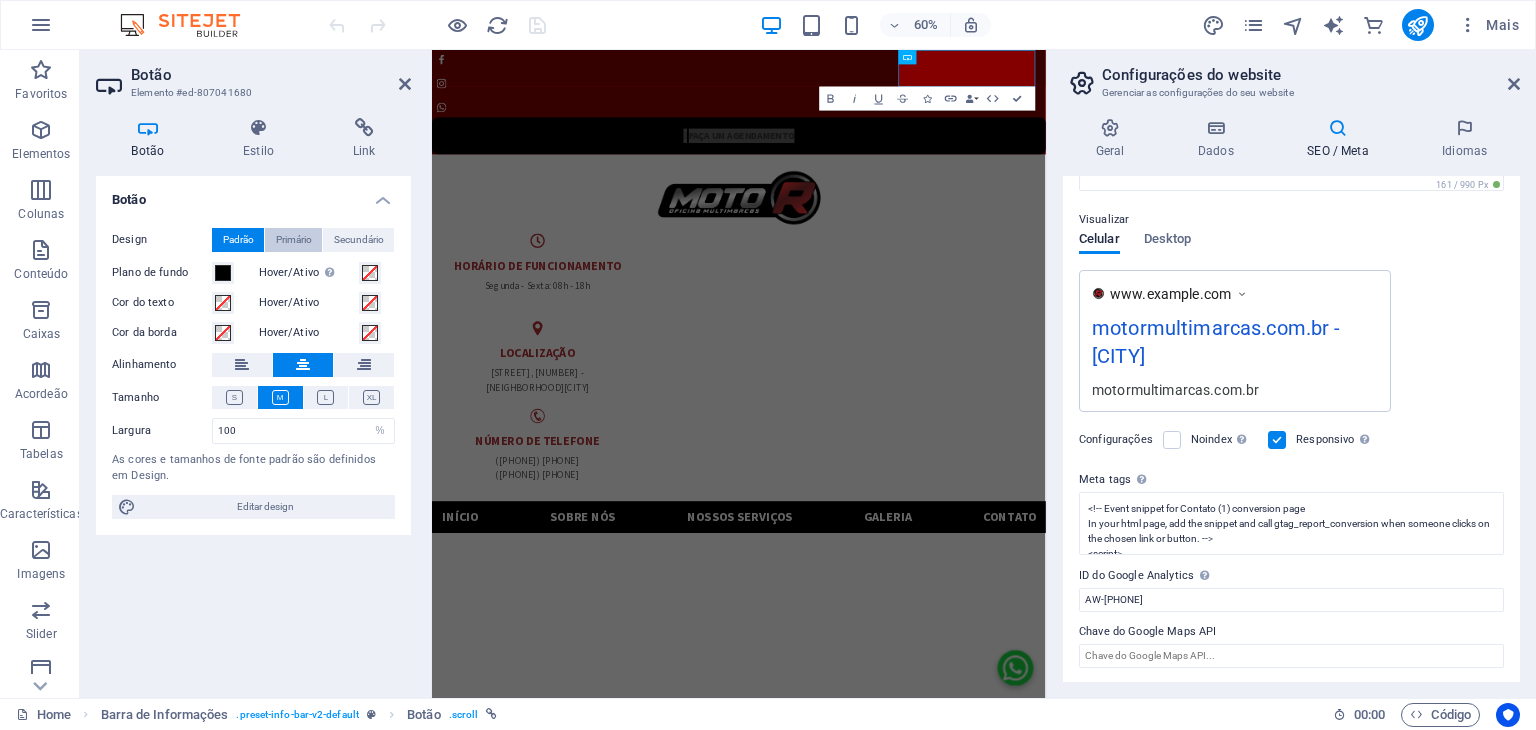 click on "Primário" at bounding box center [294, 240] 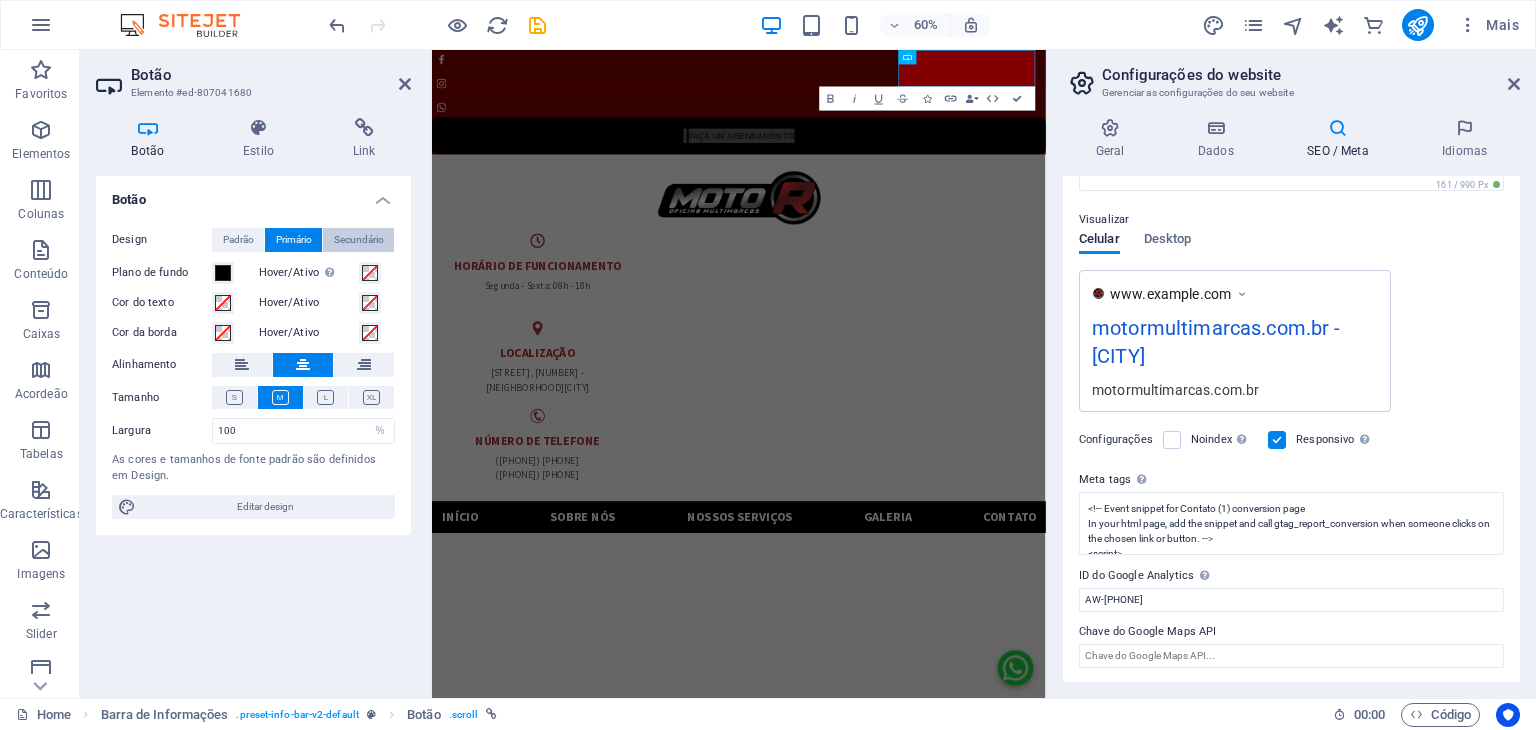 click on "Secundário" at bounding box center (359, 240) 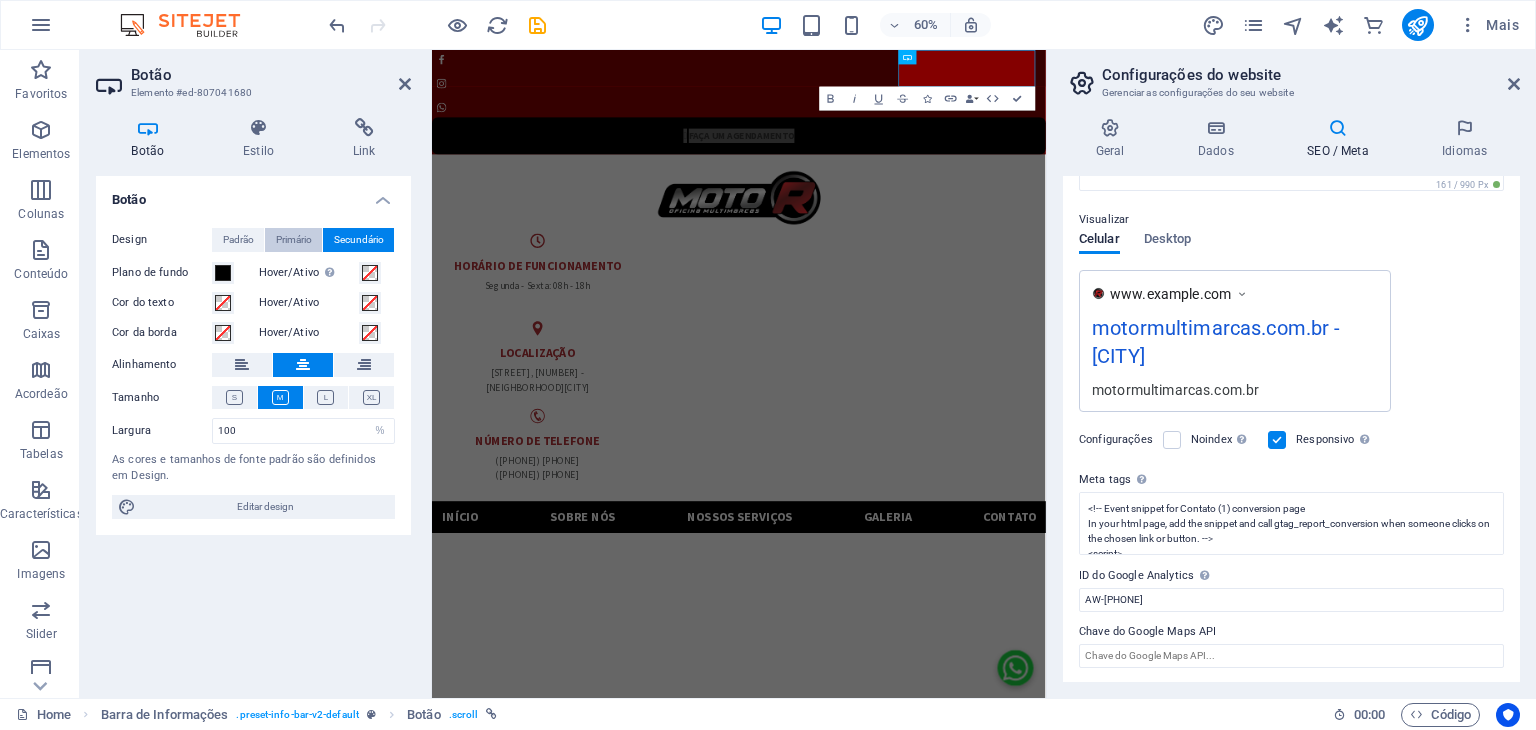 click on "Primário" at bounding box center [293, 240] 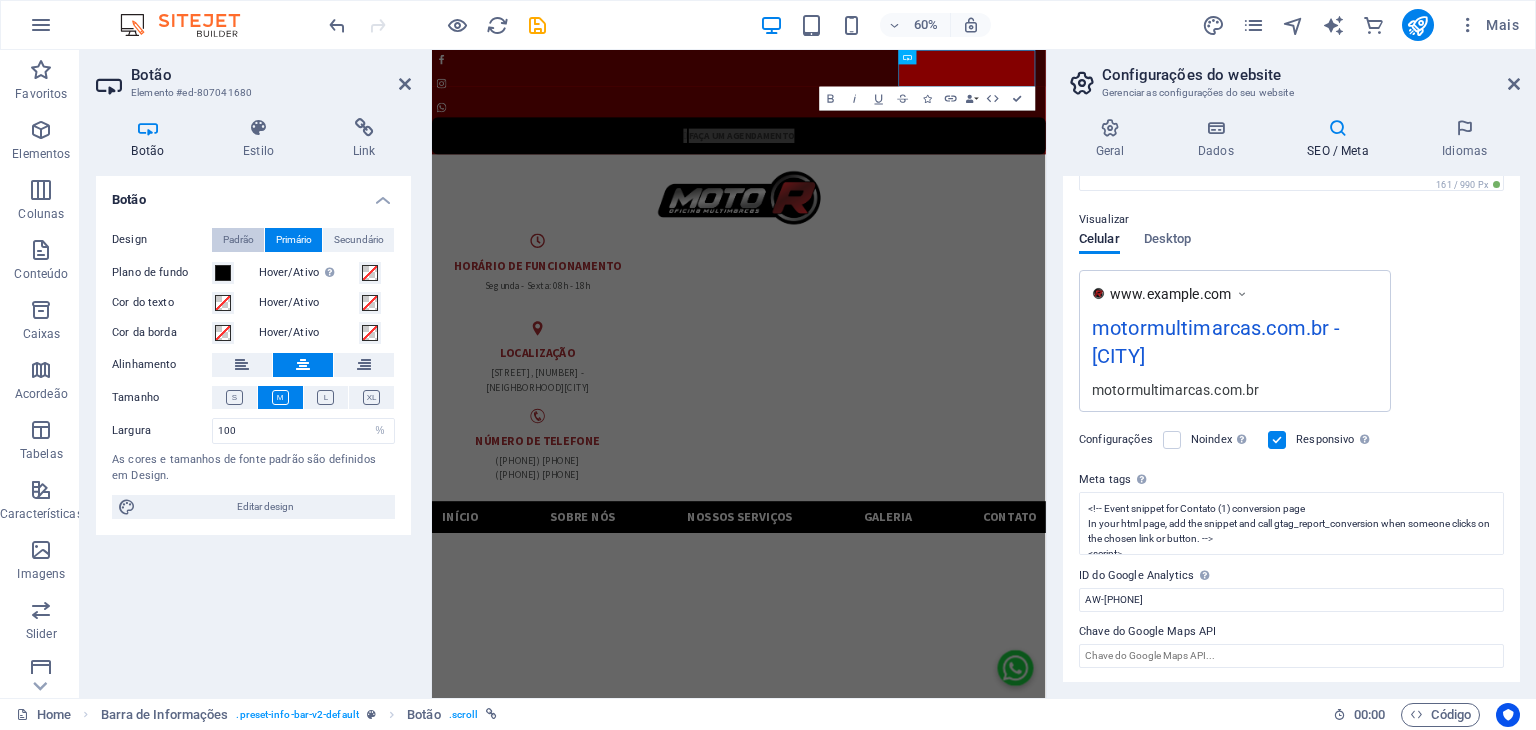 click on "Padrão" at bounding box center (238, 240) 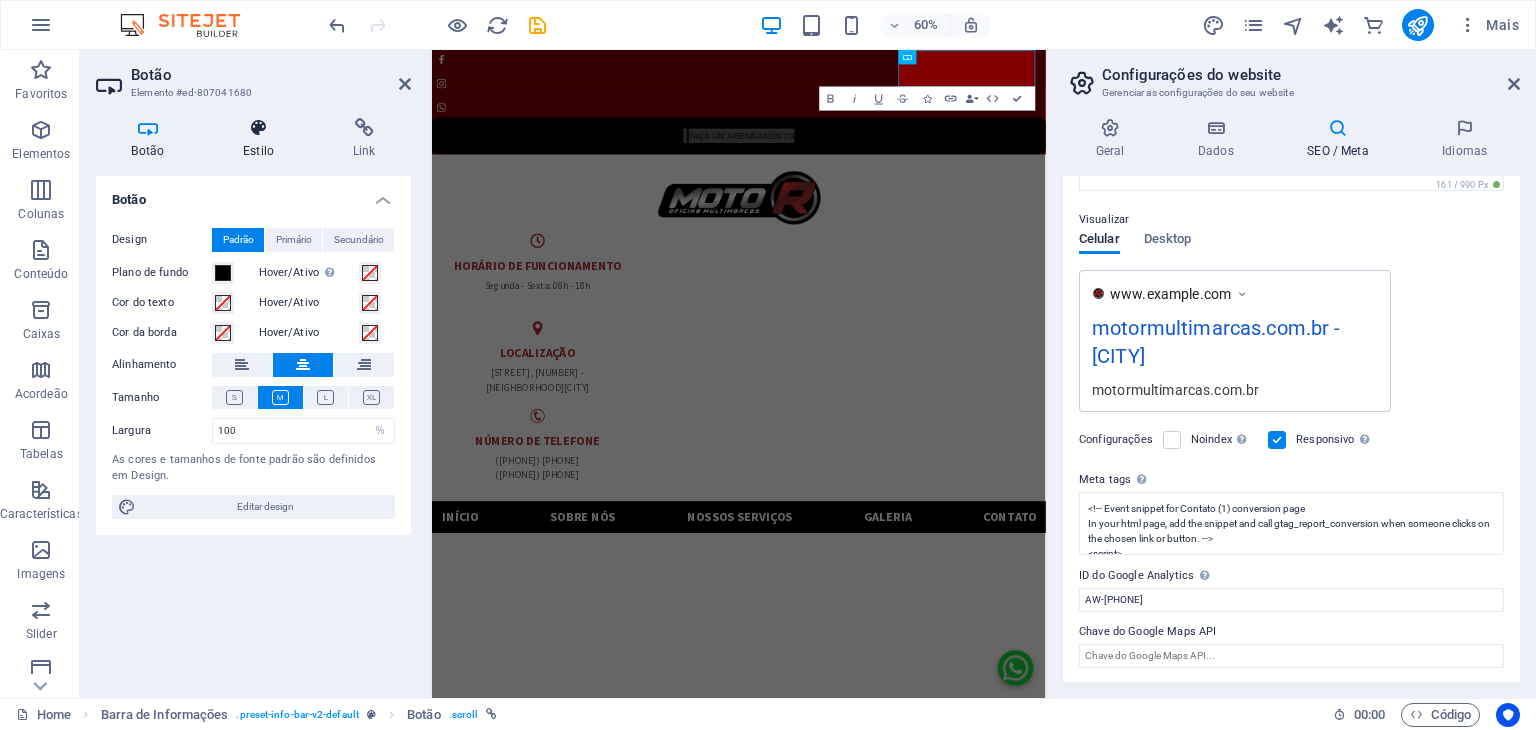 click at bounding box center [259, 128] 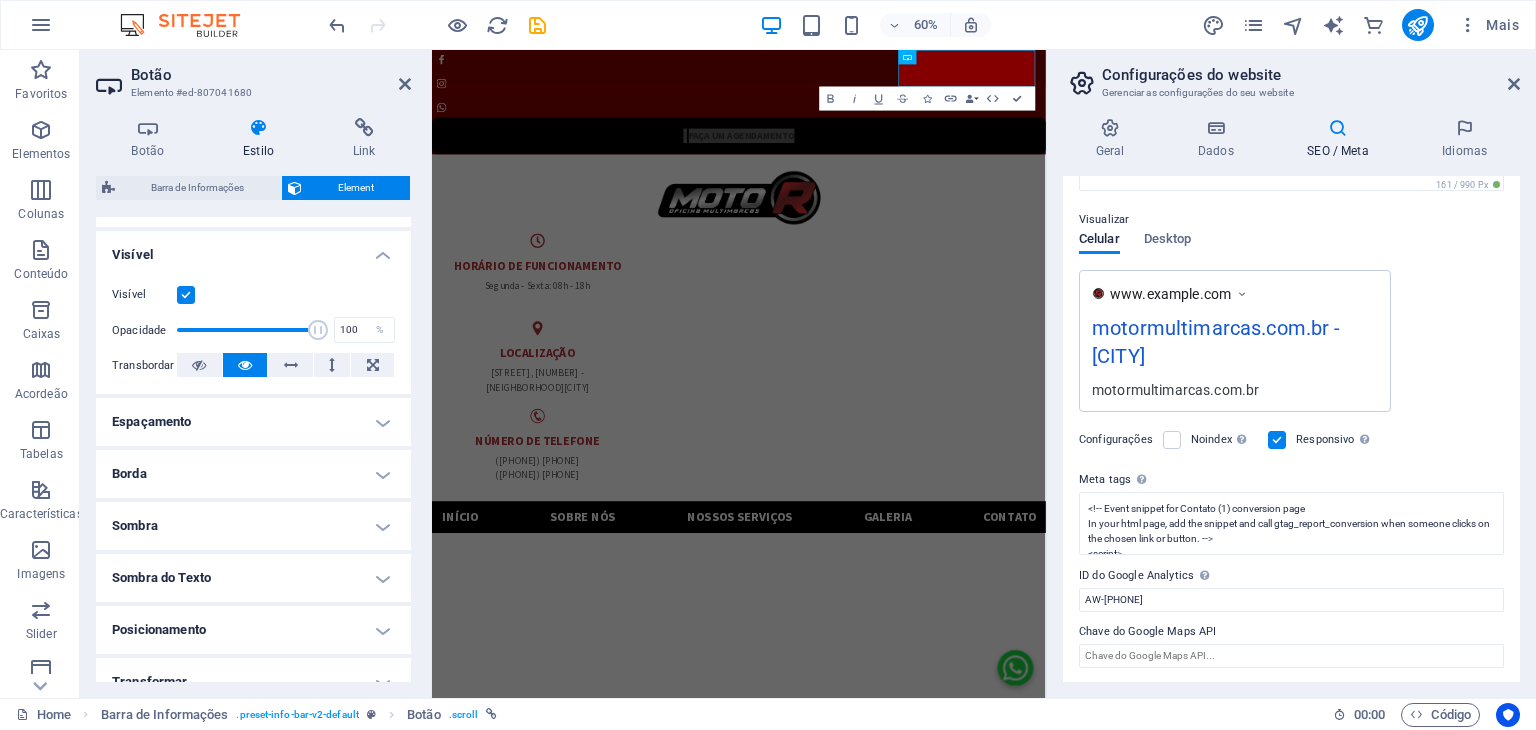 scroll, scrollTop: 380, scrollLeft: 0, axis: vertical 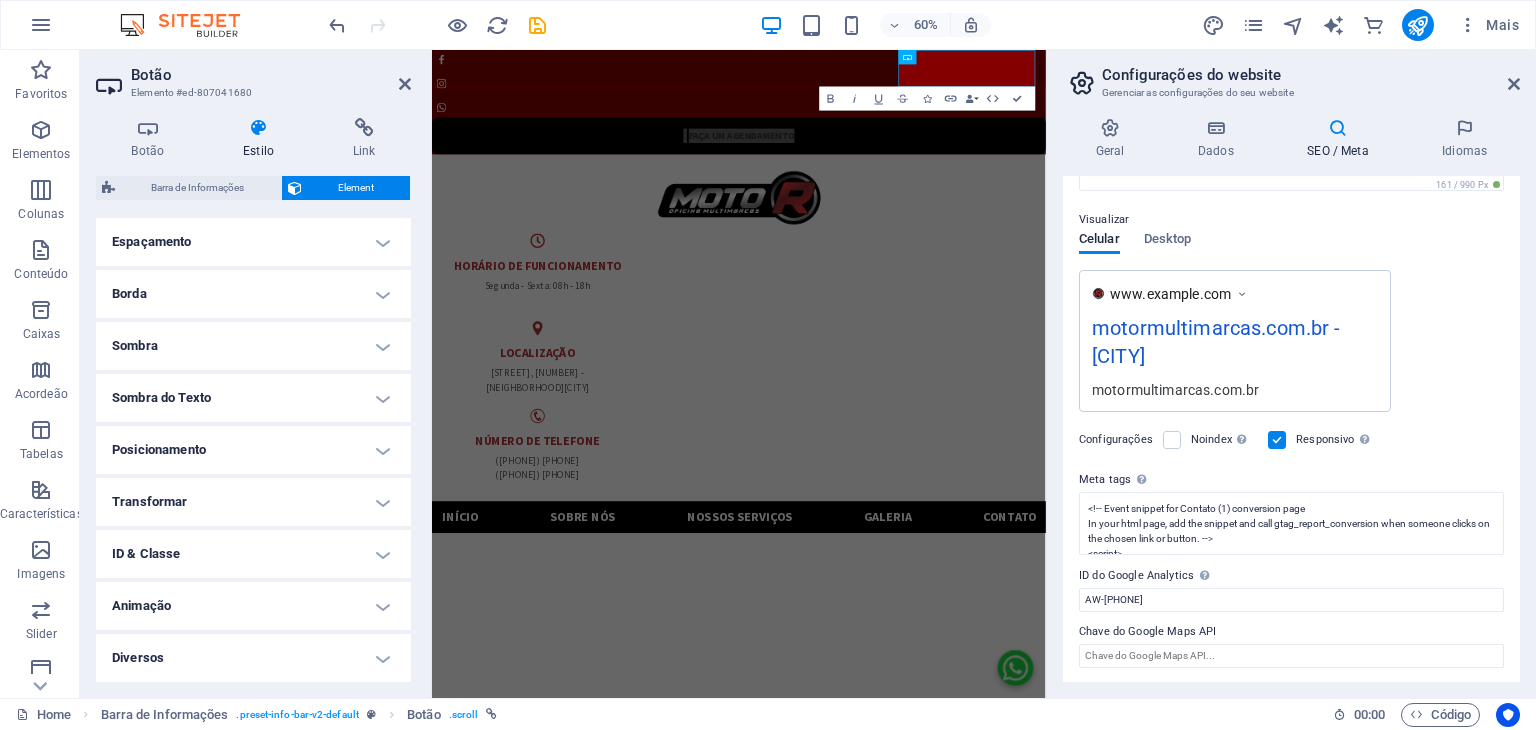 click on "Diversos" at bounding box center (253, 658) 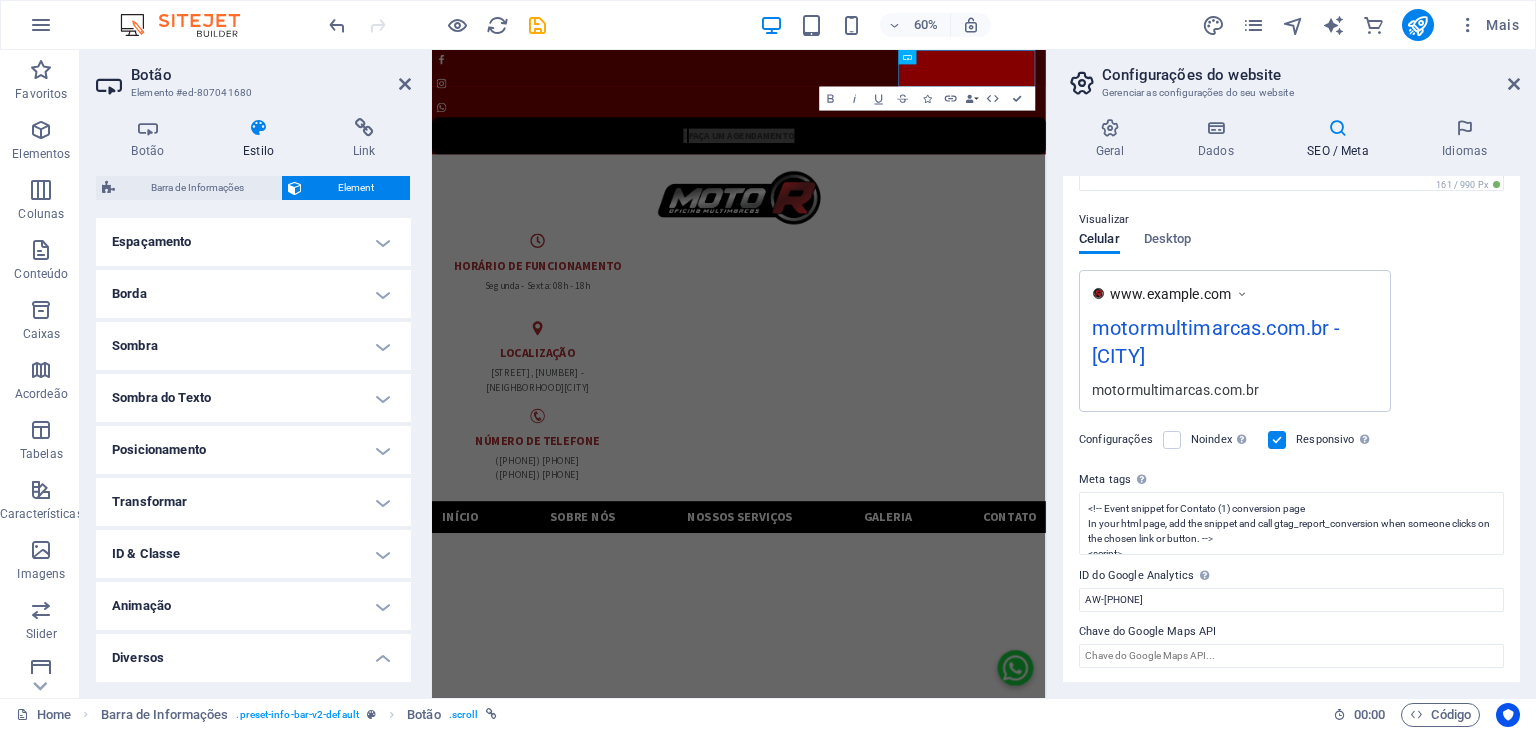 click on "Animação" at bounding box center (253, 606) 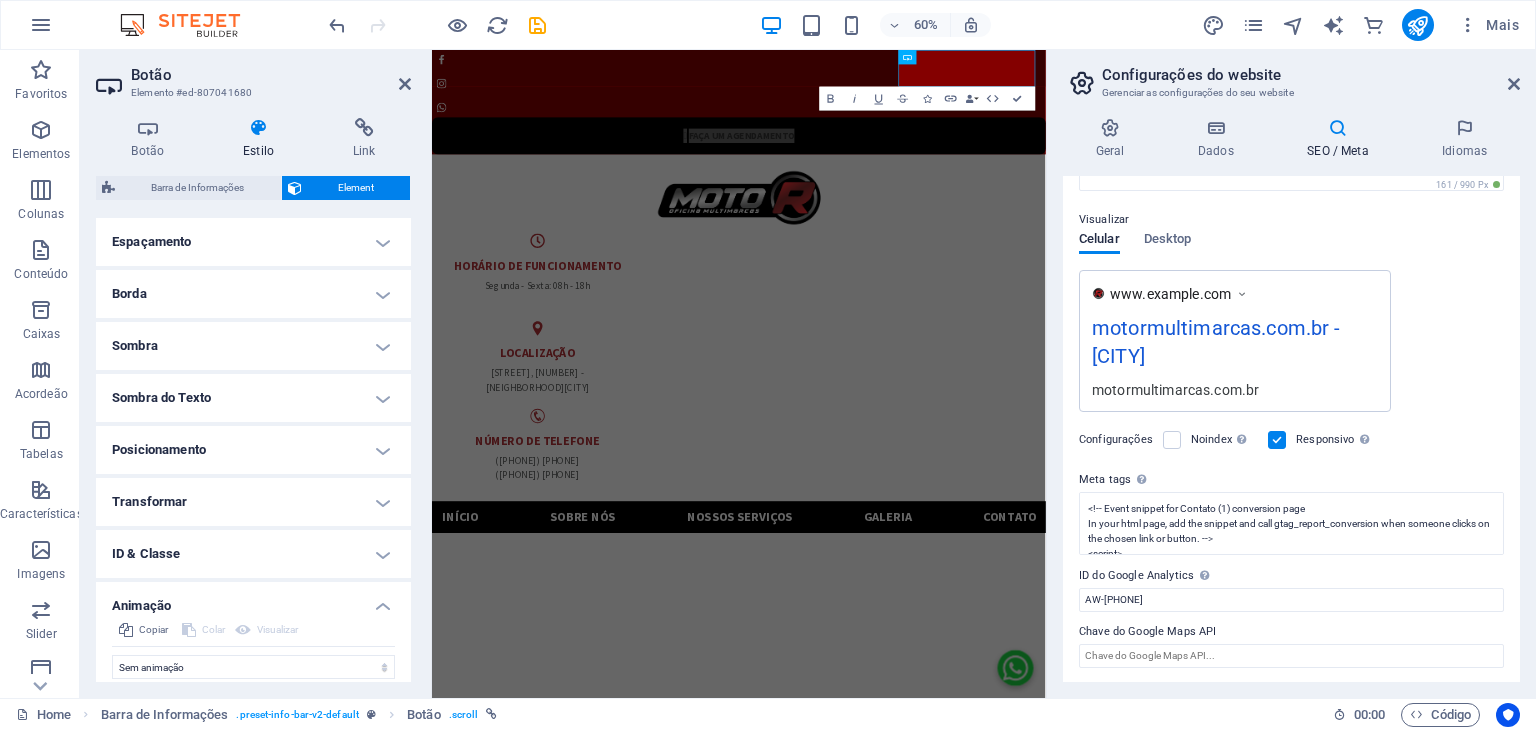 click on "Animação" at bounding box center (253, 600) 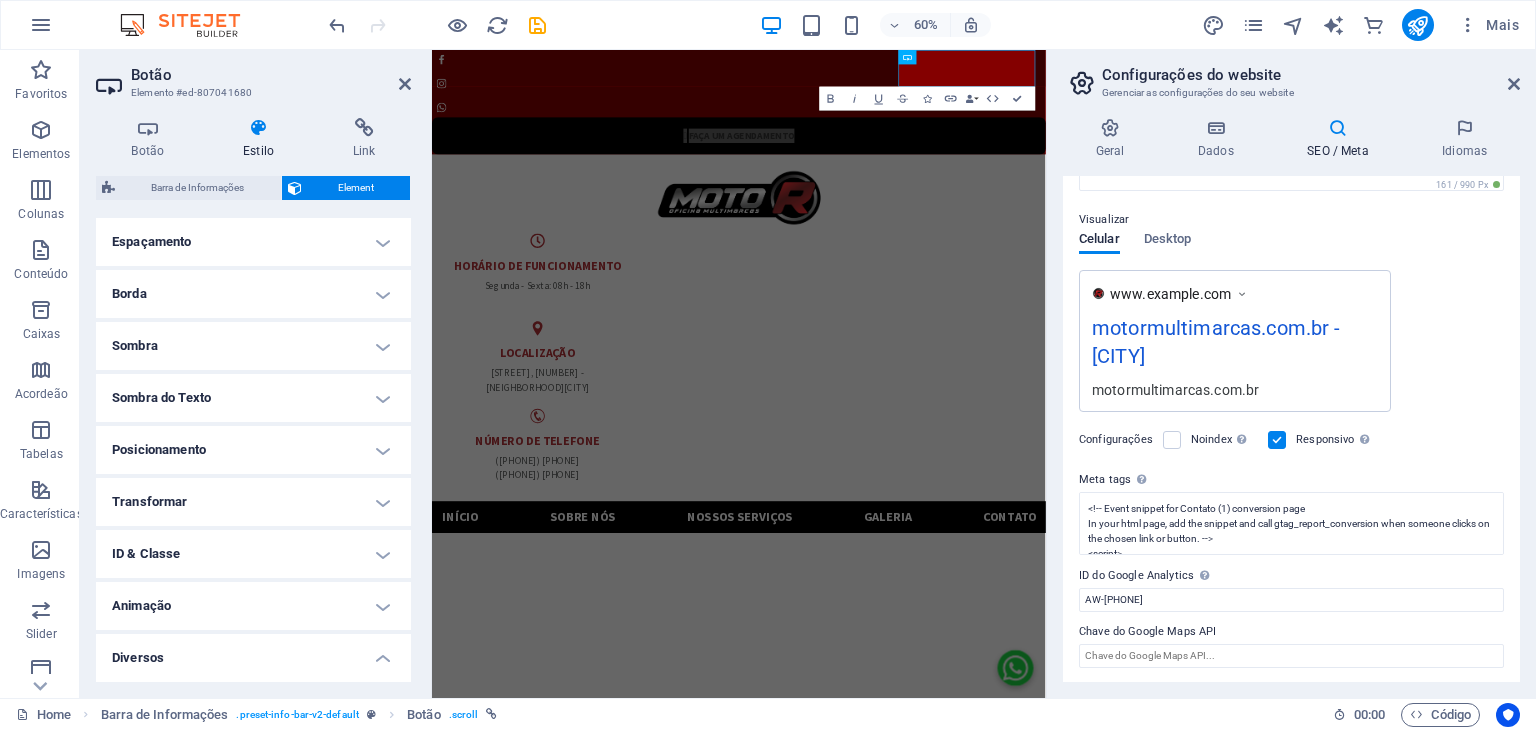 click on "Diversos" at bounding box center (253, 652) 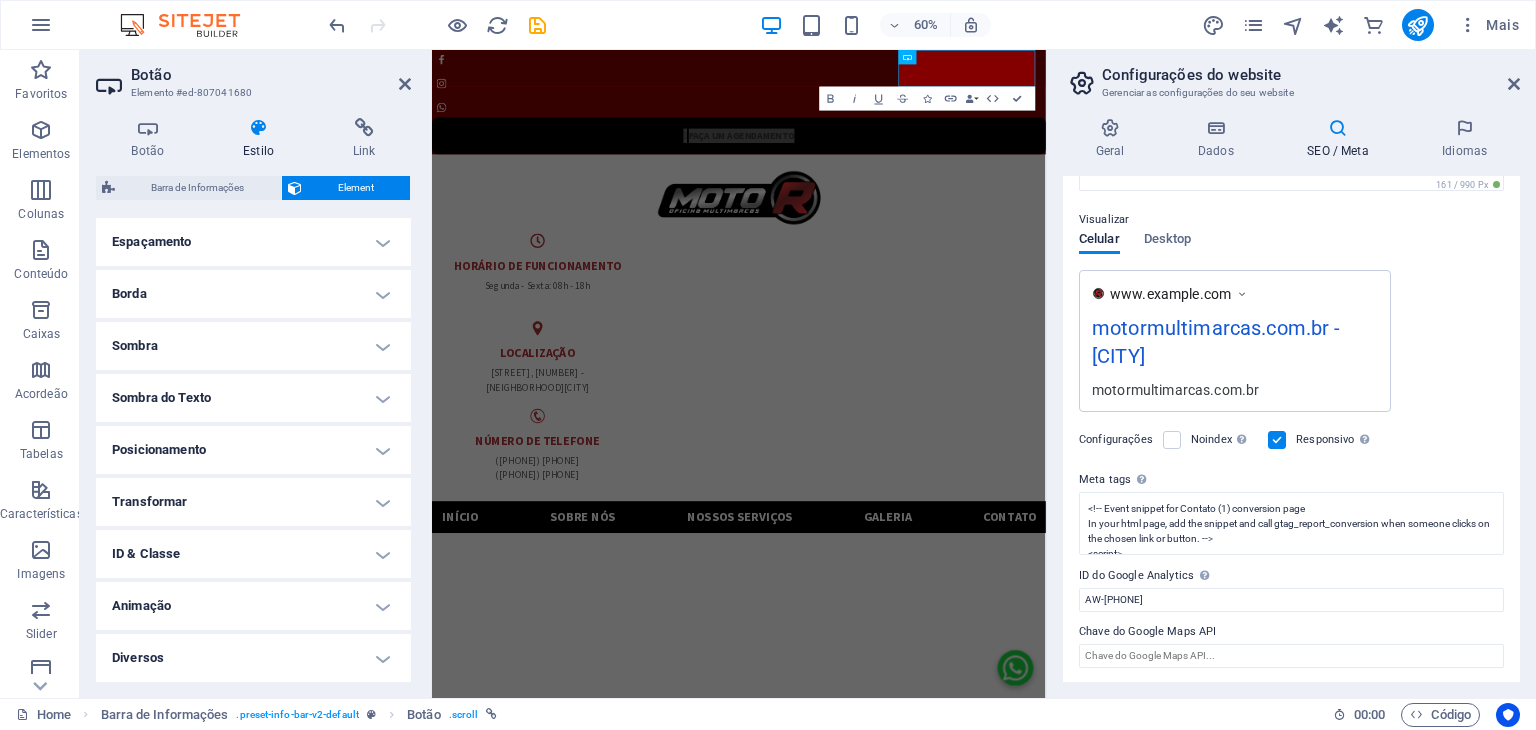 click on "Diversos" at bounding box center (253, 658) 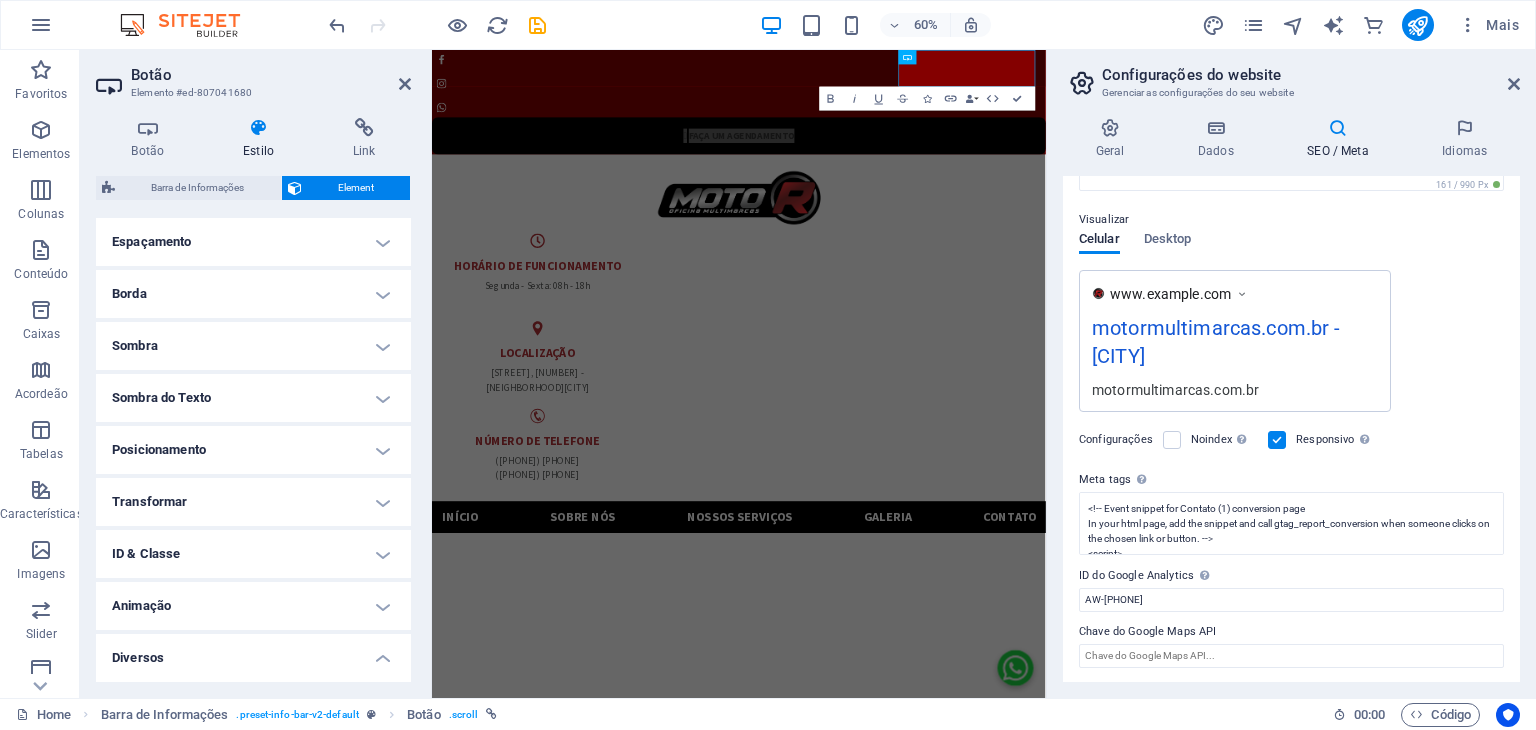 scroll, scrollTop: 503, scrollLeft: 0, axis: vertical 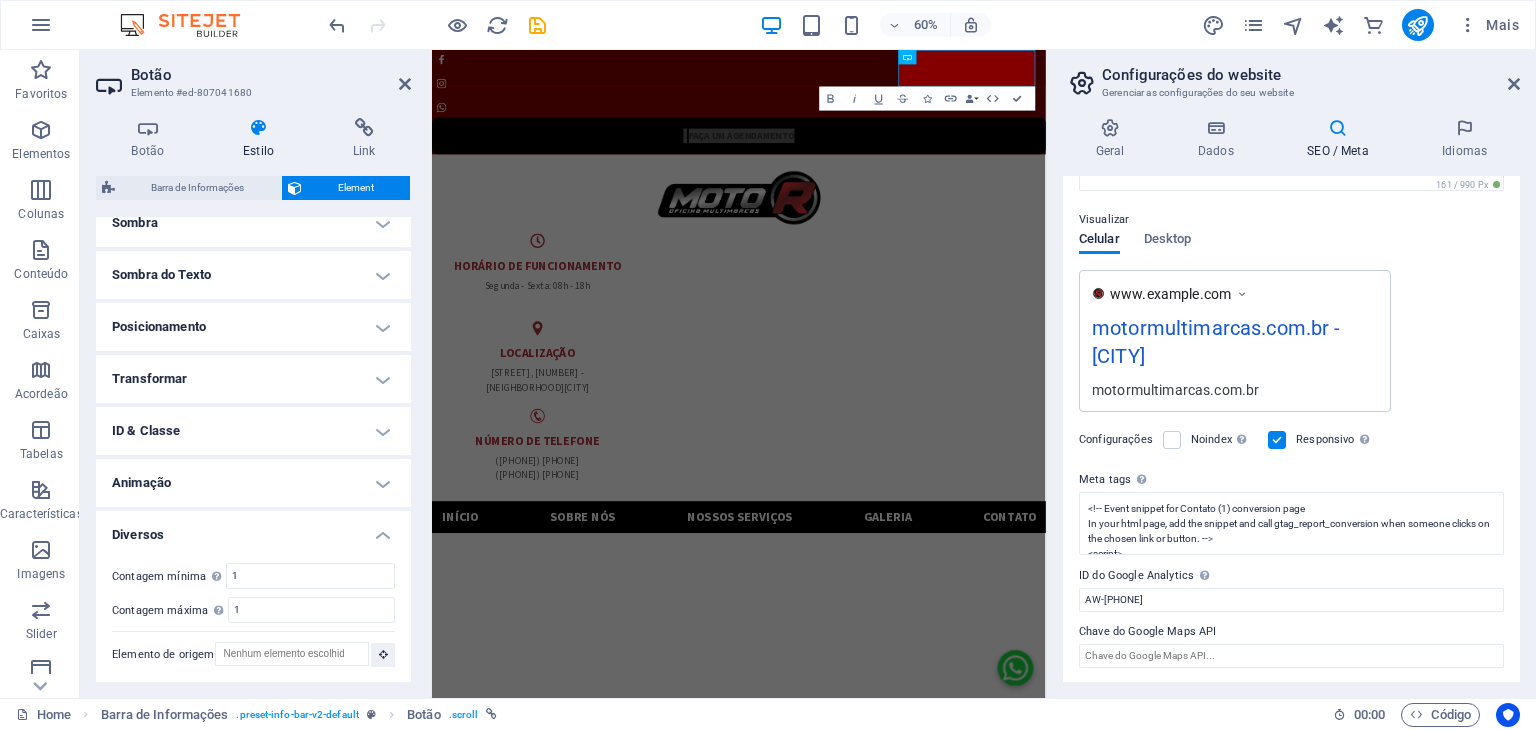 click on "Diversos" at bounding box center (253, 529) 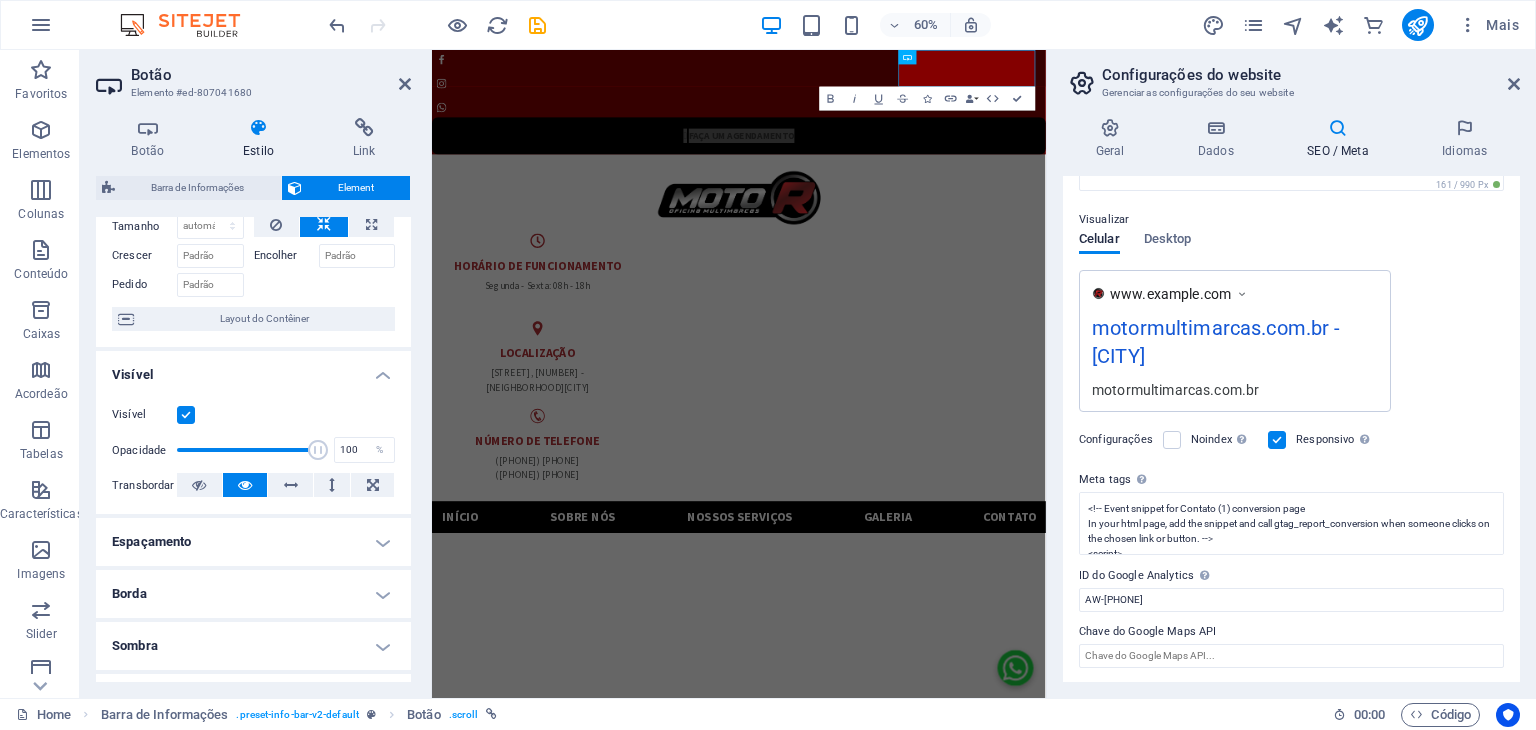scroll, scrollTop: 0, scrollLeft: 0, axis: both 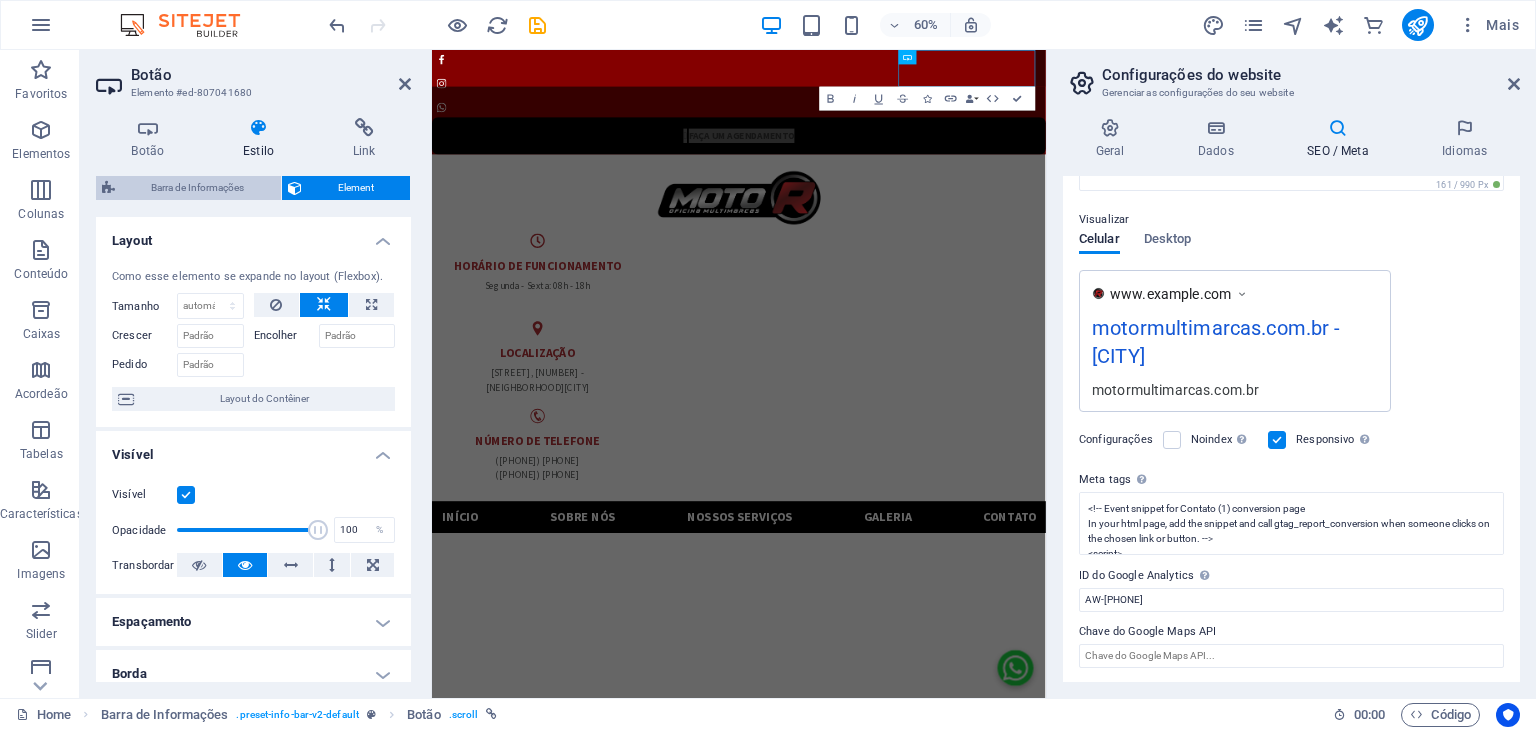click on "Barra de Informações" at bounding box center (198, 188) 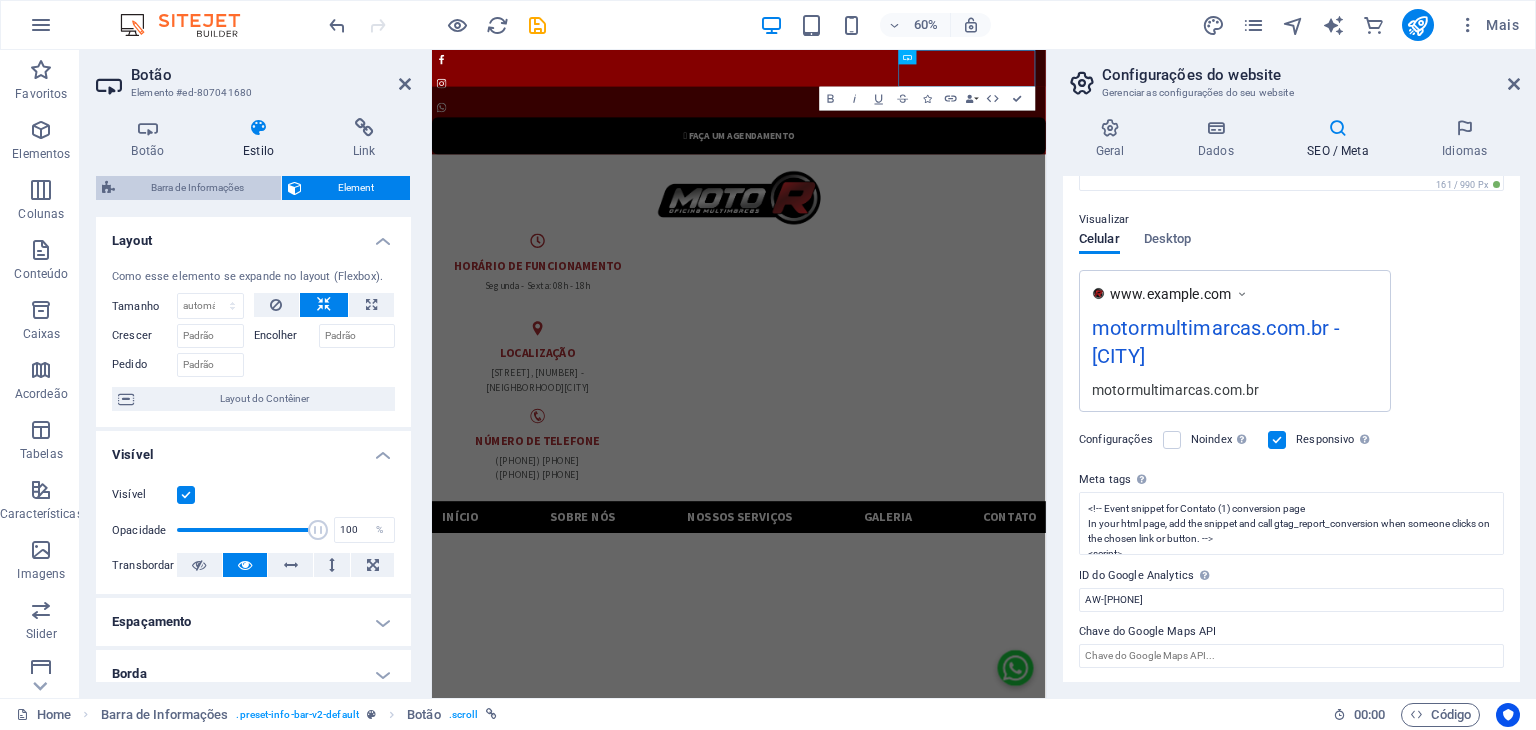 select on "px" 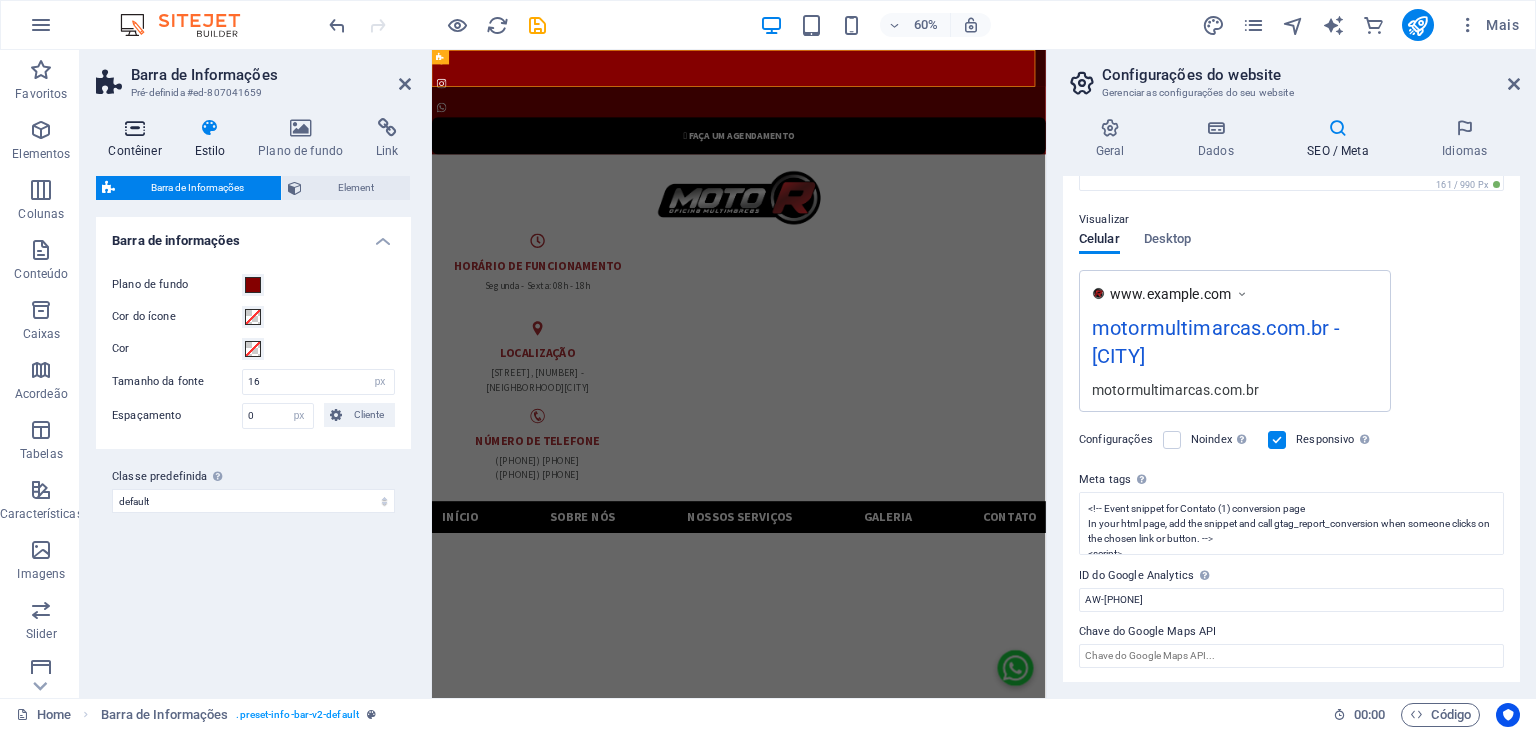 click at bounding box center (135, 128) 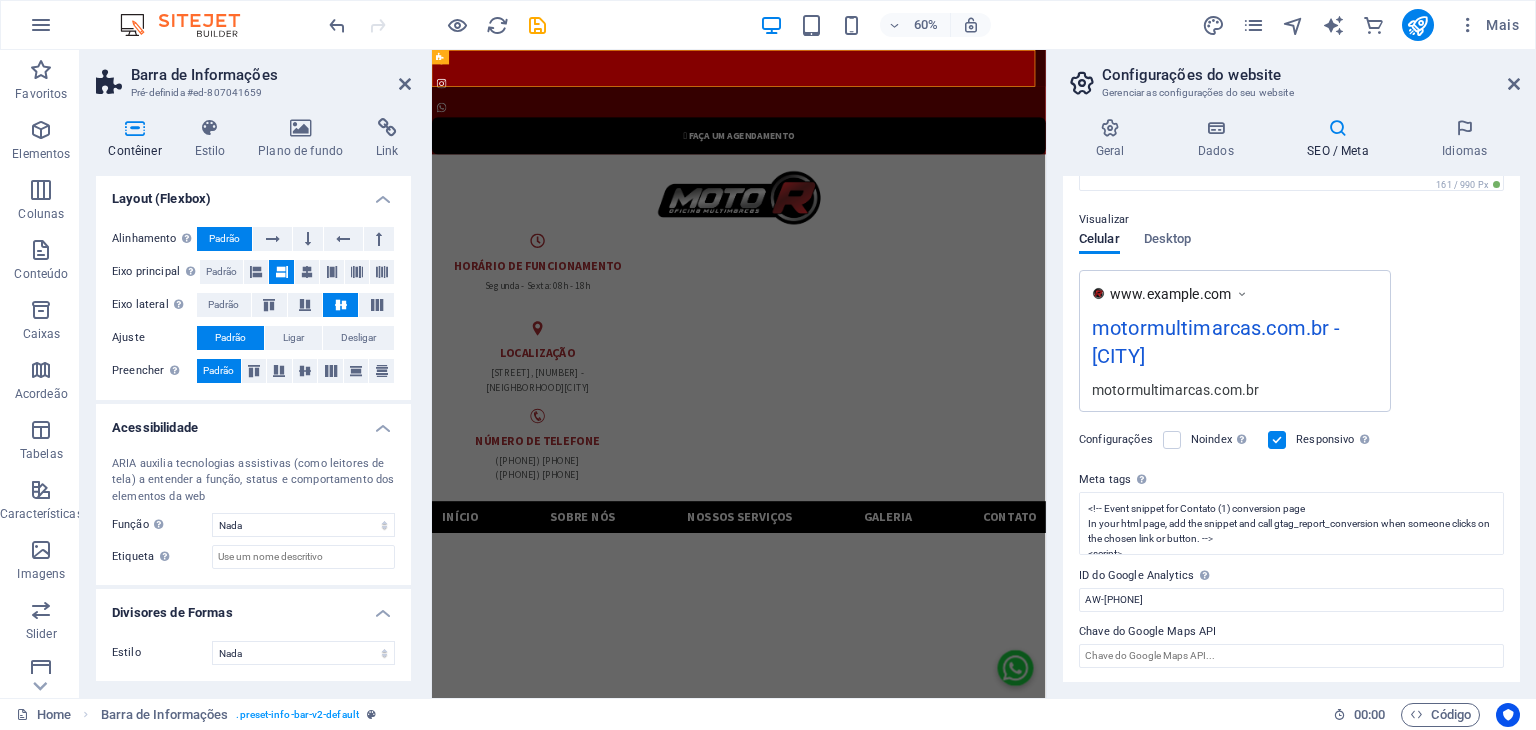 scroll, scrollTop: 0, scrollLeft: 0, axis: both 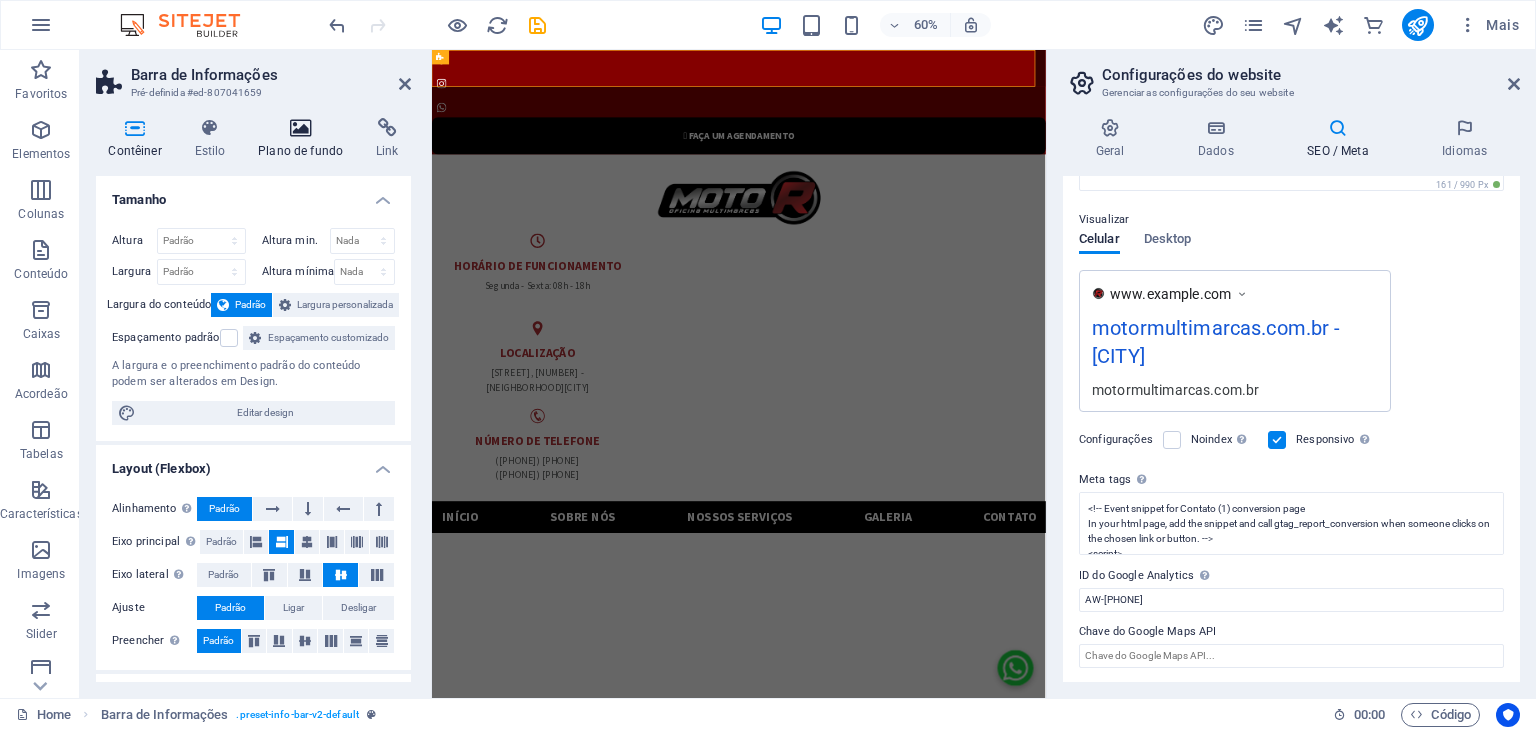 click at bounding box center (301, 128) 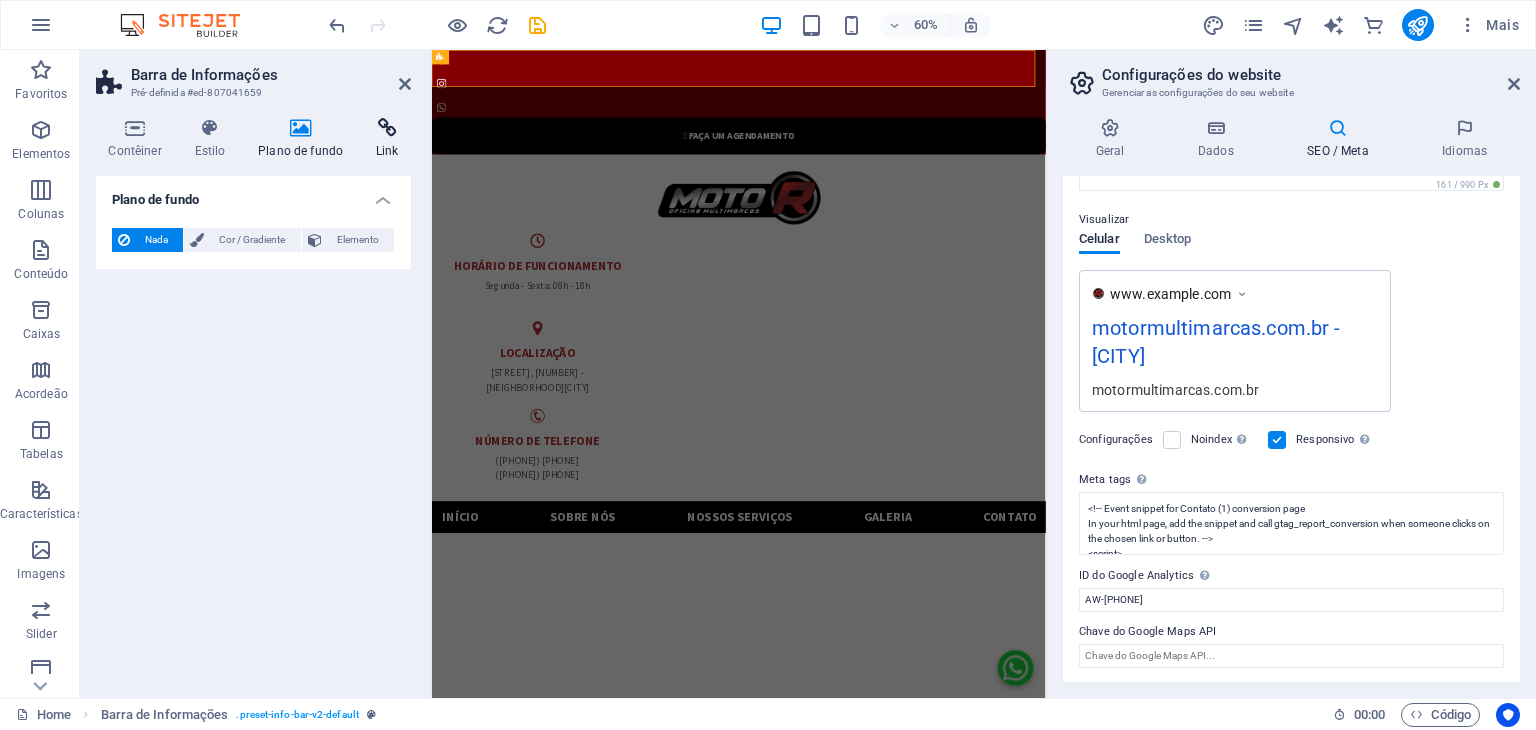 click on "Link" at bounding box center [387, 139] 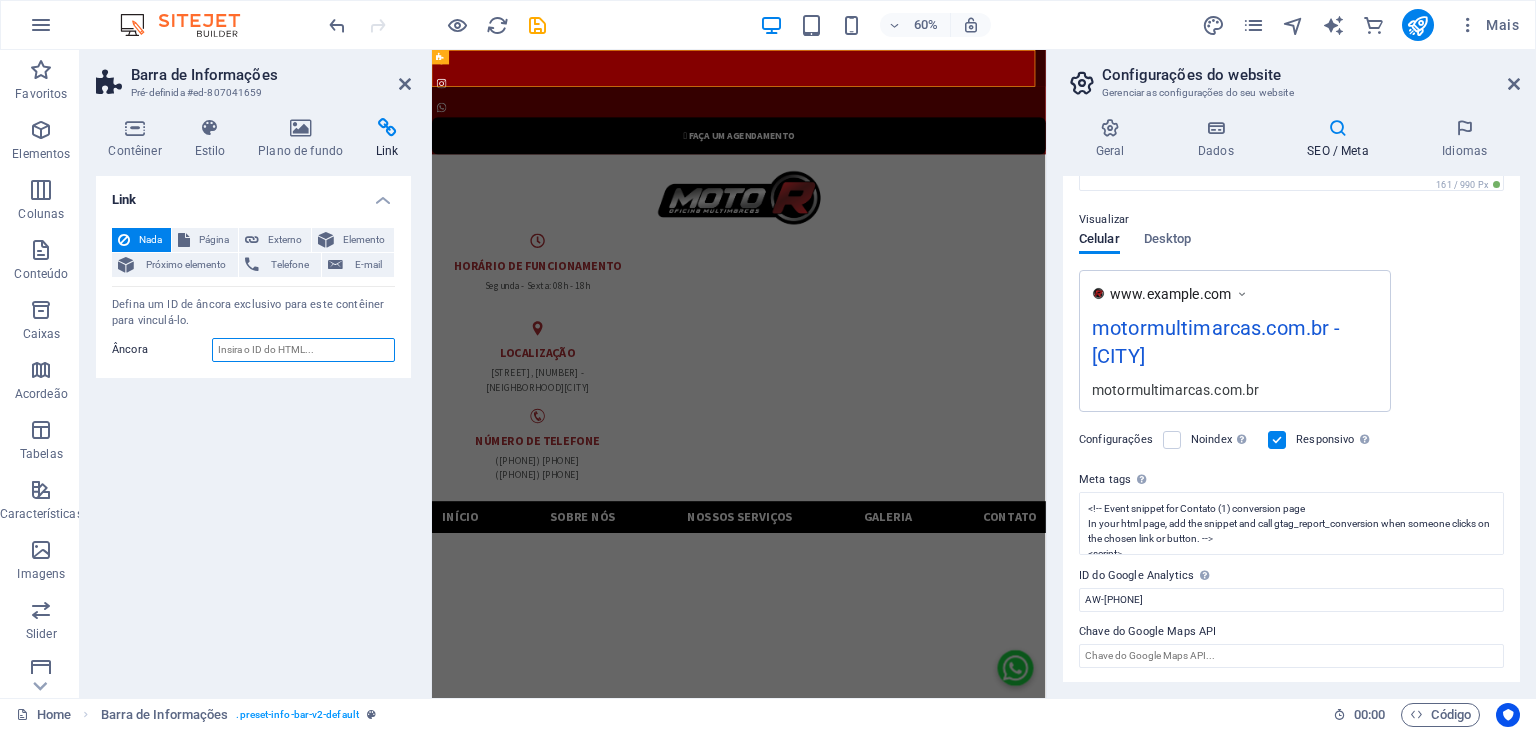 click on "Âncora" at bounding box center (303, 350) 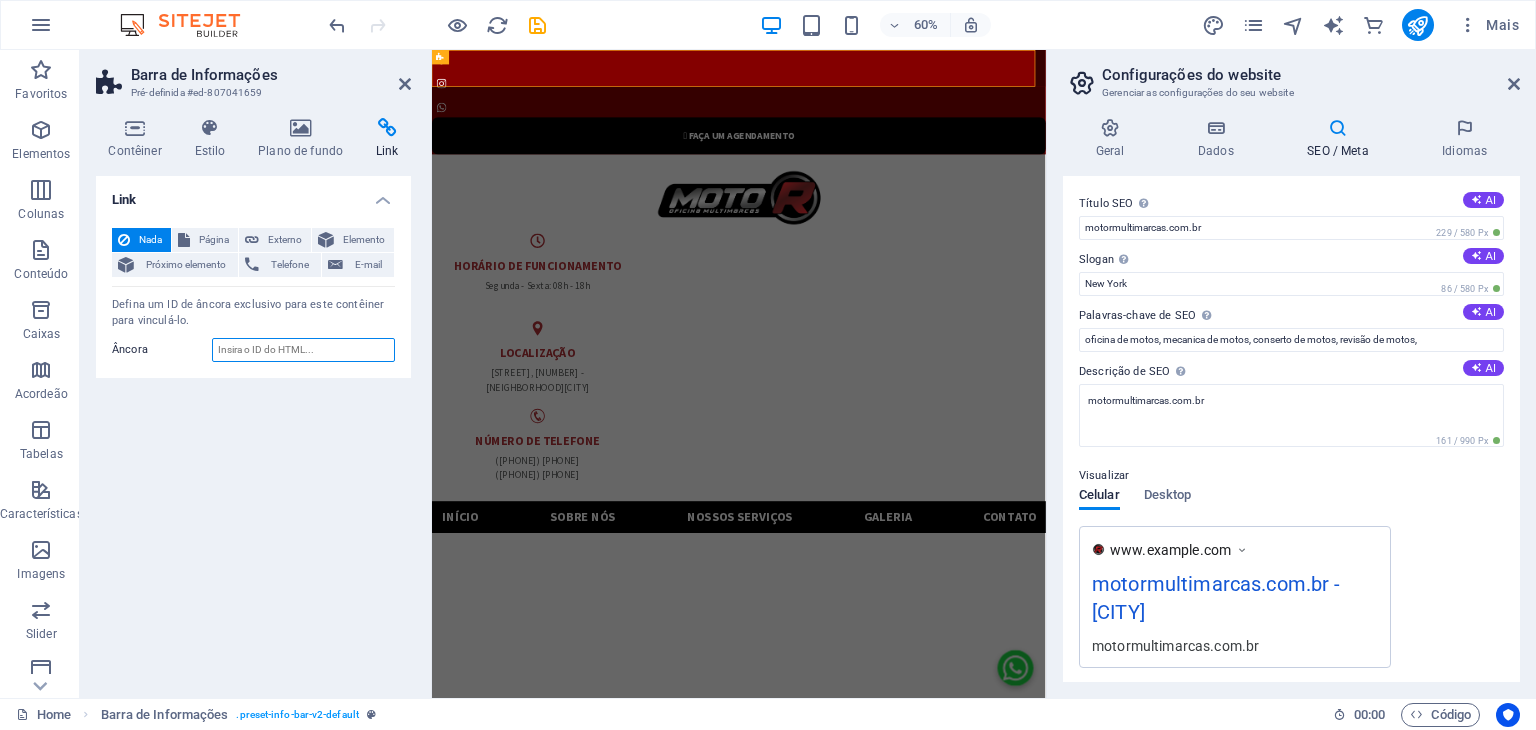 scroll, scrollTop: 256, scrollLeft: 0, axis: vertical 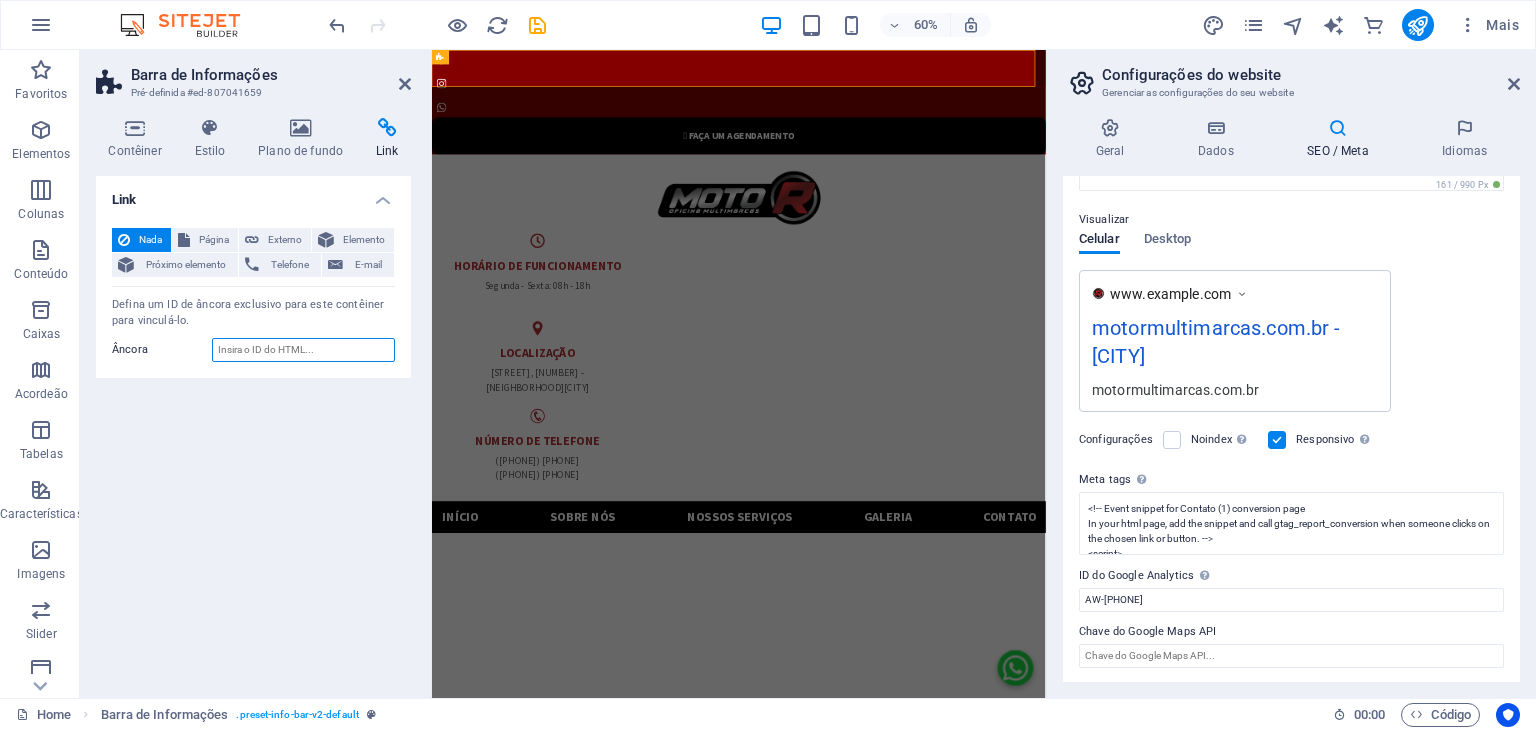 paste on "AW-[PHONE]" 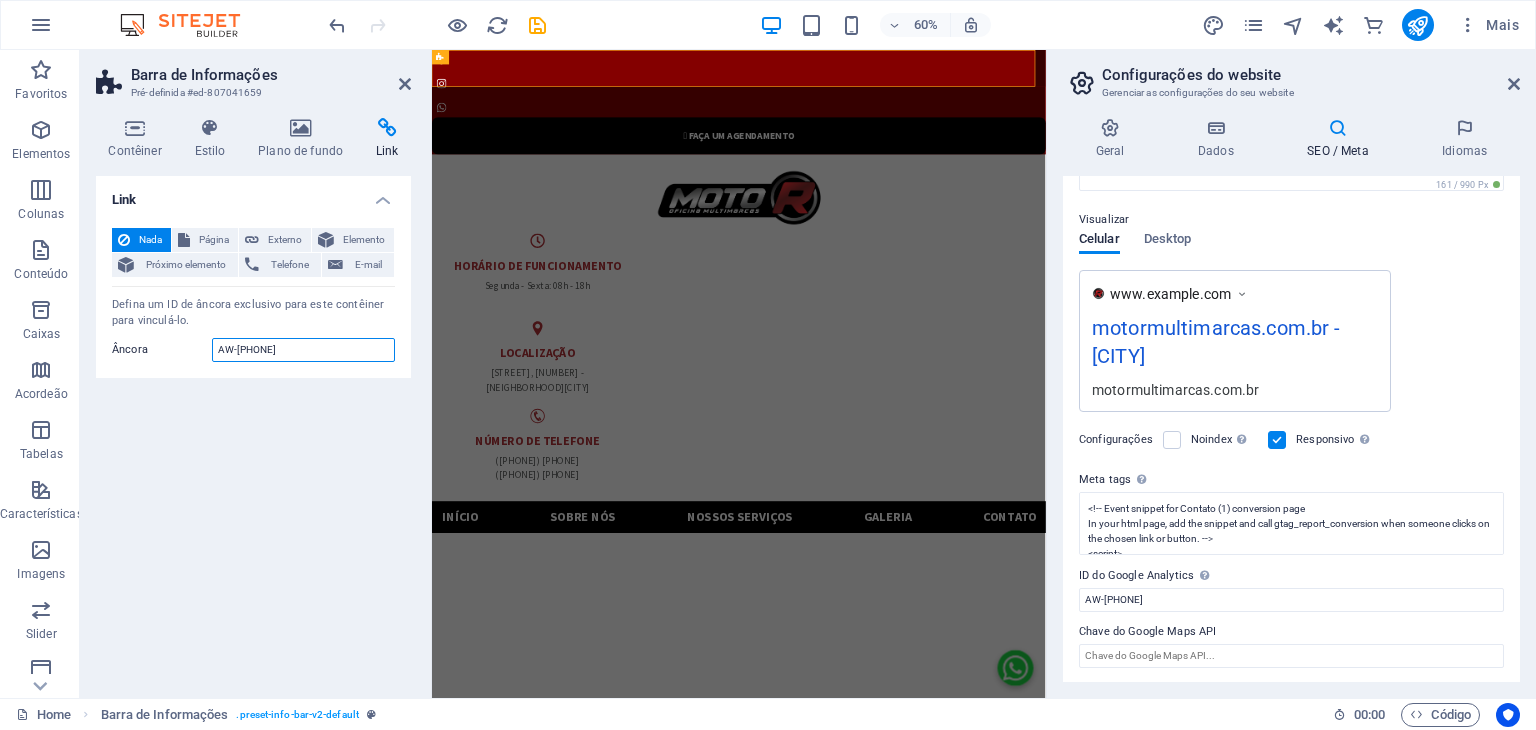 type on "AW-[PHONE]" 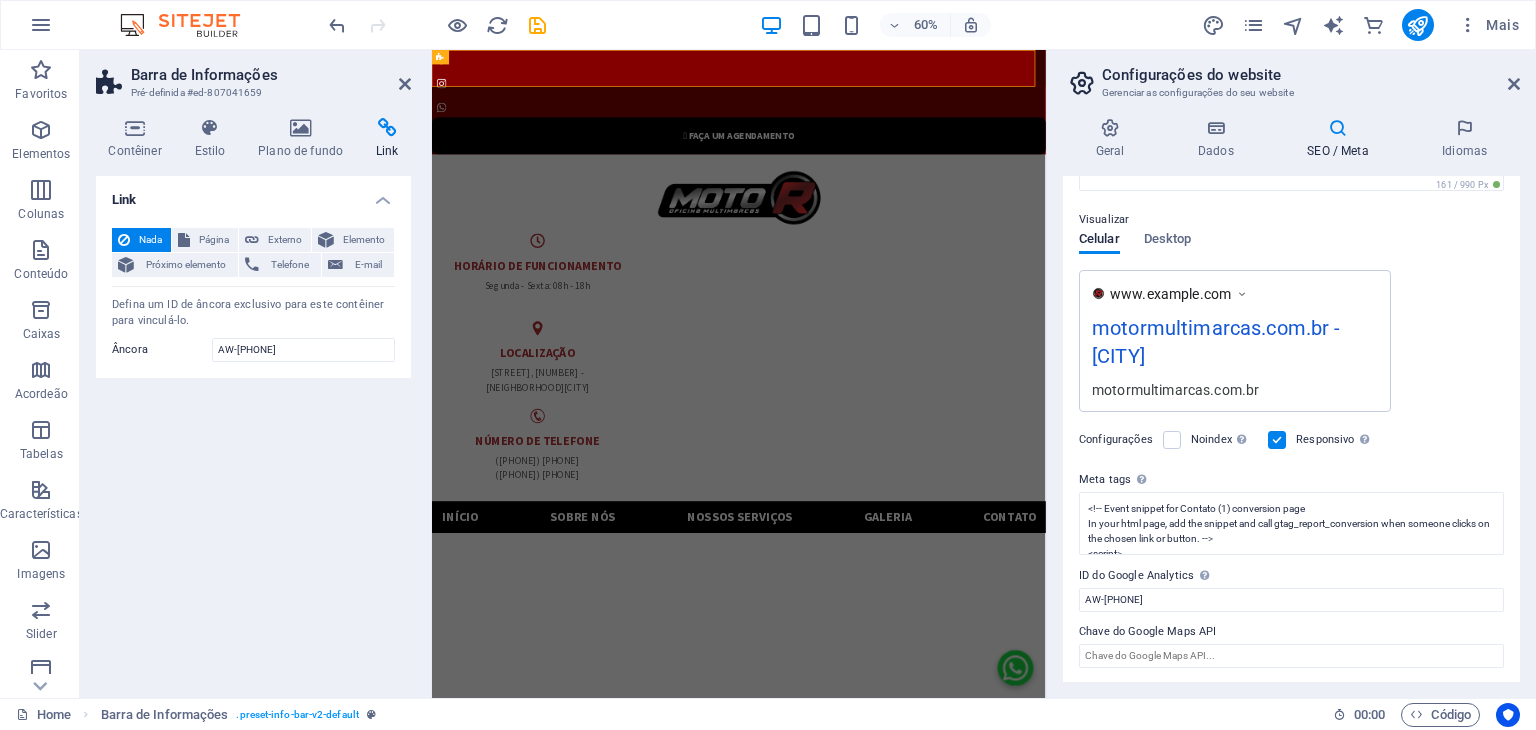 click on "Link Nada Página Externo Elemento Próximo elemento Telefone E-mail Página Home Subpage Legal Notice Privacy Elemento URL Telefone E-mail Link desejado Nova guia Mesma guia Sobreposição Título A descrição adicional do link não deve ser igual ao texto do link. O título é geralmente mostrado como um texto de dica de ferramenta quando o mouse se move sobre o elemento. Deixe em branco se tiver dúvidas. Relação Define o relacionamento do link com o destino do link. Por exemplo, o valor "nofollow" instrui os mecanismos de pesquisa a não seguir o link. Pode ser deixado vazio. alternado autor guia de favoritos externo ajuda licença avançar nofollow noreferrer noopener prev busca marcar Defina um ID de âncora exclusivo para este contêiner para vinculá-lo. Âncora [PHONE]" at bounding box center (253, 429) 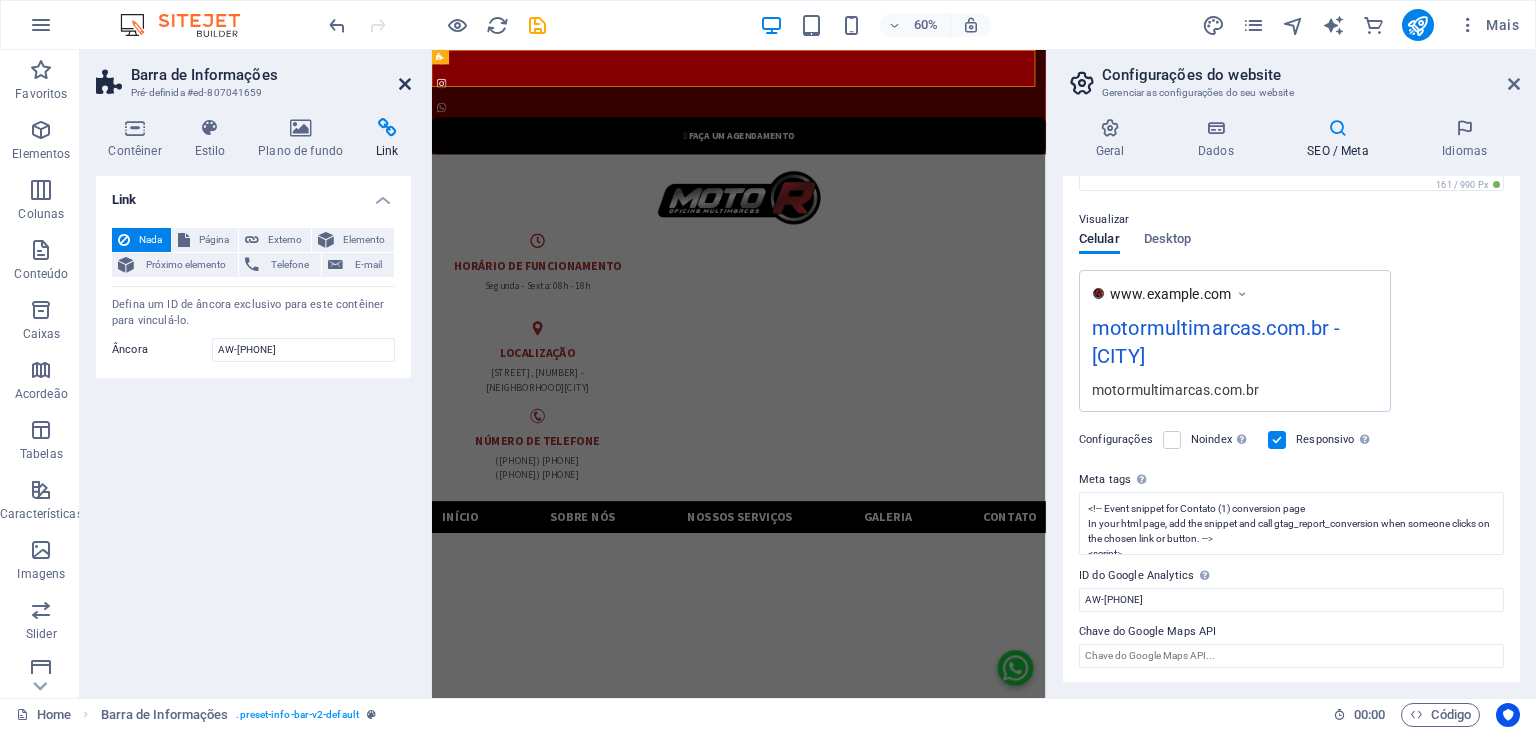click at bounding box center (405, 84) 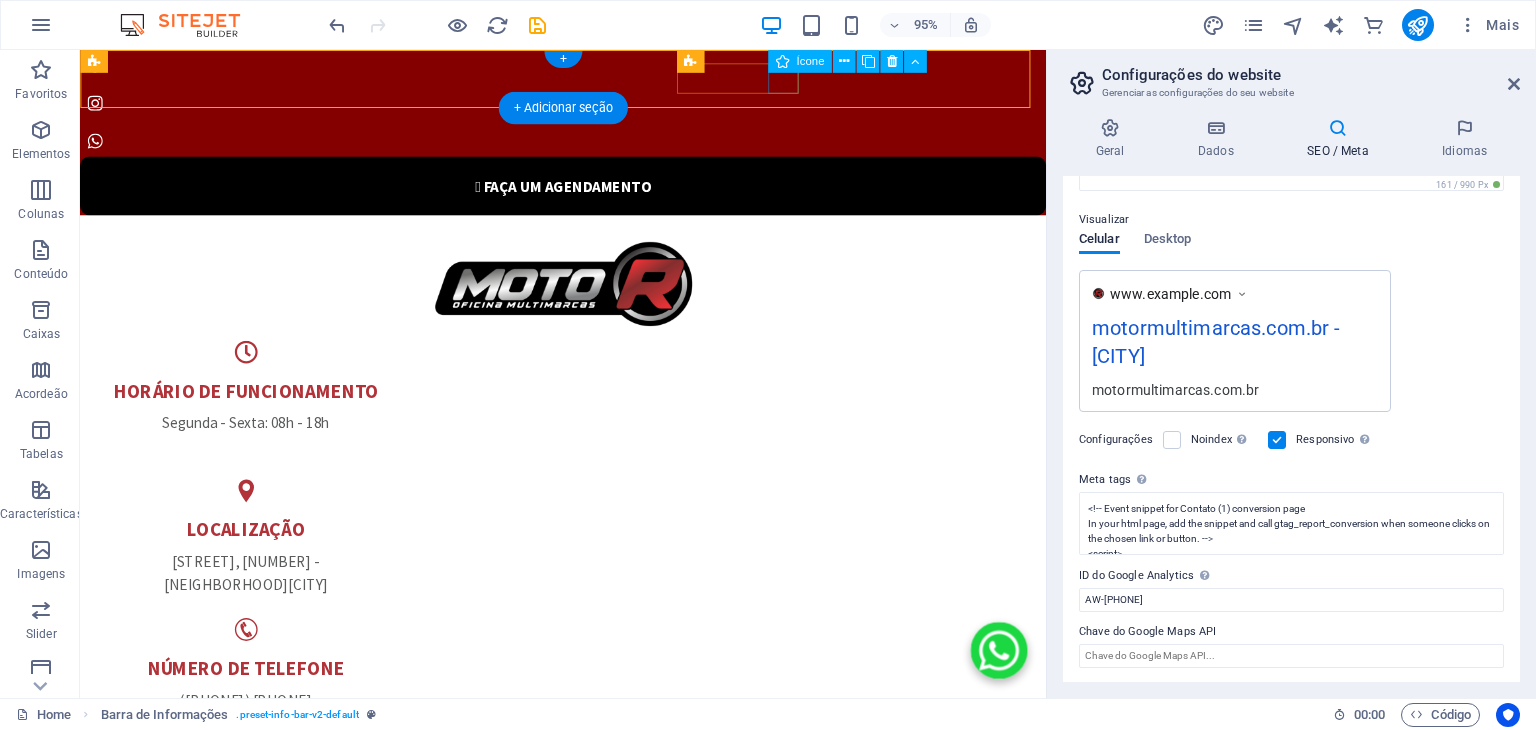 click at bounding box center [580, 146] 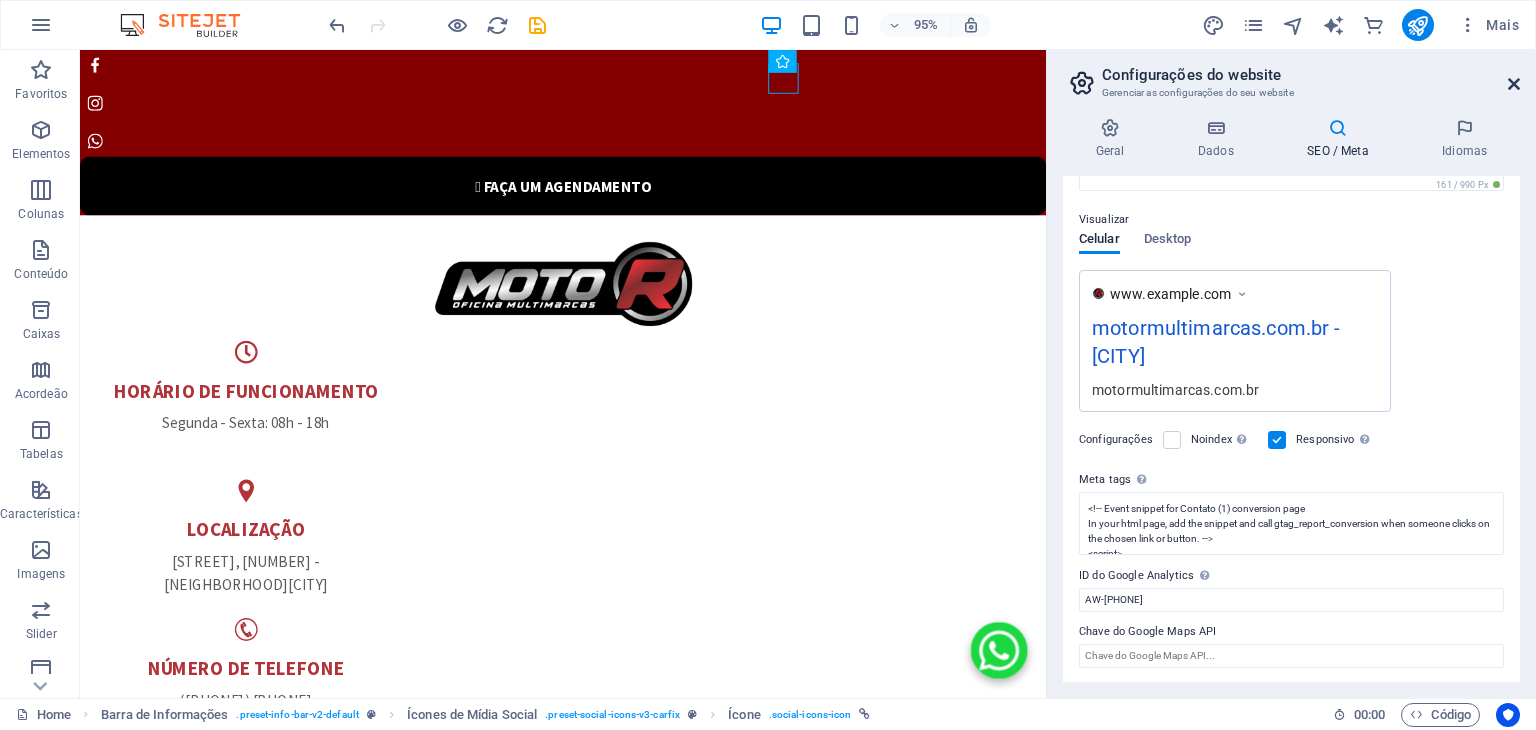 click at bounding box center [1514, 84] 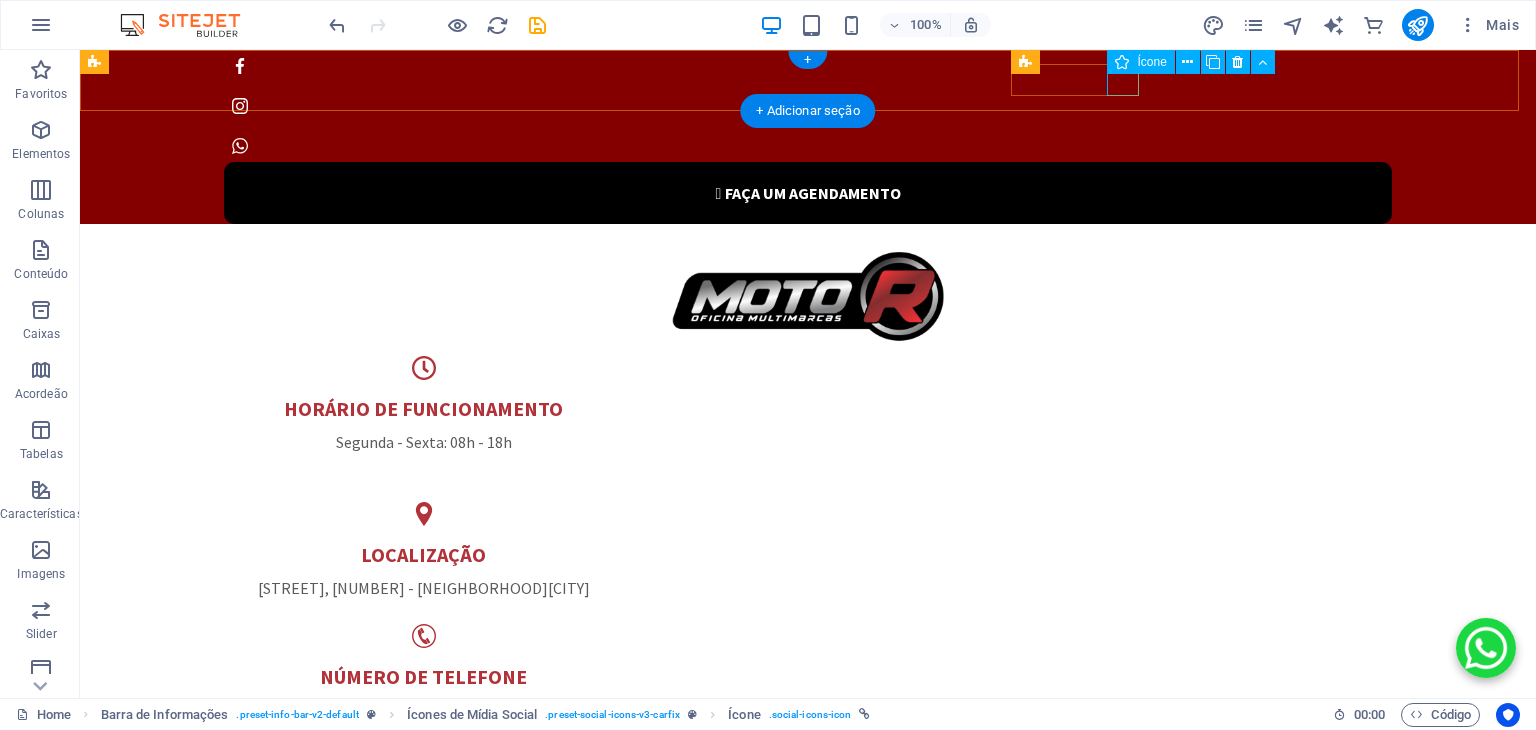 click at bounding box center [800, 146] 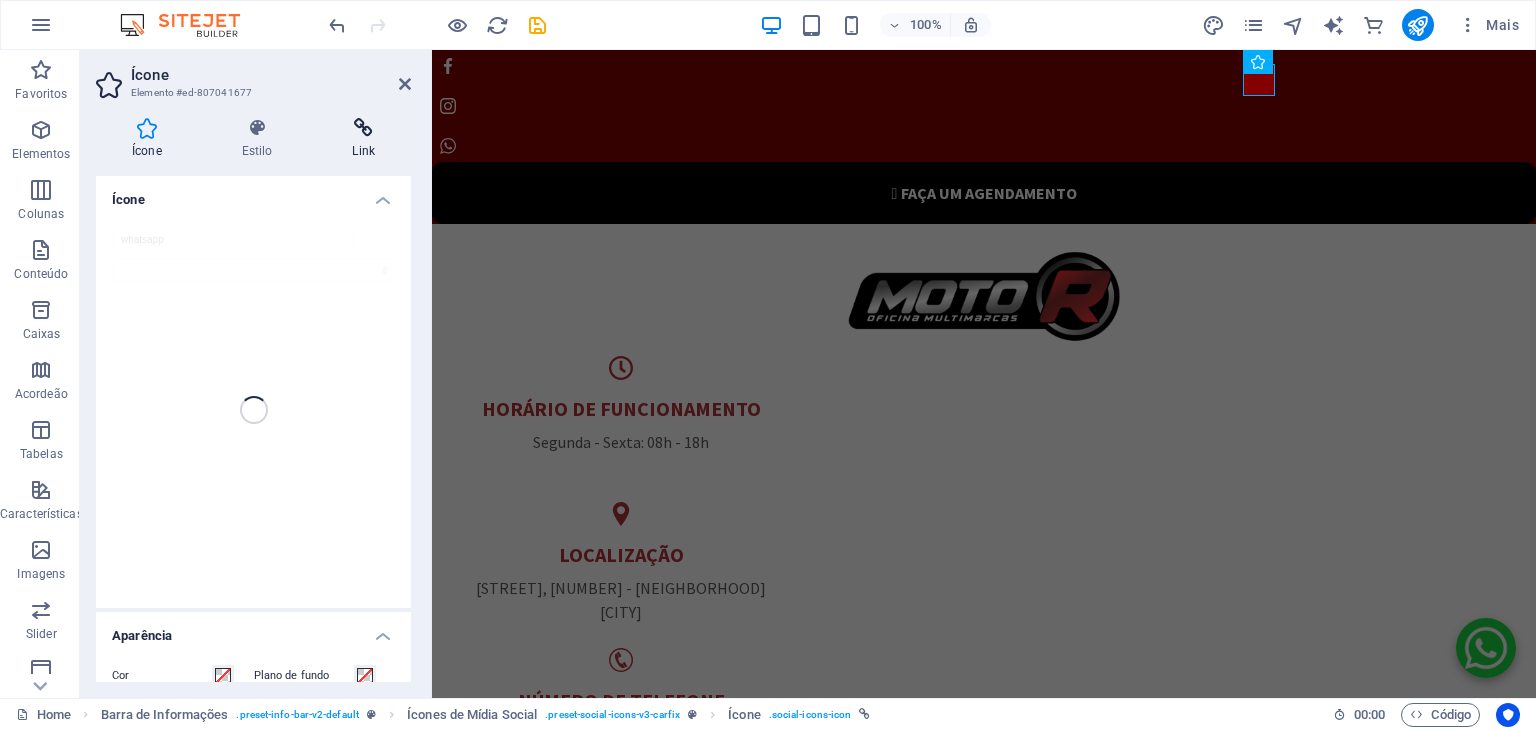 click at bounding box center [363, 128] 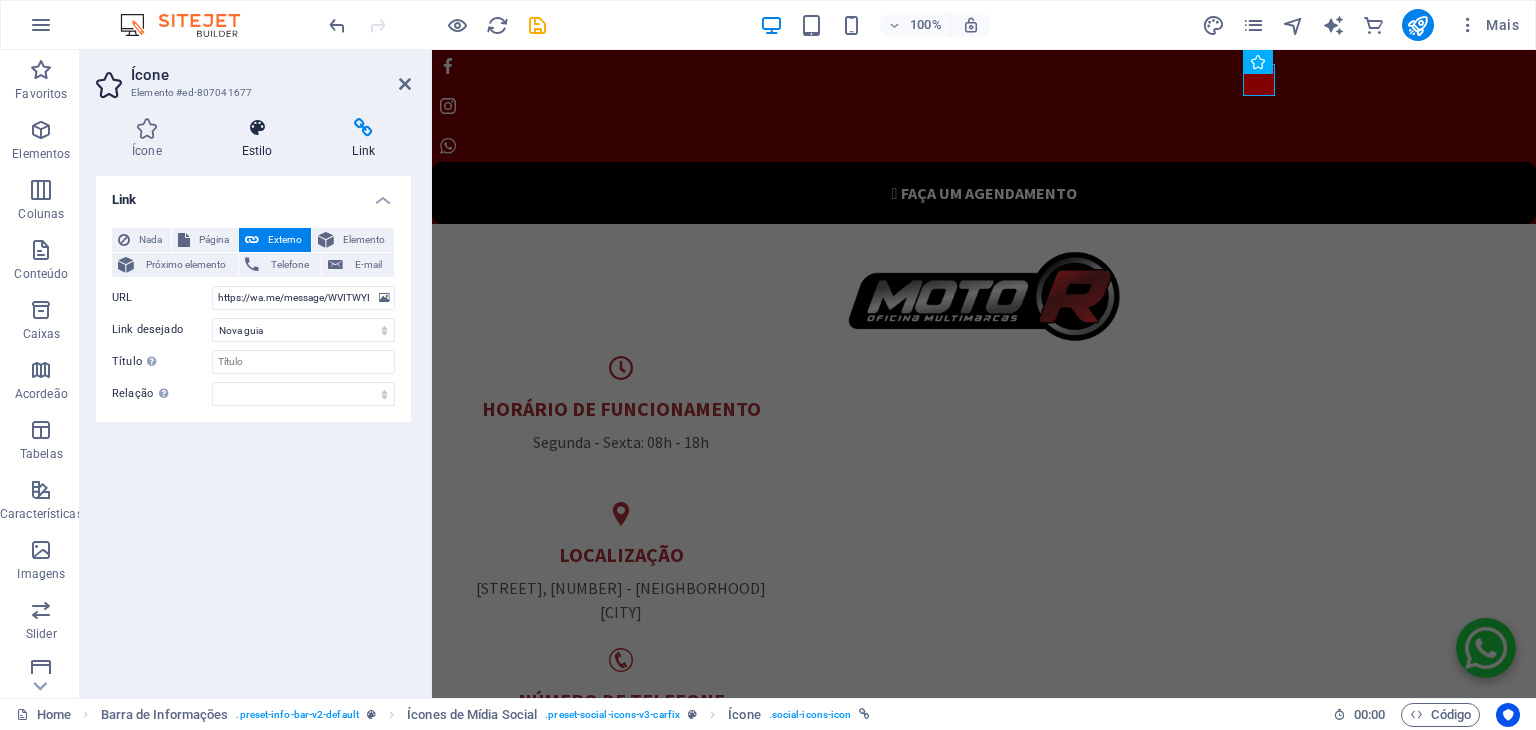click at bounding box center (257, 128) 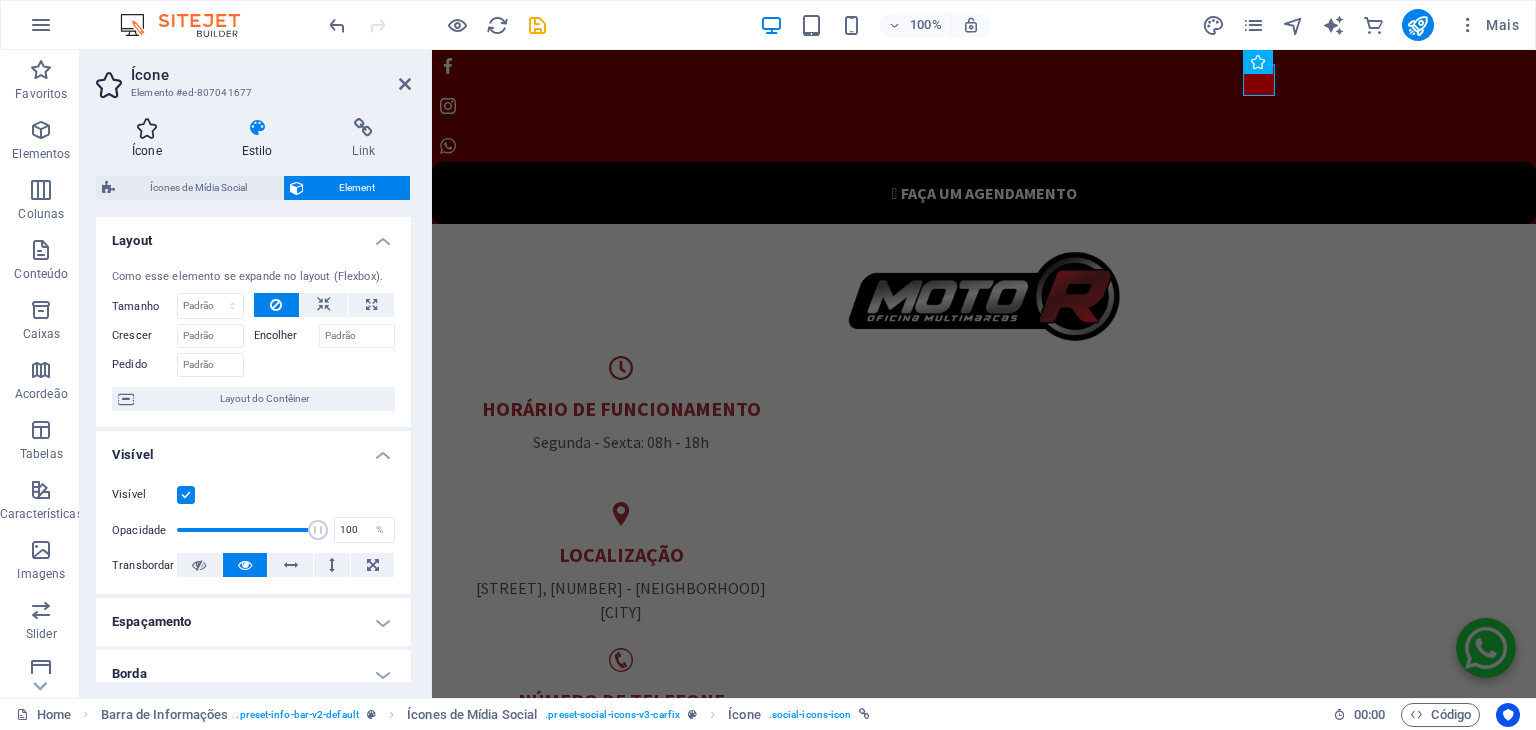 click at bounding box center (147, 128) 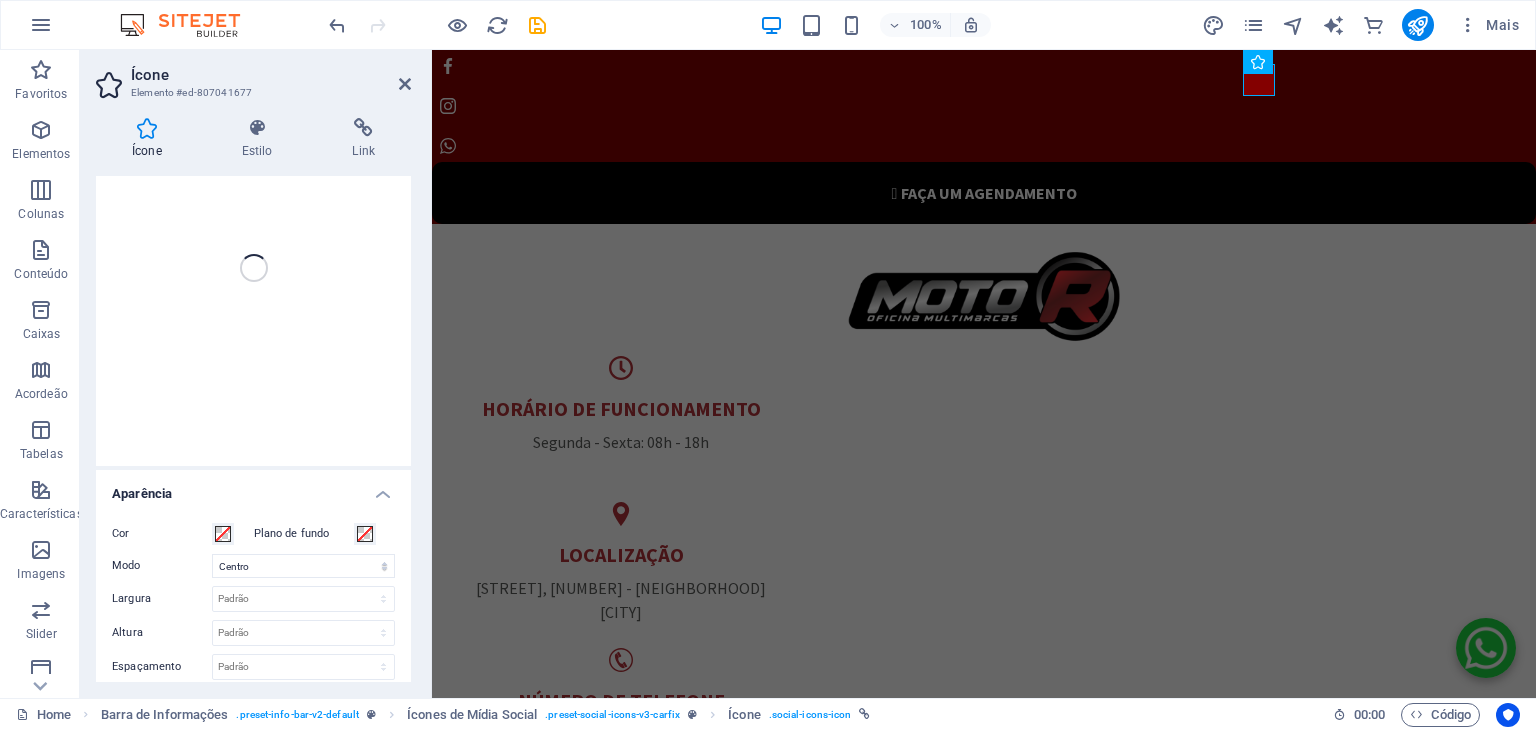 scroll, scrollTop: 0, scrollLeft: 0, axis: both 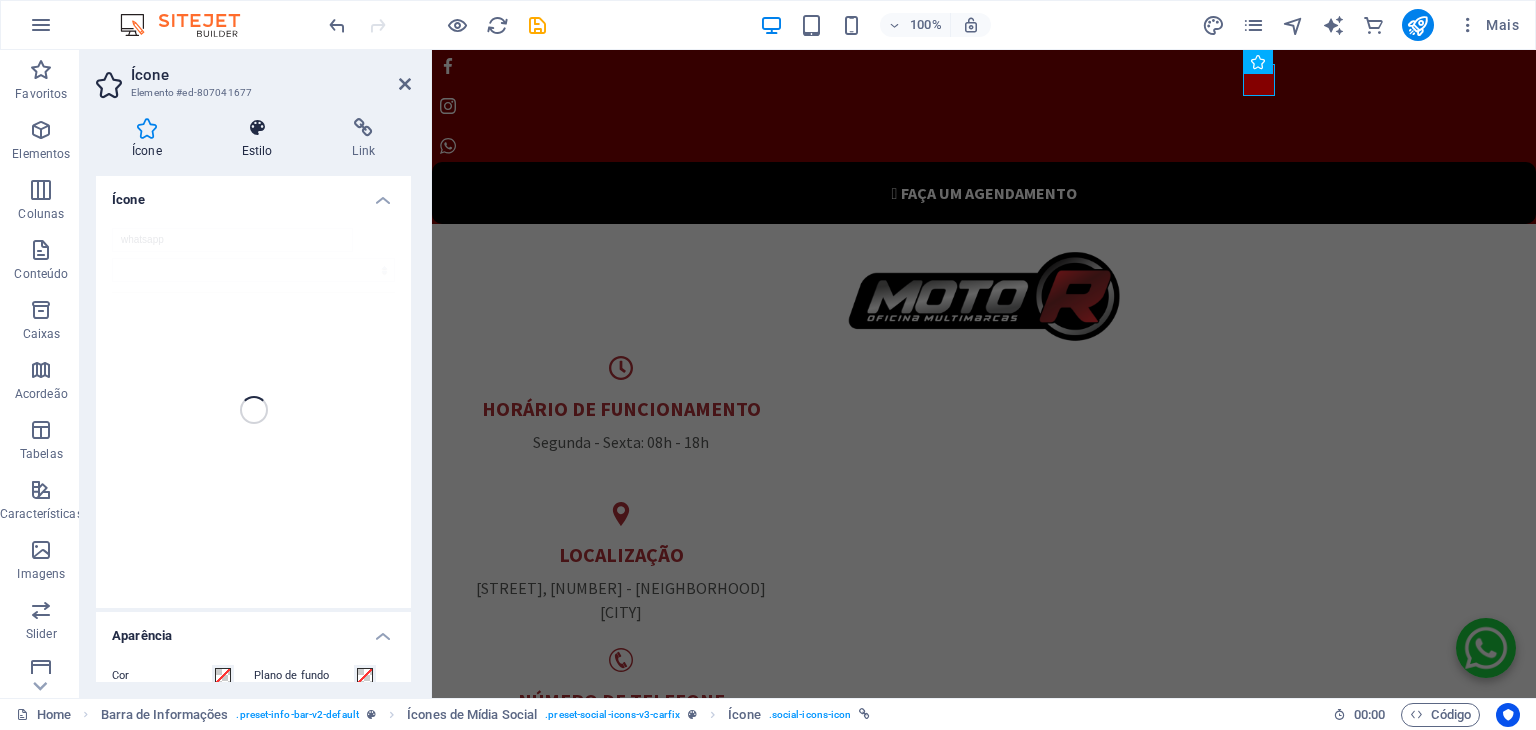 click on "Estilo" at bounding box center (261, 139) 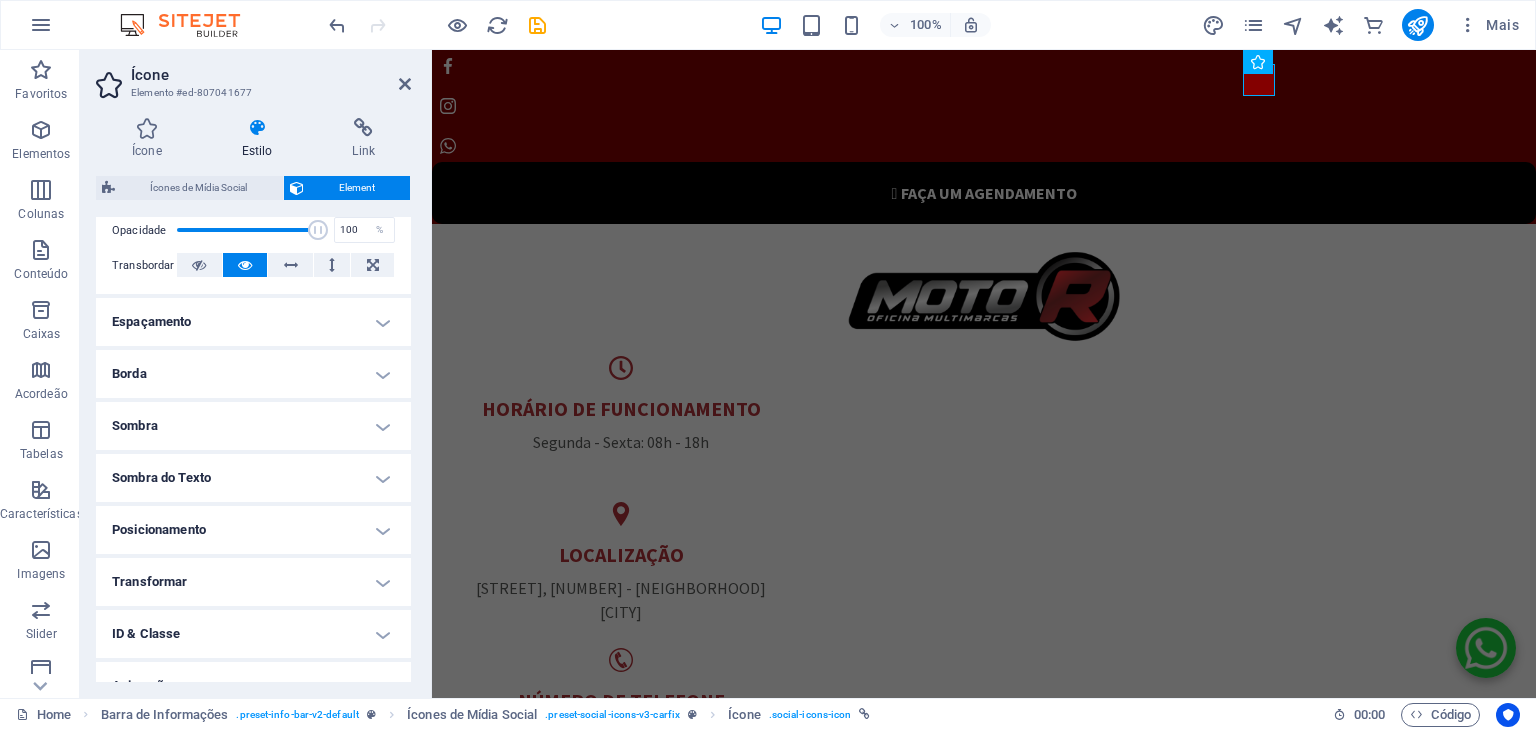 scroll, scrollTop: 380, scrollLeft: 0, axis: vertical 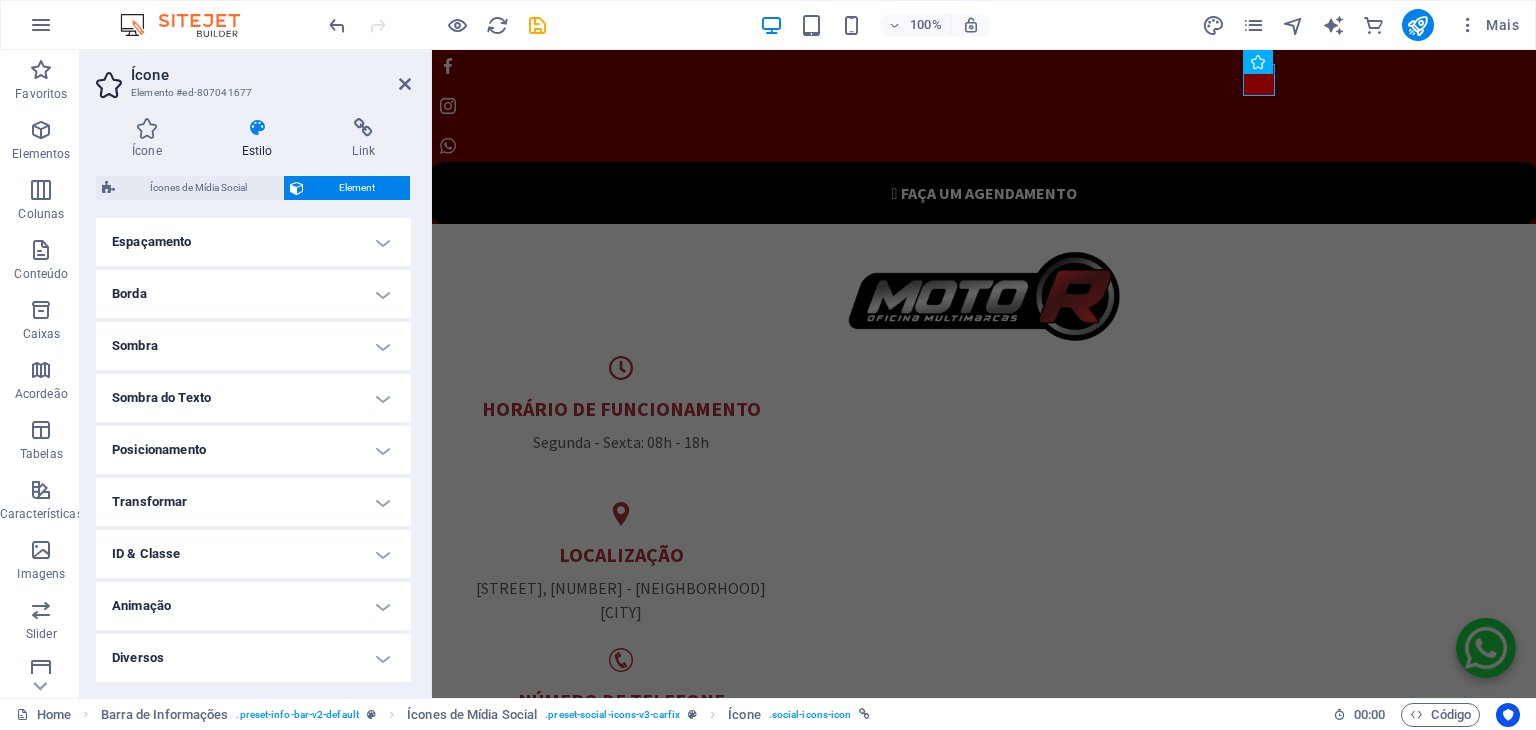 click on "ID & Classe" at bounding box center [253, 554] 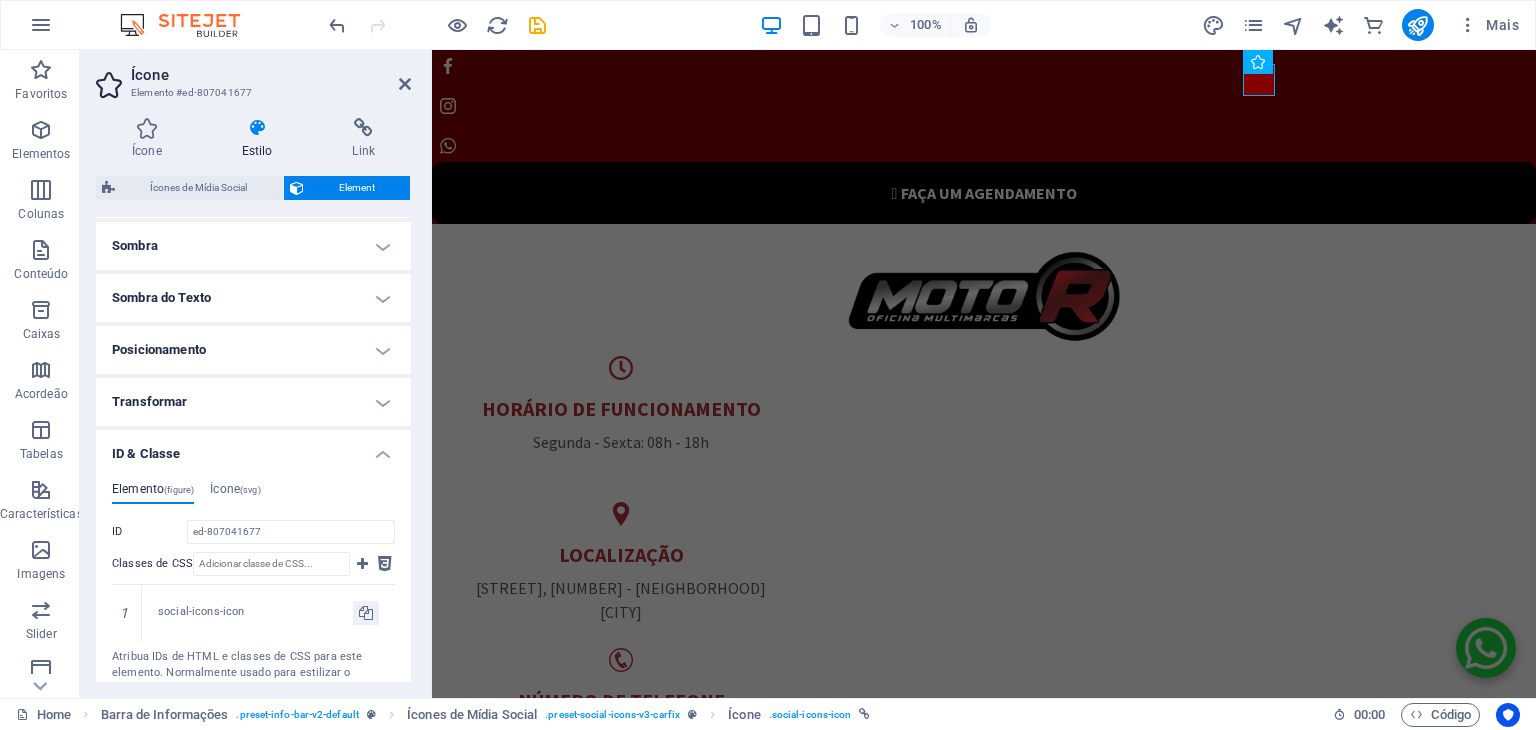 scroll, scrollTop: 580, scrollLeft: 0, axis: vertical 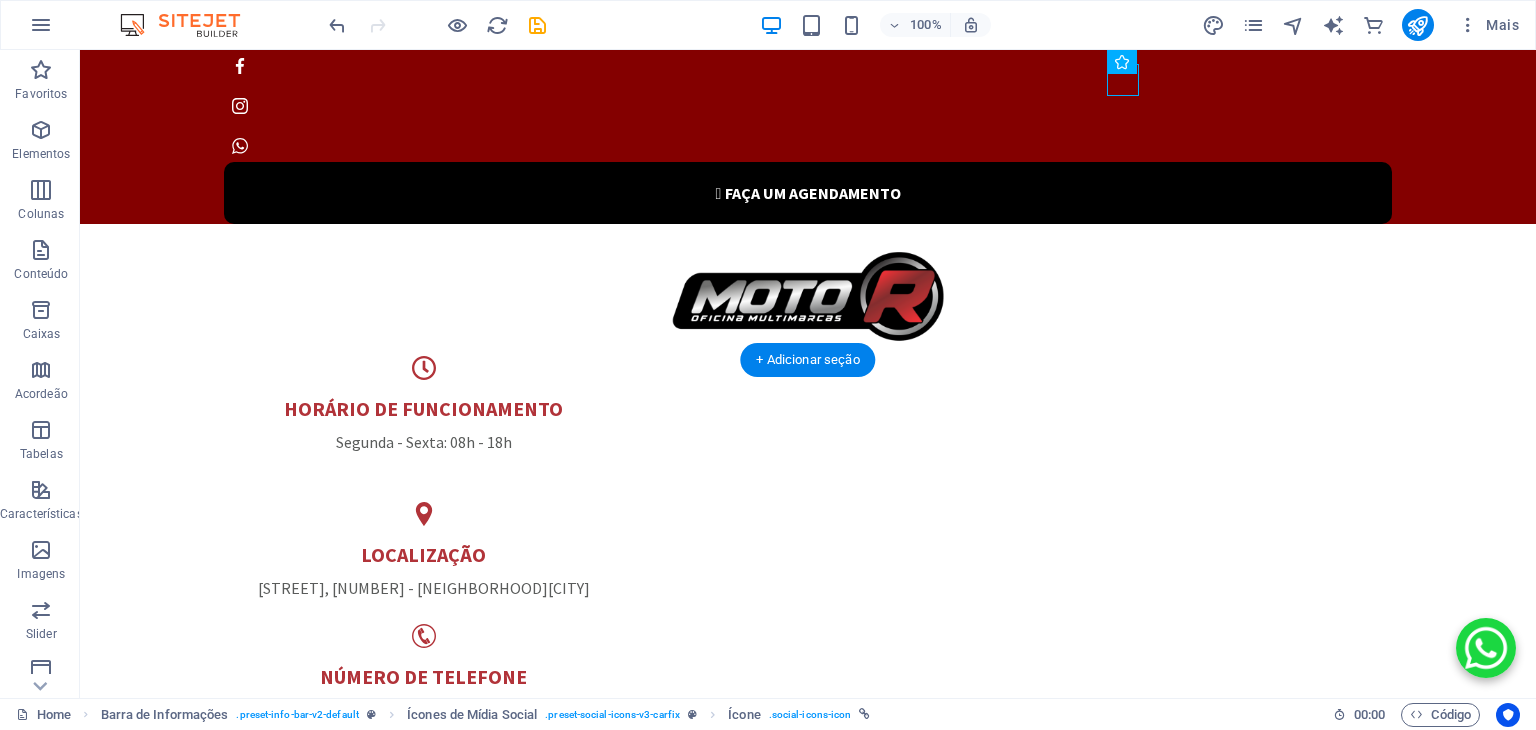 click at bounding box center (808, 2082) 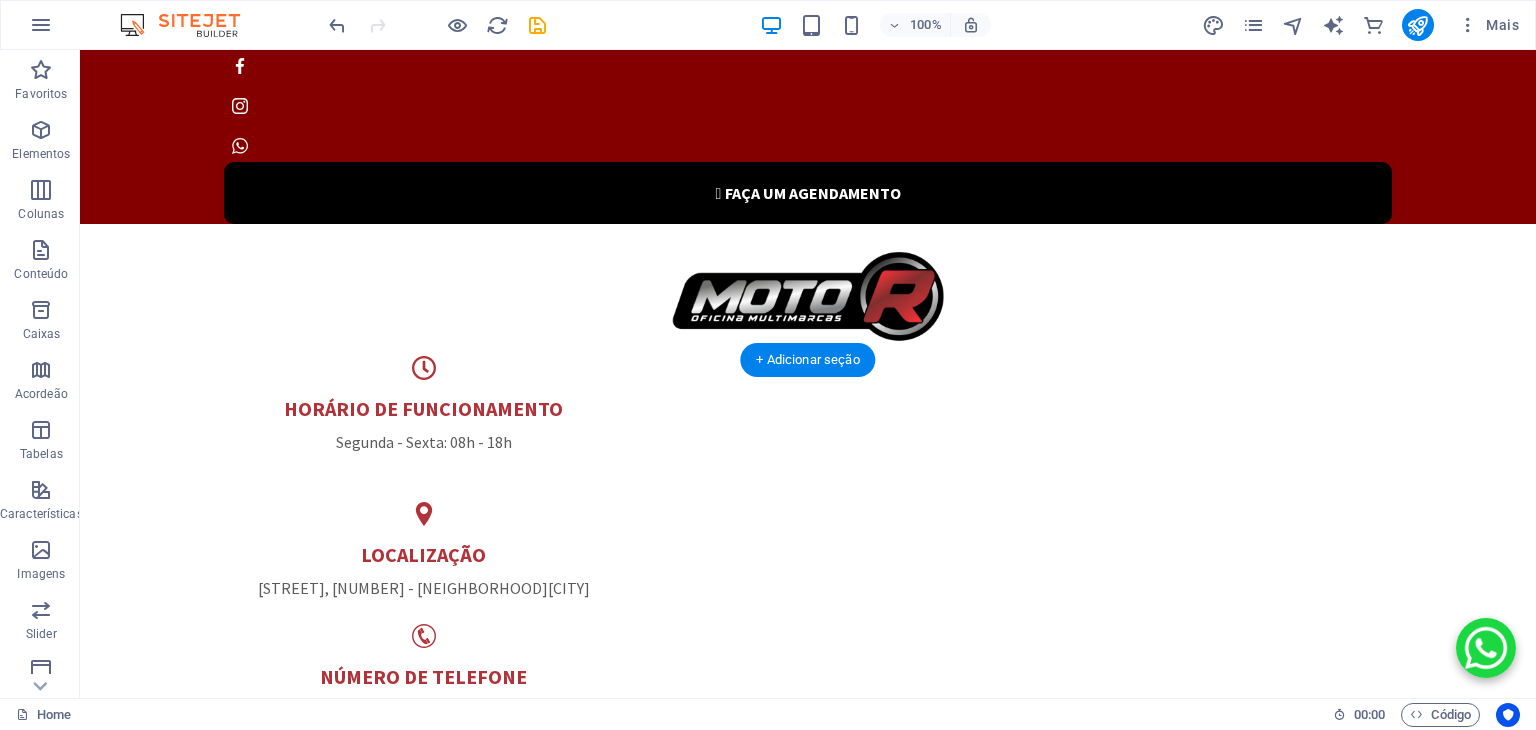 scroll, scrollTop: 200, scrollLeft: 0, axis: vertical 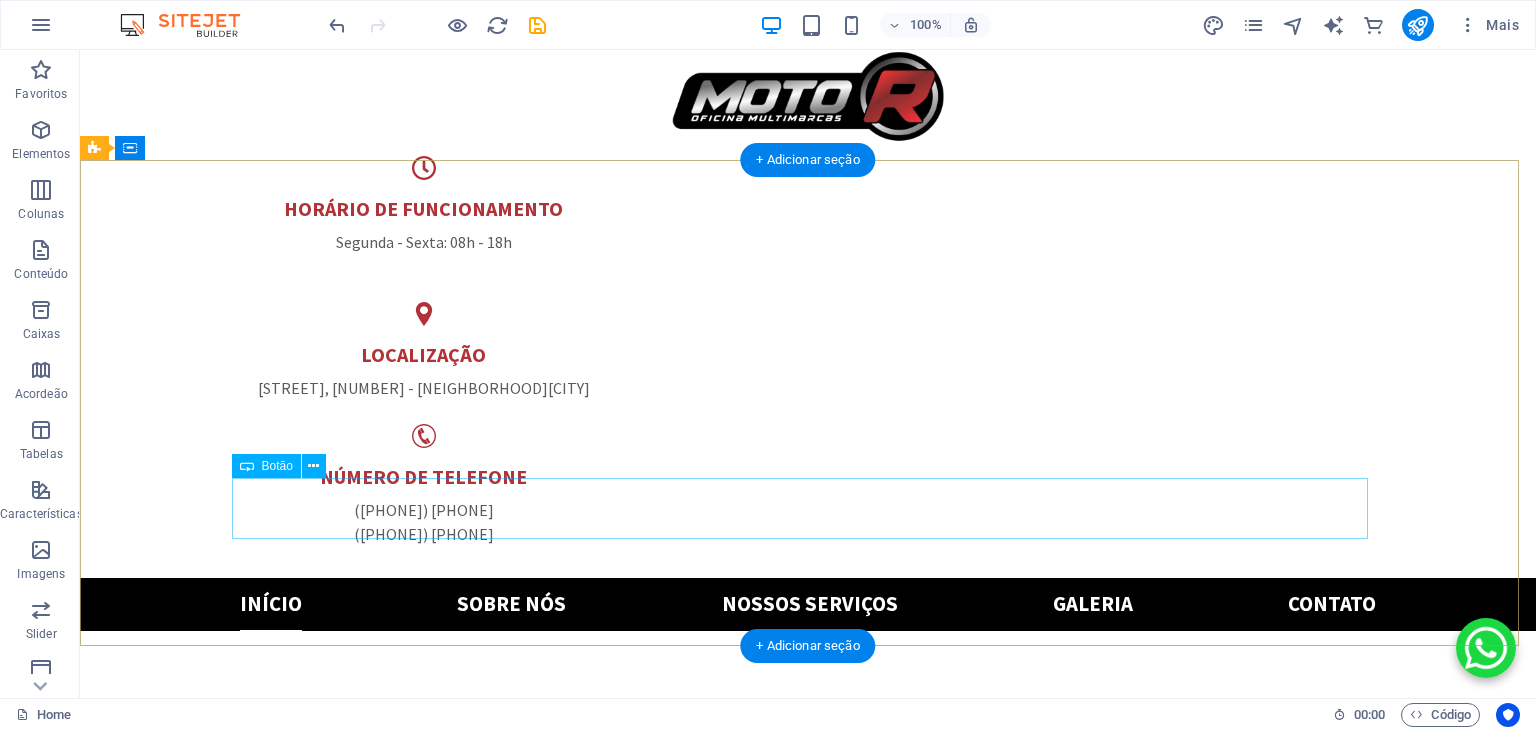 click on "Saber mais  " at bounding box center (808, 2056) 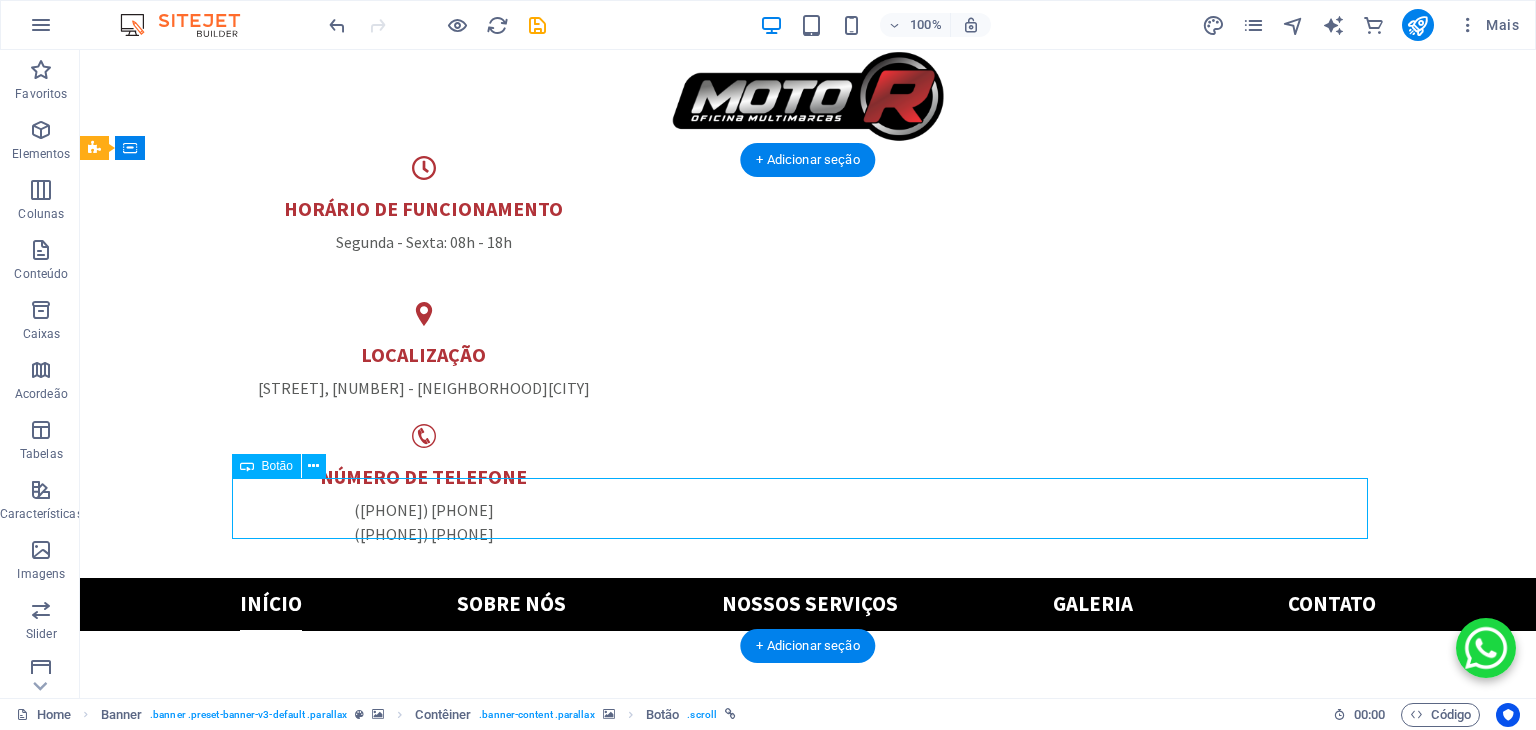 click on "Saber mais  " at bounding box center (808, 2056) 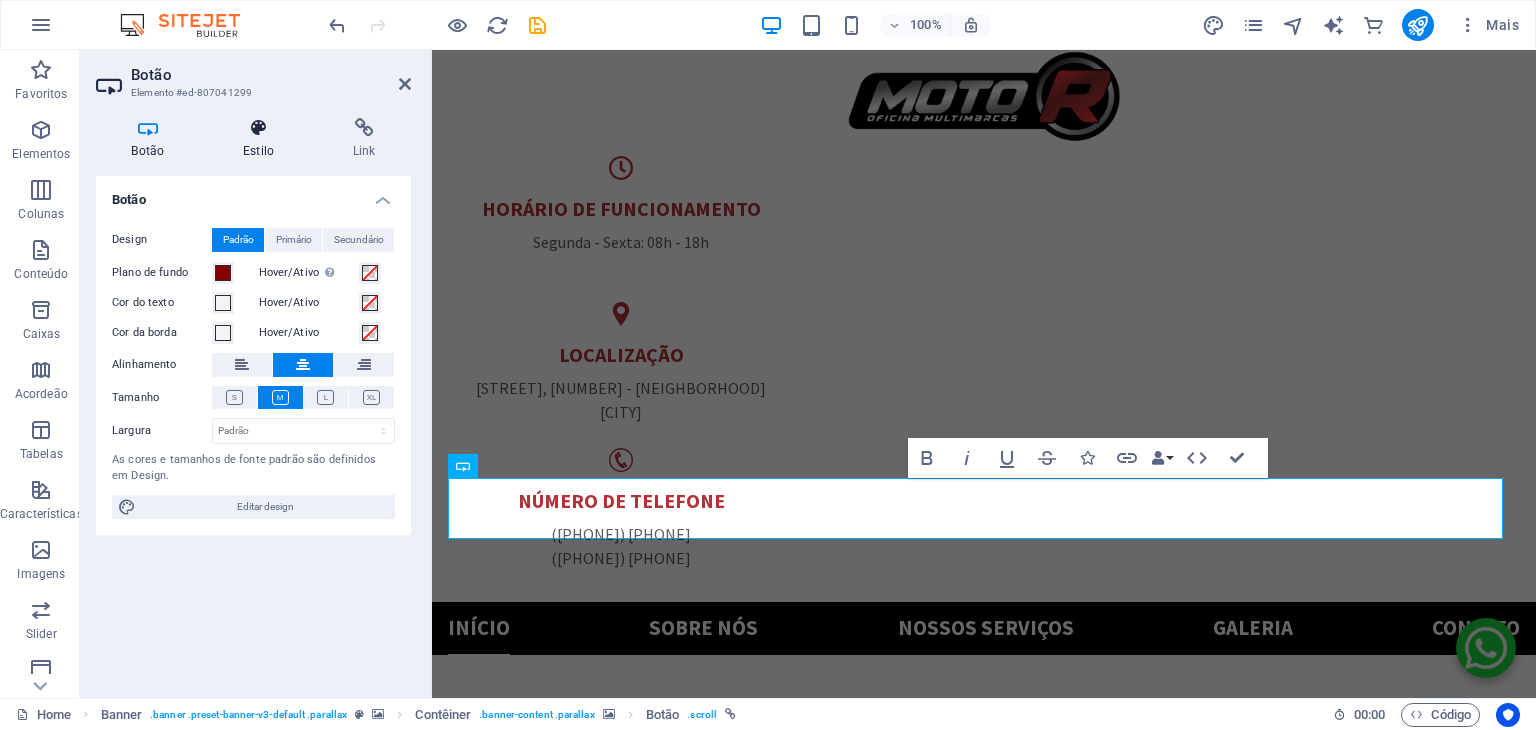click on "Estilo" at bounding box center [263, 139] 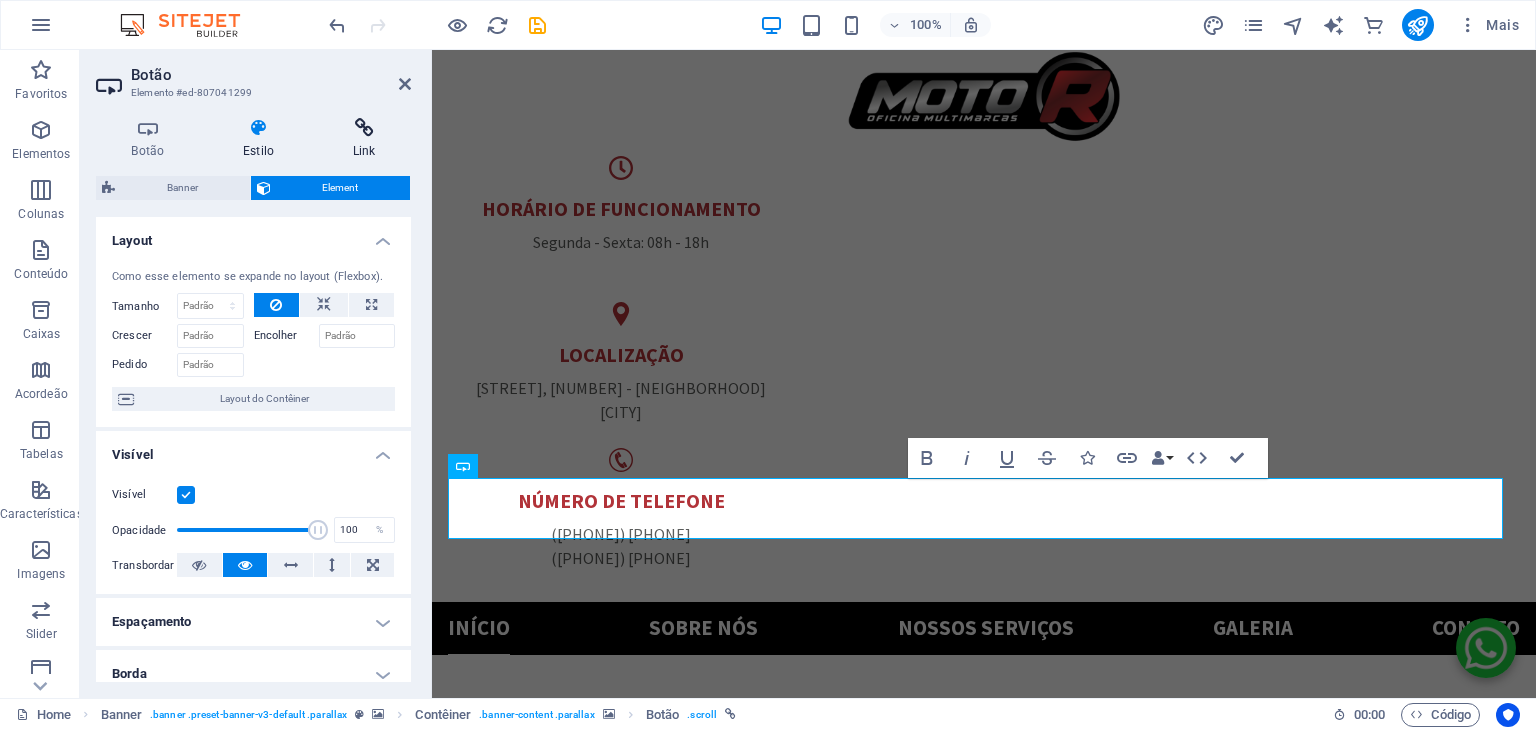 click at bounding box center [364, 128] 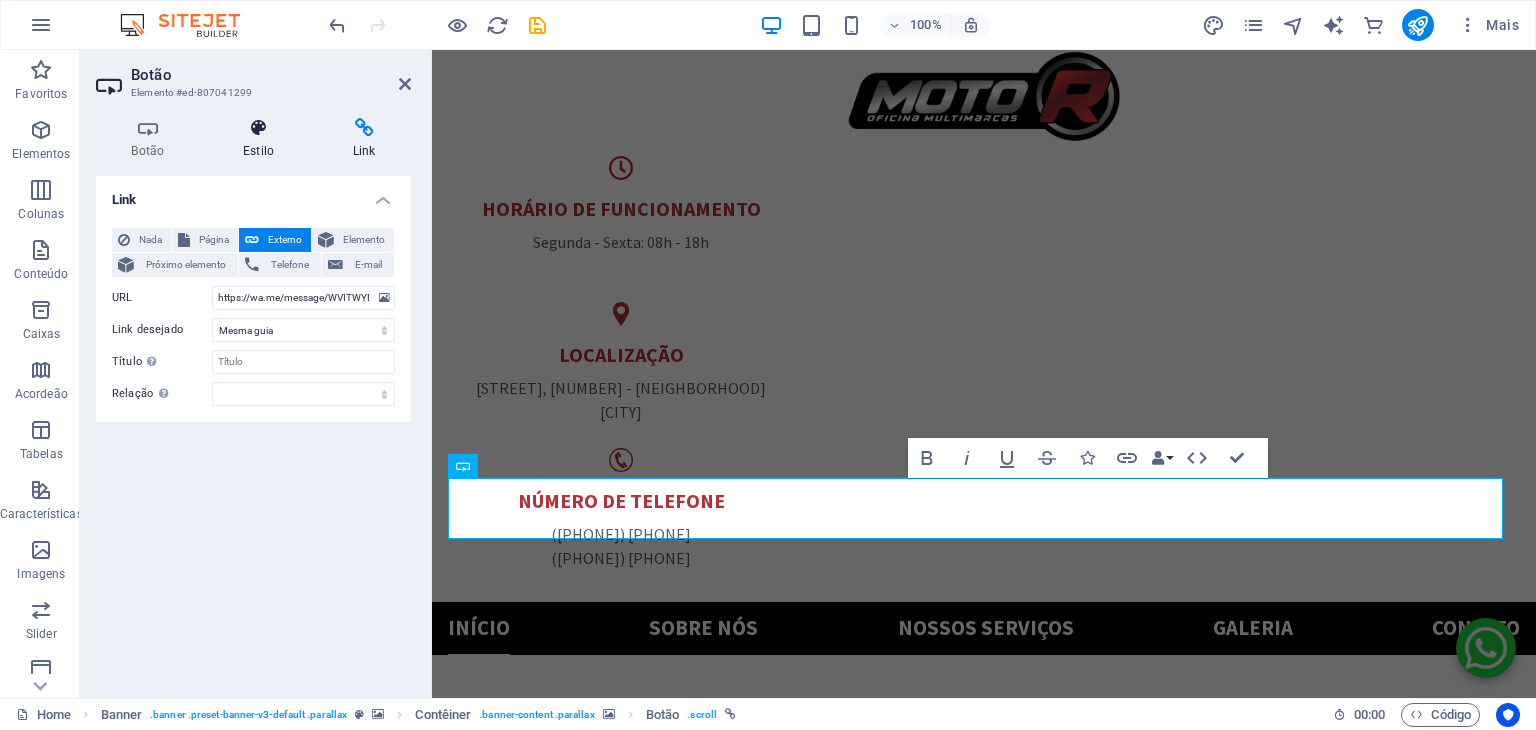click at bounding box center (259, 128) 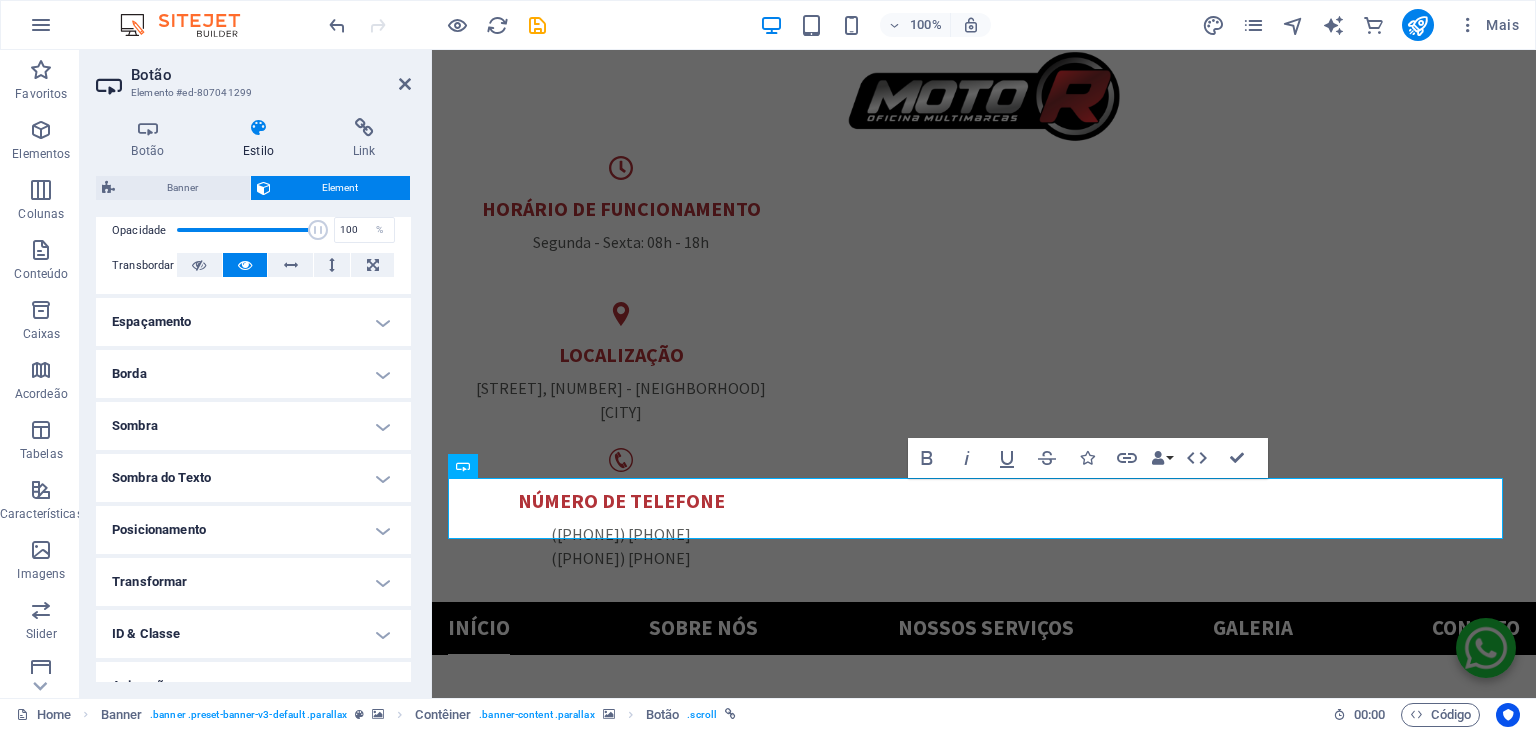 scroll, scrollTop: 380, scrollLeft: 0, axis: vertical 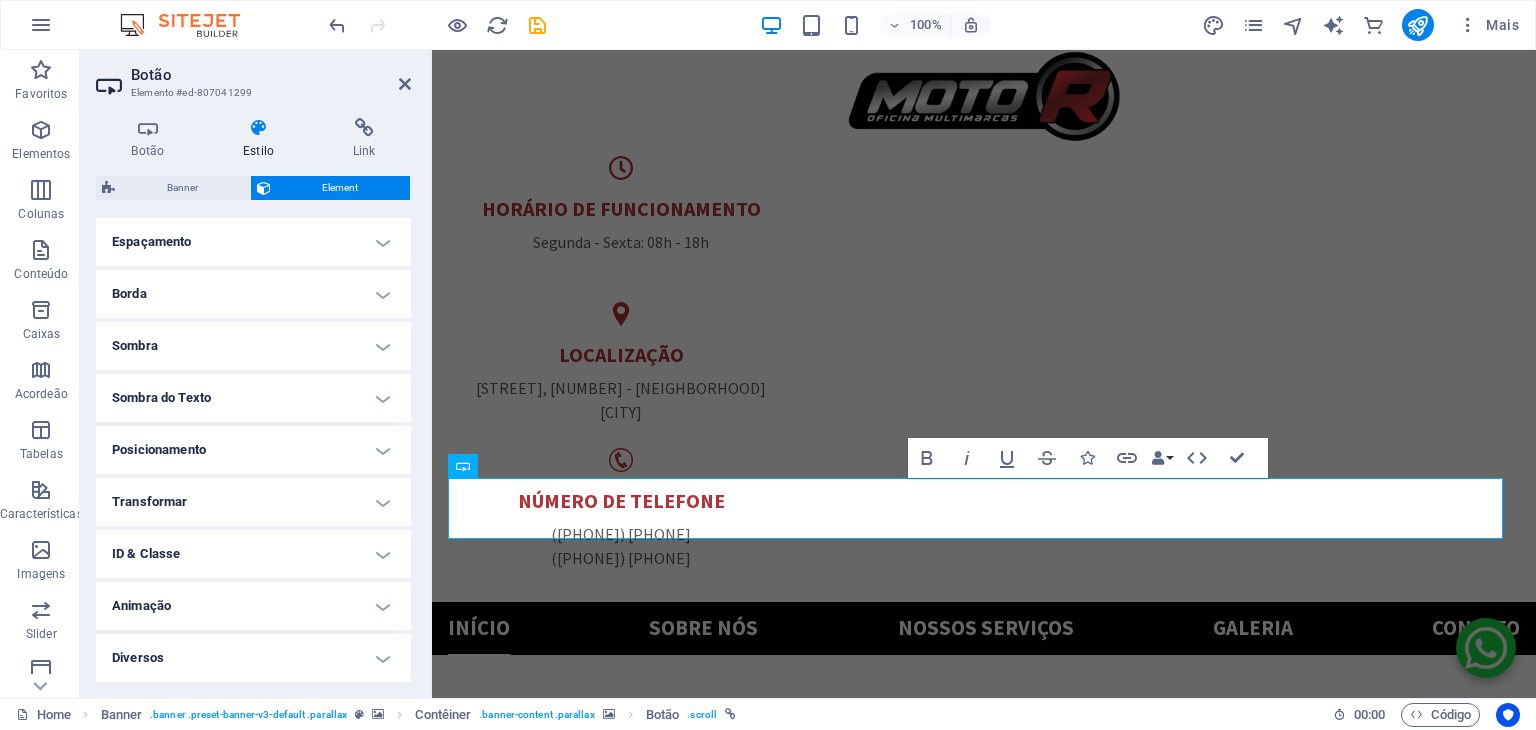 click on "ID & Classe" at bounding box center (253, 554) 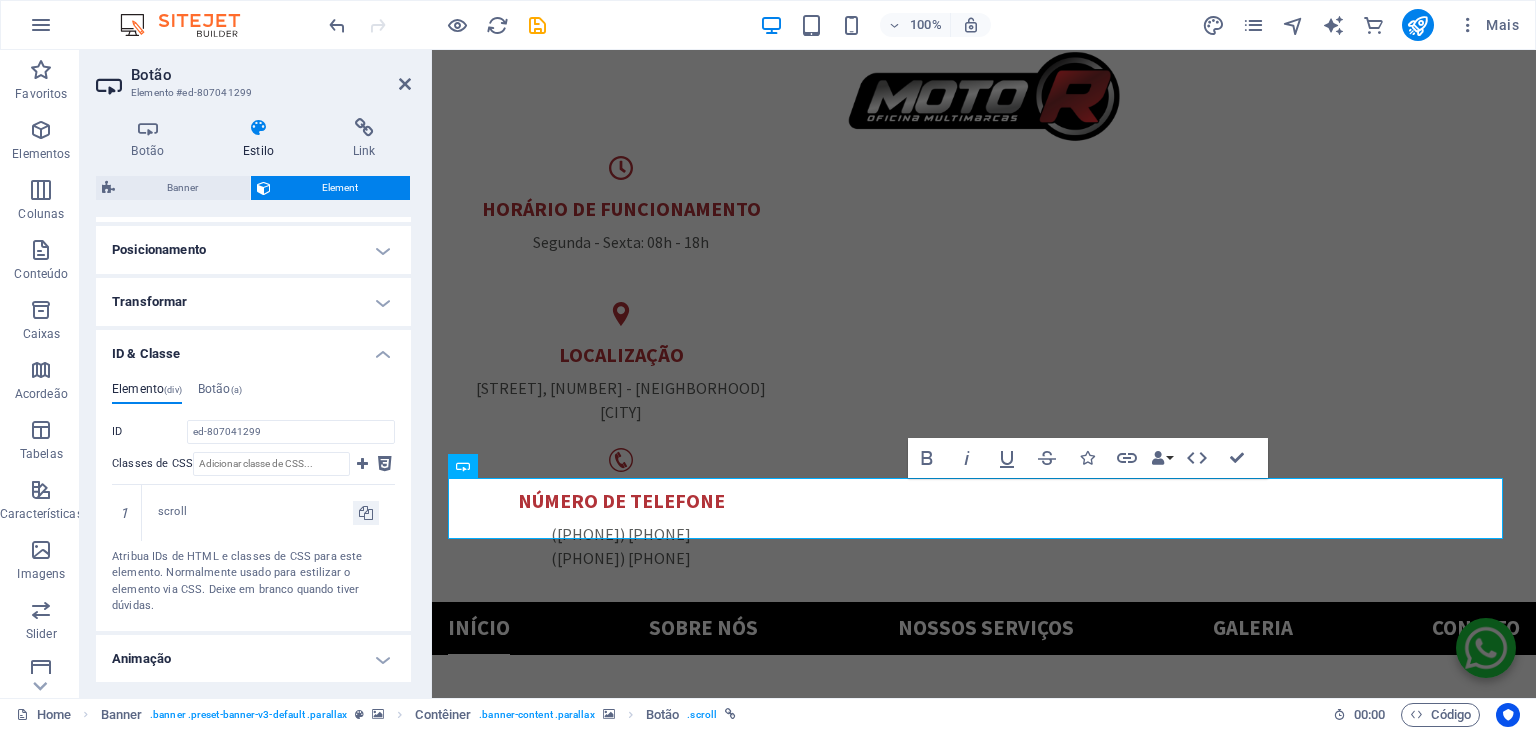 scroll, scrollTop: 632, scrollLeft: 0, axis: vertical 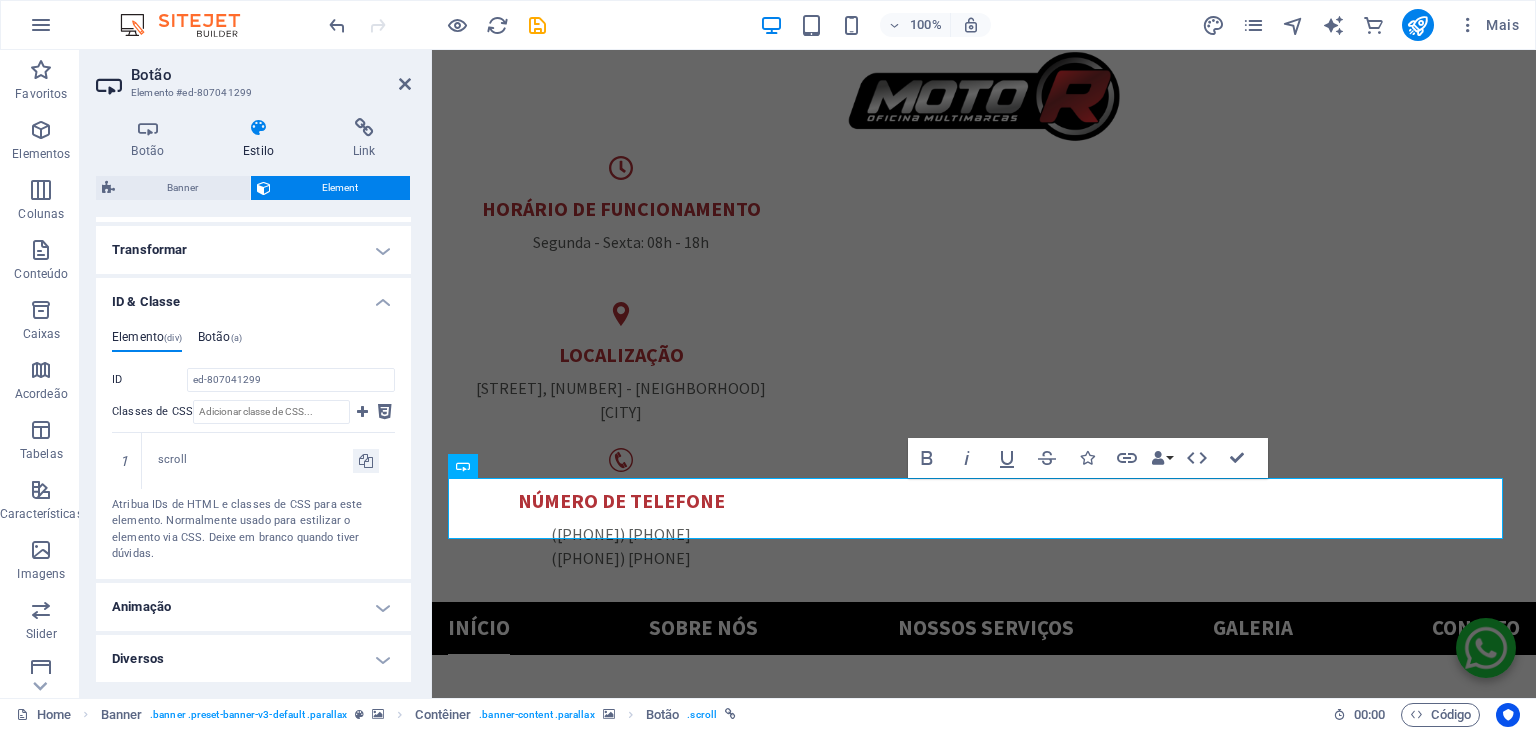click on "(a)" at bounding box center [236, 338] 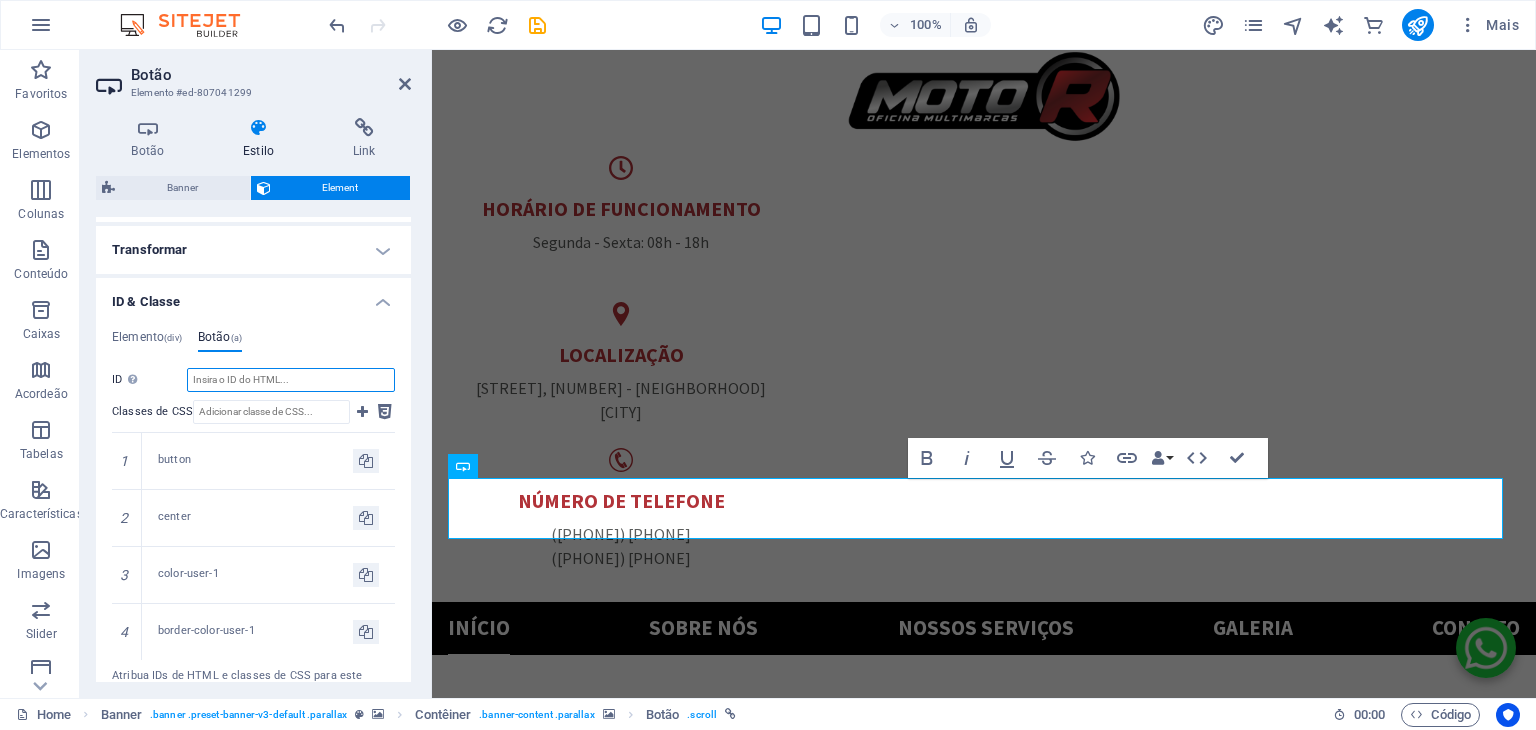 click on "ID Espaço e caractere especial (exceto "-" ou "_") não são aceitos" at bounding box center [291, 380] 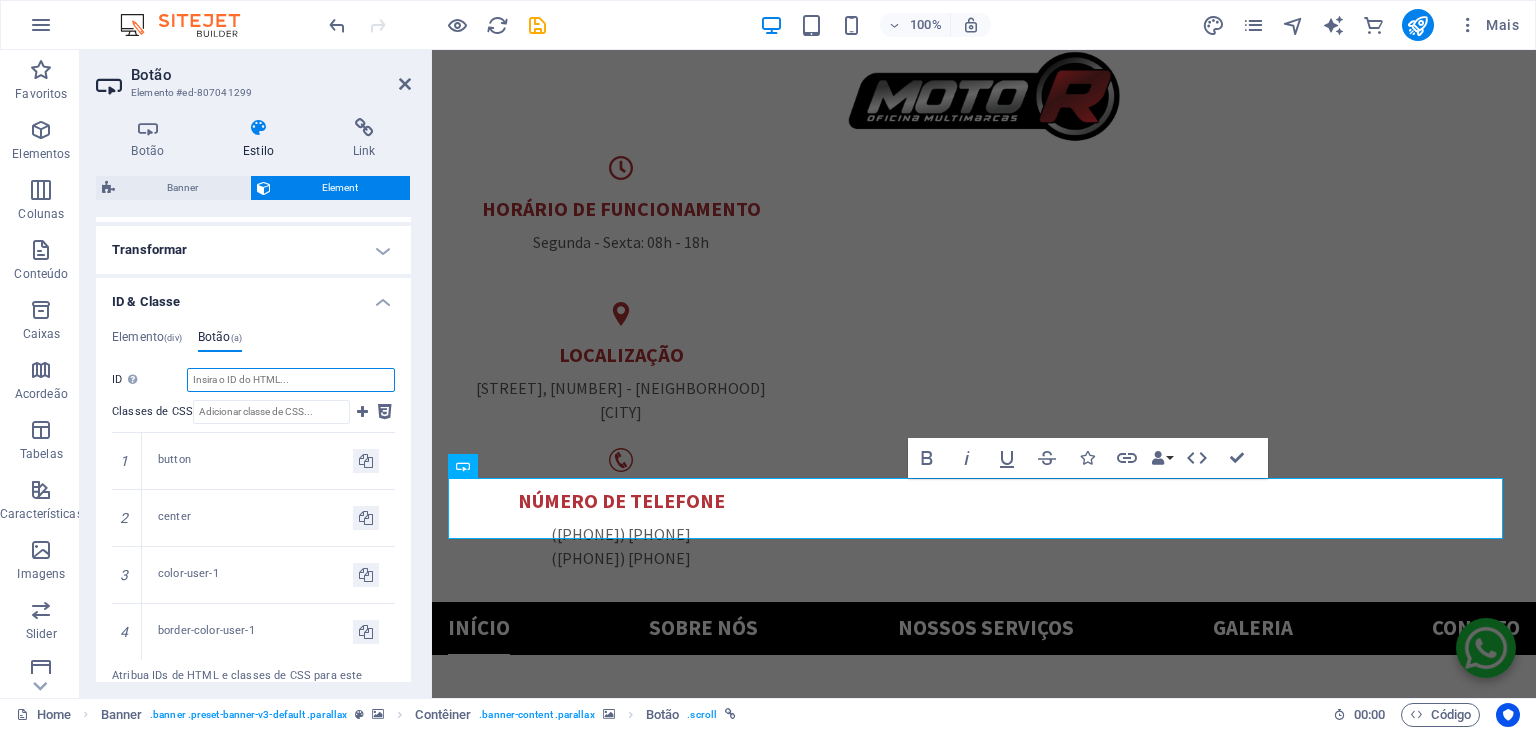 paste on "AW-[PHONE]" 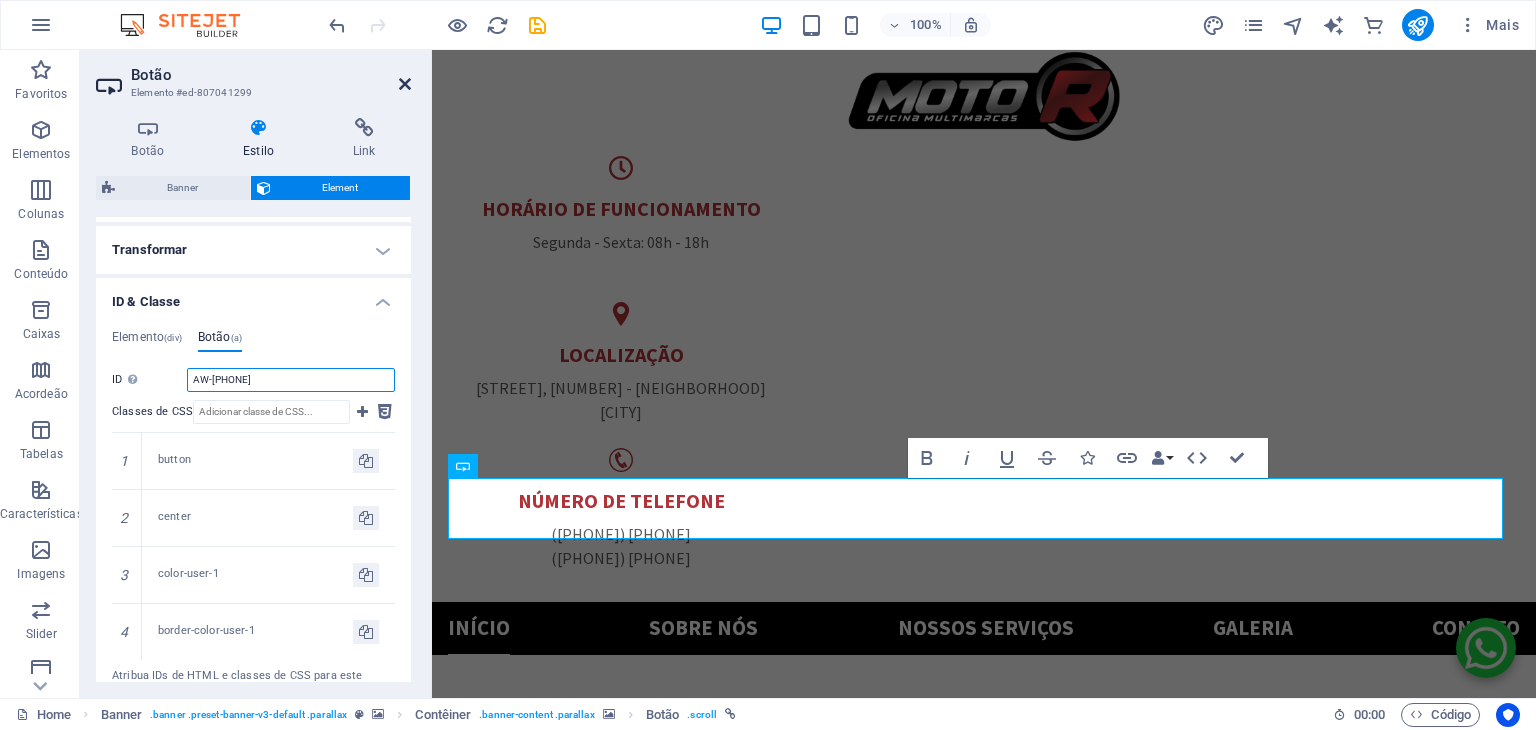 type on "AW-[PHONE]" 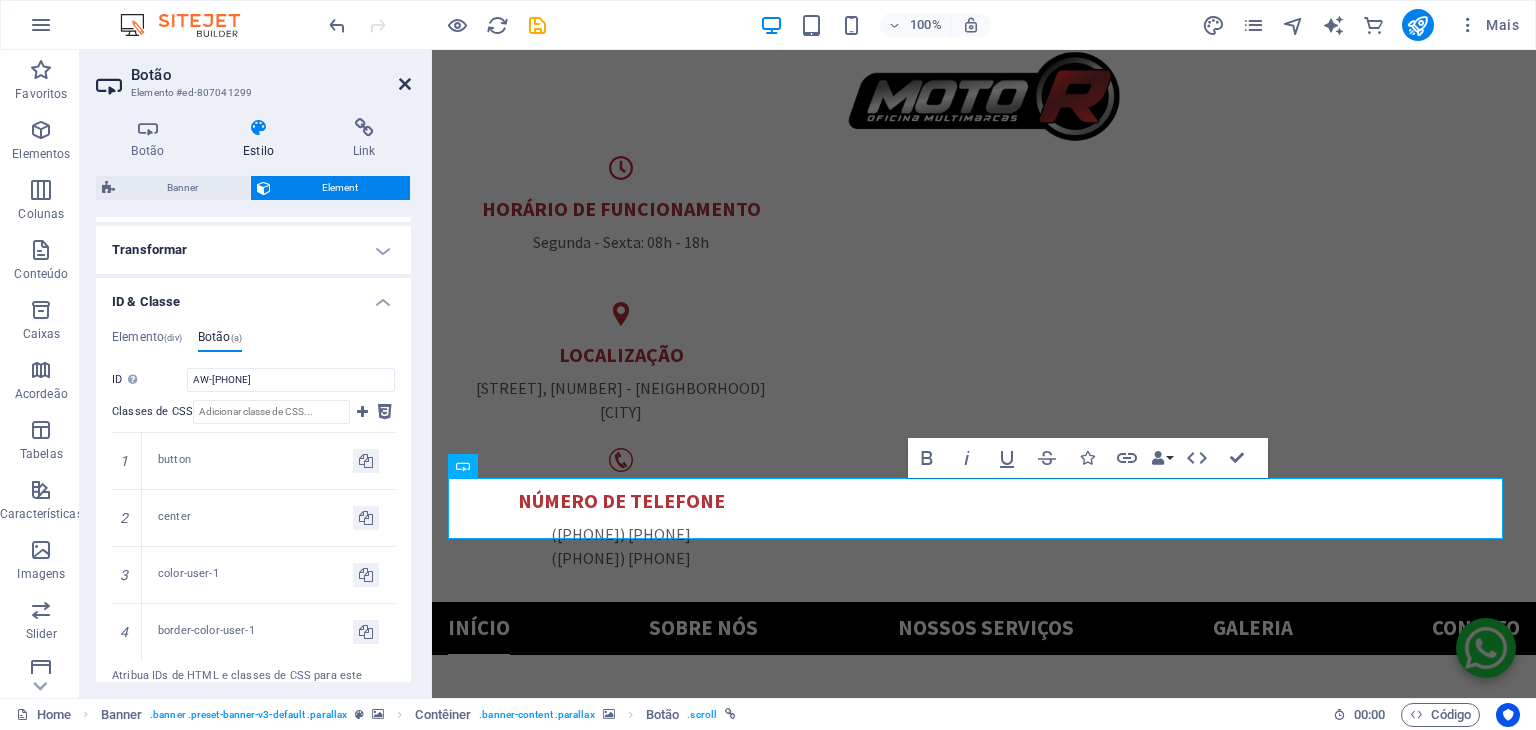 click at bounding box center (405, 84) 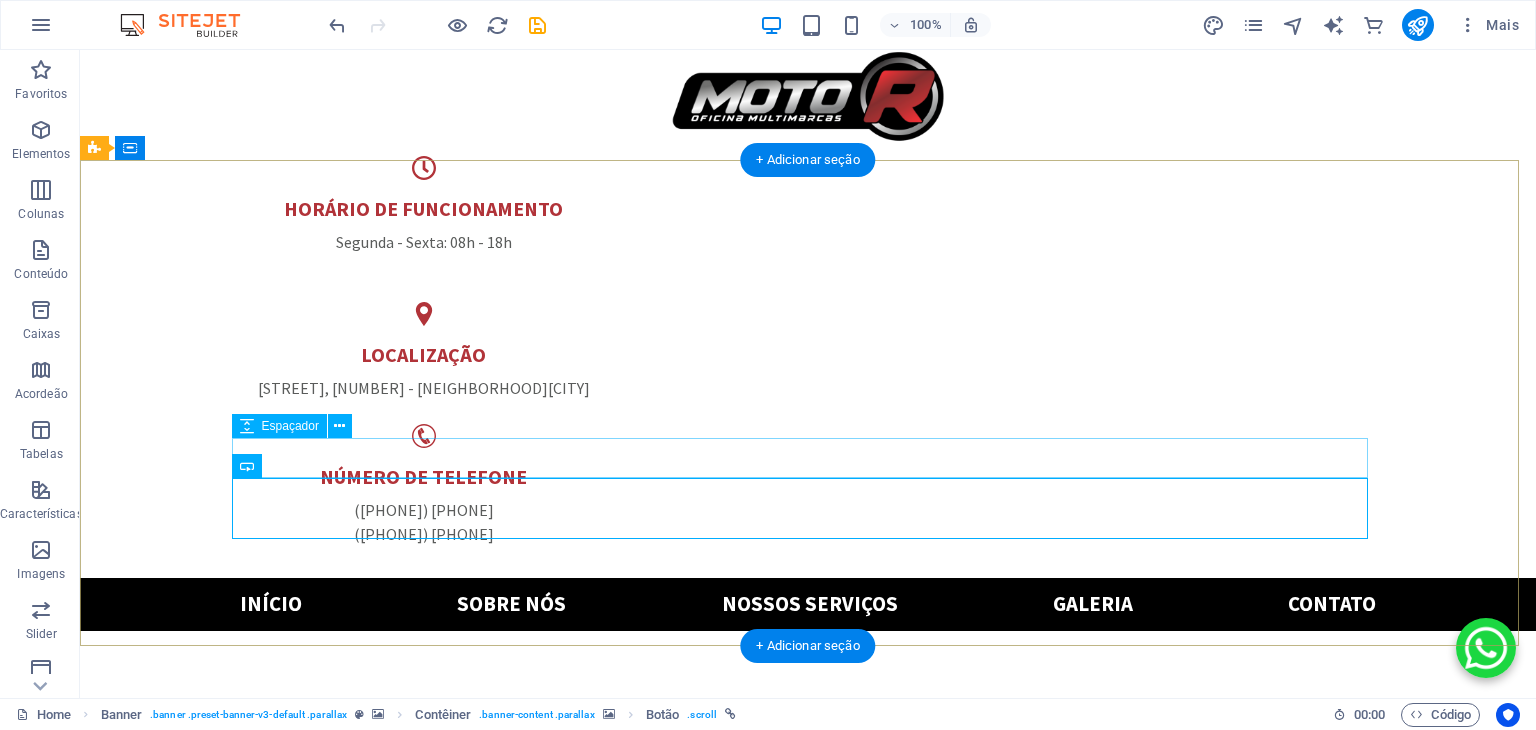 scroll, scrollTop: 0, scrollLeft: 0, axis: both 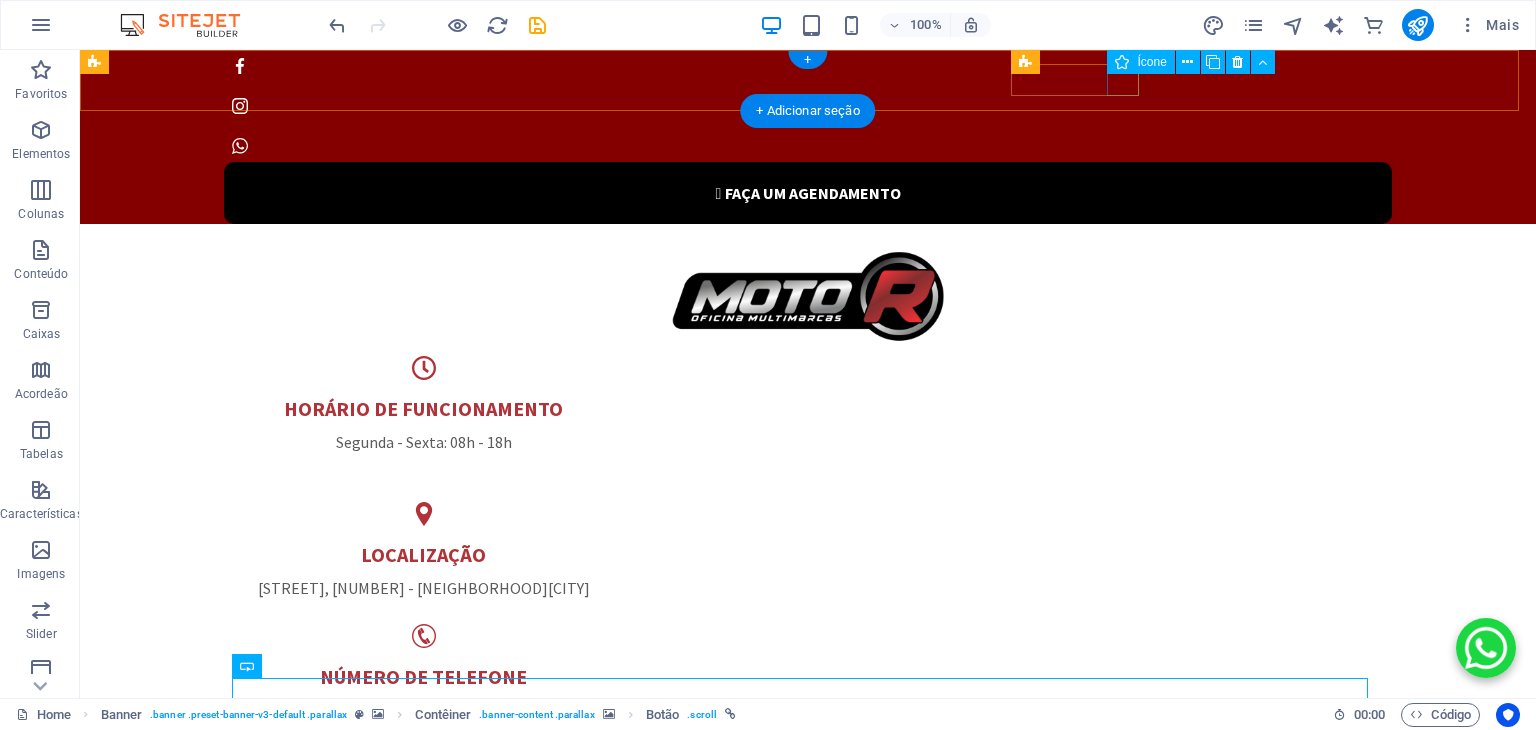 click at bounding box center [800, 146] 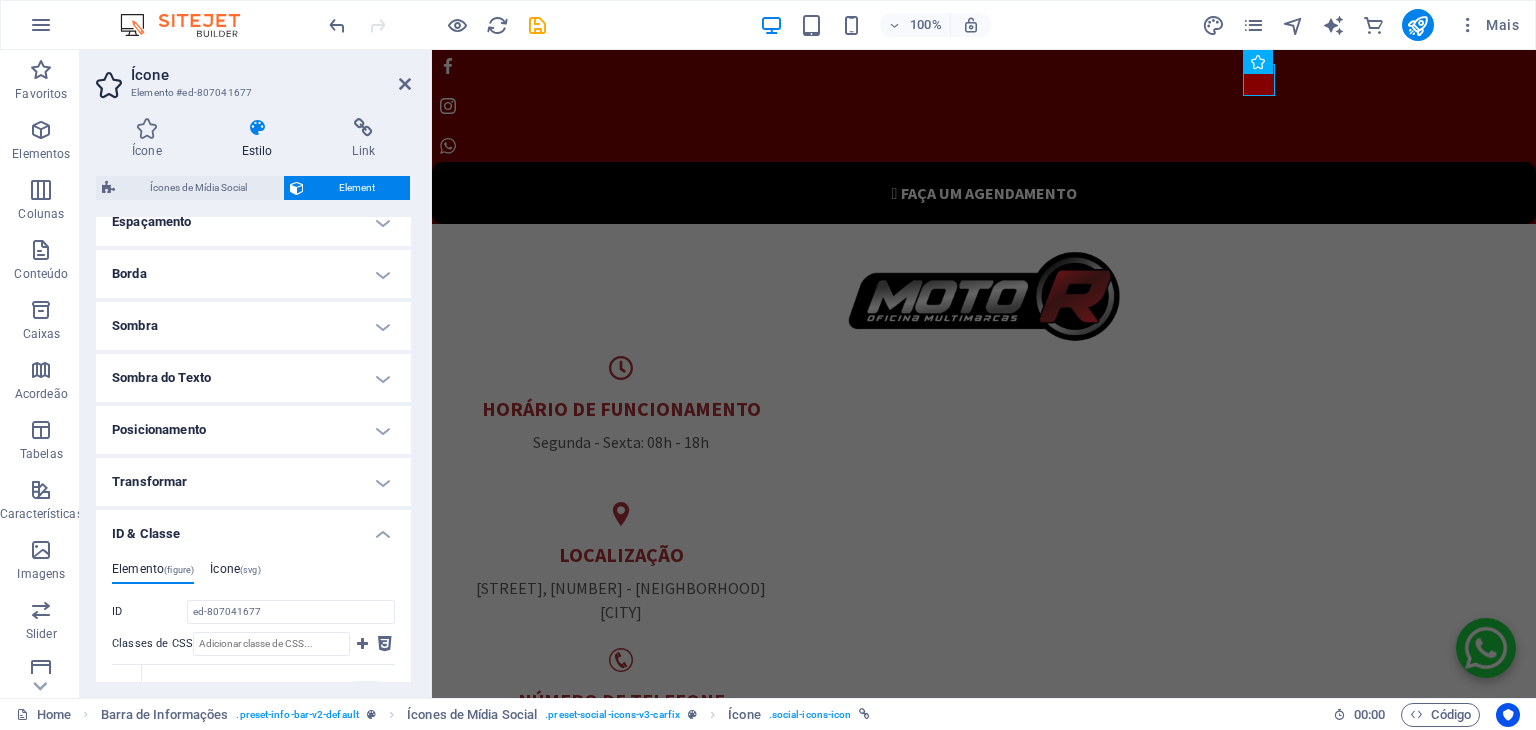 scroll, scrollTop: 600, scrollLeft: 0, axis: vertical 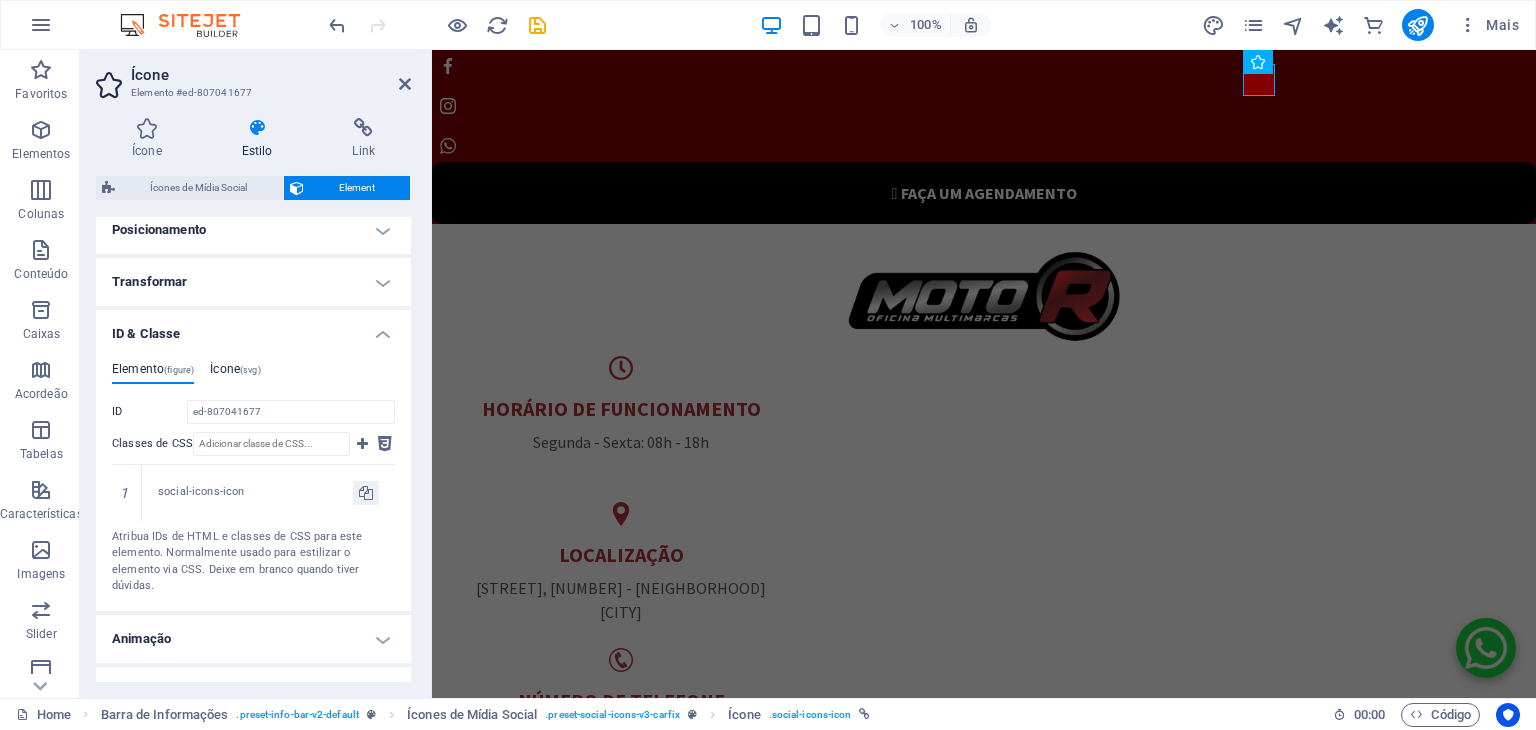 click on "Ícone  (svg)" at bounding box center (235, 373) 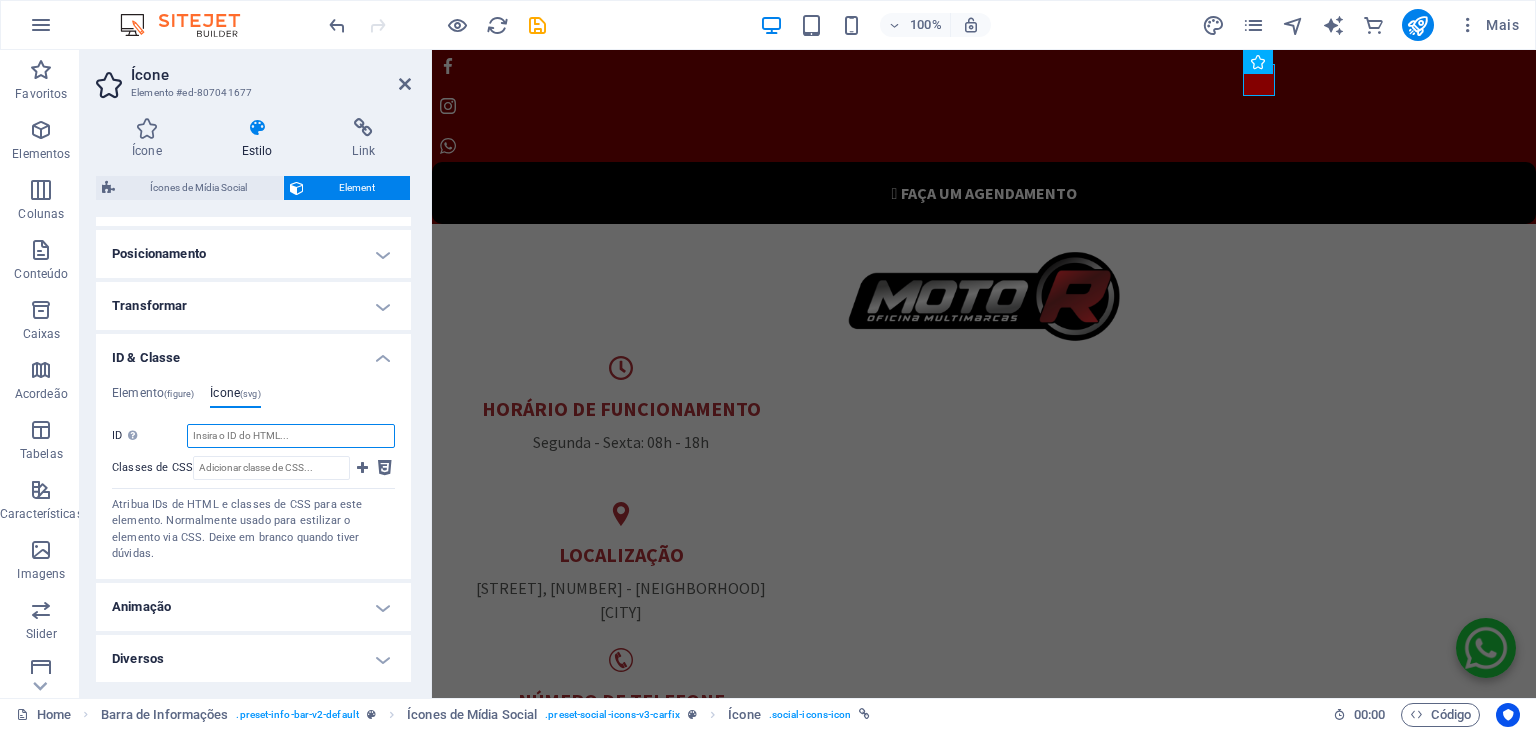 click on "ID Espaço e caractere especial (exceto "-" ou "_") não são aceitos" at bounding box center [291, 436] 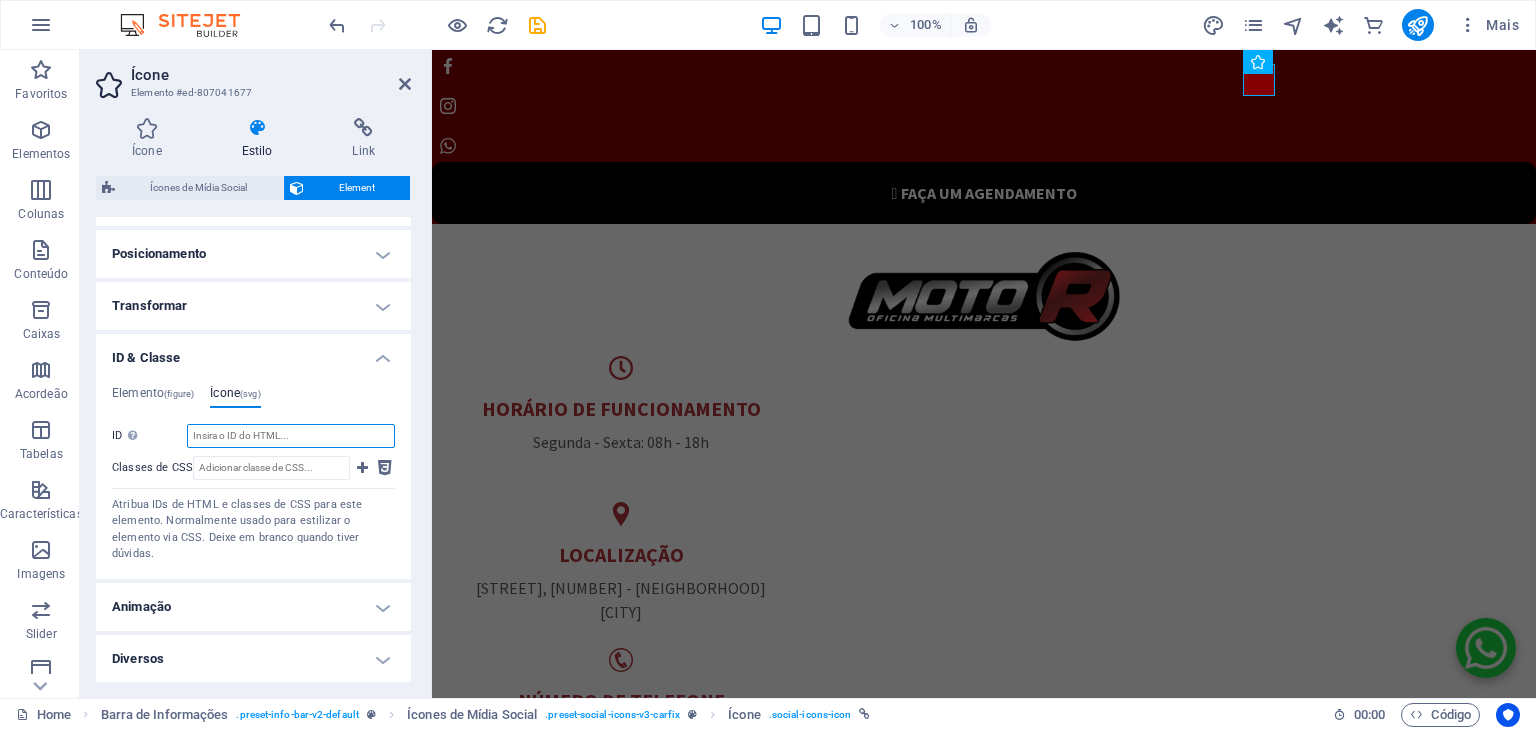 paste on "AW-[PHONE]" 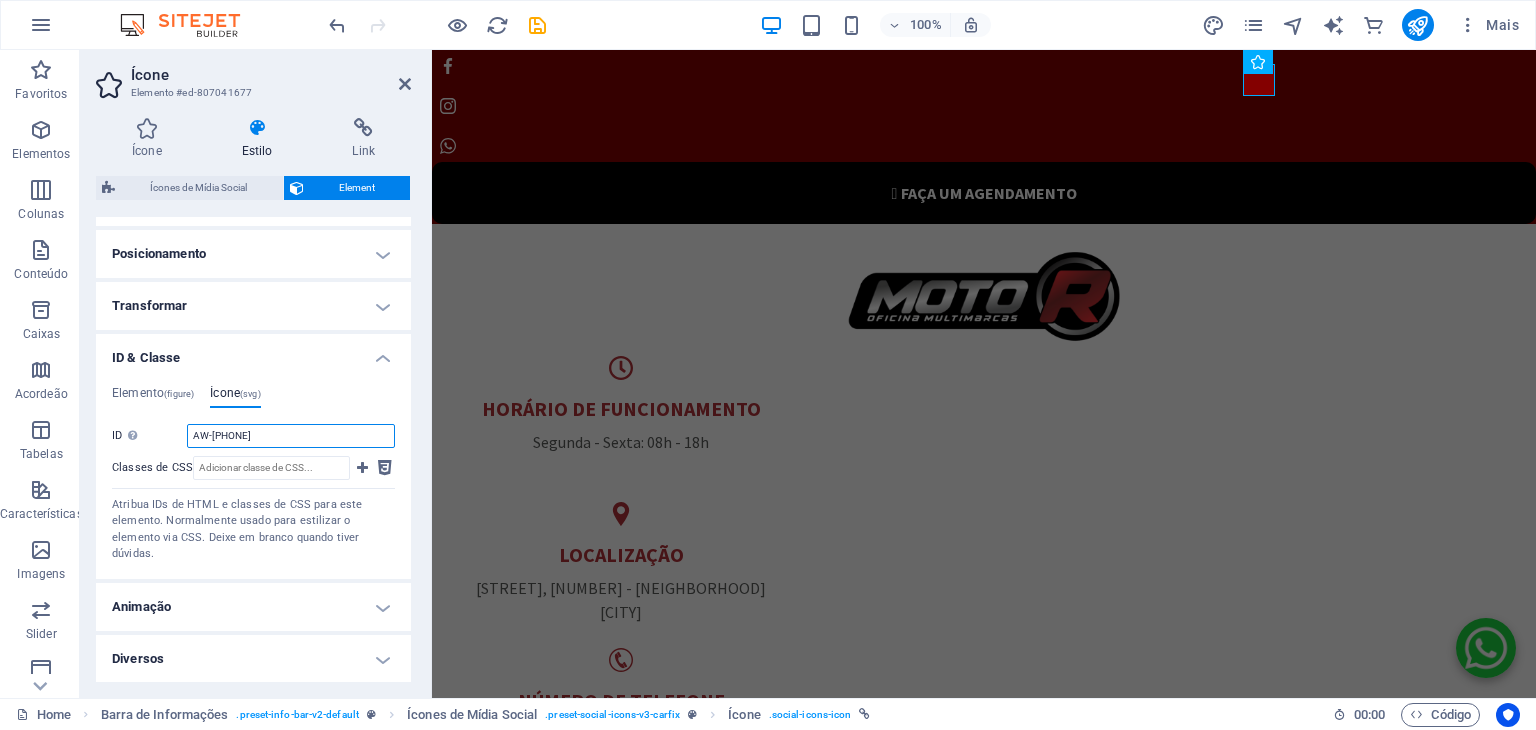 type on "AW-[PHONE]" 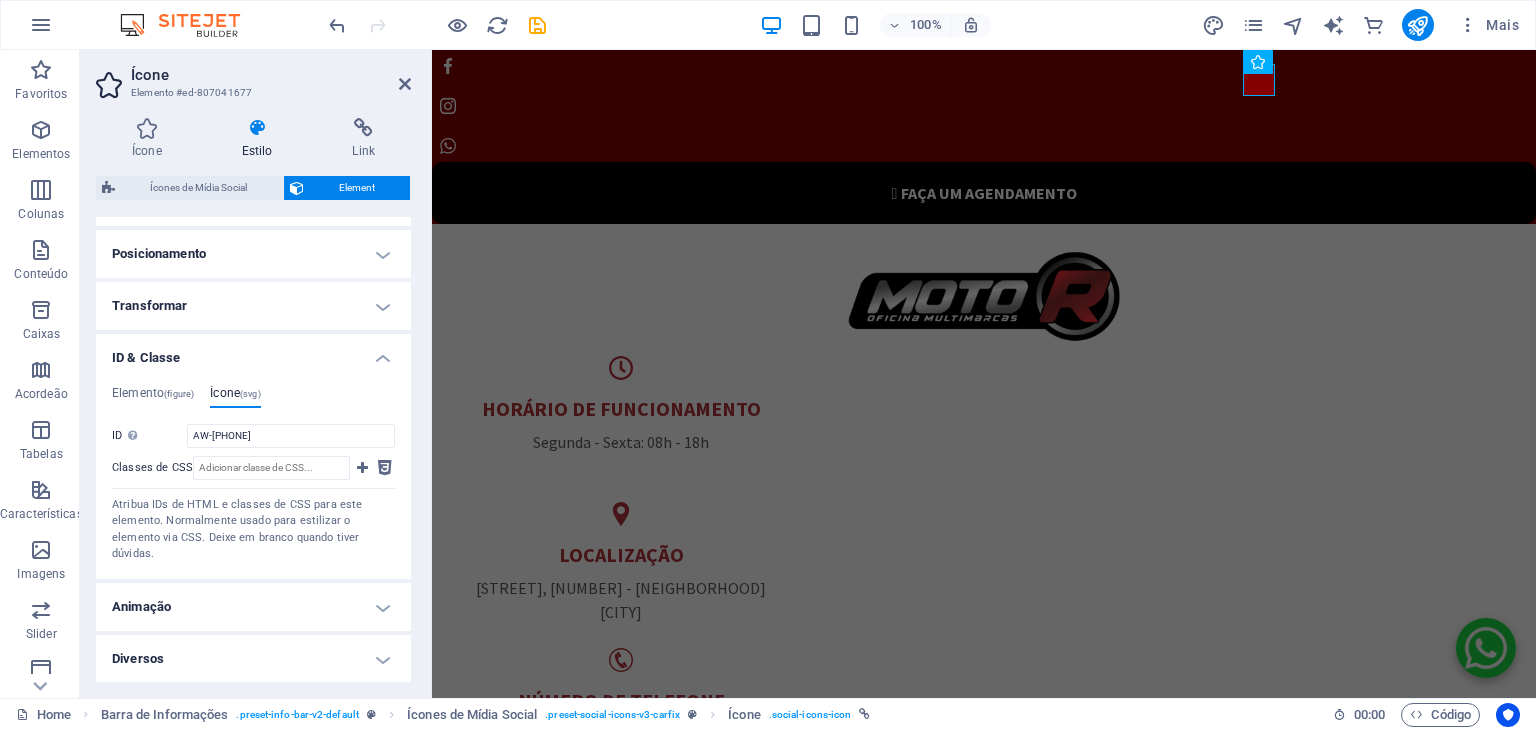 click at bounding box center (984, 1557) 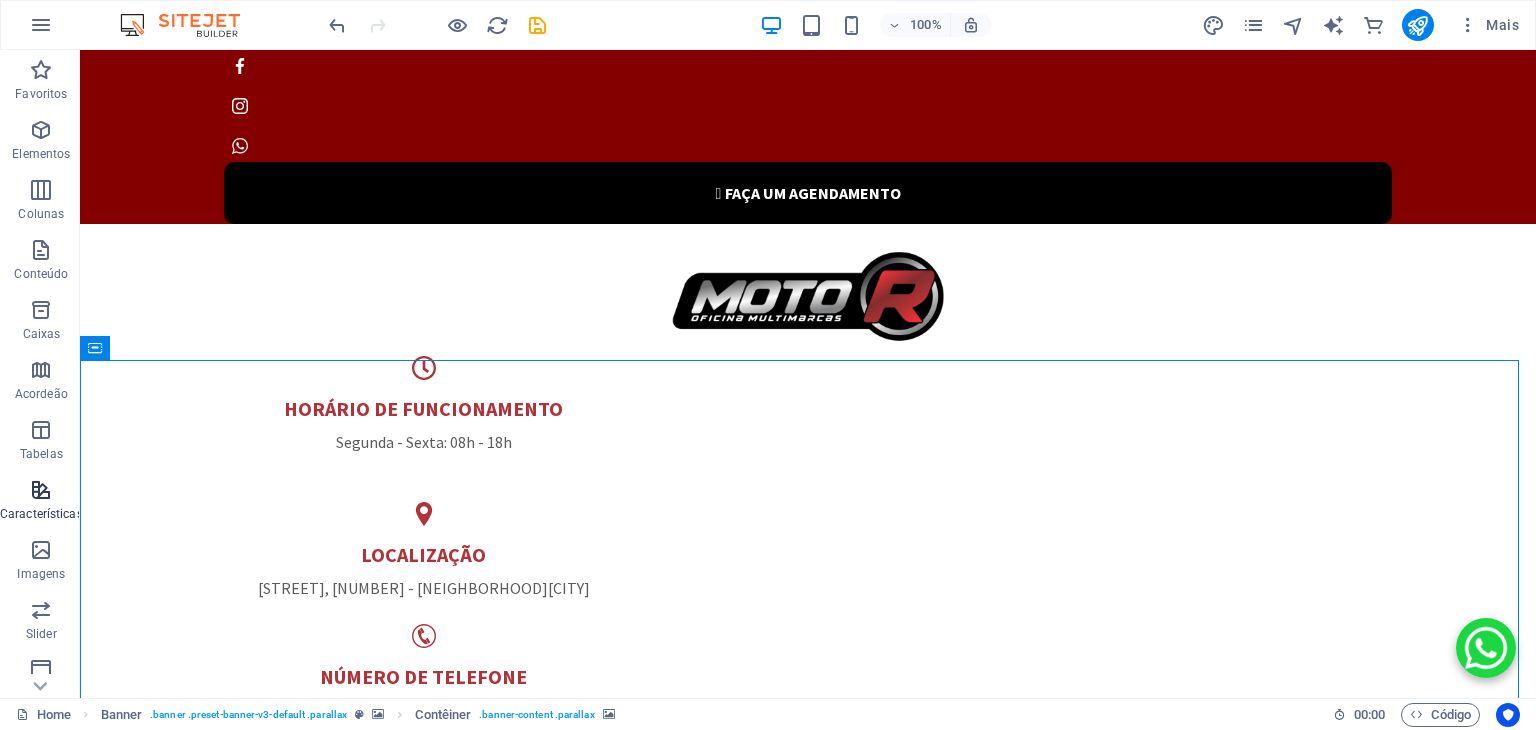 scroll, scrollTop: 312, scrollLeft: 0, axis: vertical 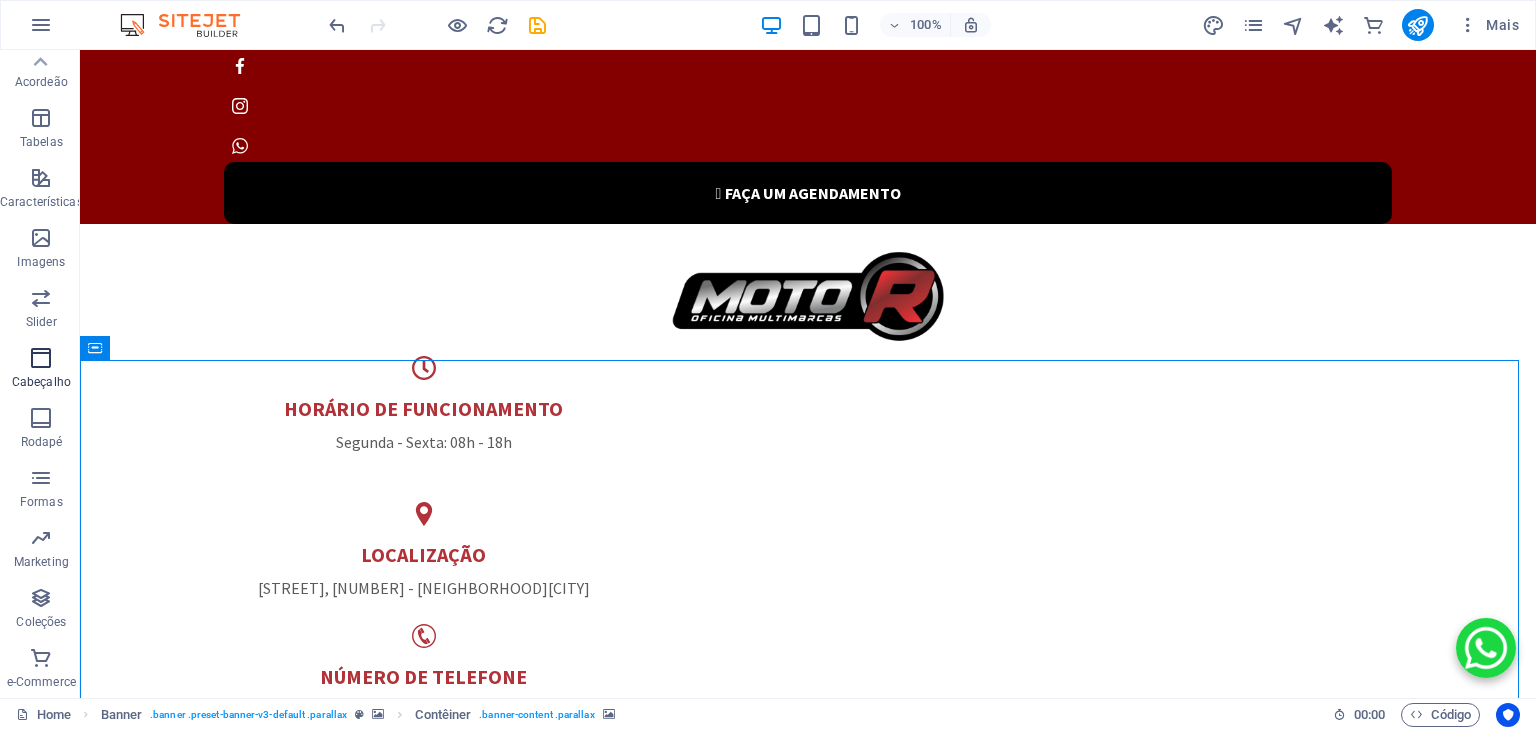 click at bounding box center (41, 358) 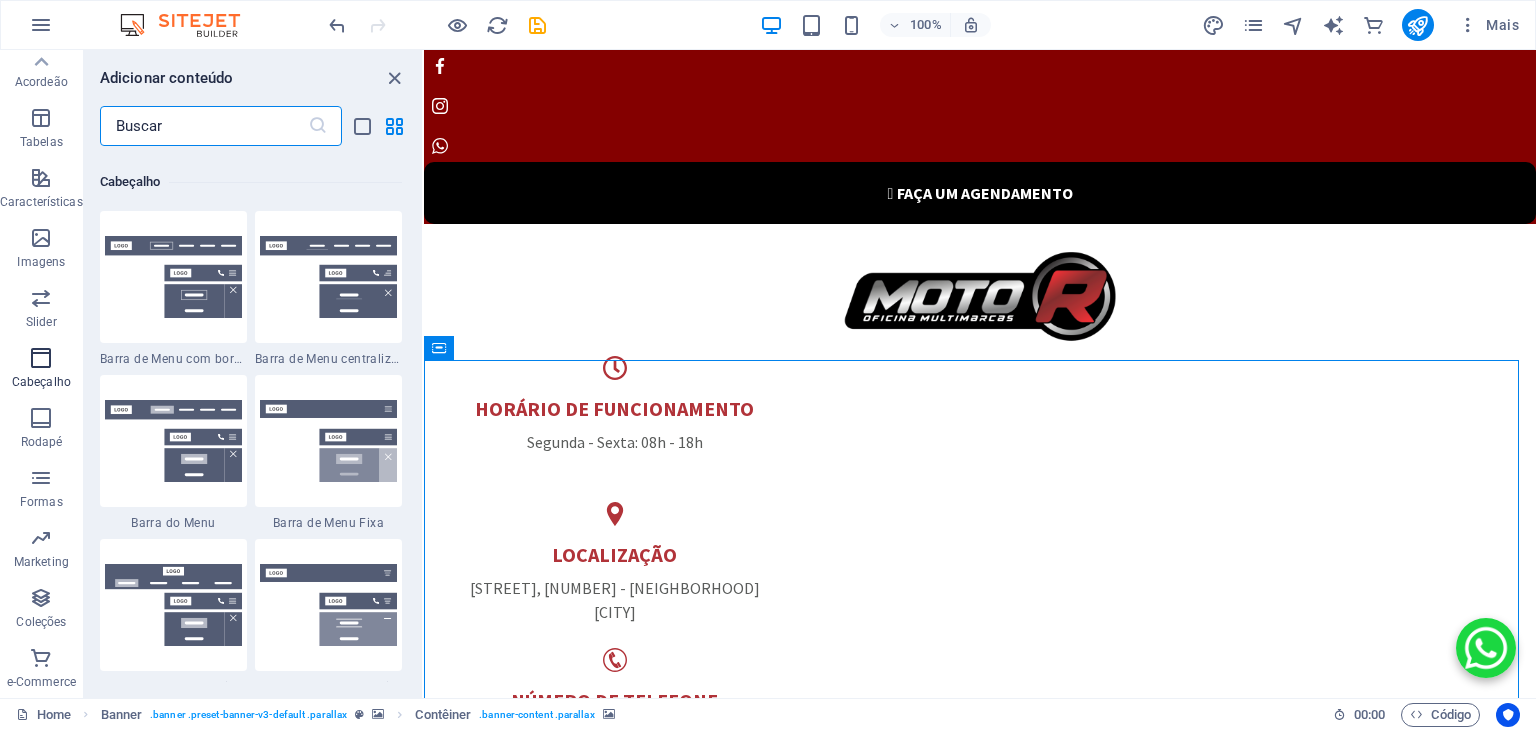 scroll, scrollTop: 12041, scrollLeft: 0, axis: vertical 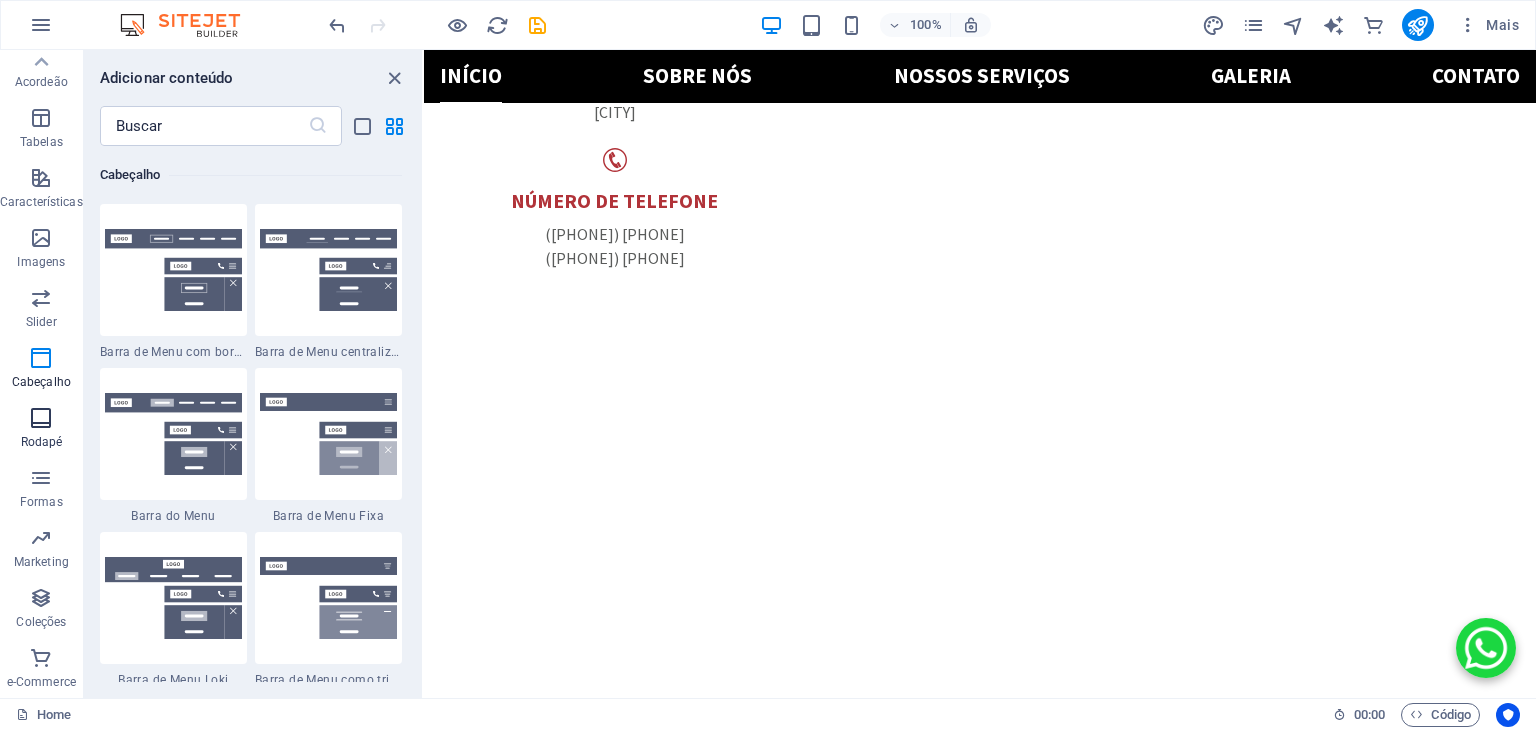 click on "Rodapé" at bounding box center [42, 442] 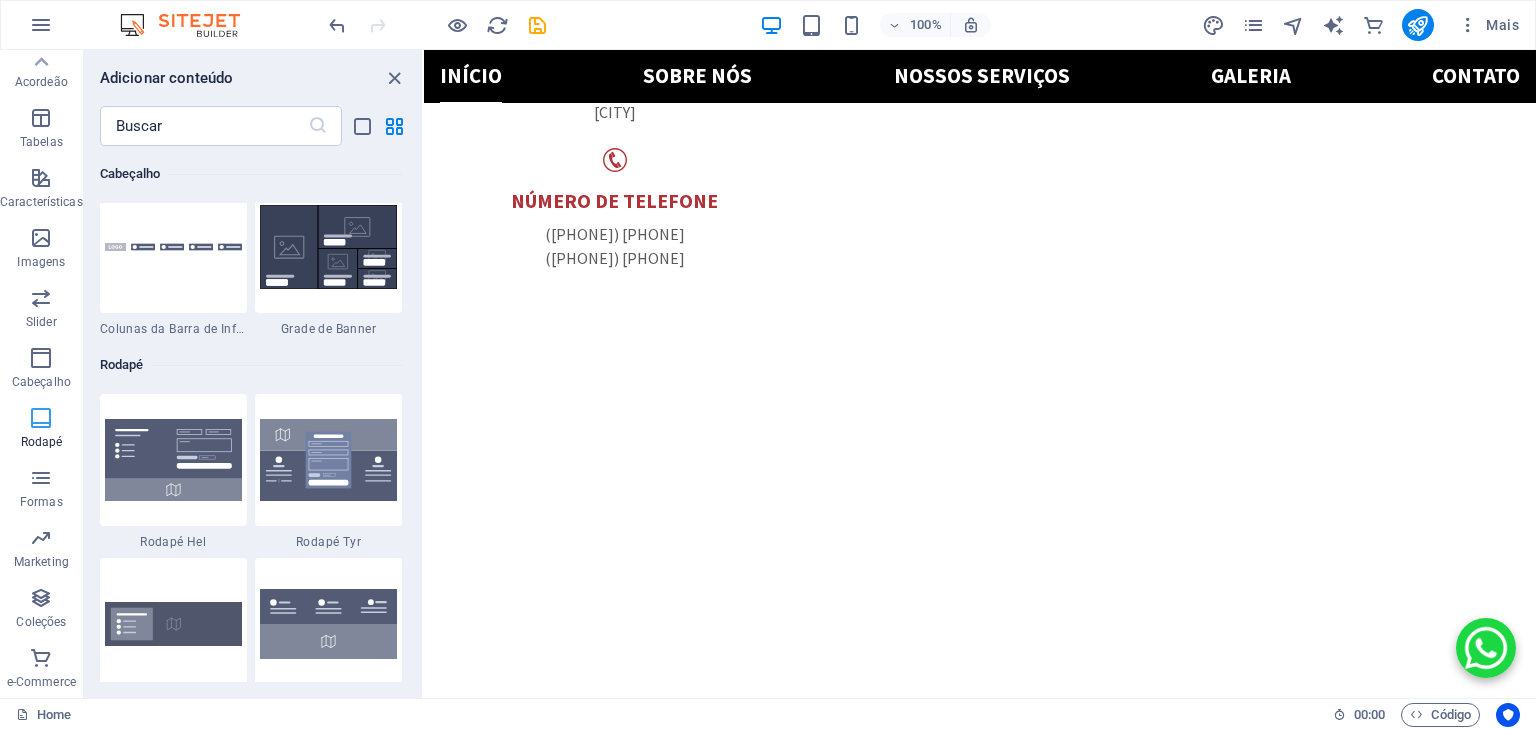 scroll, scrollTop: 13238, scrollLeft: 0, axis: vertical 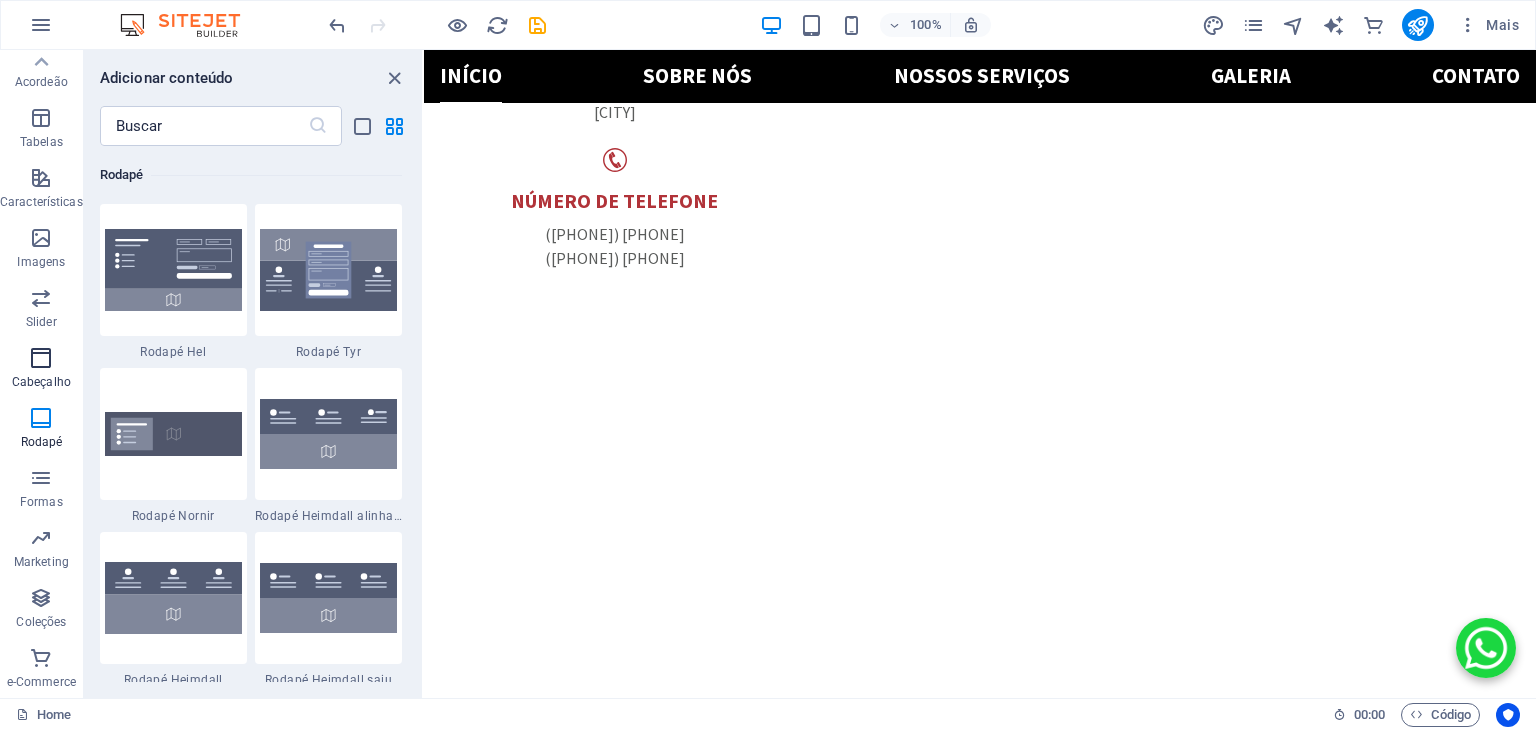 click on "Cabeçalho" at bounding box center (41, 382) 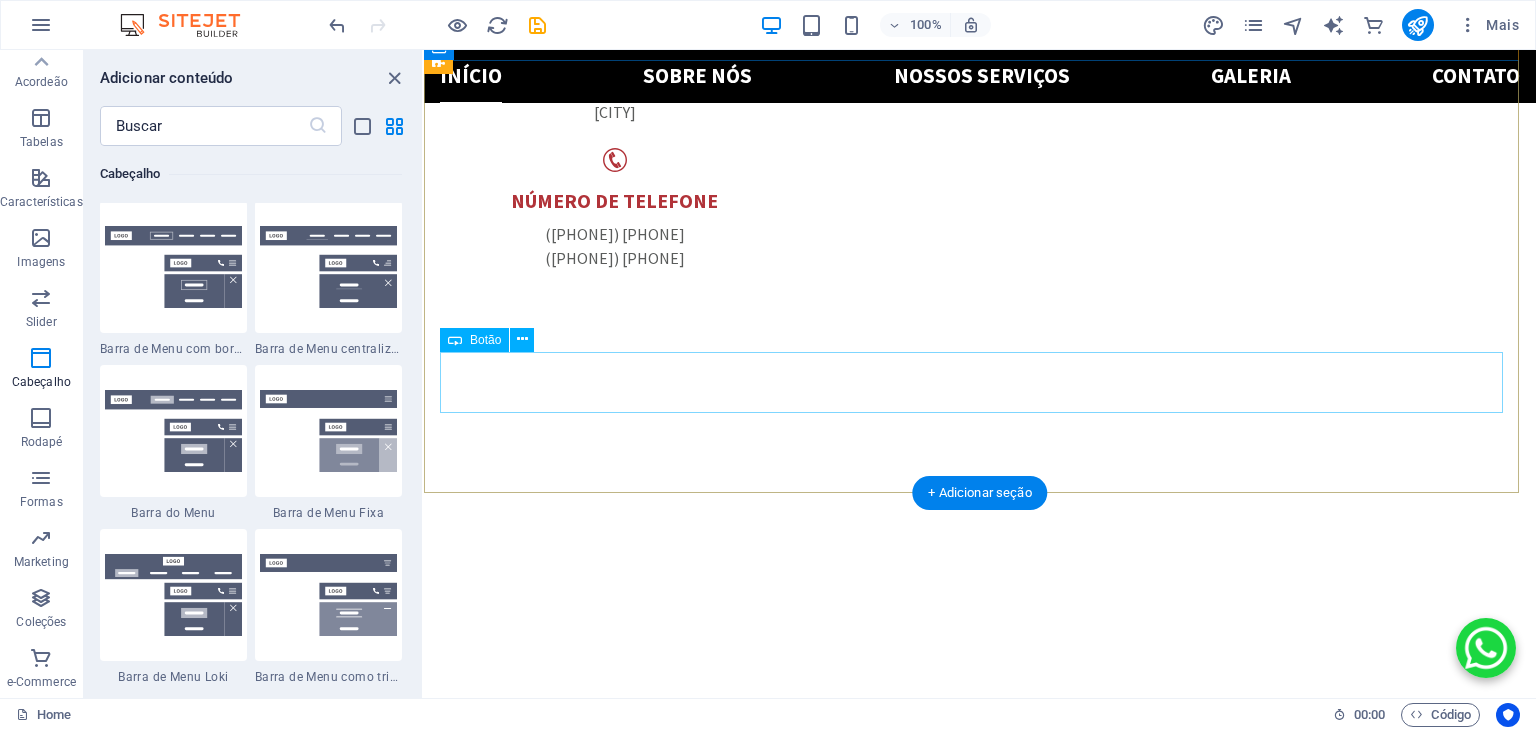 scroll, scrollTop: 12042, scrollLeft: 0, axis: vertical 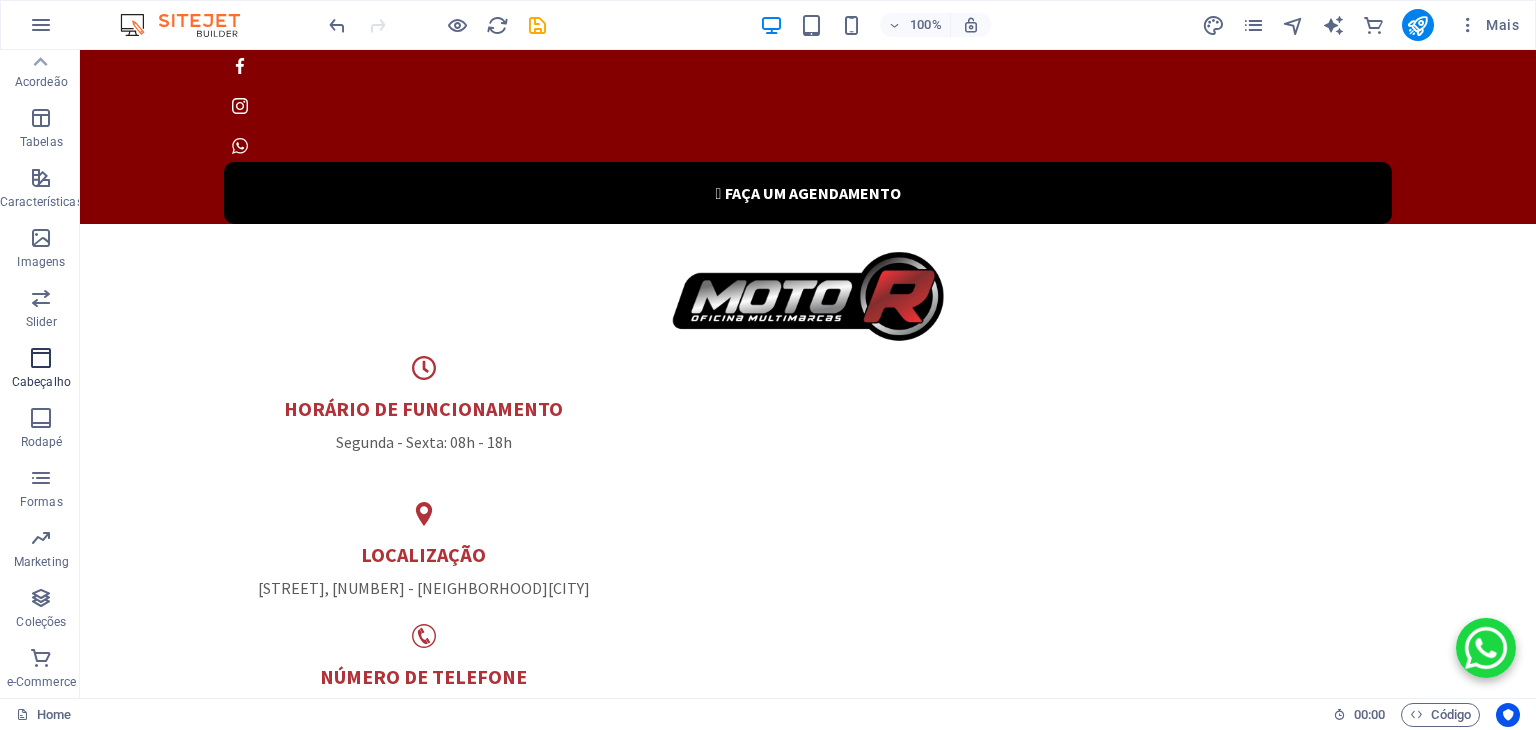 click at bounding box center [41, 358] 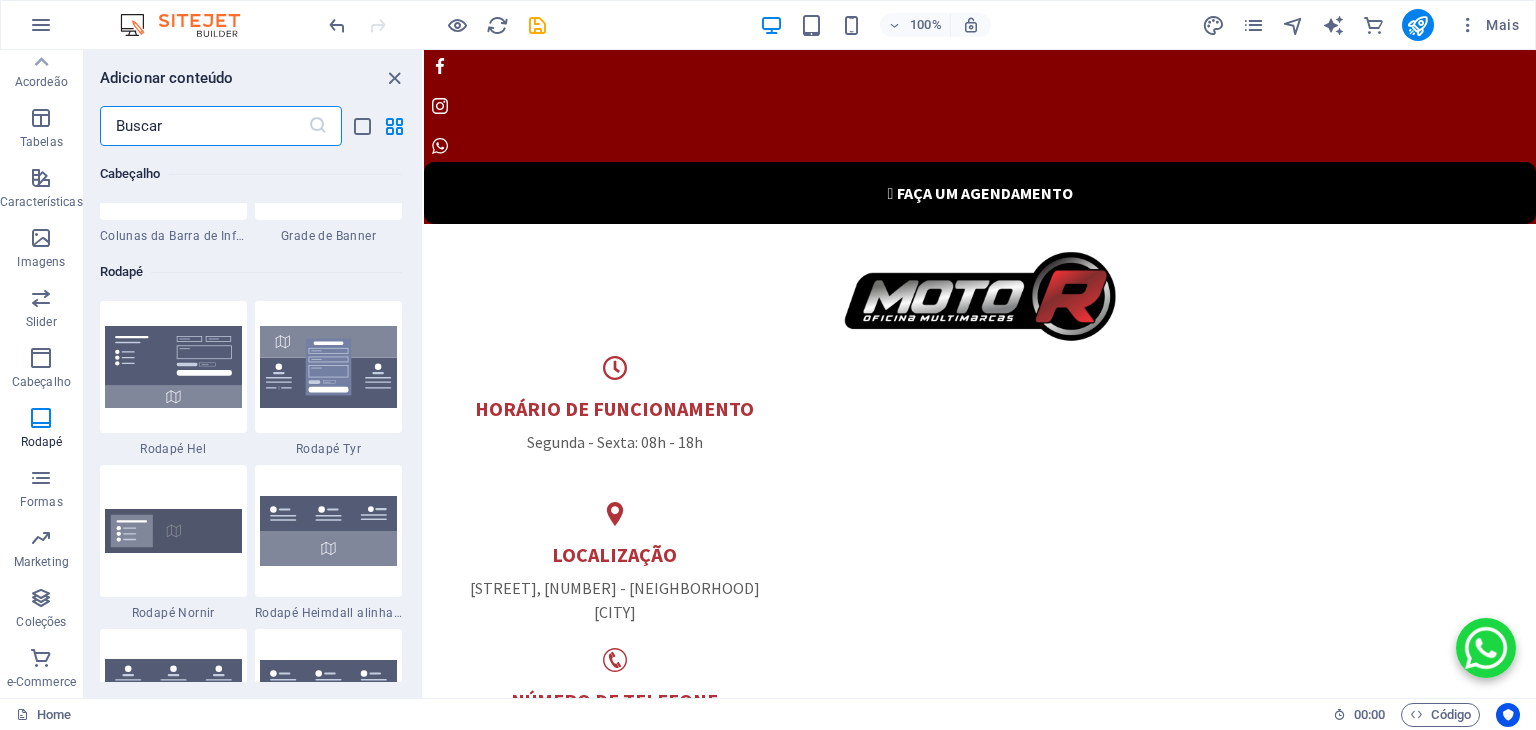 scroll, scrollTop: 13341, scrollLeft: 0, axis: vertical 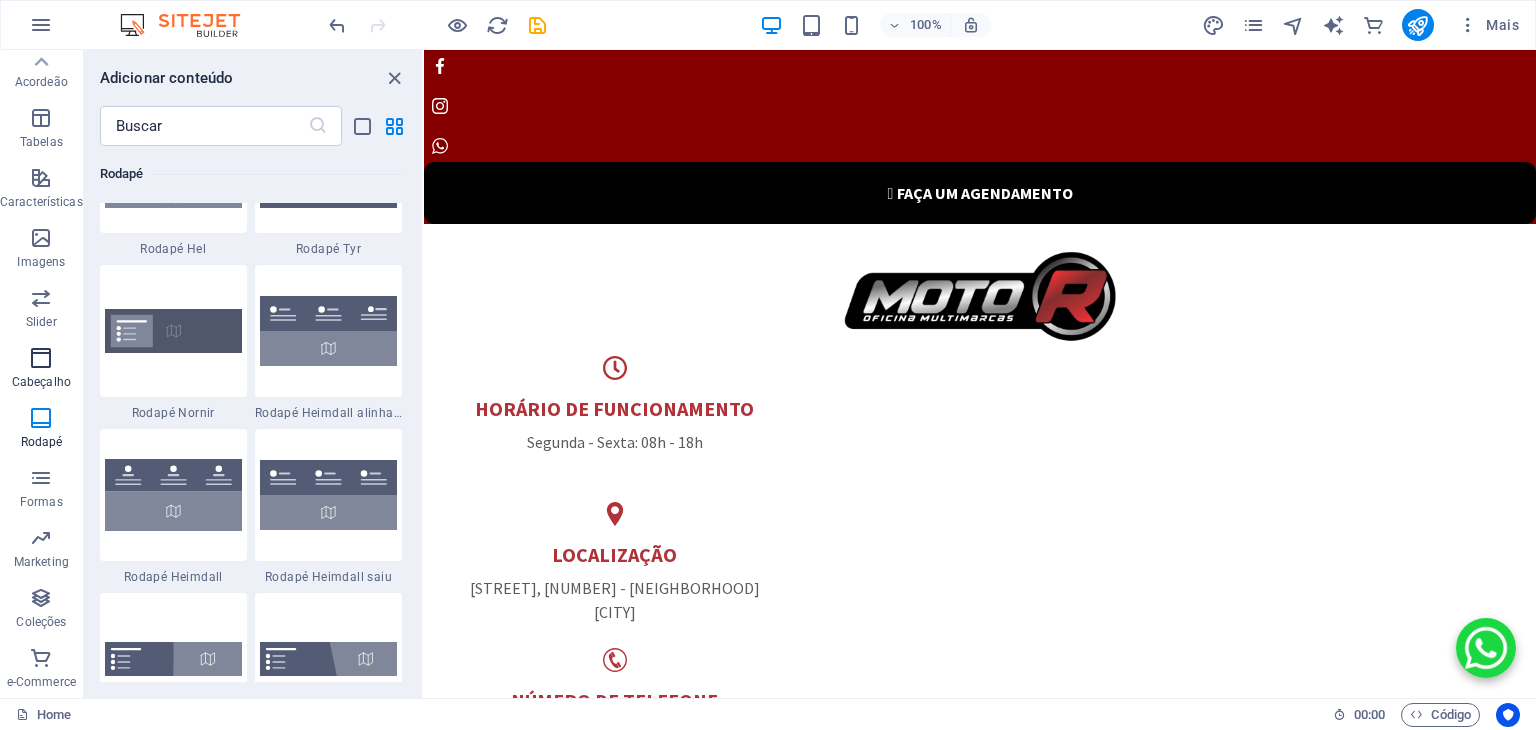 click at bounding box center (41, 358) 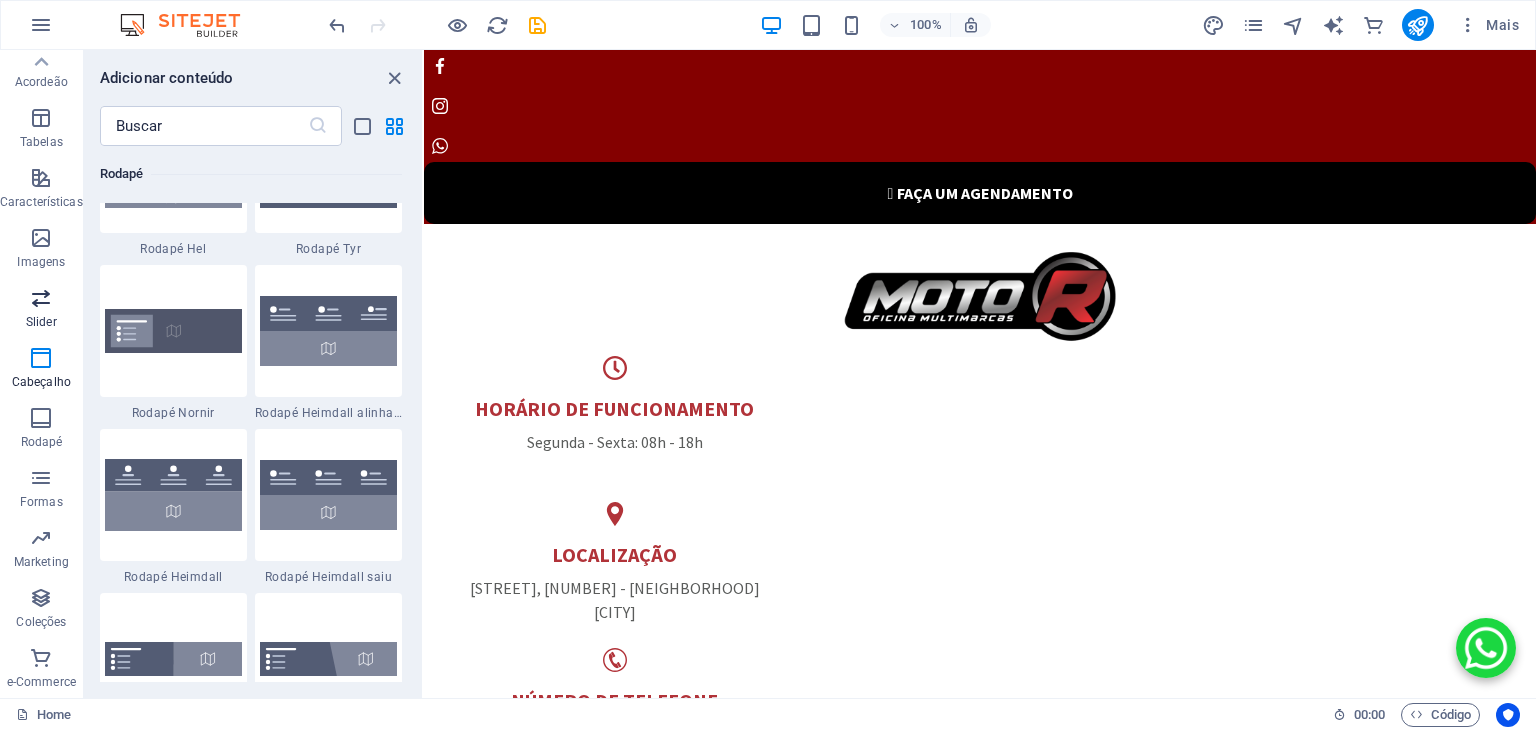 click on "Slider" at bounding box center [41, 322] 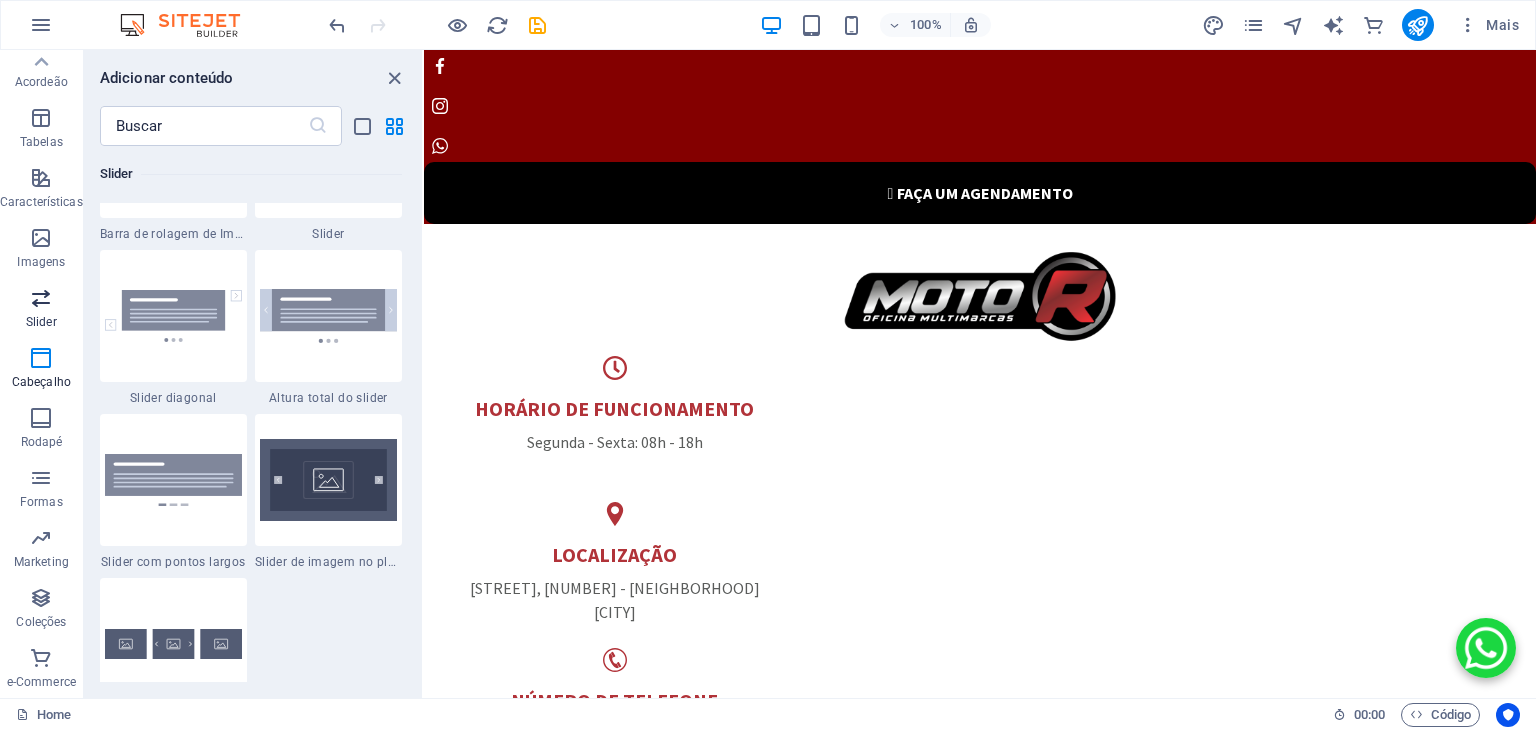 scroll, scrollTop: 11336, scrollLeft: 0, axis: vertical 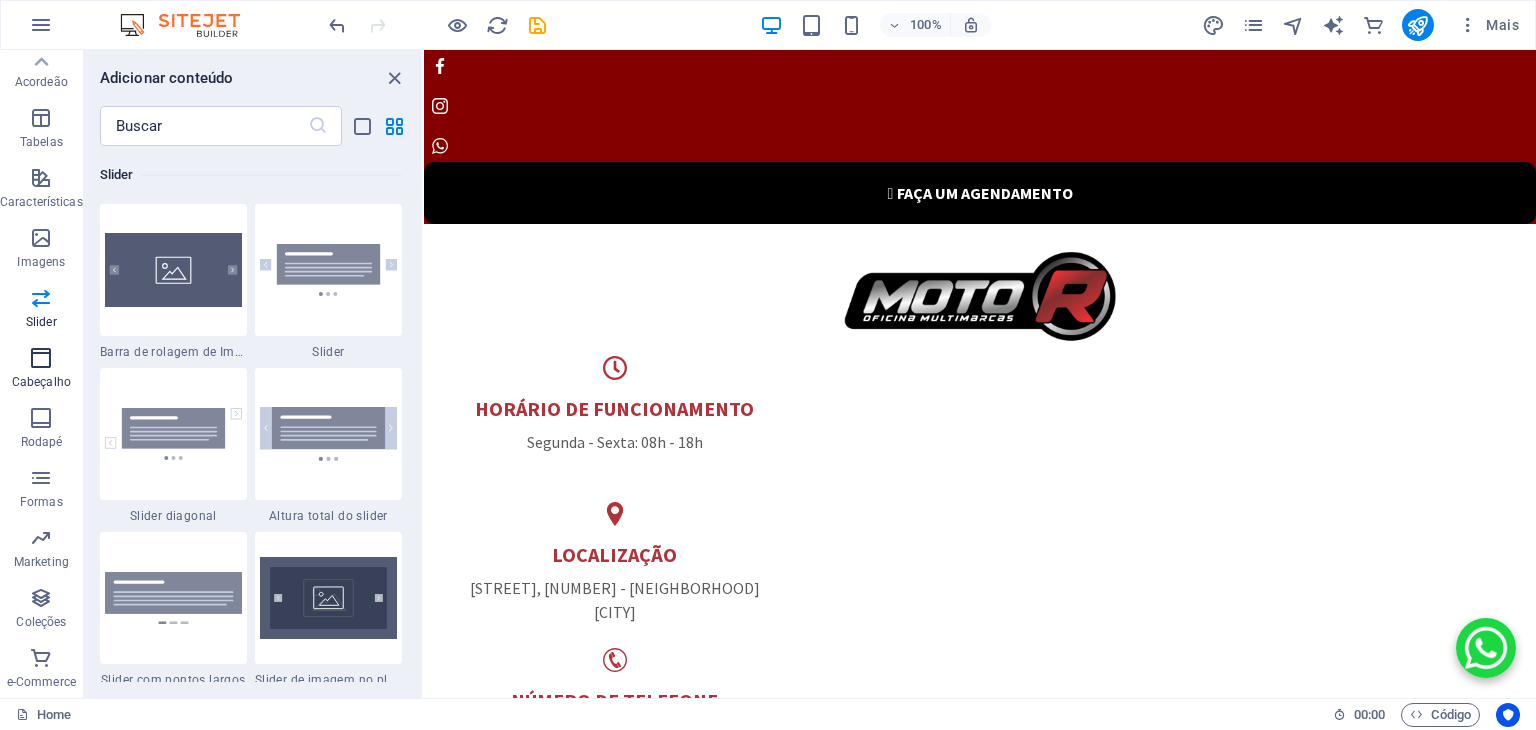 click at bounding box center (41, 358) 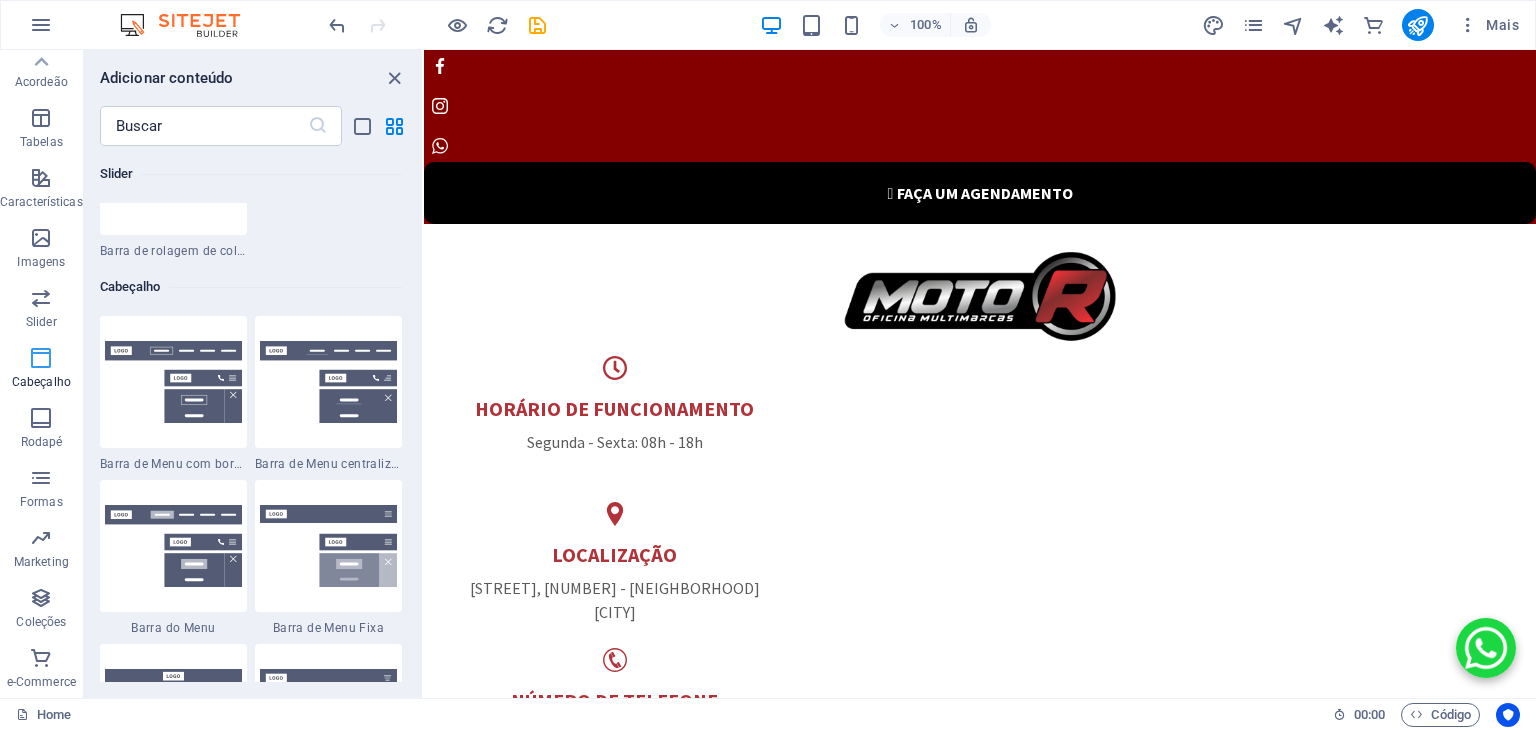 scroll, scrollTop: 12041, scrollLeft: 0, axis: vertical 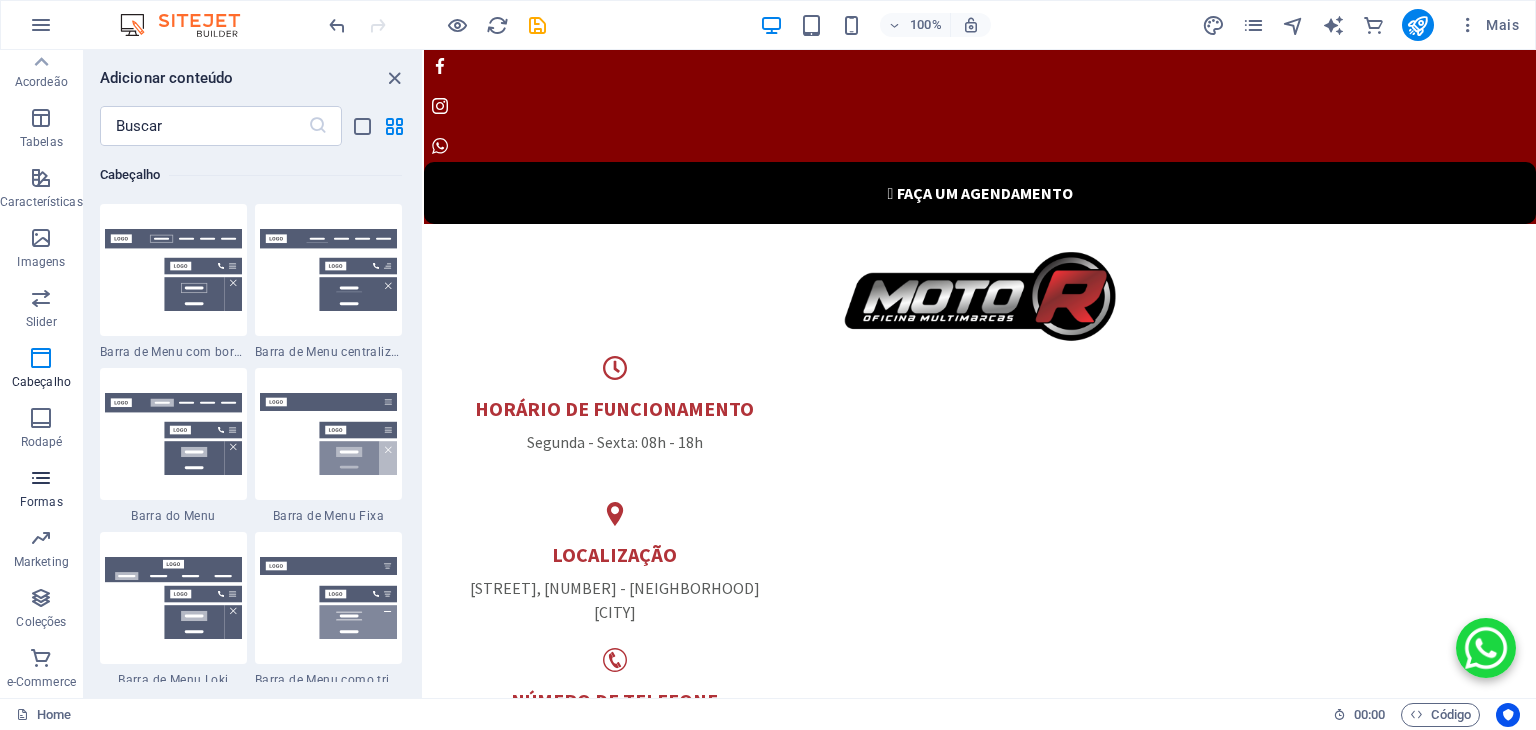 click on "Formas" at bounding box center [41, 490] 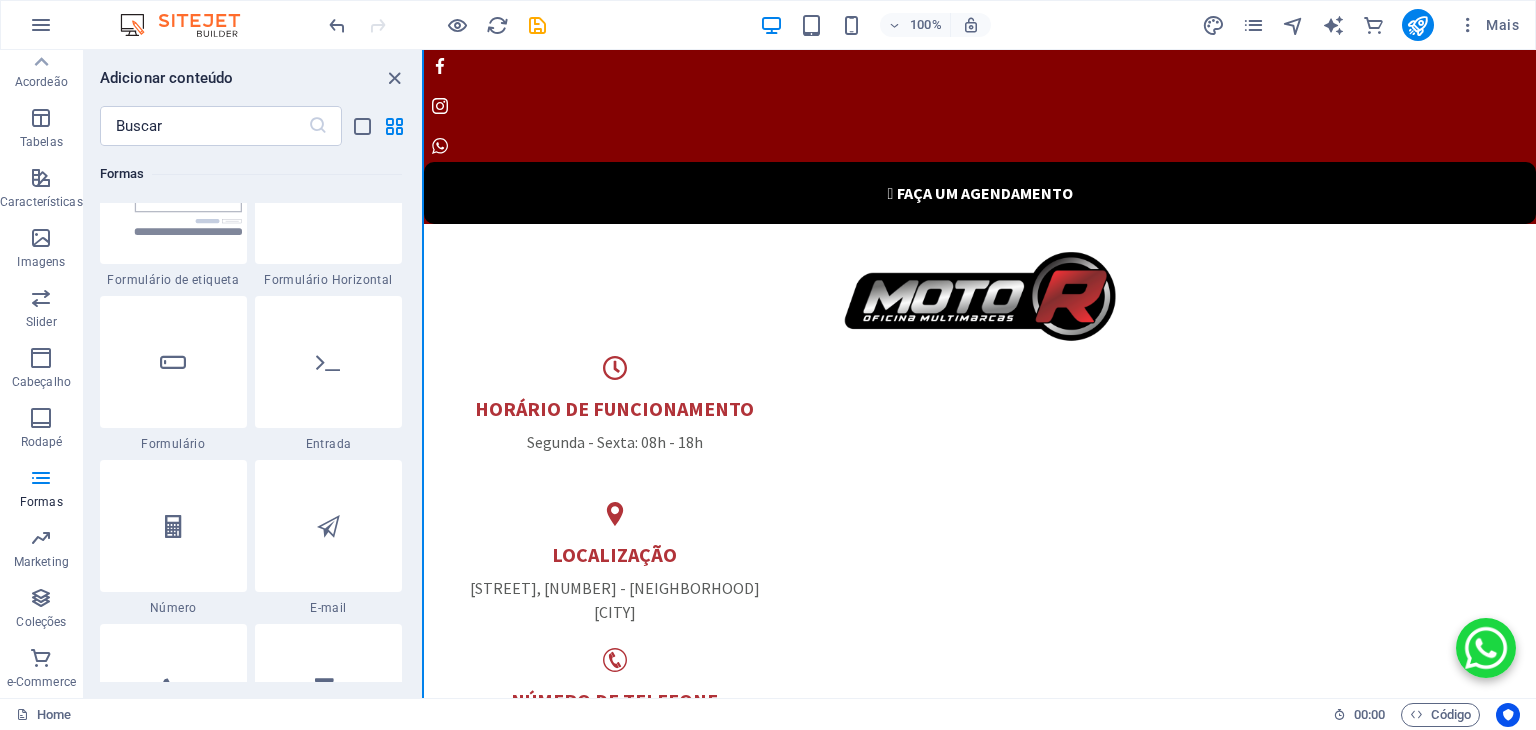 scroll, scrollTop: 15299, scrollLeft: 0, axis: vertical 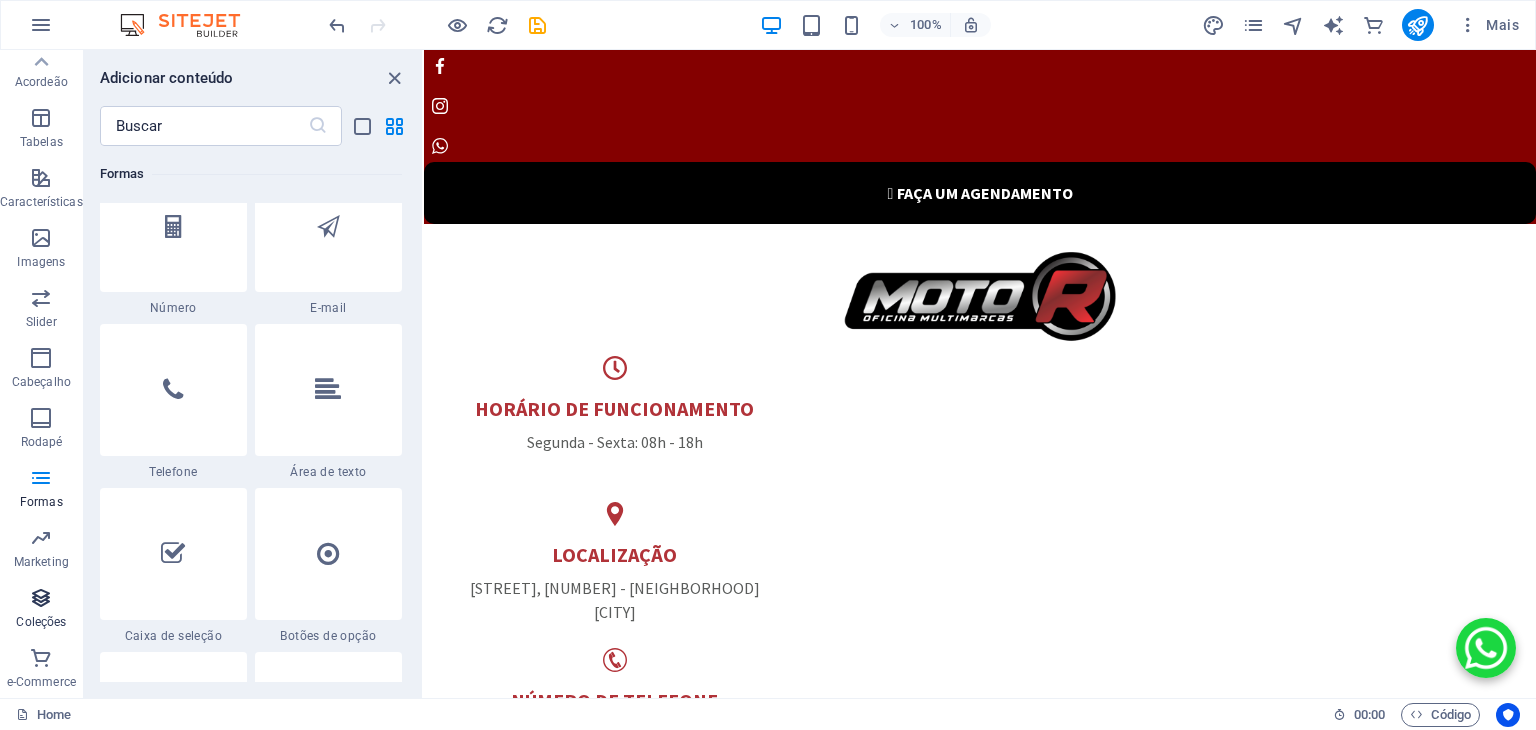 click at bounding box center [41, 598] 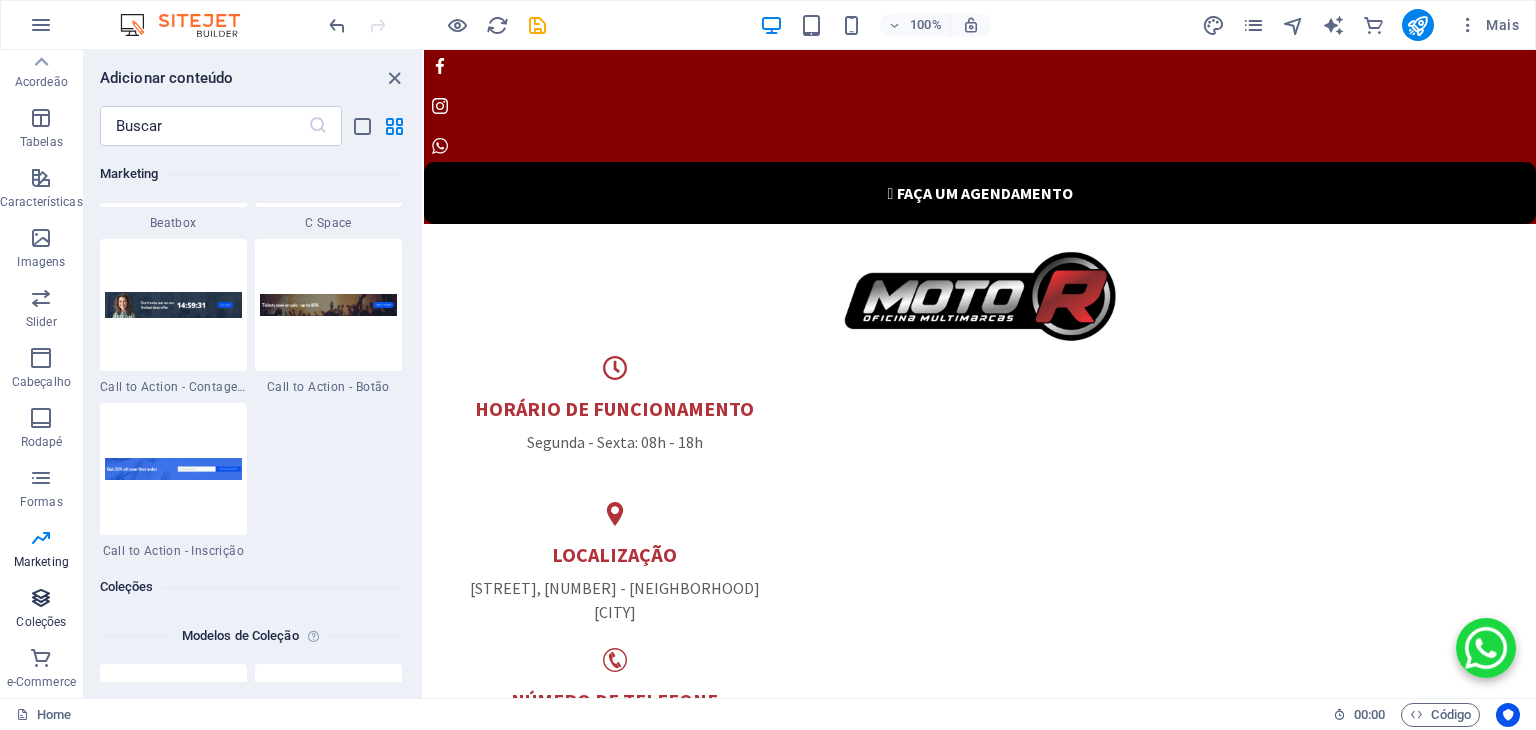 scroll, scrollTop: 18305, scrollLeft: 0, axis: vertical 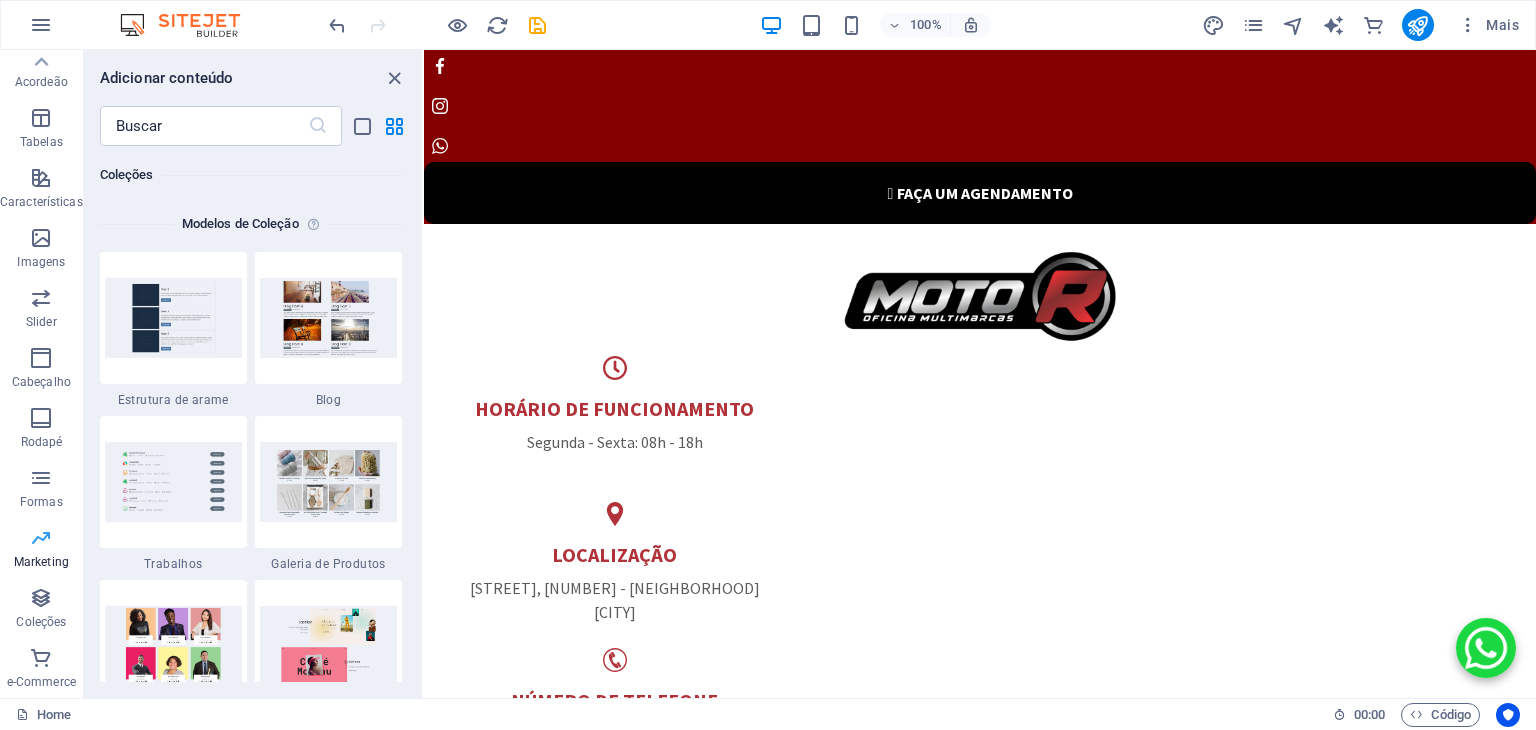 click on "Marketing" at bounding box center (41, 562) 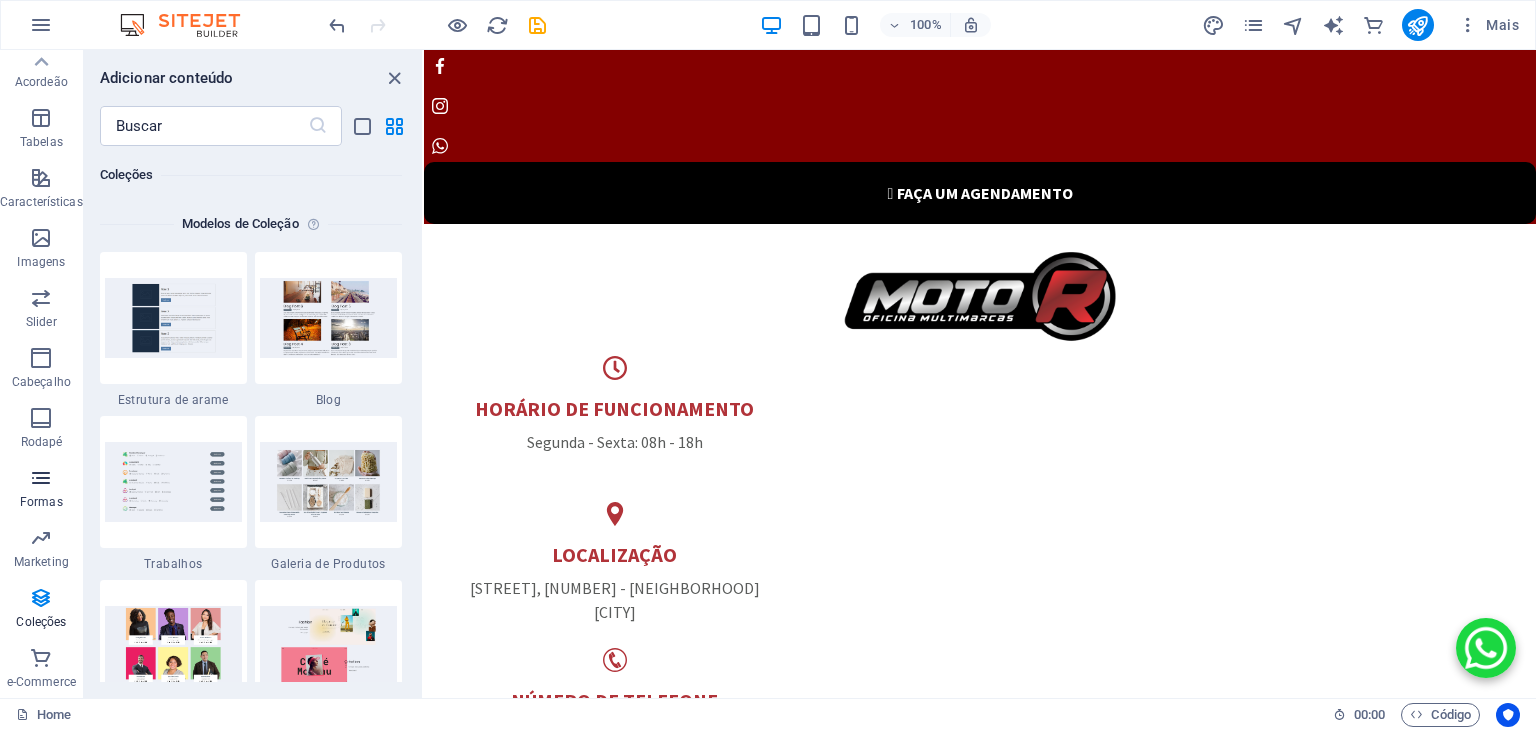 click at bounding box center [41, 478] 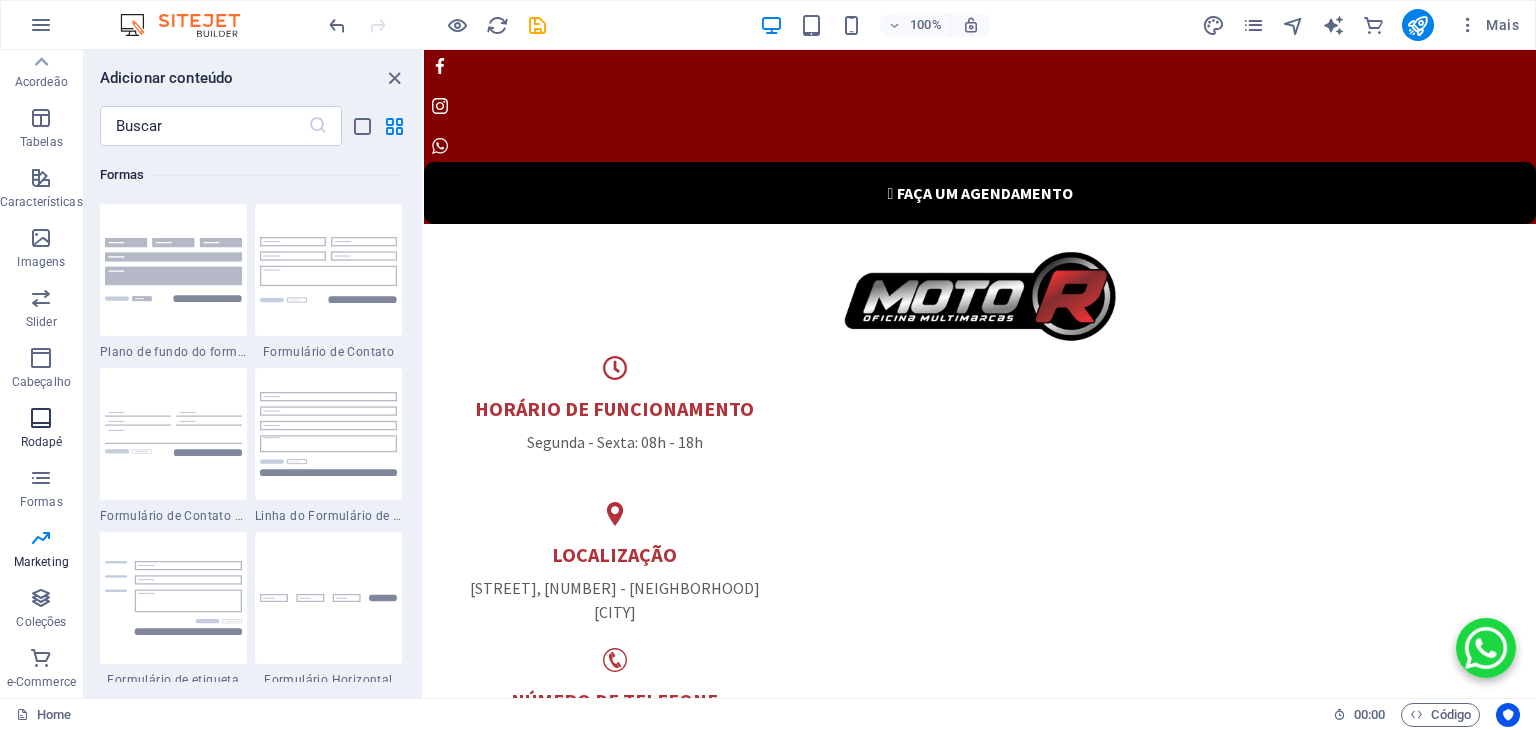 click at bounding box center [41, 418] 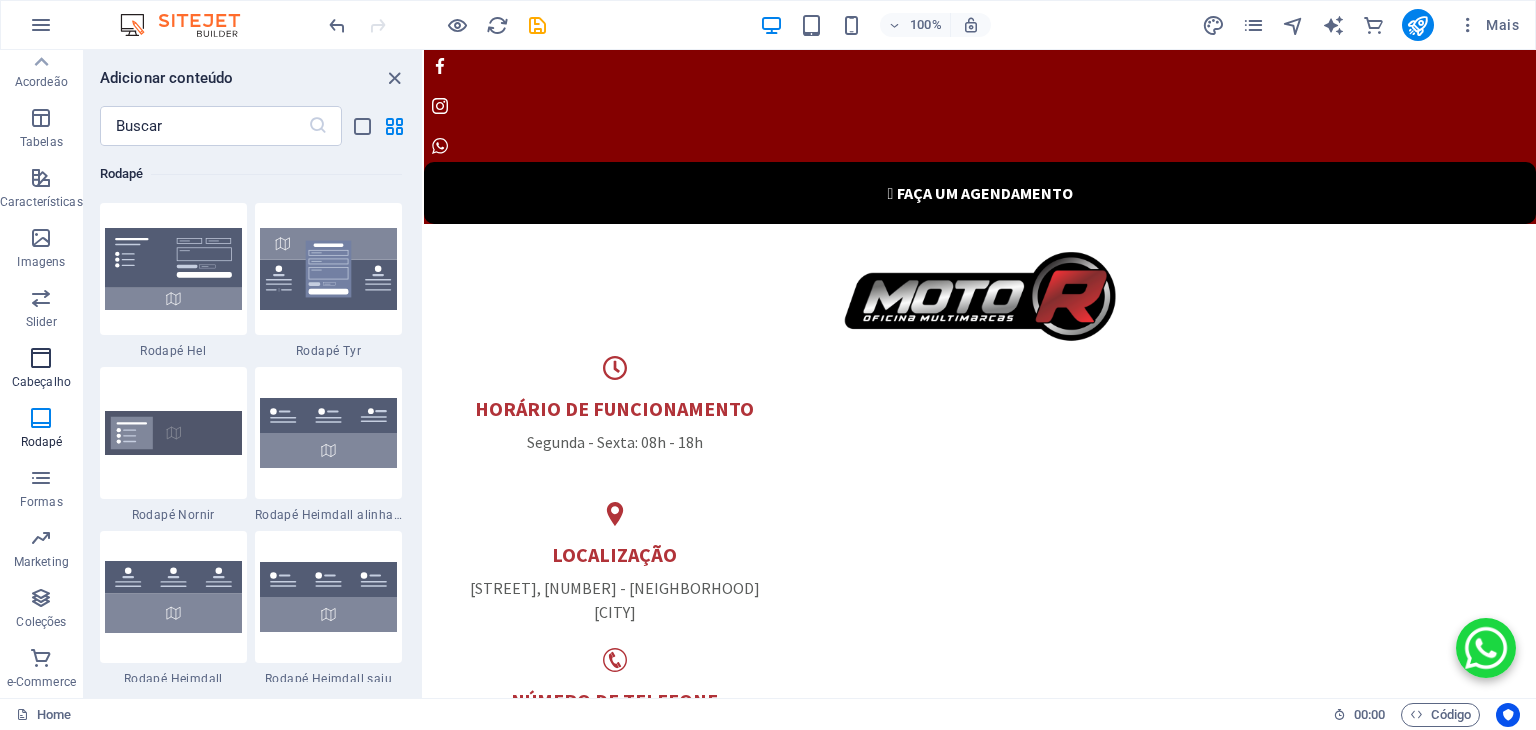 click on "Cabeçalho" at bounding box center (41, 370) 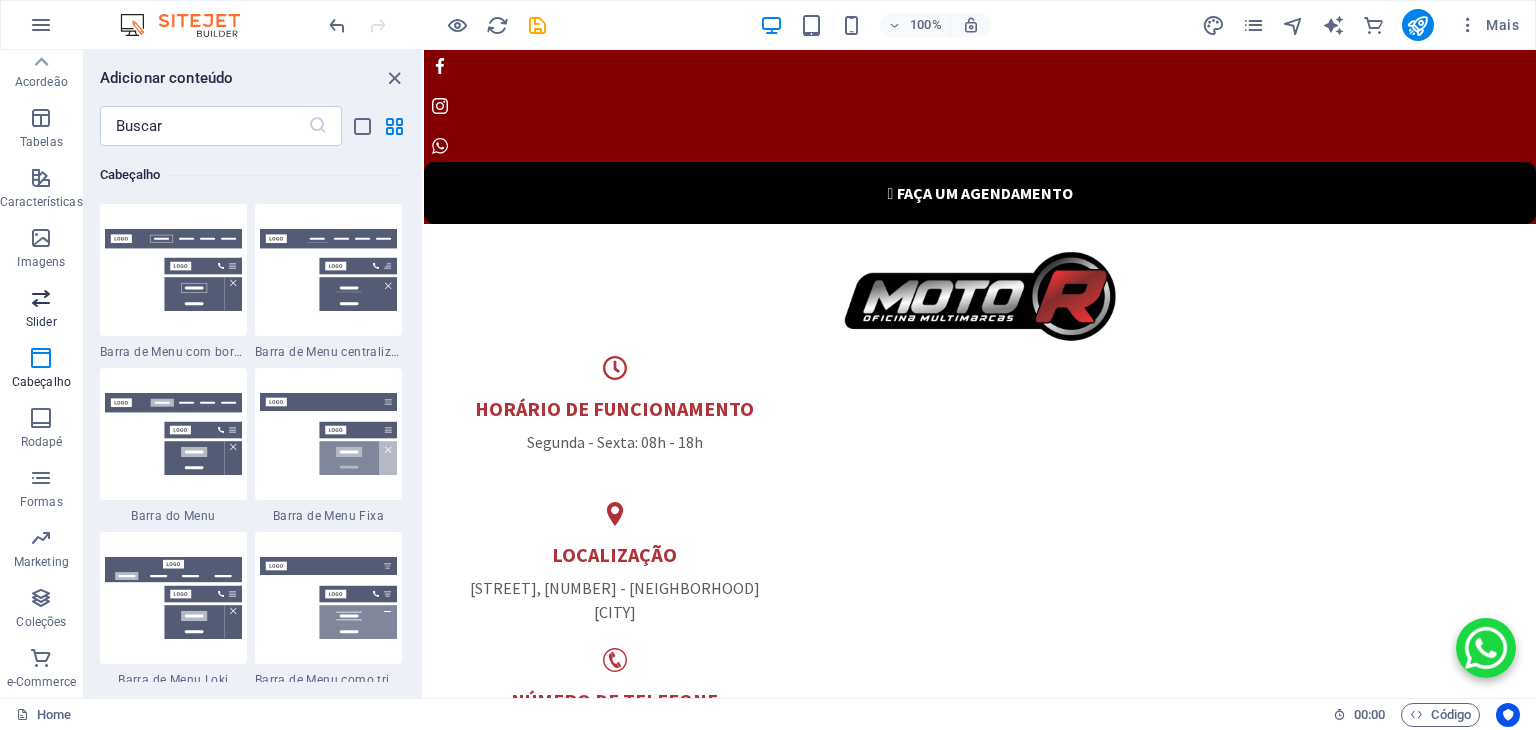 click on "Slider" at bounding box center [41, 310] 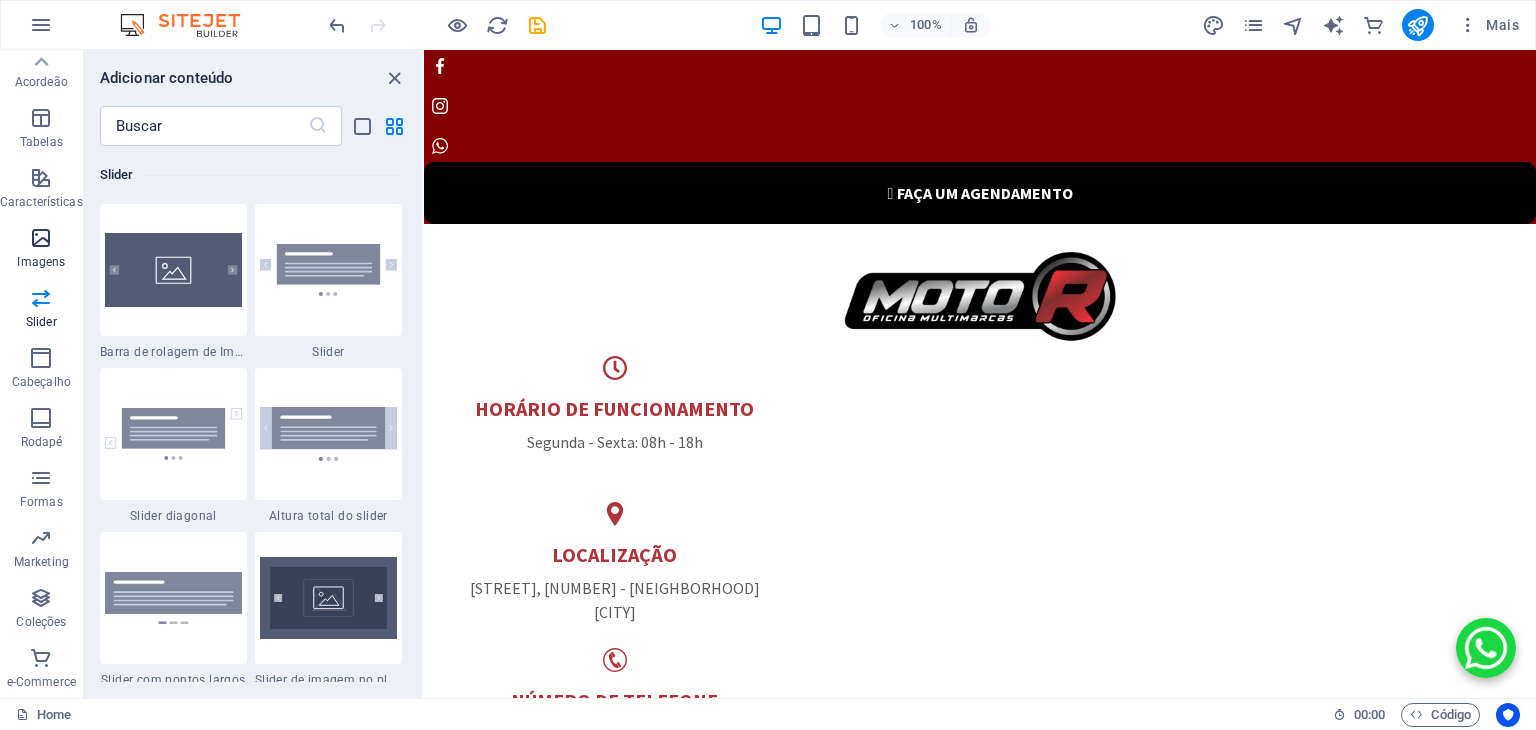 click at bounding box center [41, 238] 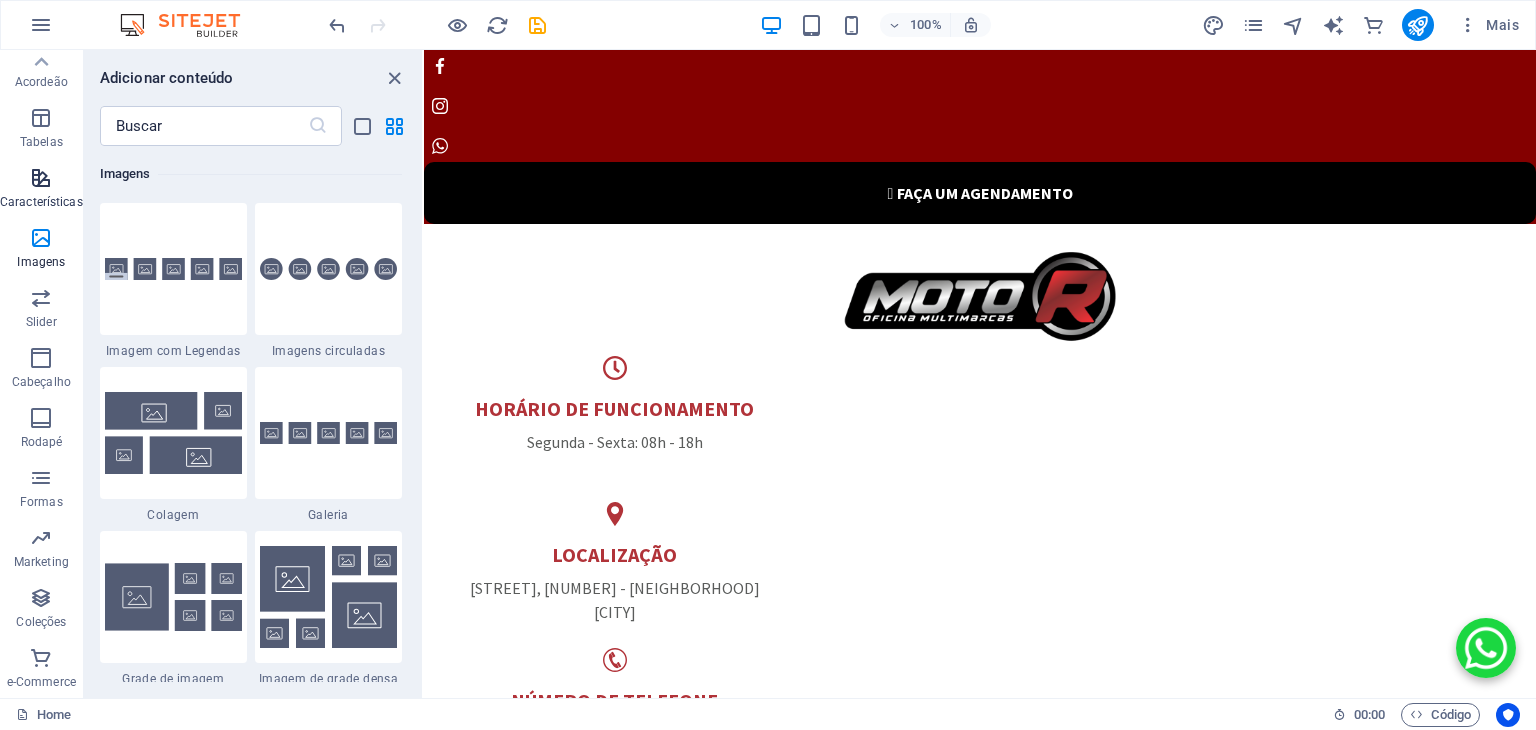 click at bounding box center (41, 178) 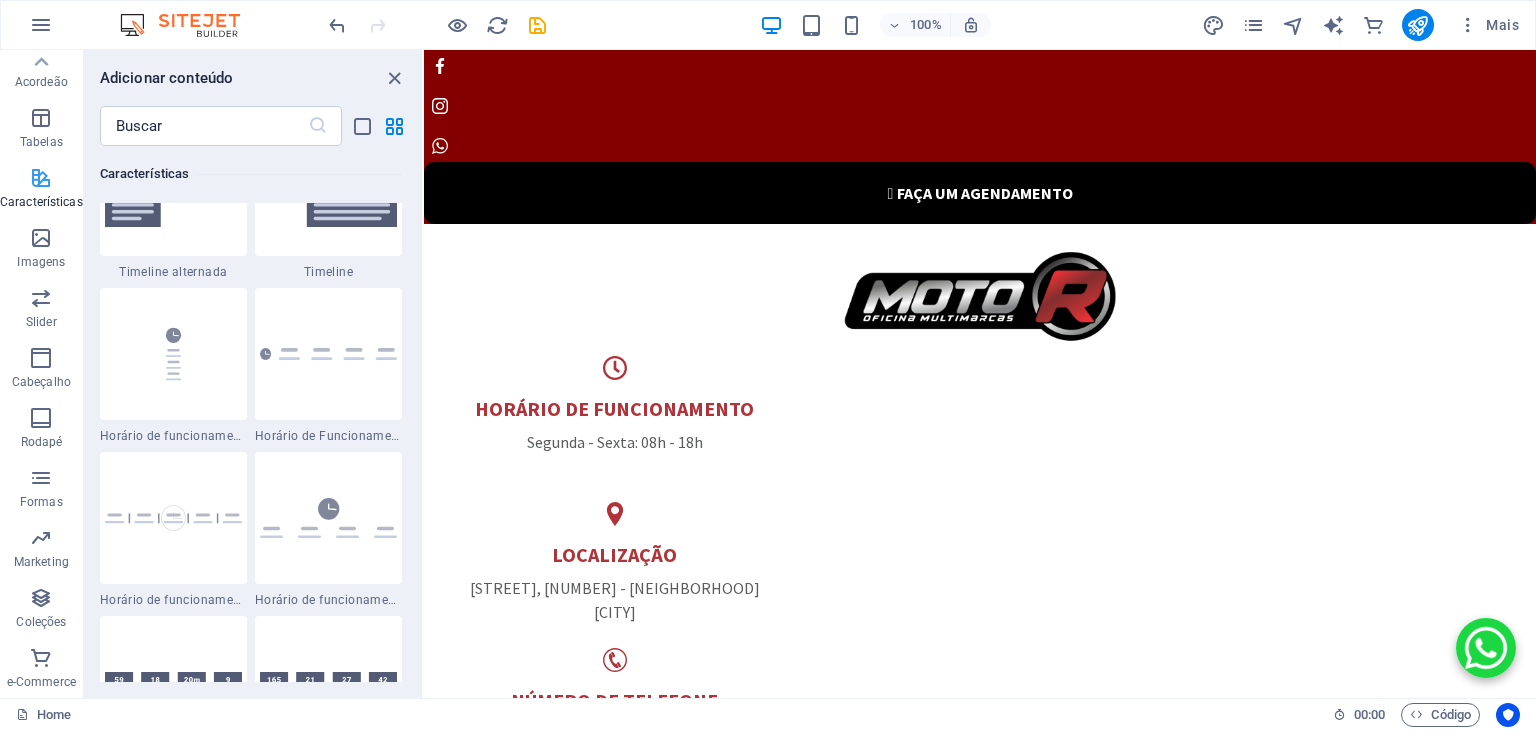 scroll, scrollTop: 7960, scrollLeft: 0, axis: vertical 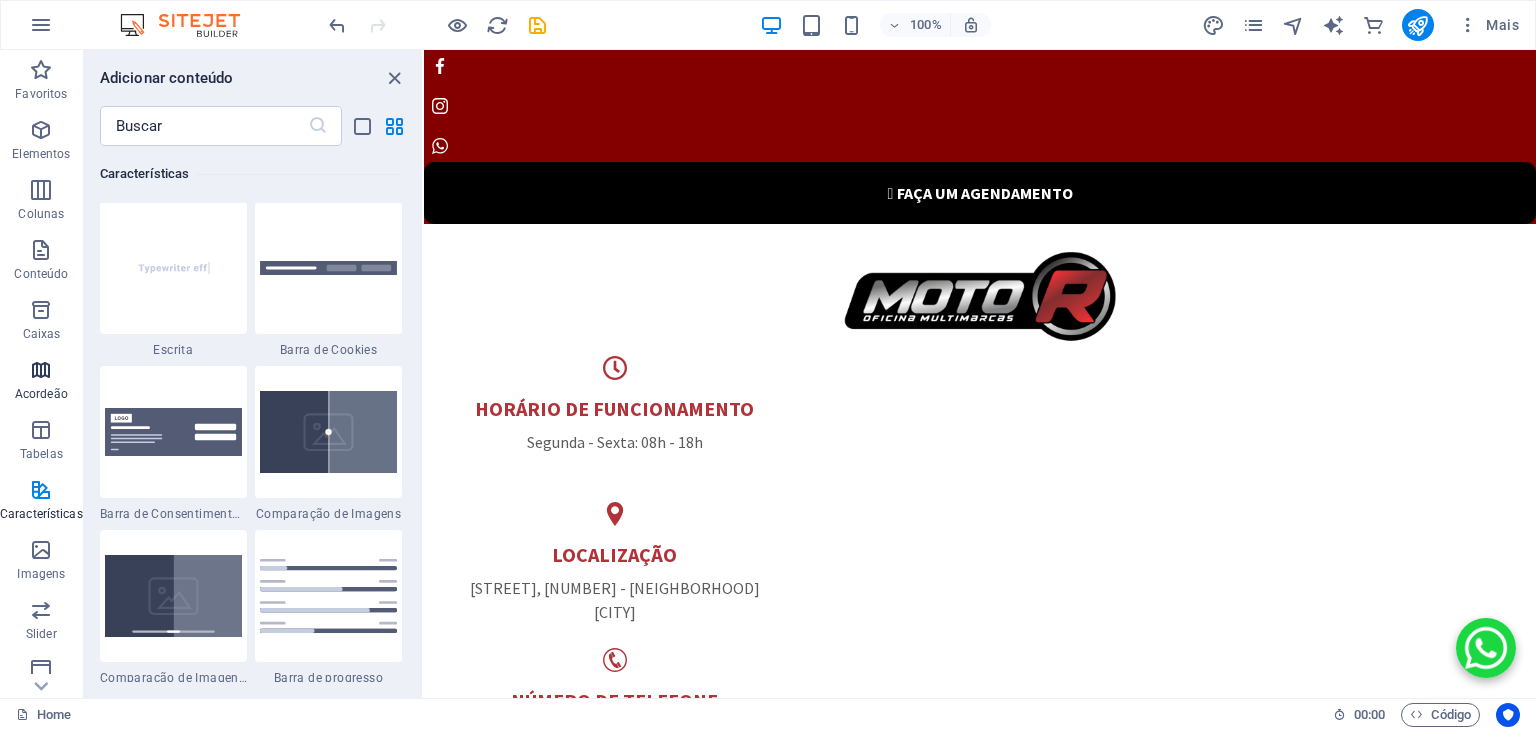 click at bounding box center [41, 370] 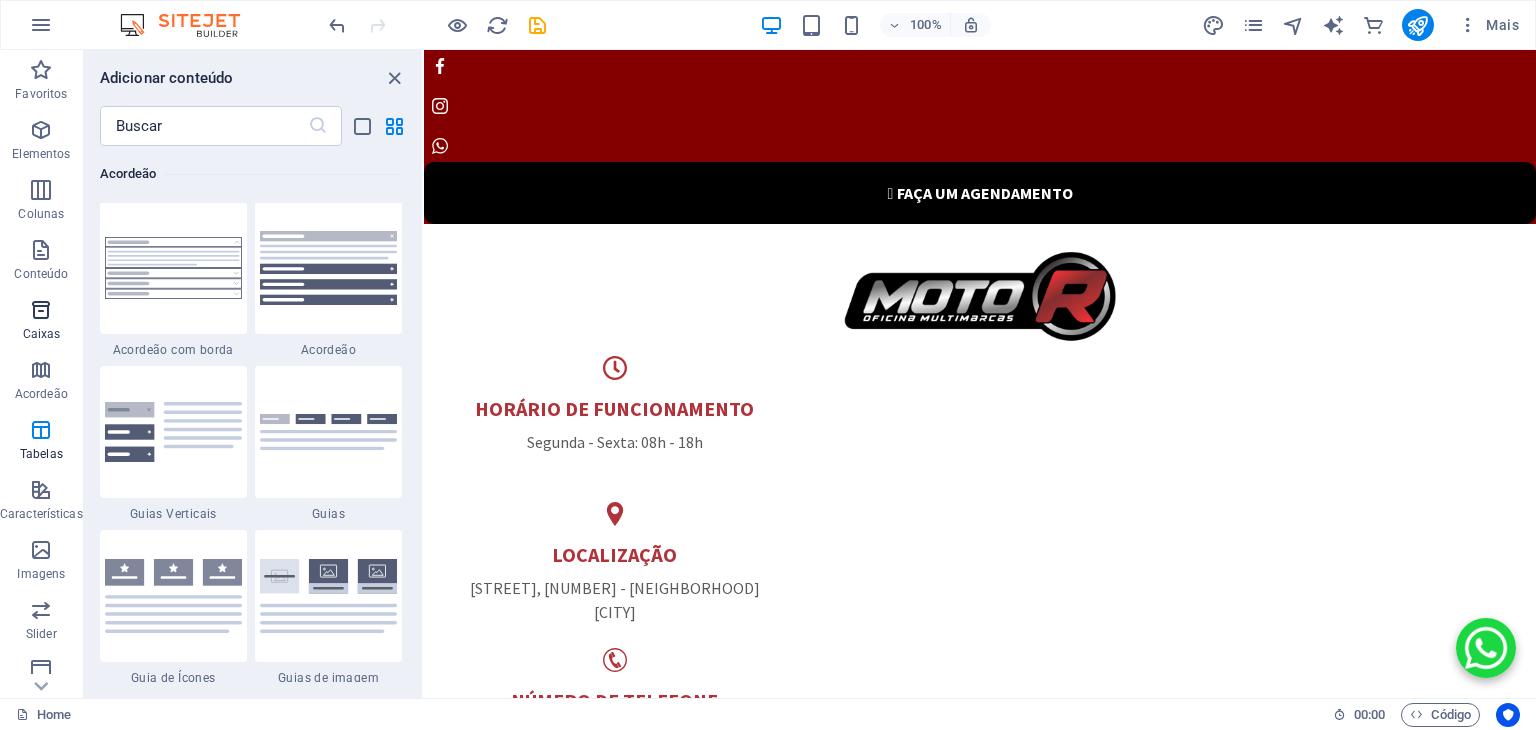 click on "Caixas" at bounding box center [42, 334] 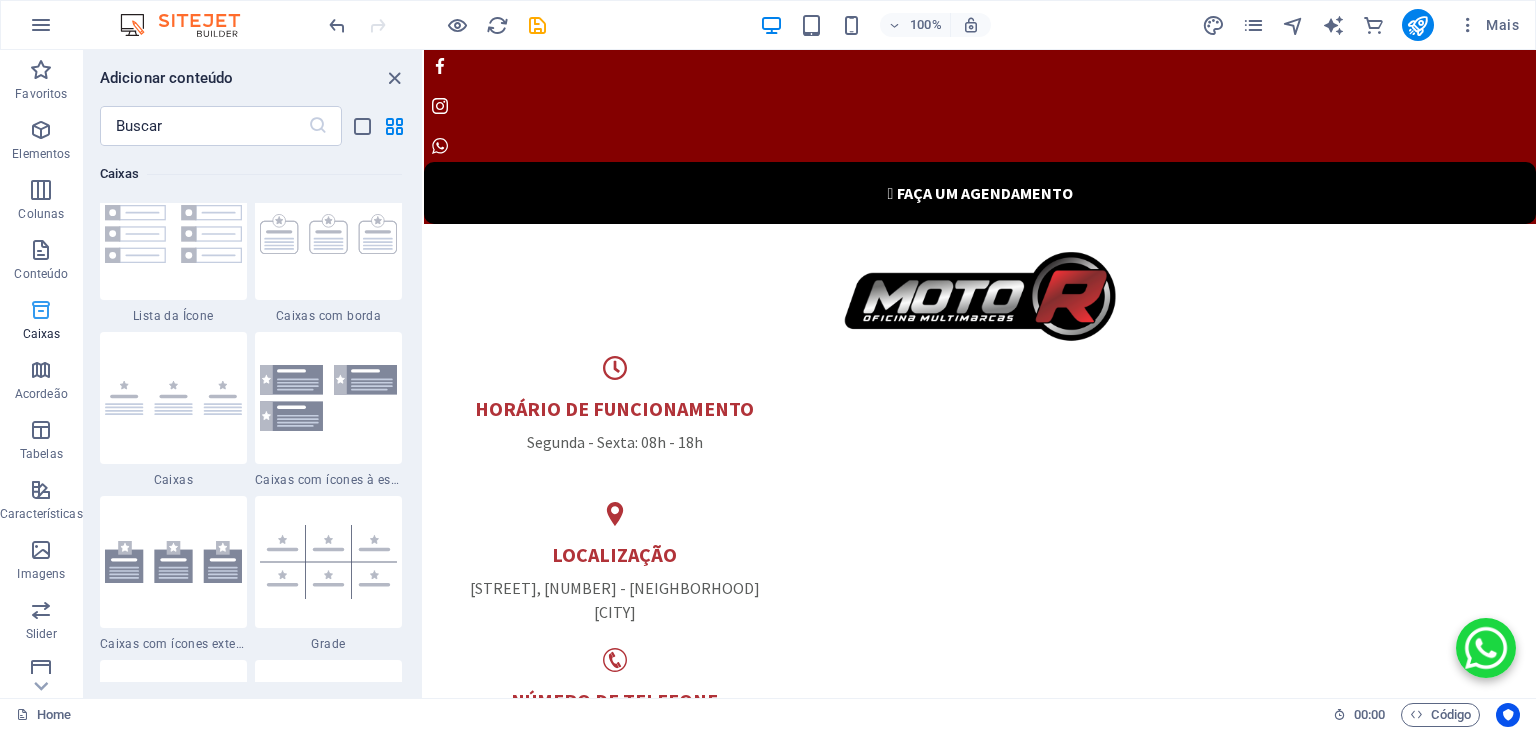 scroll, scrollTop: 5516, scrollLeft: 0, axis: vertical 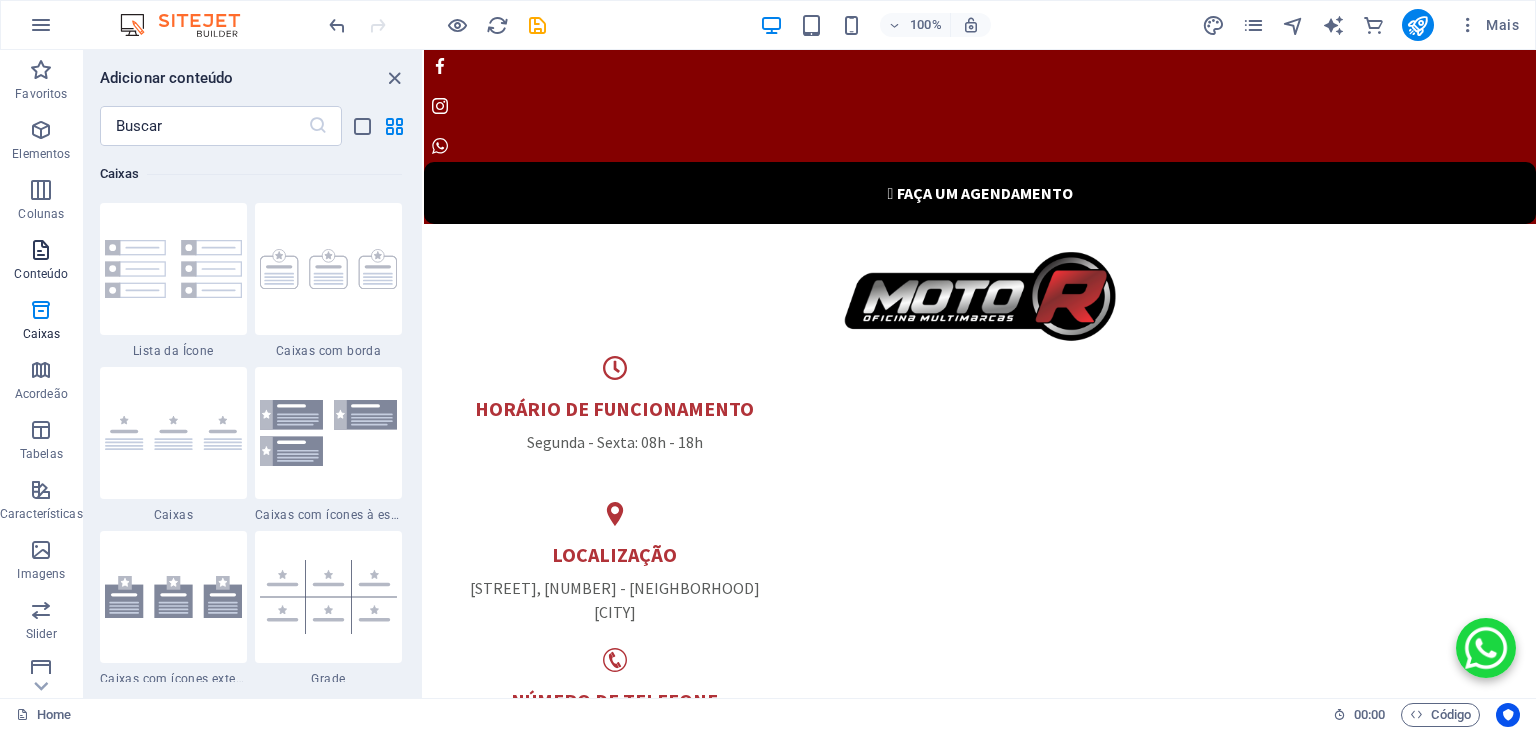 click on "Conteúdo" at bounding box center (41, 274) 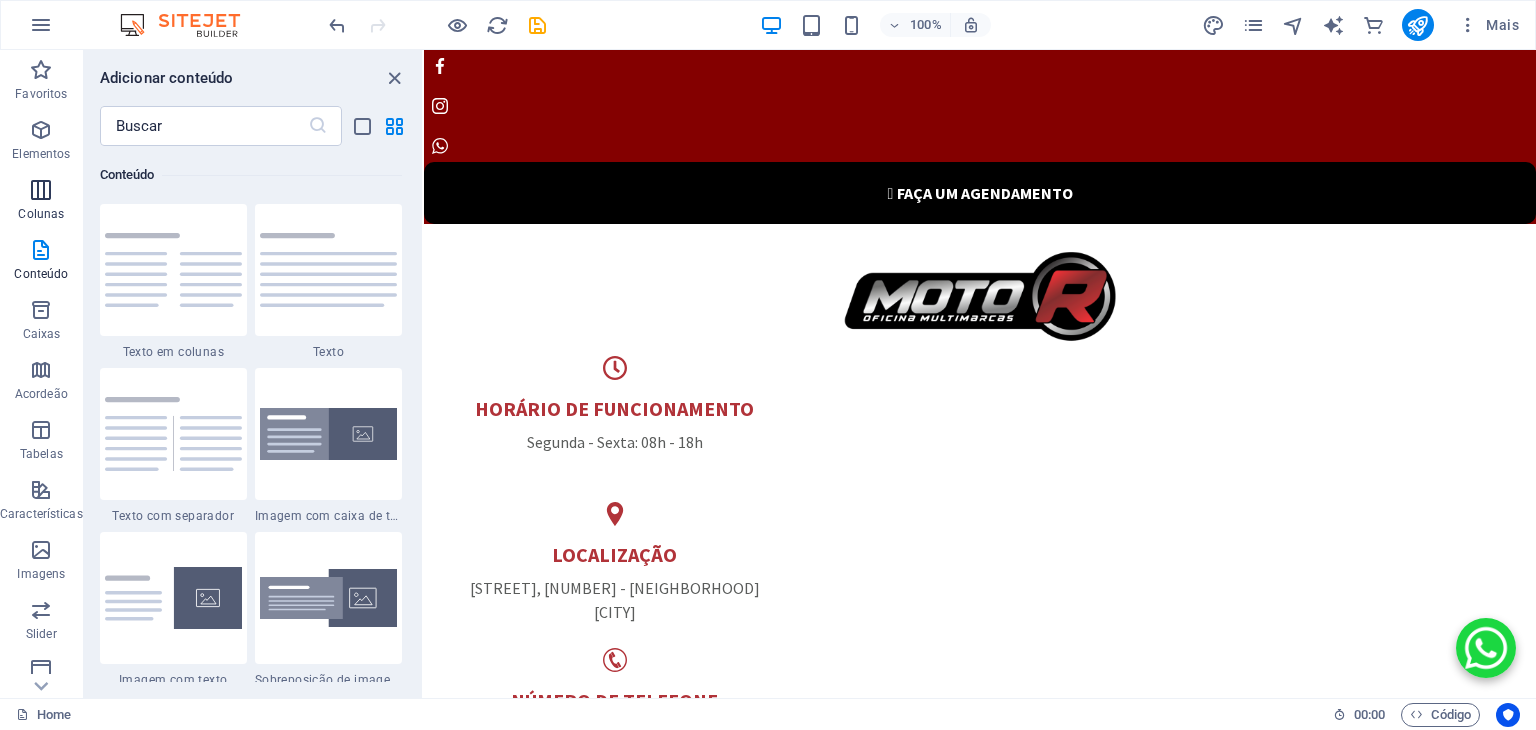 click on "Colunas" at bounding box center [41, 214] 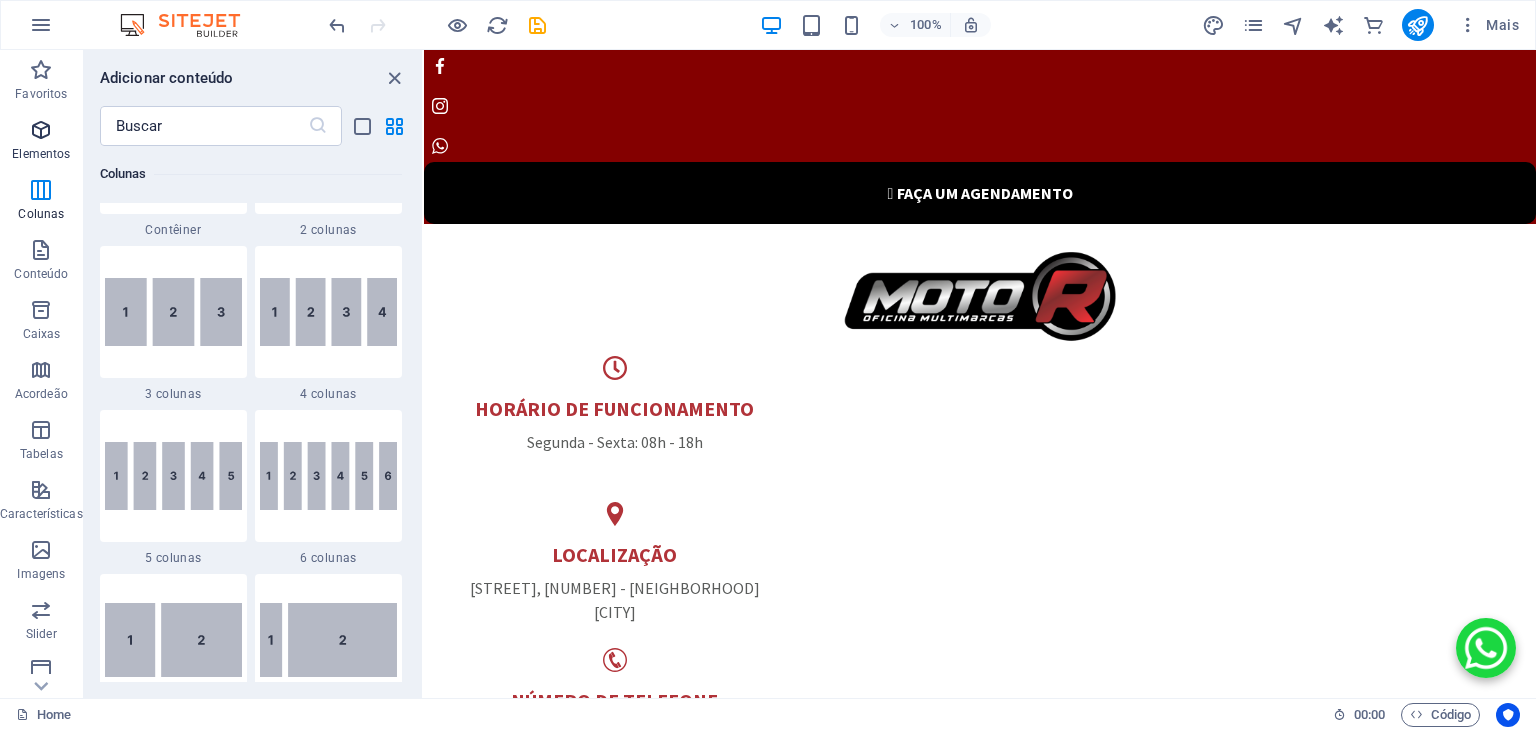 click on "Elementos" at bounding box center (41, 154) 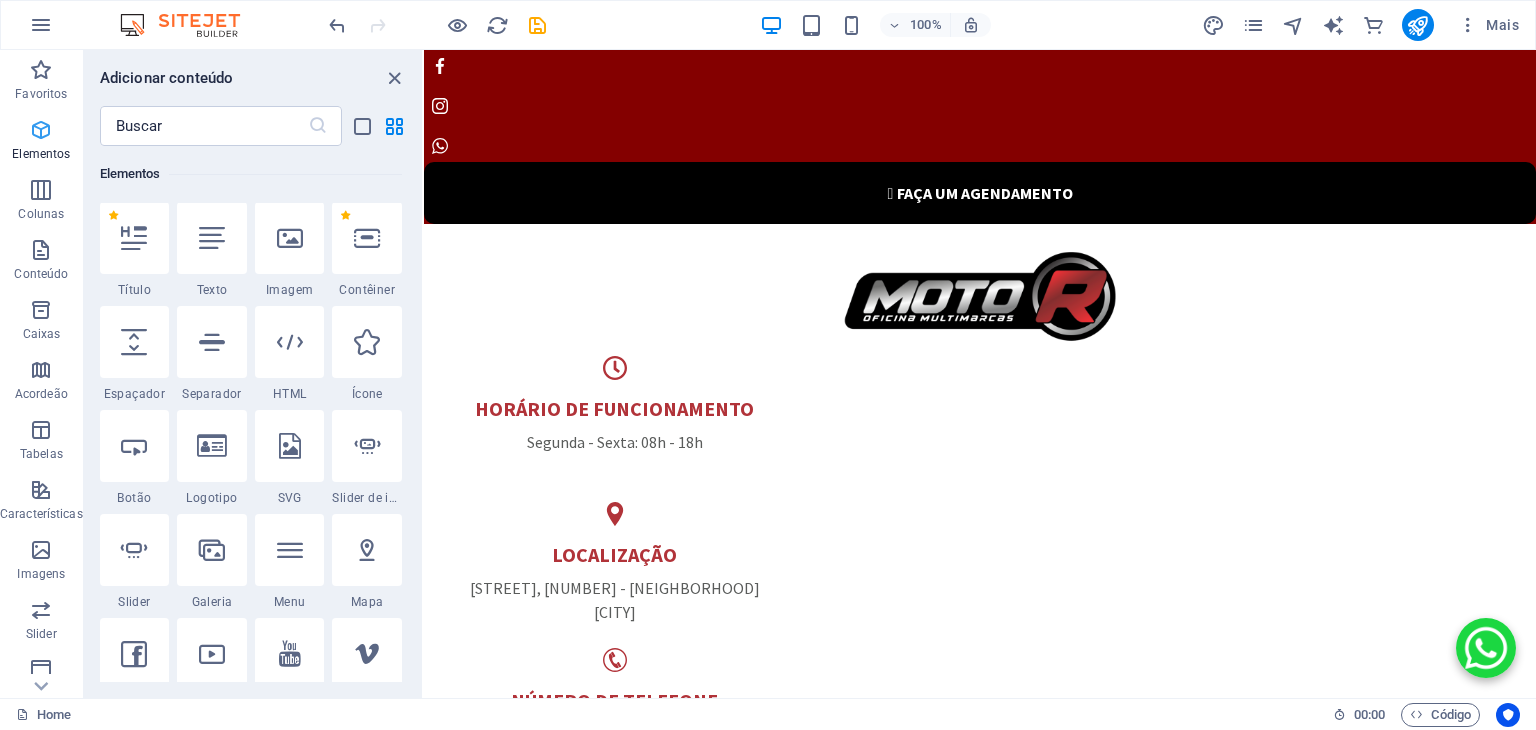 scroll, scrollTop: 213, scrollLeft: 0, axis: vertical 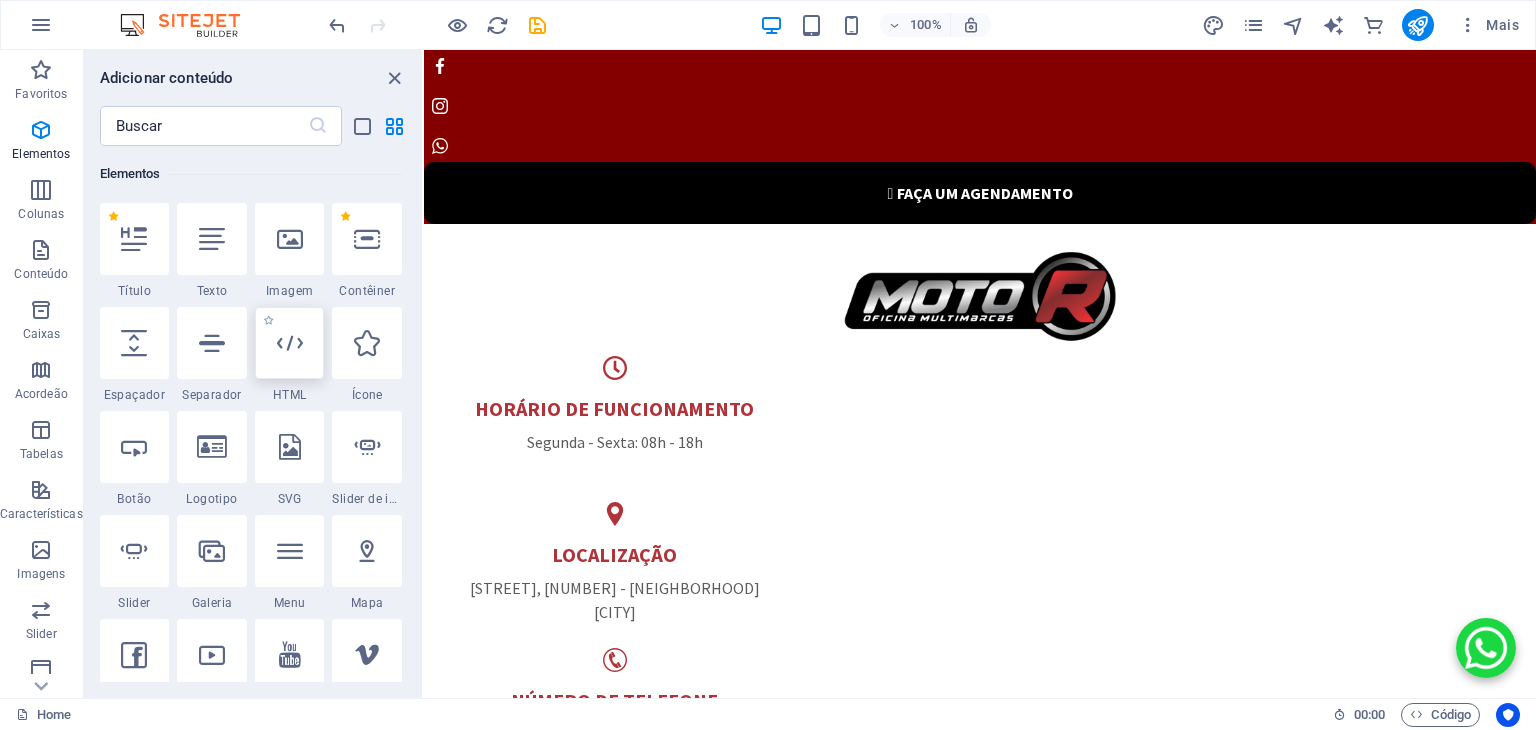 click at bounding box center [290, 343] 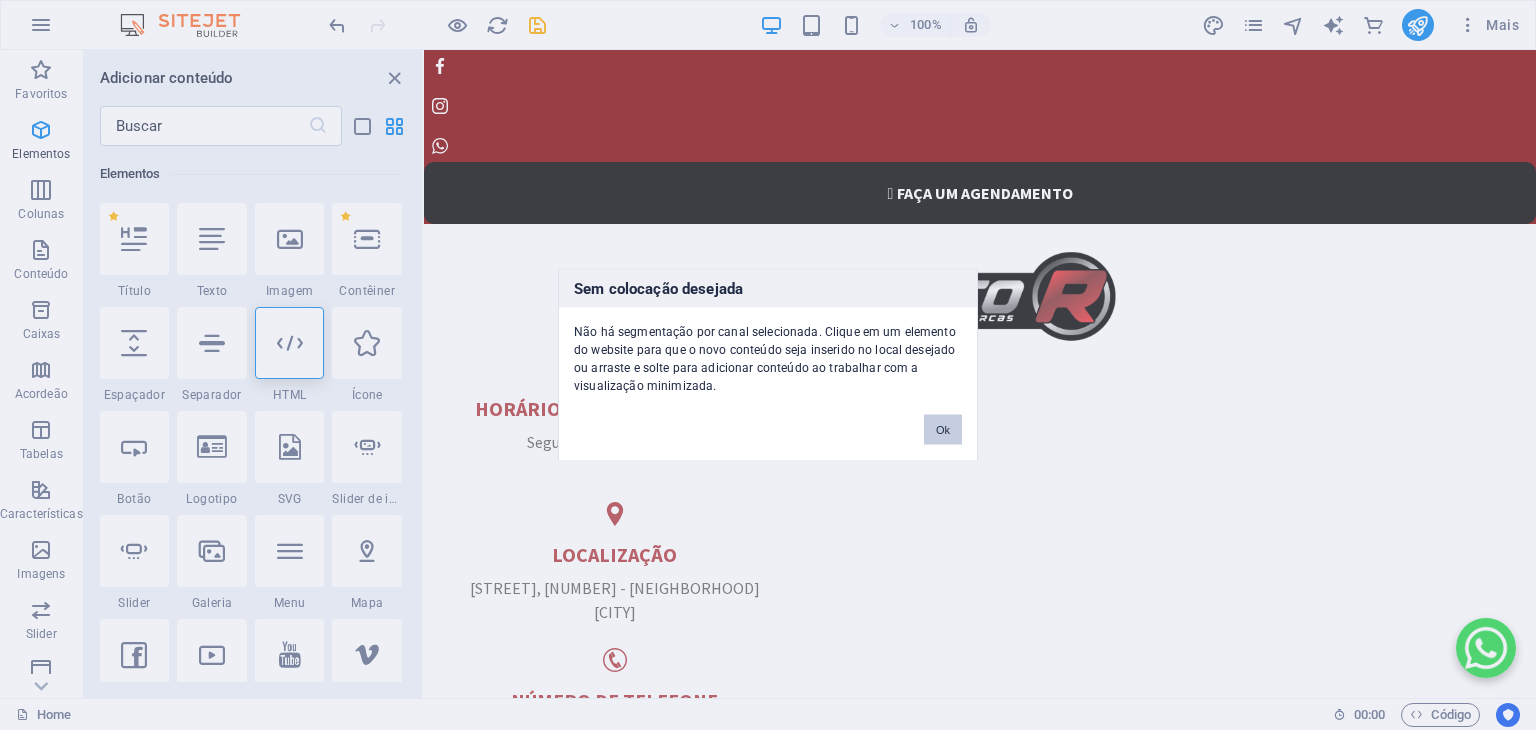 click on "Ok" at bounding box center (943, 430) 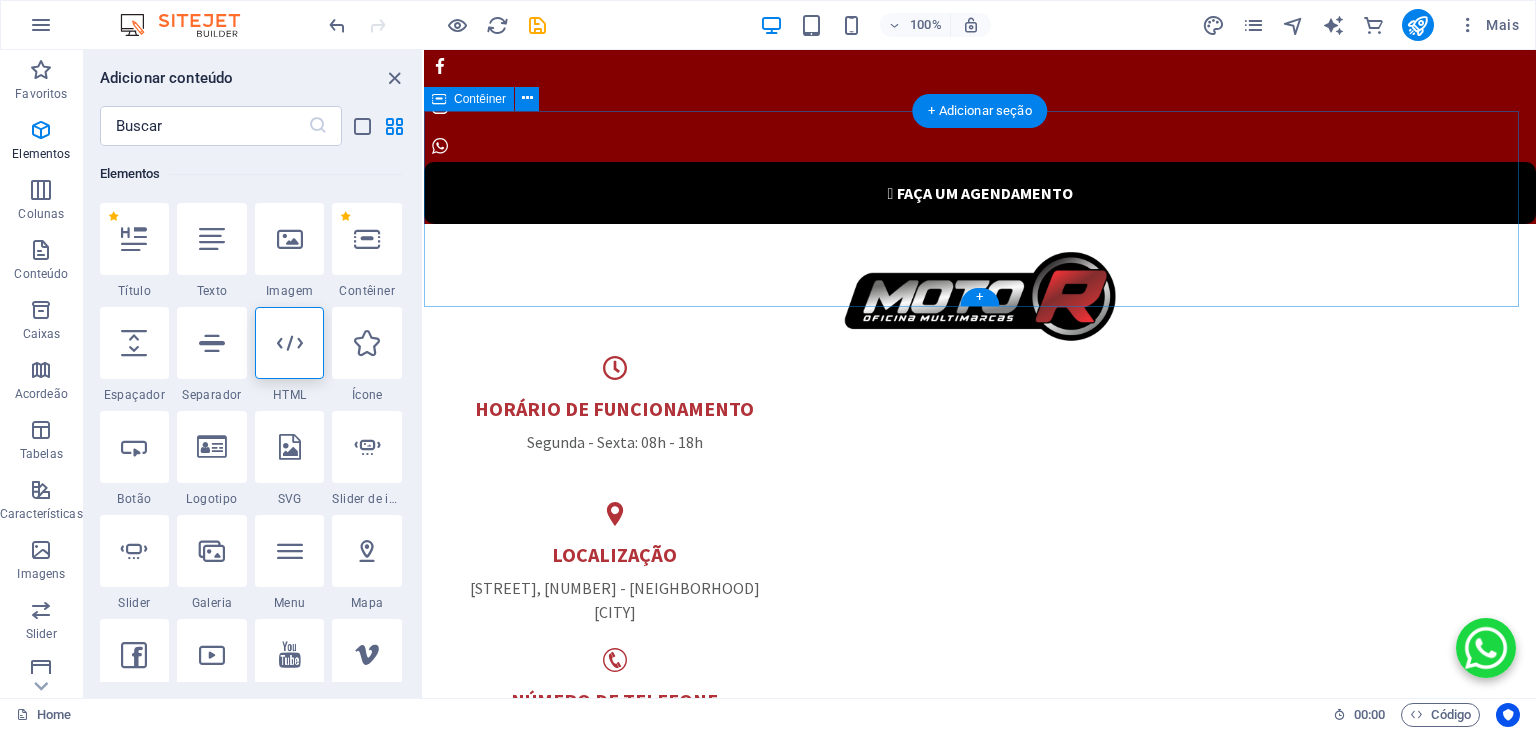 click on "HORÁRIO DE FUNCIONAMENTO Segunda - Sexta: 08h - 18h LOCALIZAÇÃO [STREET], [NUMBER] - [NEIGHBORHOOD] [CITY] NÚMERO DE TELEFONE ([PHONE]) [PHONE] ([PHONE]) [PHONE]" at bounding box center [980, 513] 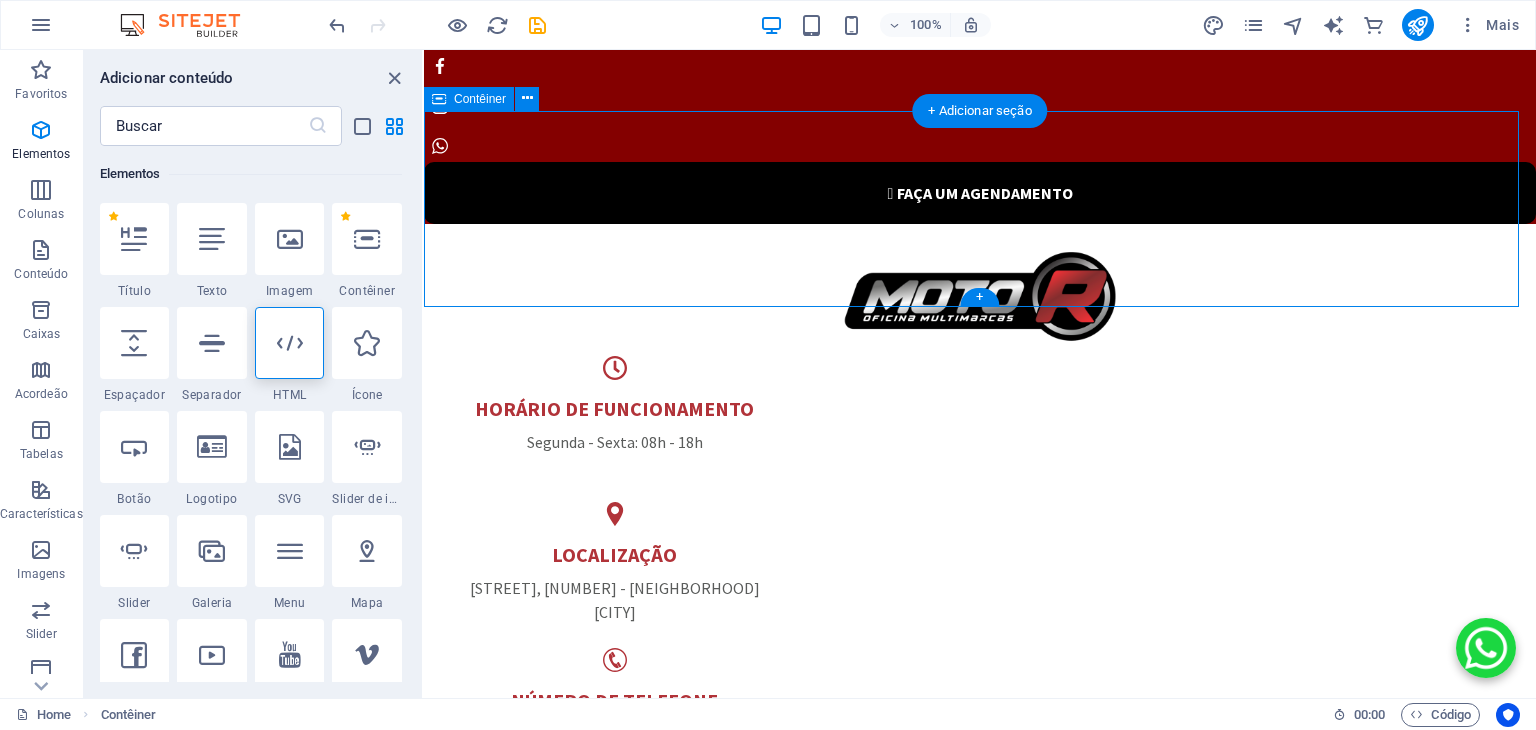 click on "HORÁRIO DE FUNCIONAMENTO Segunda - Sexta: 08h - 18h LOCALIZAÇÃO [STREET], [NUMBER] - [NEIGHBORHOOD] [CITY] NÚMERO DE TELEFONE ([PHONE]) [PHONE] ([PHONE]) [PHONE]" at bounding box center (980, 513) 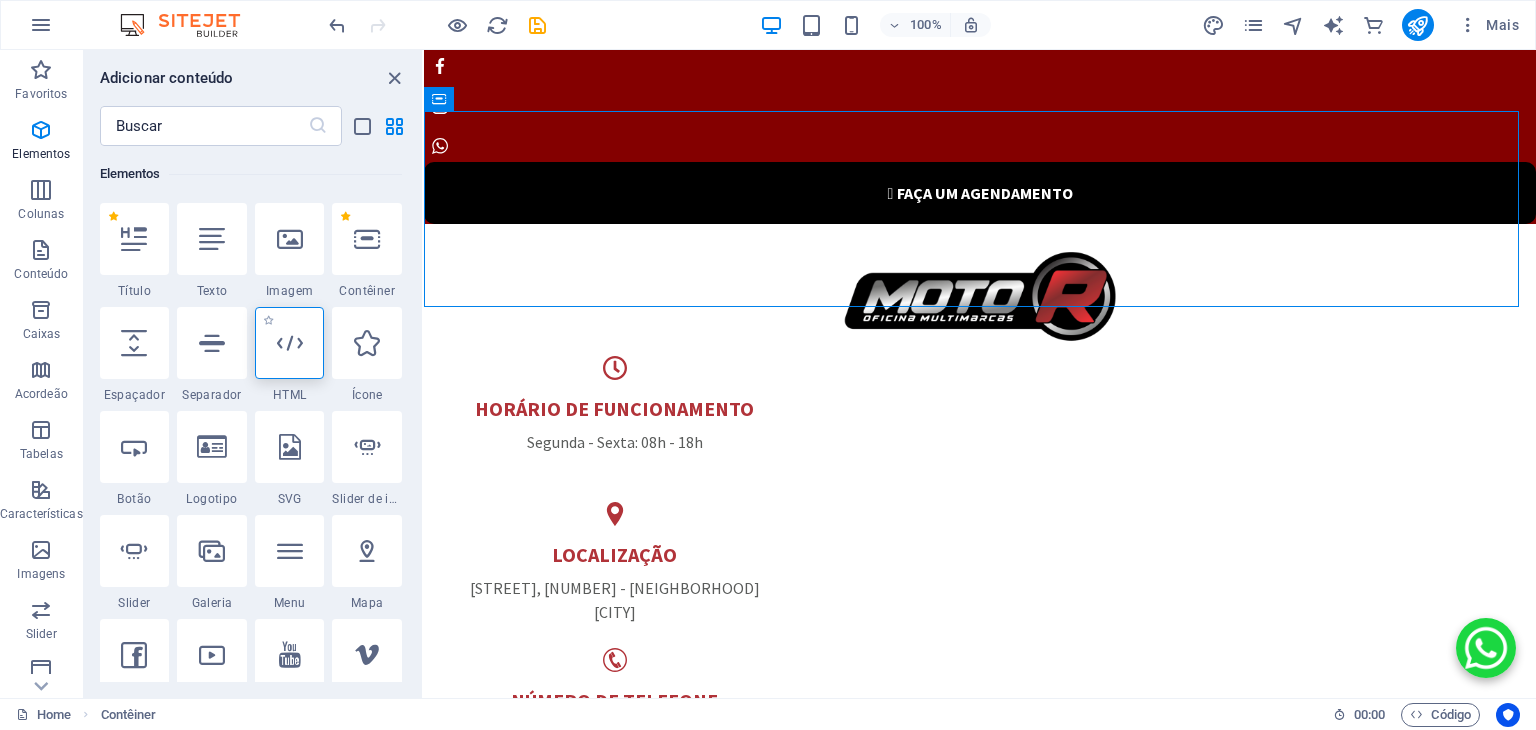 click at bounding box center (290, 343) 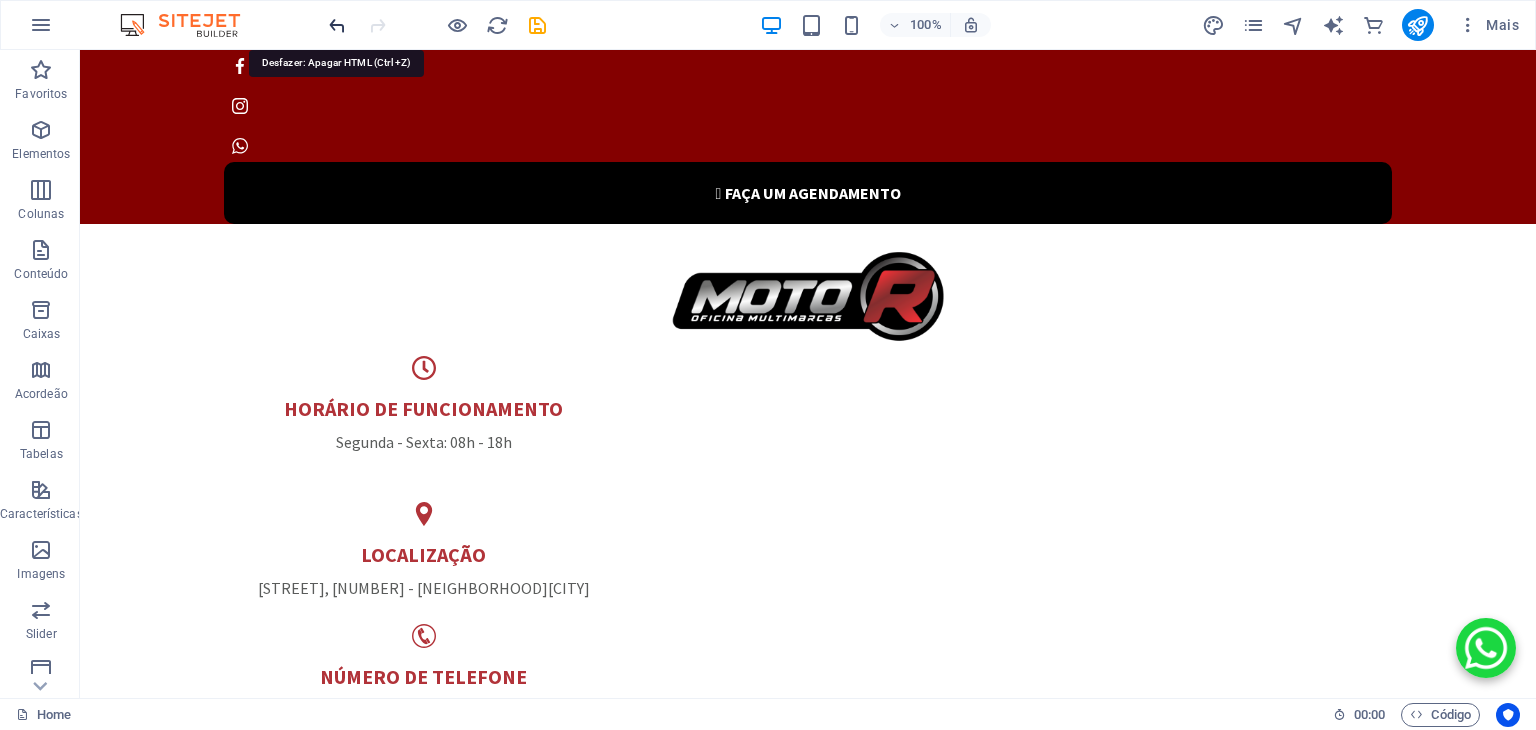 click at bounding box center [337, 25] 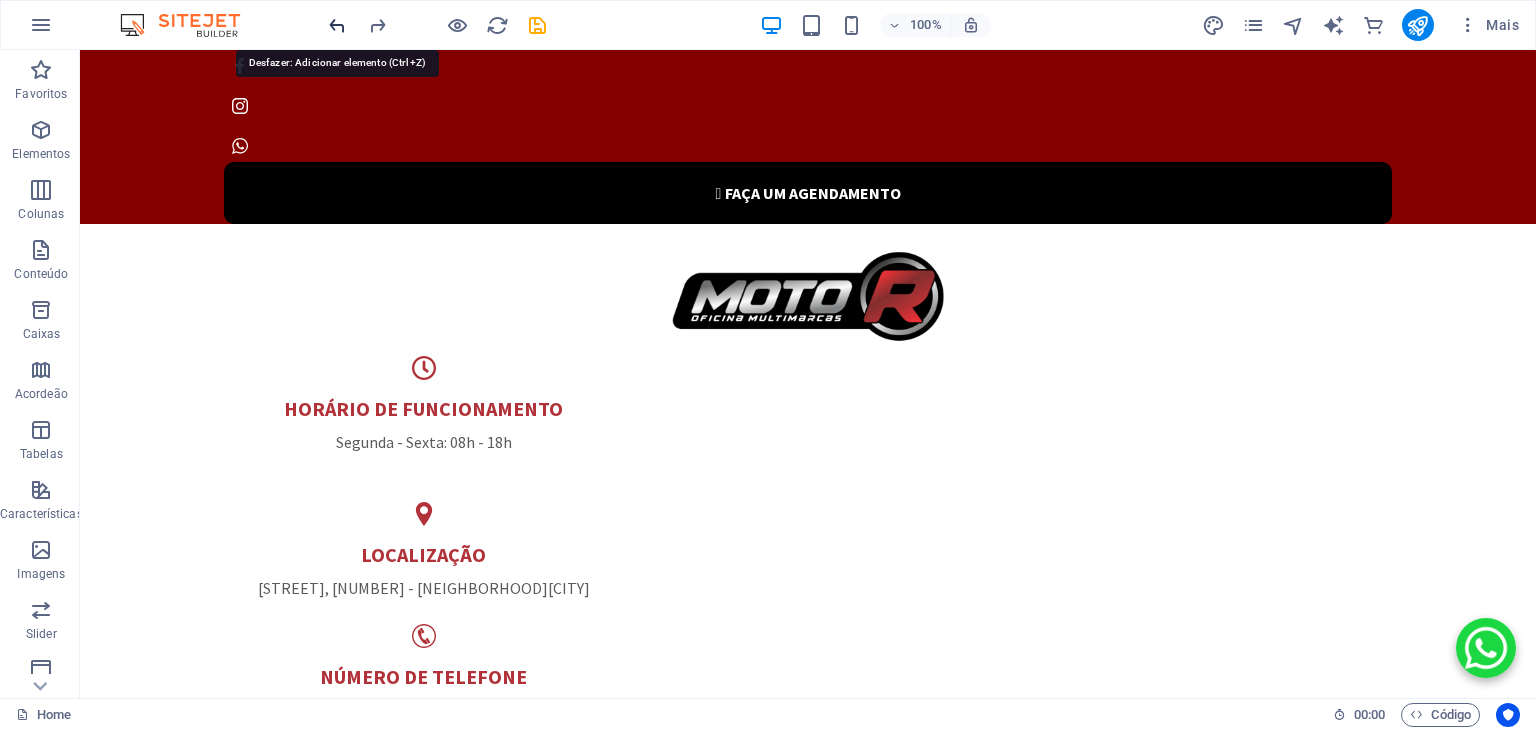 click at bounding box center [337, 25] 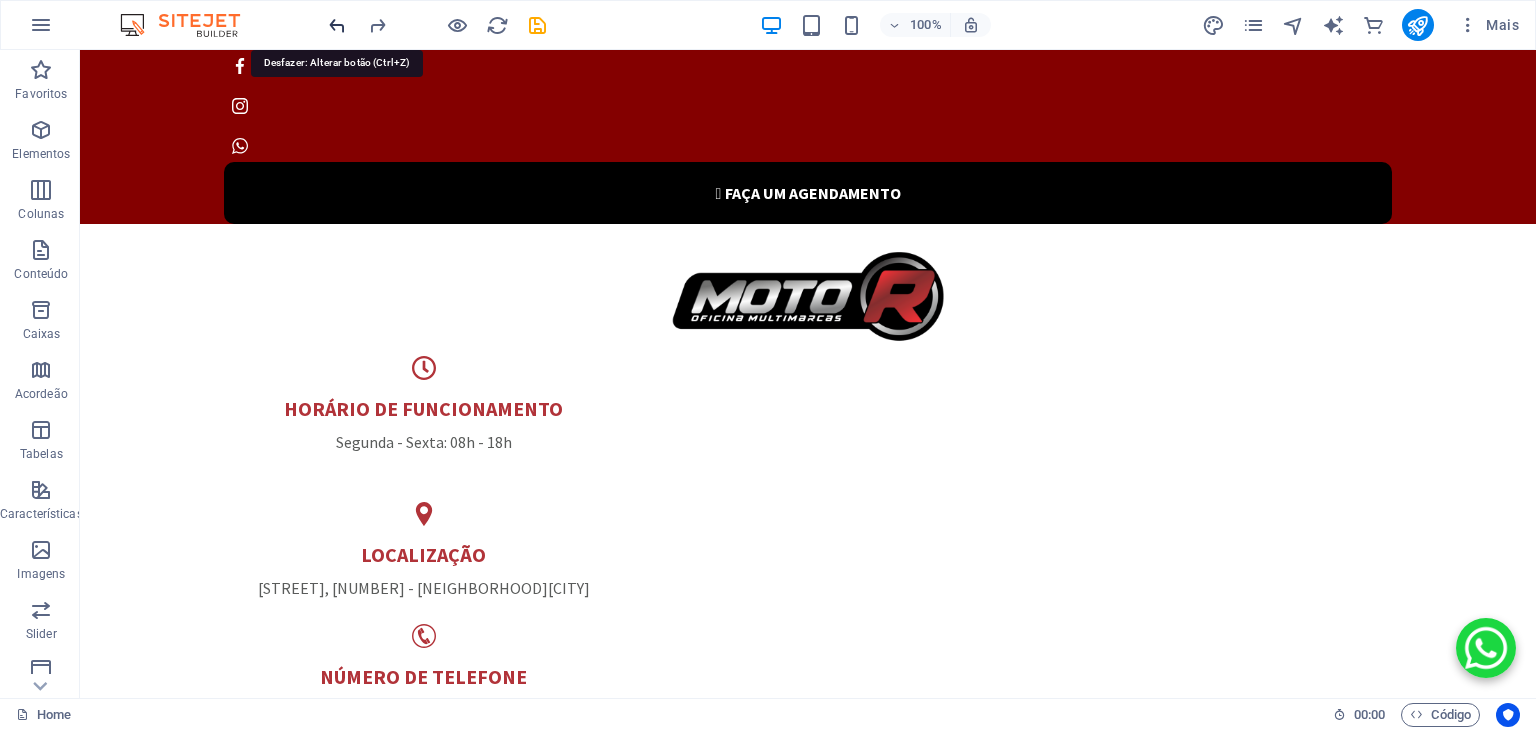 click at bounding box center (337, 25) 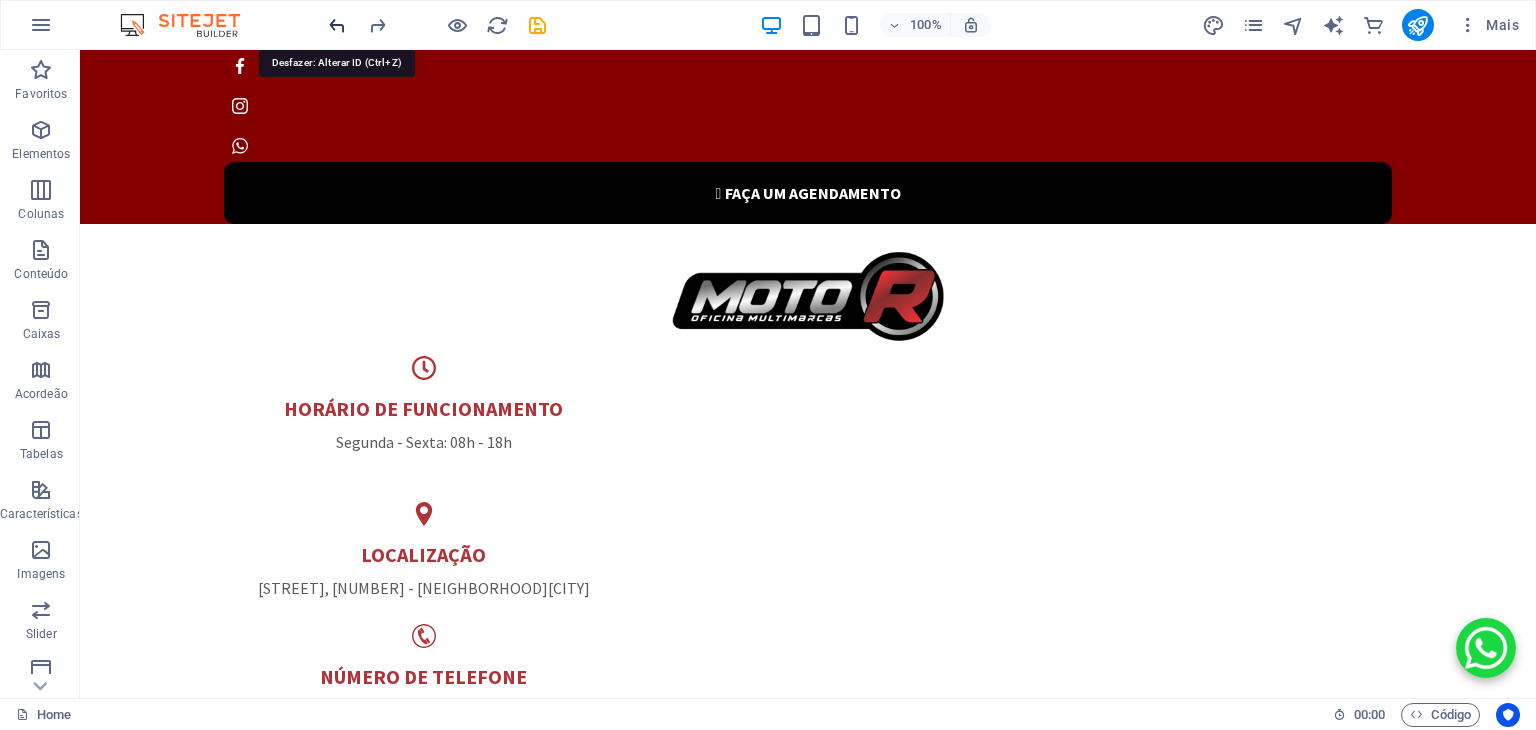 click at bounding box center [337, 25] 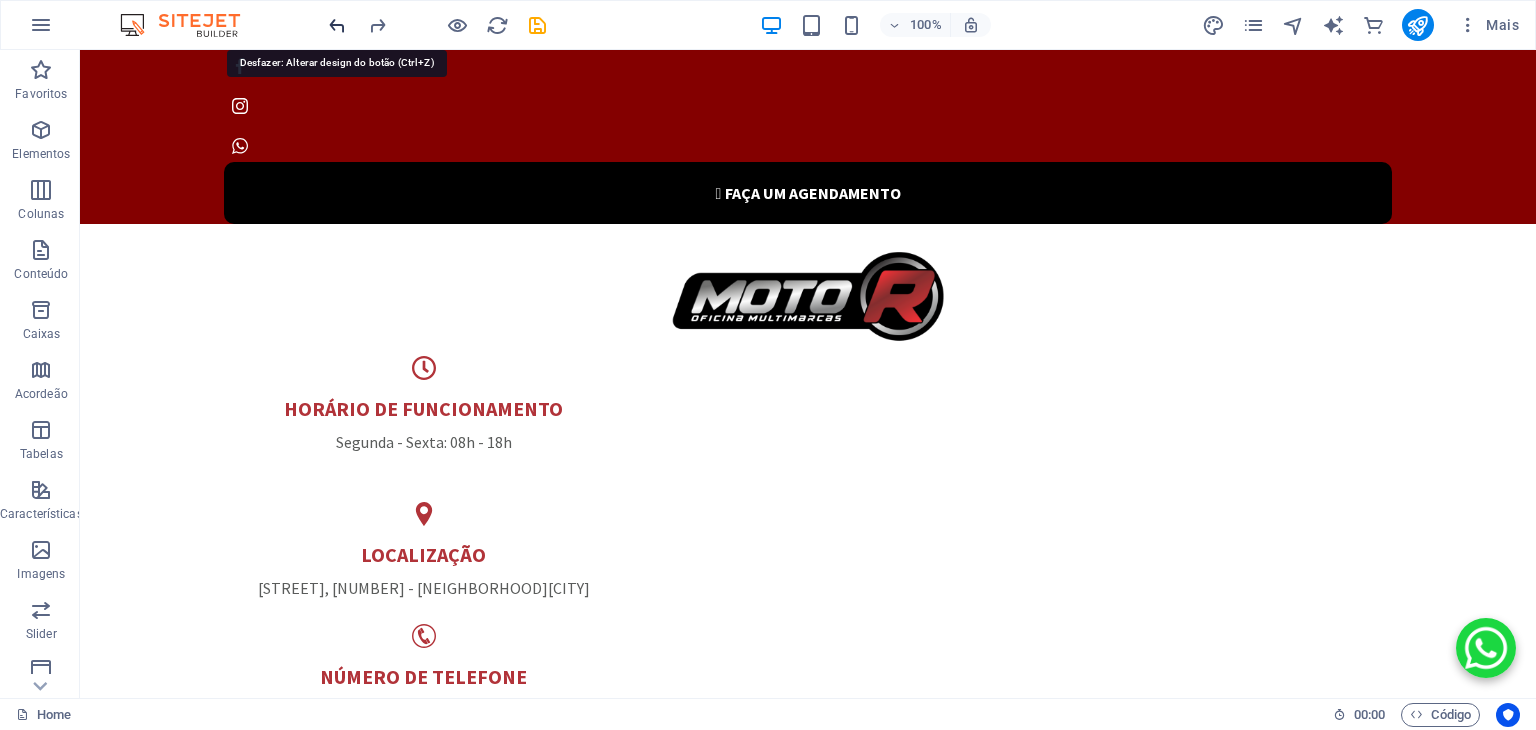 click at bounding box center [337, 25] 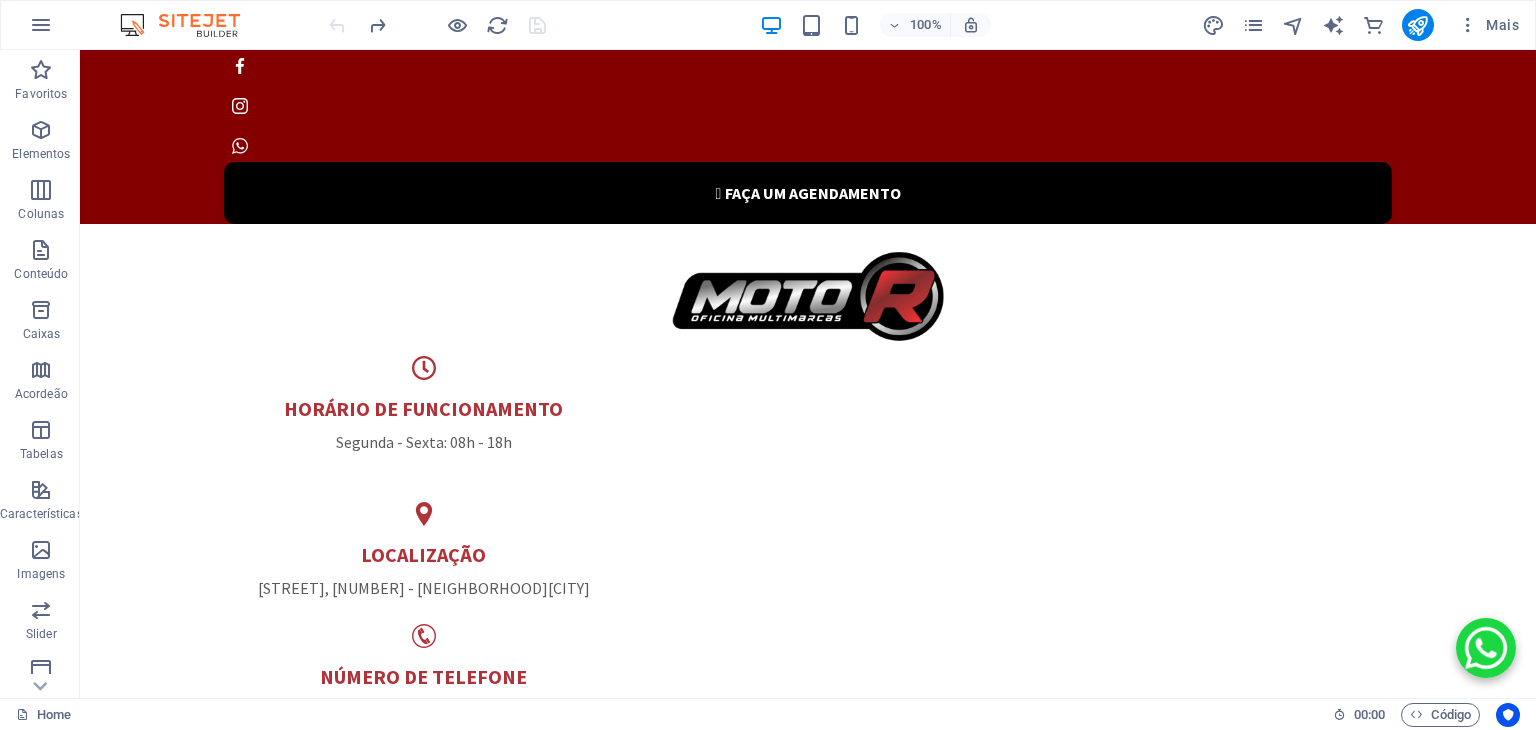 click at bounding box center (437, 25) 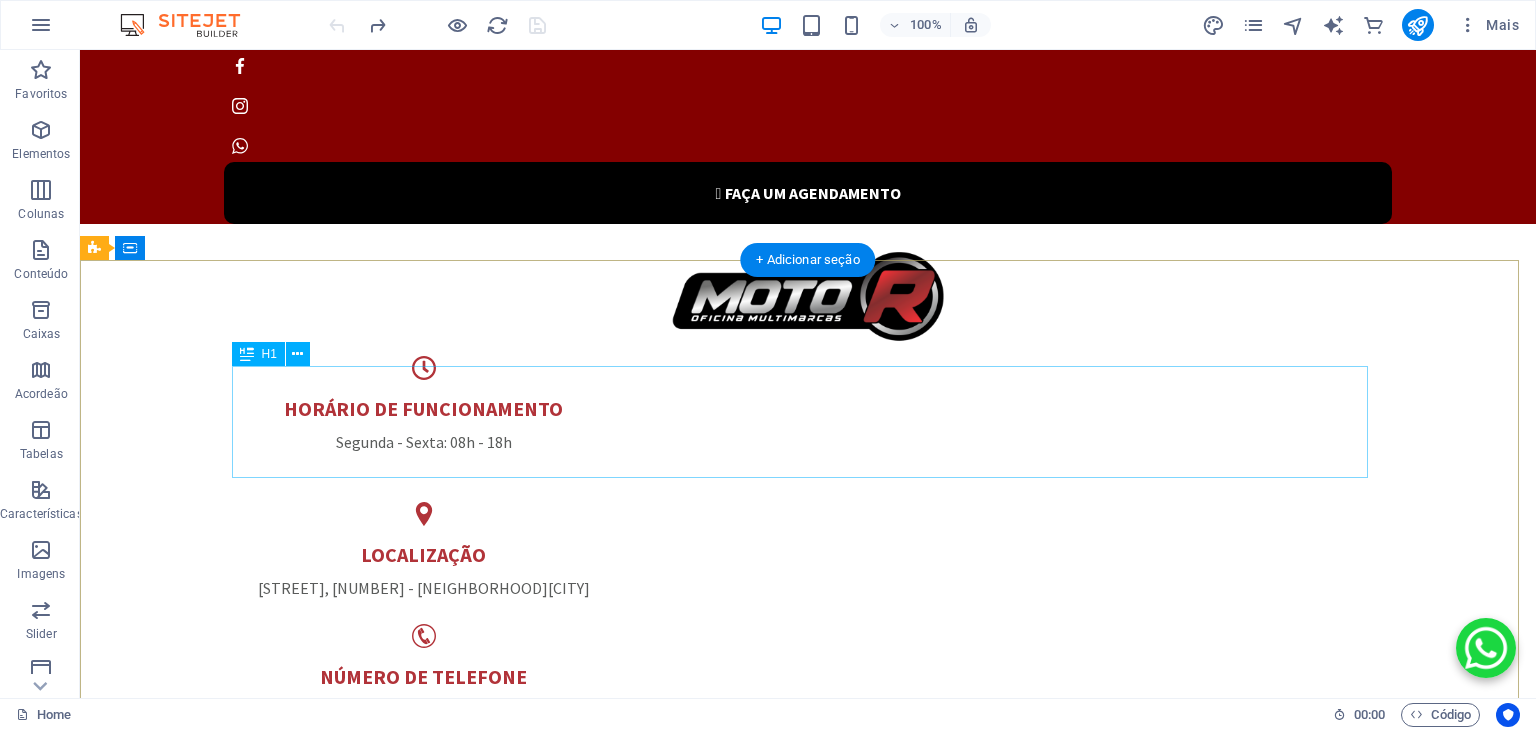 scroll, scrollTop: 100, scrollLeft: 0, axis: vertical 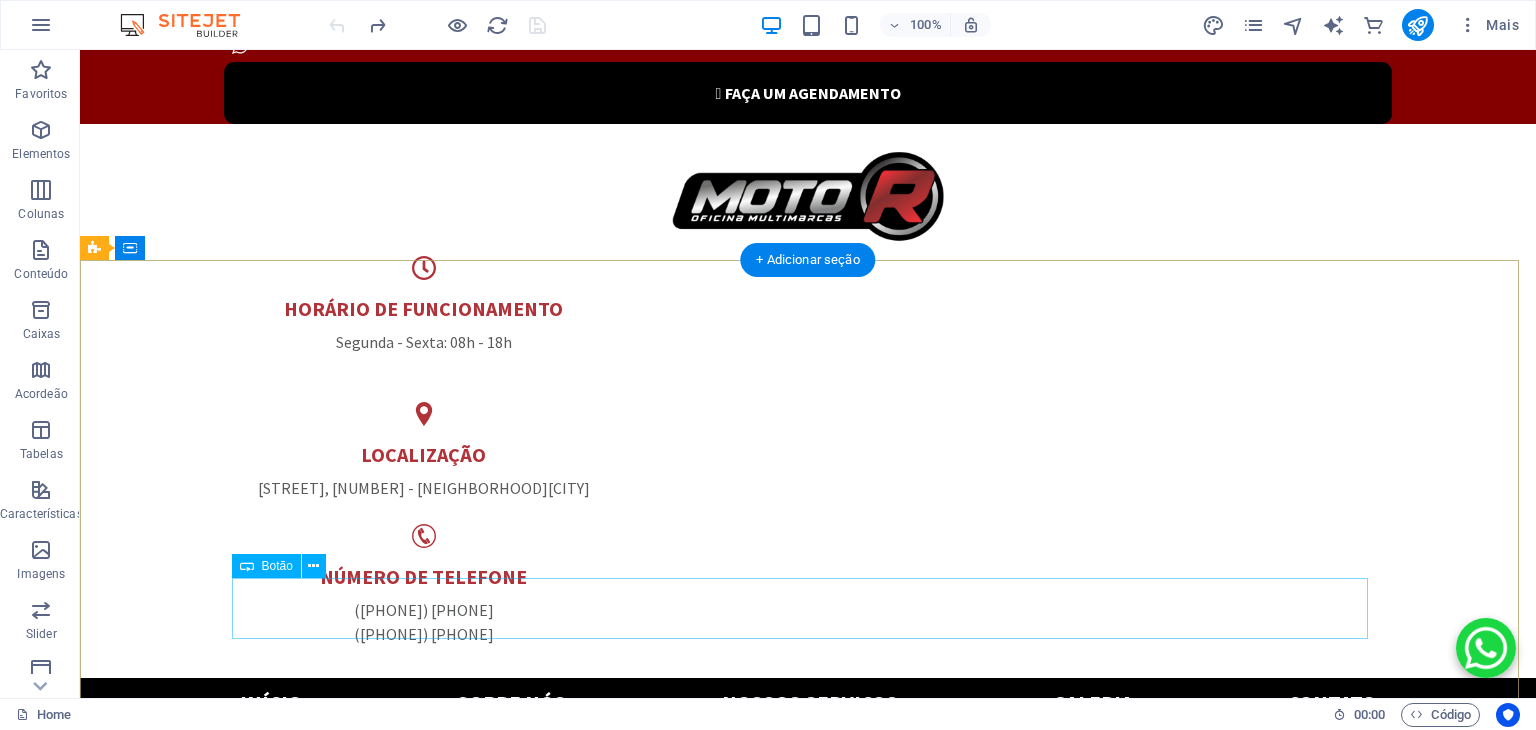 click on "Saber mais  " at bounding box center [808, 2156] 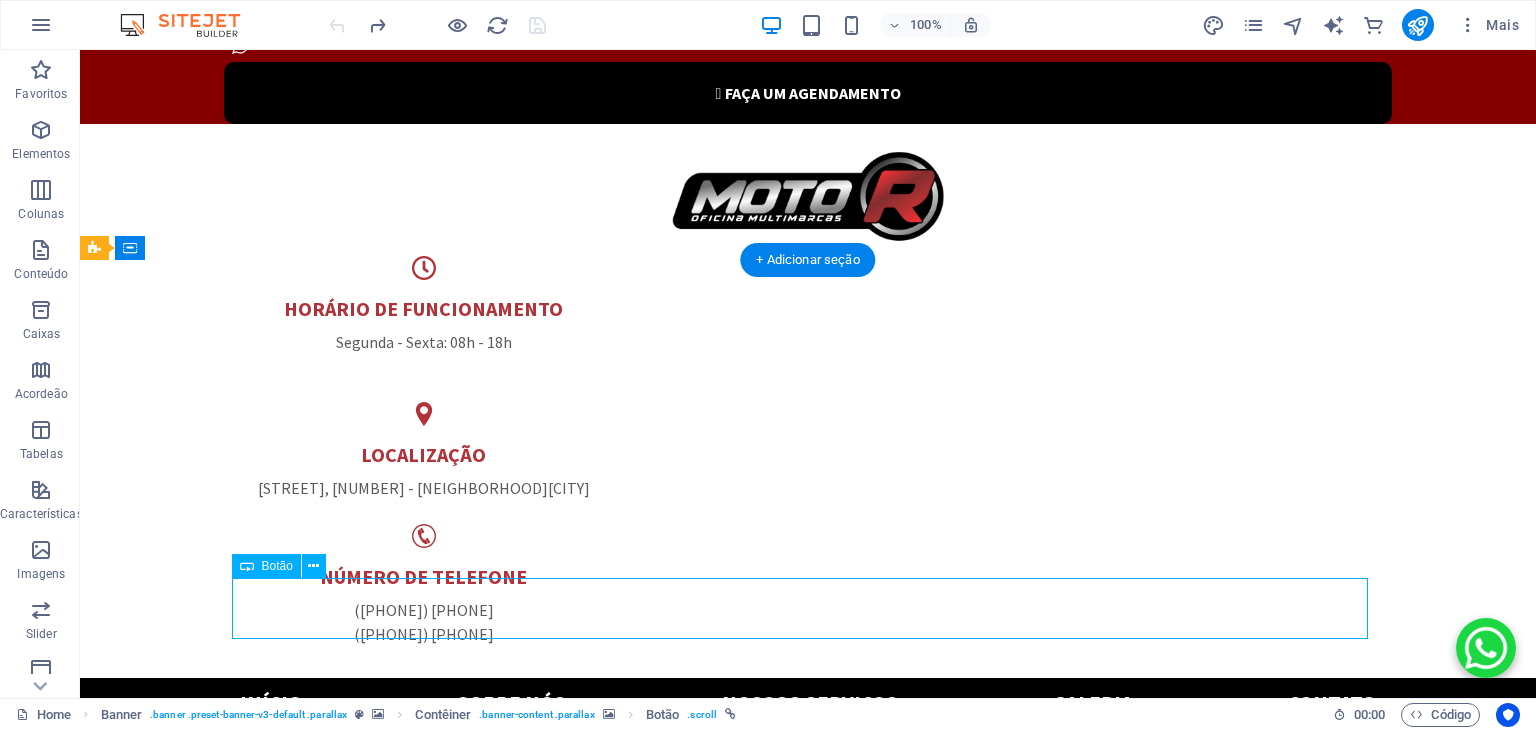 click on "Saber mais  " at bounding box center (808, 2156) 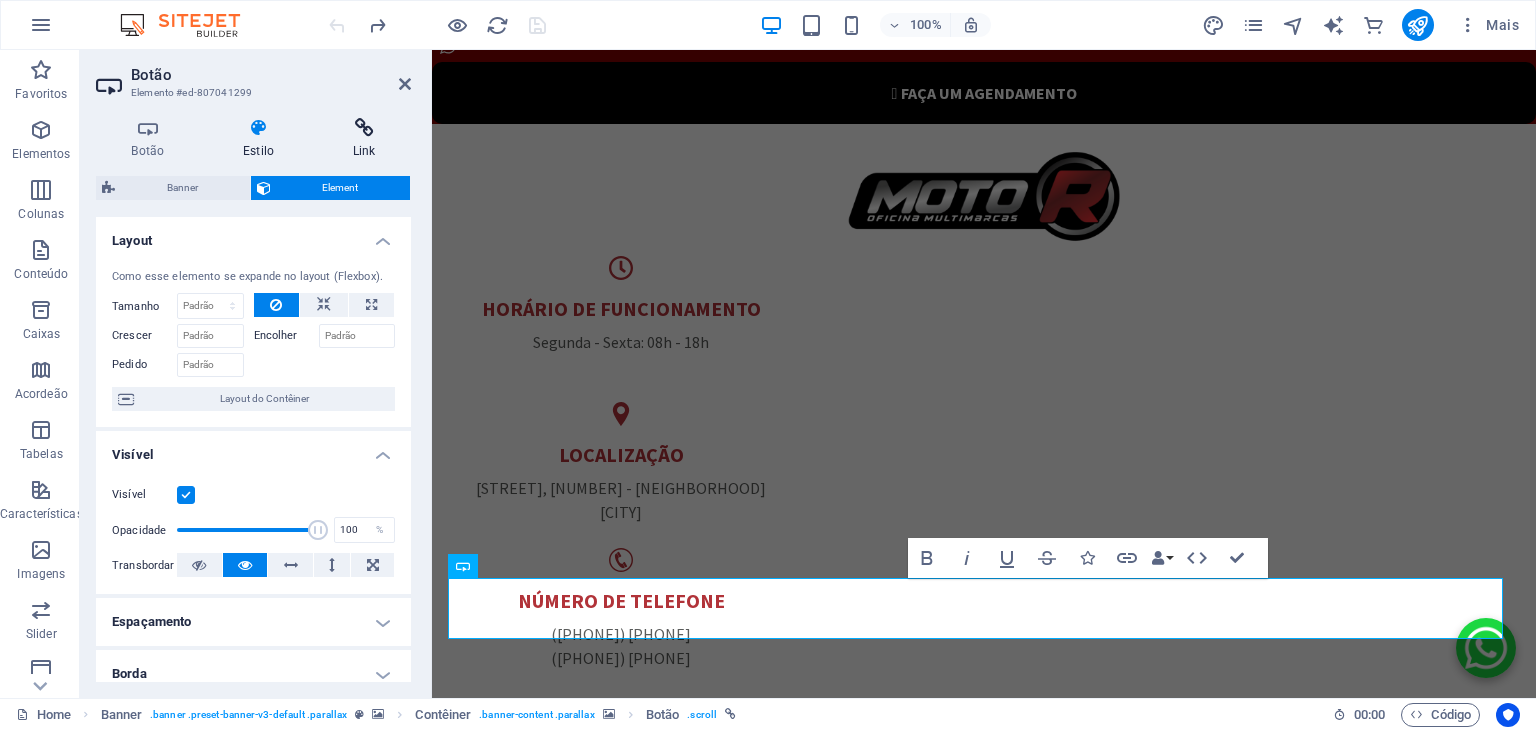 click at bounding box center [364, 128] 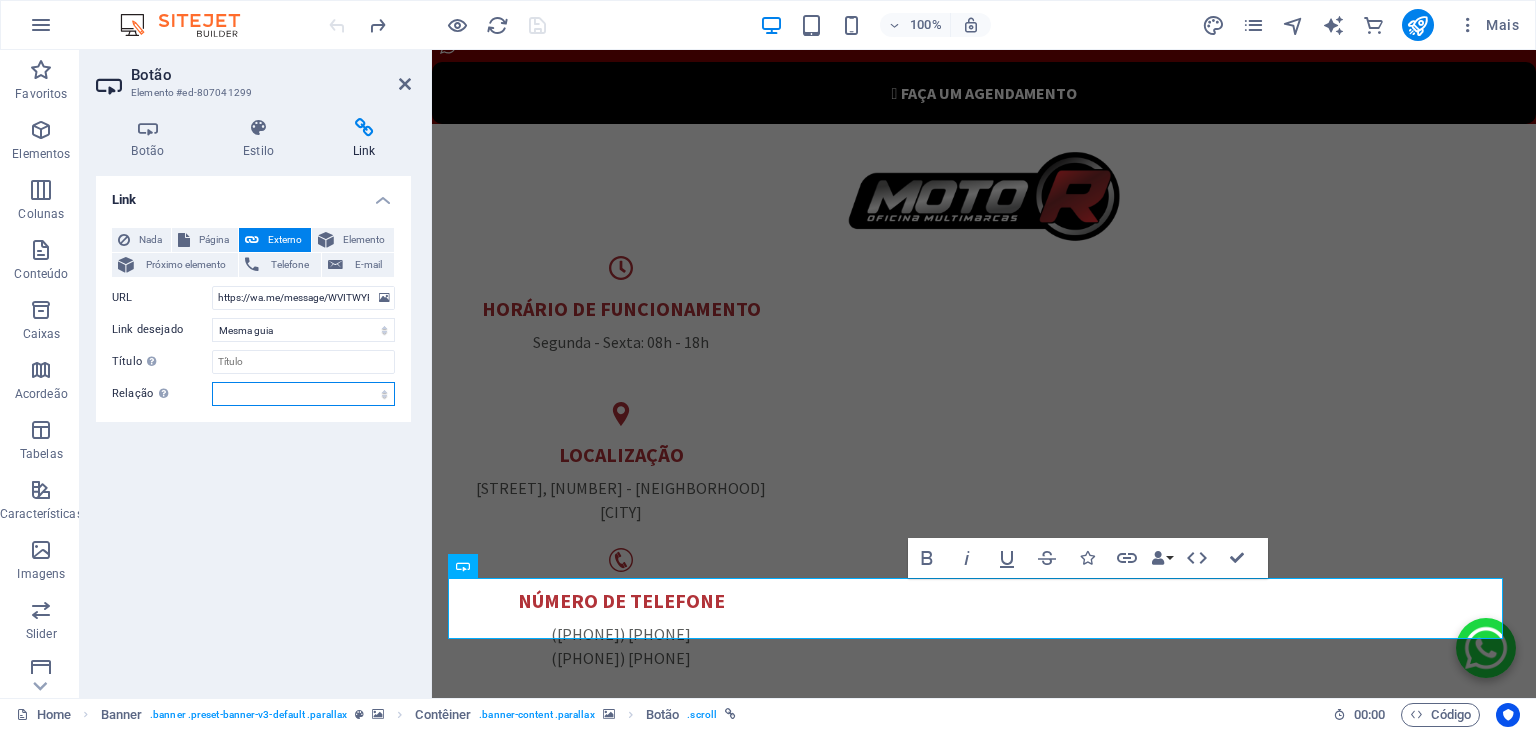 click on "alternado autor guia de favoritos externo ajuda licença avançar nofollow noreferrer noopener prev busca marcar" at bounding box center [303, 394] 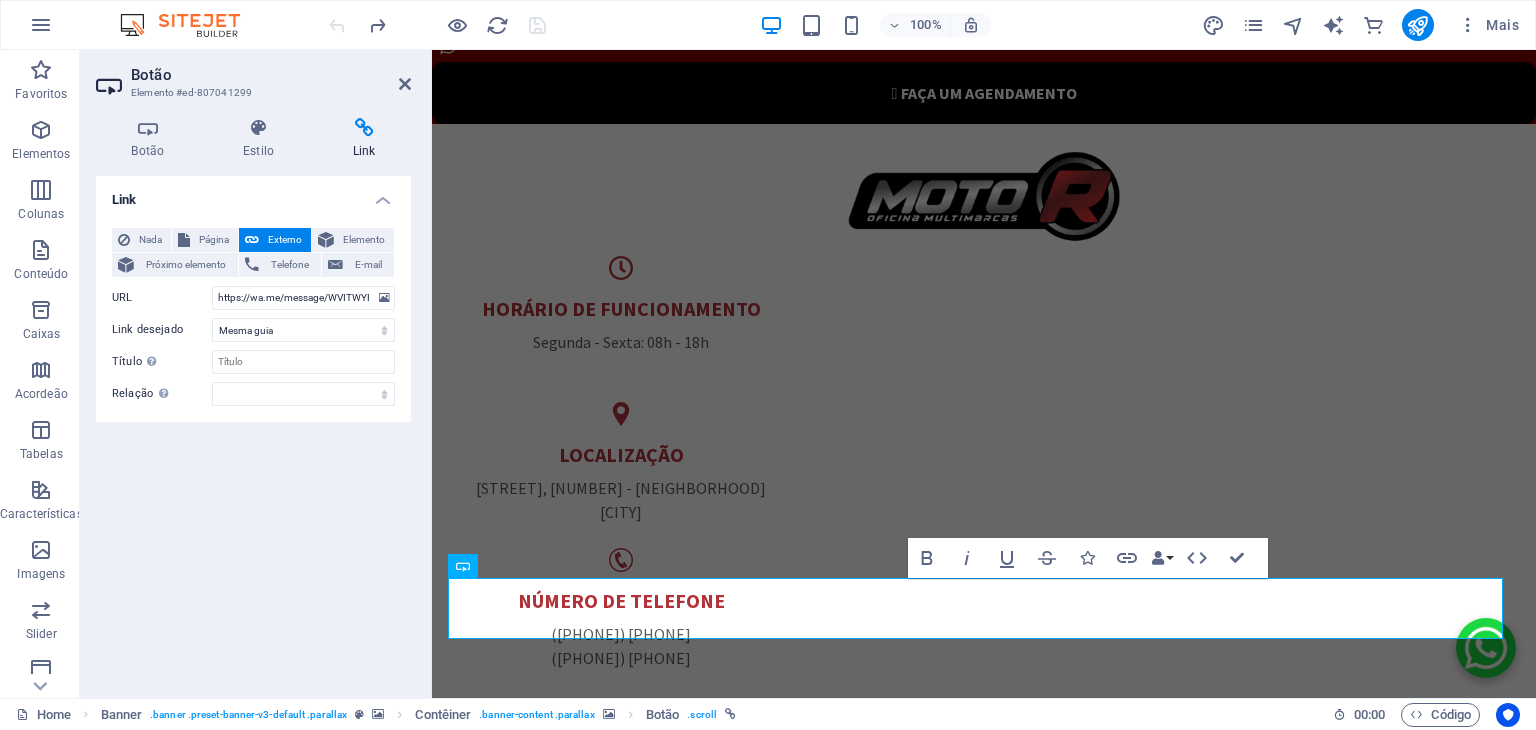 click on "Link Nada Página Externo Elemento Próximo elemento Telefone E-mail Página Home Subpage Legal Notice Privacy Elemento URL https://wa.me/message/[PHONE] Telefone E-mail Link desejado Nova guia Mesma guia Sobreposição Título A descrição adicional do link não deve ser igual ao texto do link. O título é geralmente mostrado como um texto de dica de ferramenta quando o mouse se move sobre o elemento. Deixe em branco se tiver dúvidas. Relação Define o relacionamento do link com o destino do link. Por exemplo, o valor "nofollow" instrui os mecanismos de pesquisa a não seguir o link. Pode ser deixado vazio. alternado autor guia de favoritos externo ajuda licença avançar nofollow noreferrer noopener prev busca marcar" at bounding box center [253, 429] 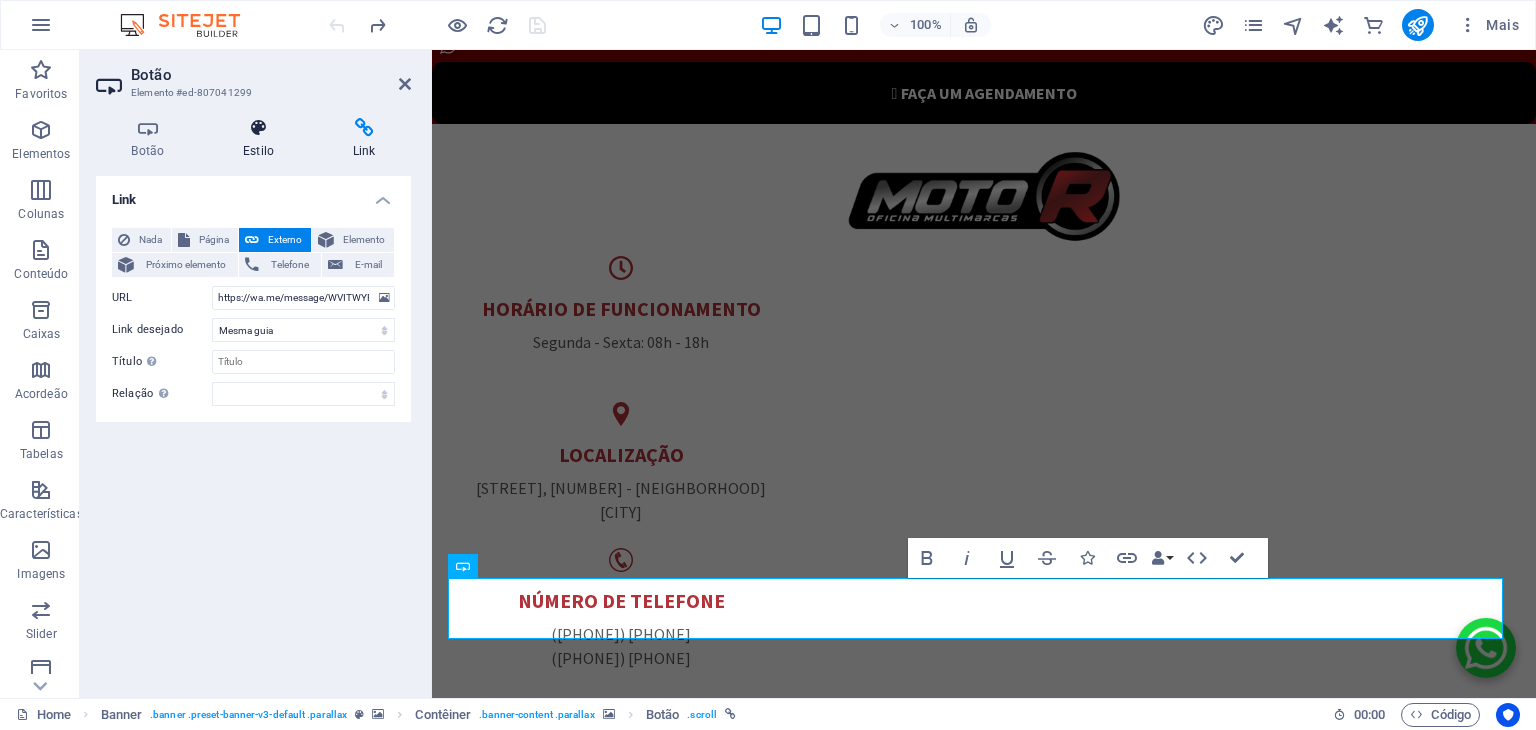 click on "Estilo" at bounding box center (263, 139) 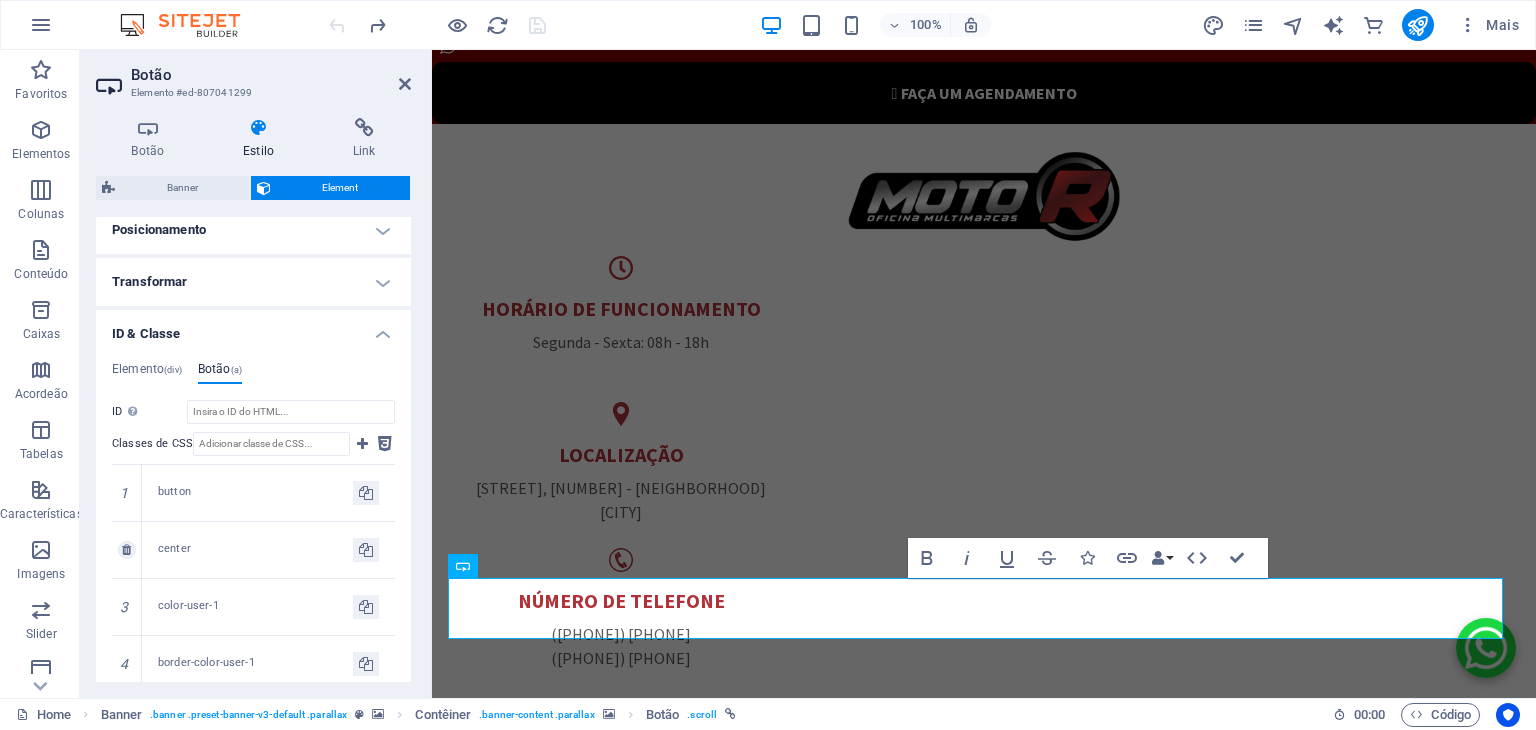 scroll, scrollTop: 802, scrollLeft: 0, axis: vertical 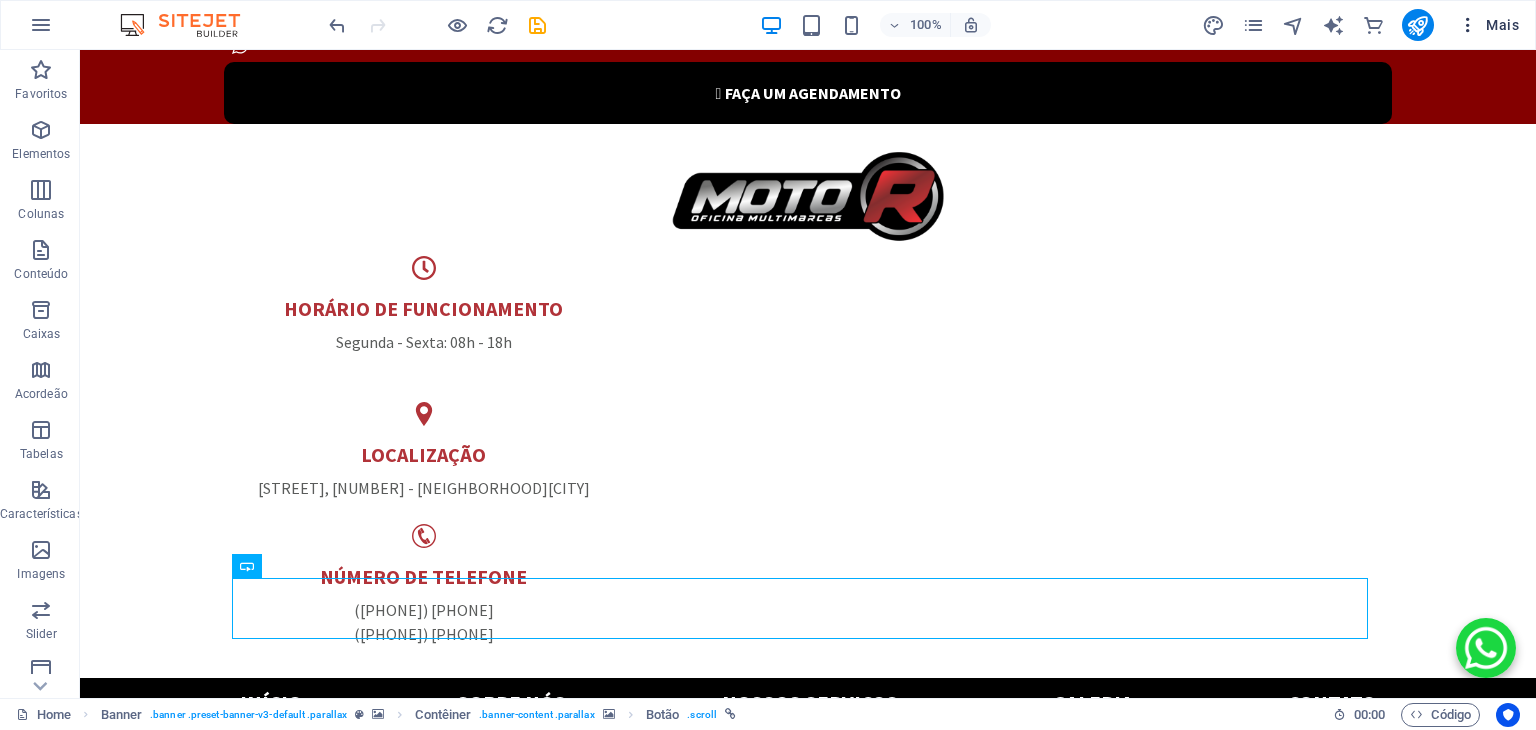 click on "Mais" at bounding box center (1488, 25) 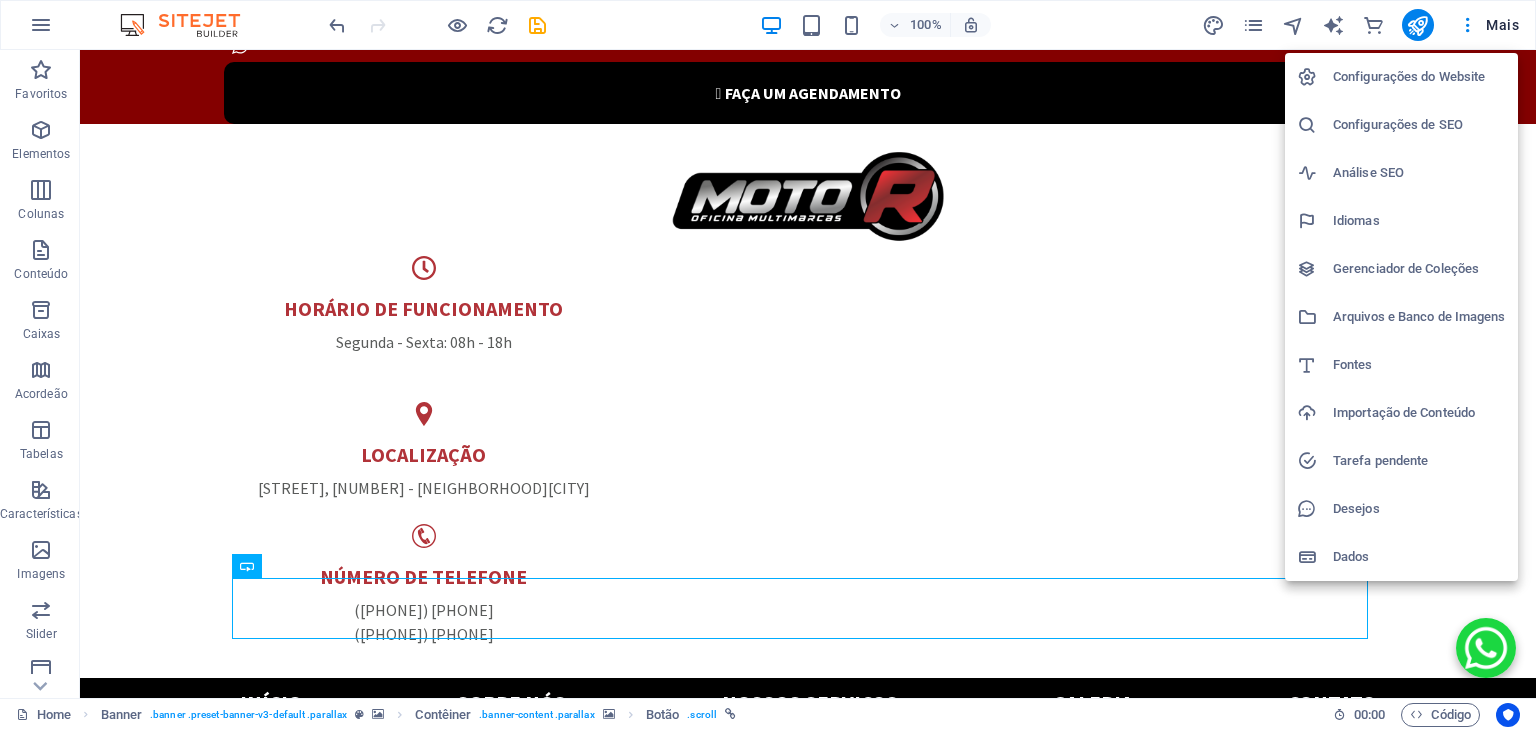 click on "Configurações de SEO" at bounding box center (1419, 125) 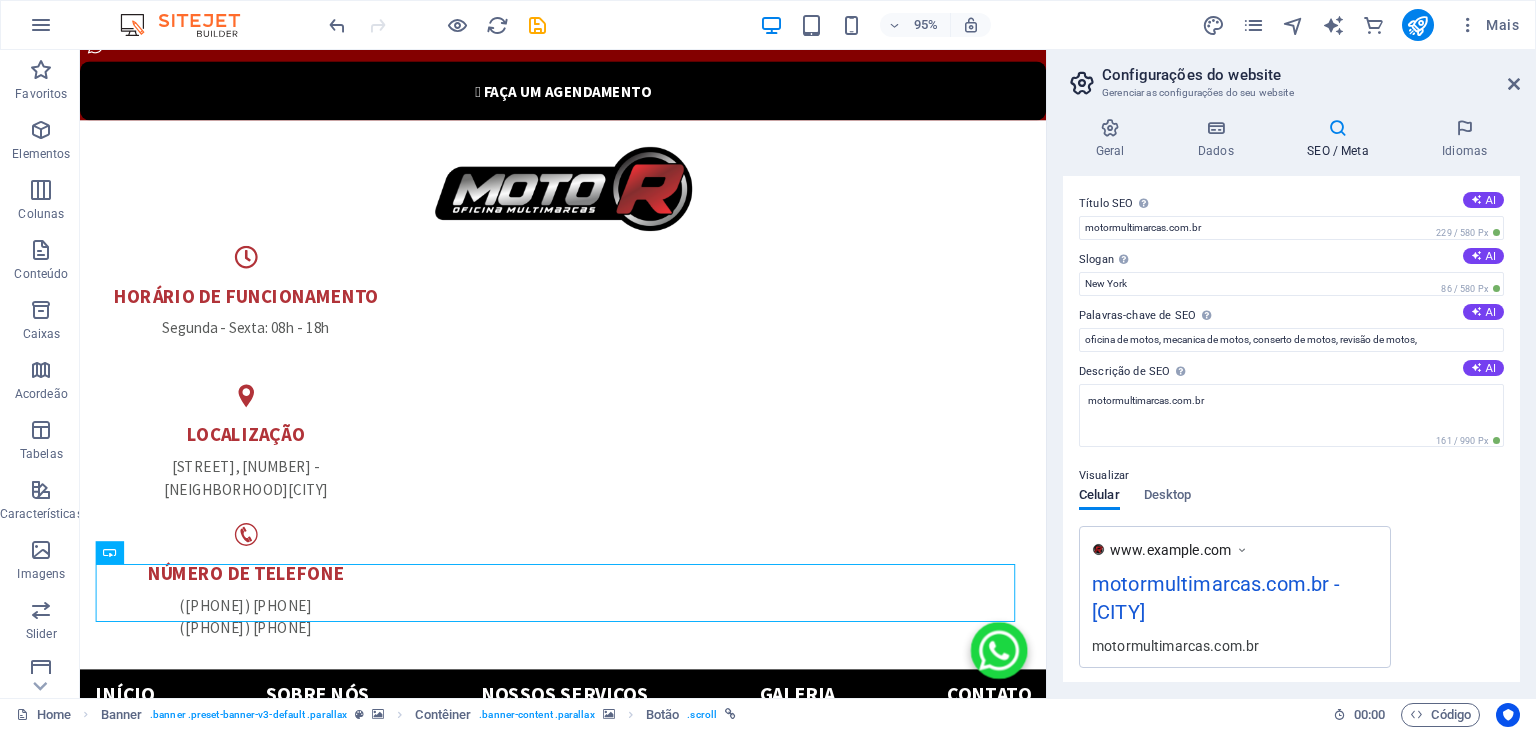 scroll, scrollTop: 256, scrollLeft: 0, axis: vertical 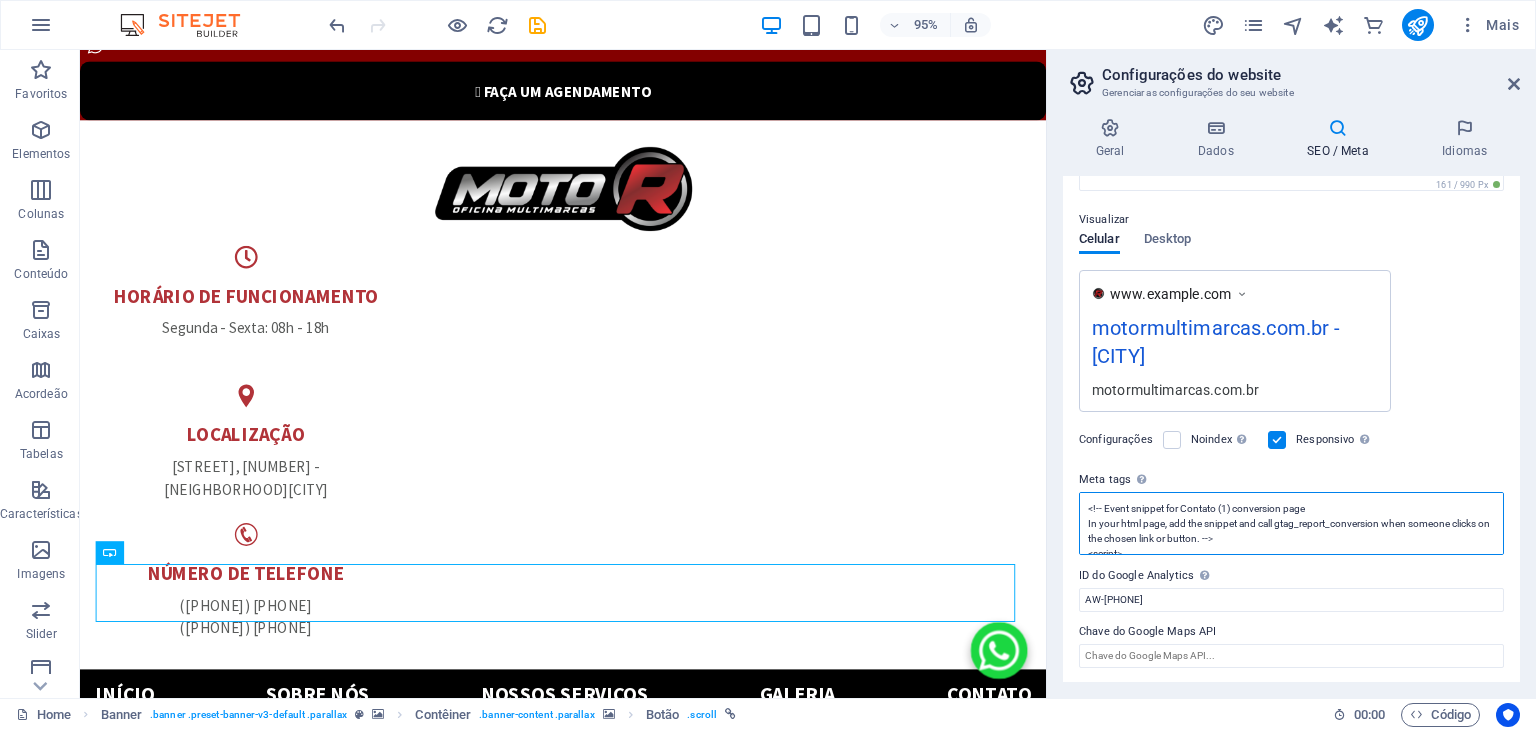 click on "<!-- Event snippet for Contato (1) conversion page
In your html page, add the snippet and call gtag_report_conversion when someone clicks on the chosen link or button. -->
<script>
function gtag_report_conversion(url) {
var callback = function () {
if (typeof(url) != 'undefined') {
window.location = url;
}
};
gtag('event', 'conversion', {
'send_to': 'AW-[PHONE]/rpgZCM2vr4AbEMOqoOFA',
'value': 1.0,
'currency': 'BRL',
'event_callback': callback
});
return false;
}
</script>" at bounding box center (1291, 523) 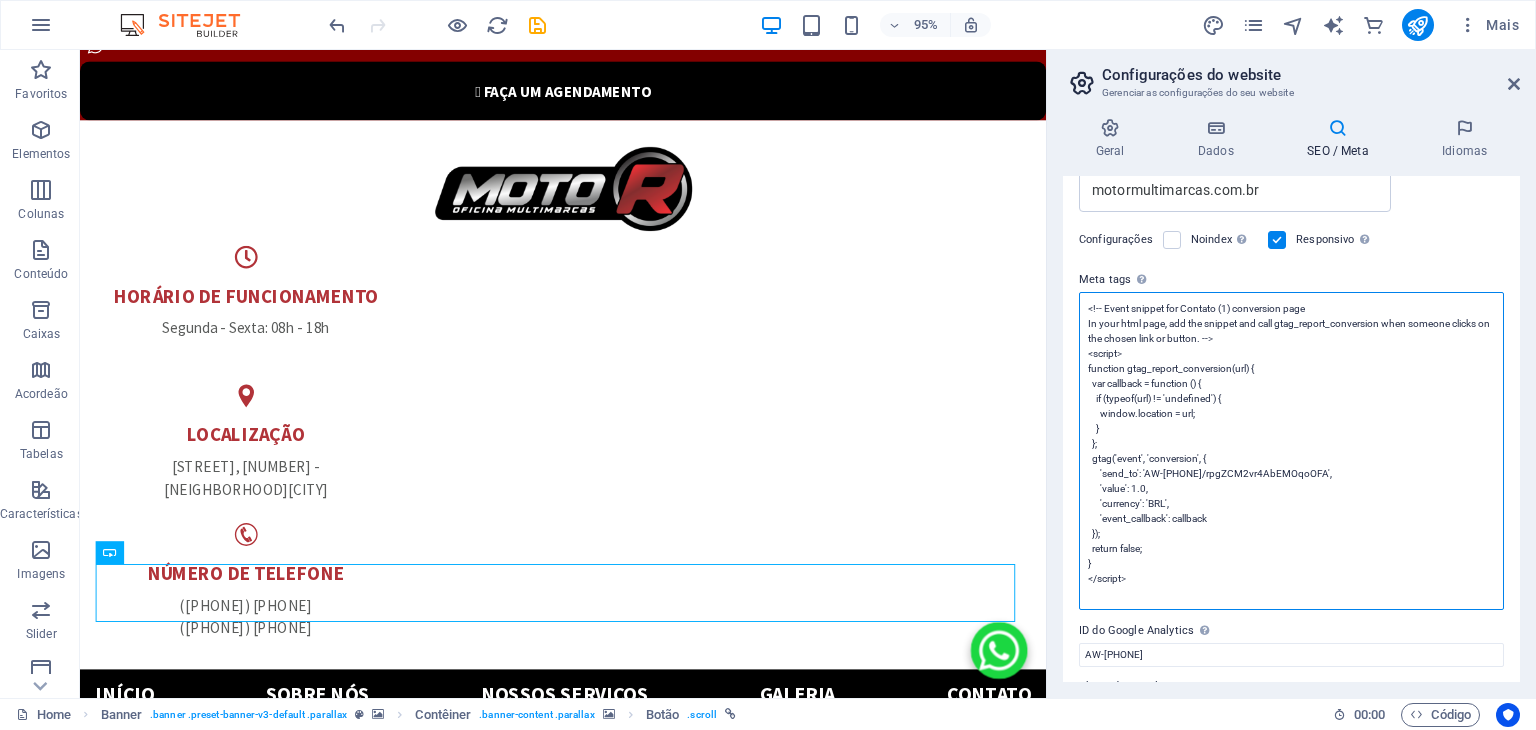 scroll, scrollTop: 511, scrollLeft: 0, axis: vertical 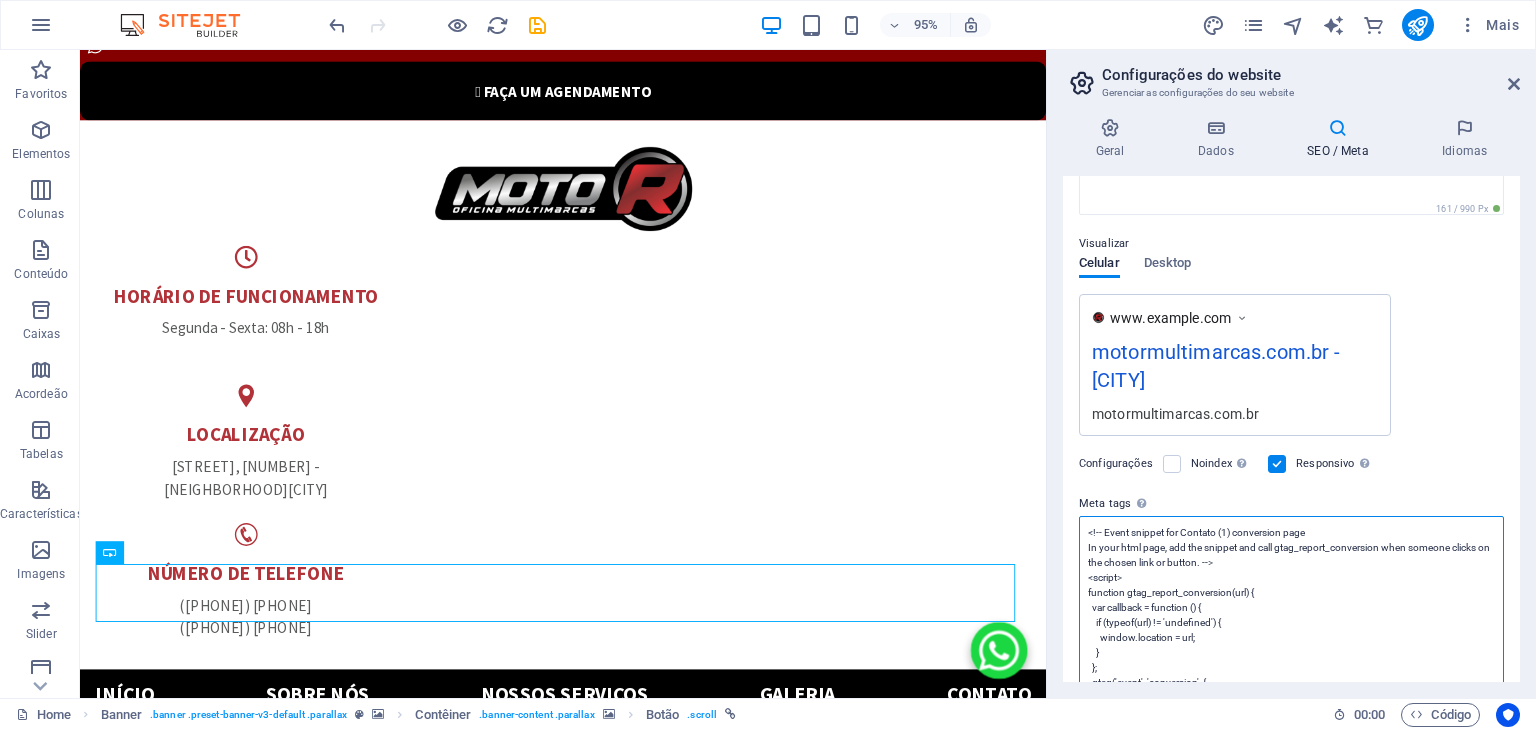 drag, startPoint x: 1160, startPoint y: 530, endPoint x: 1073, endPoint y: 521, distance: 87.46428 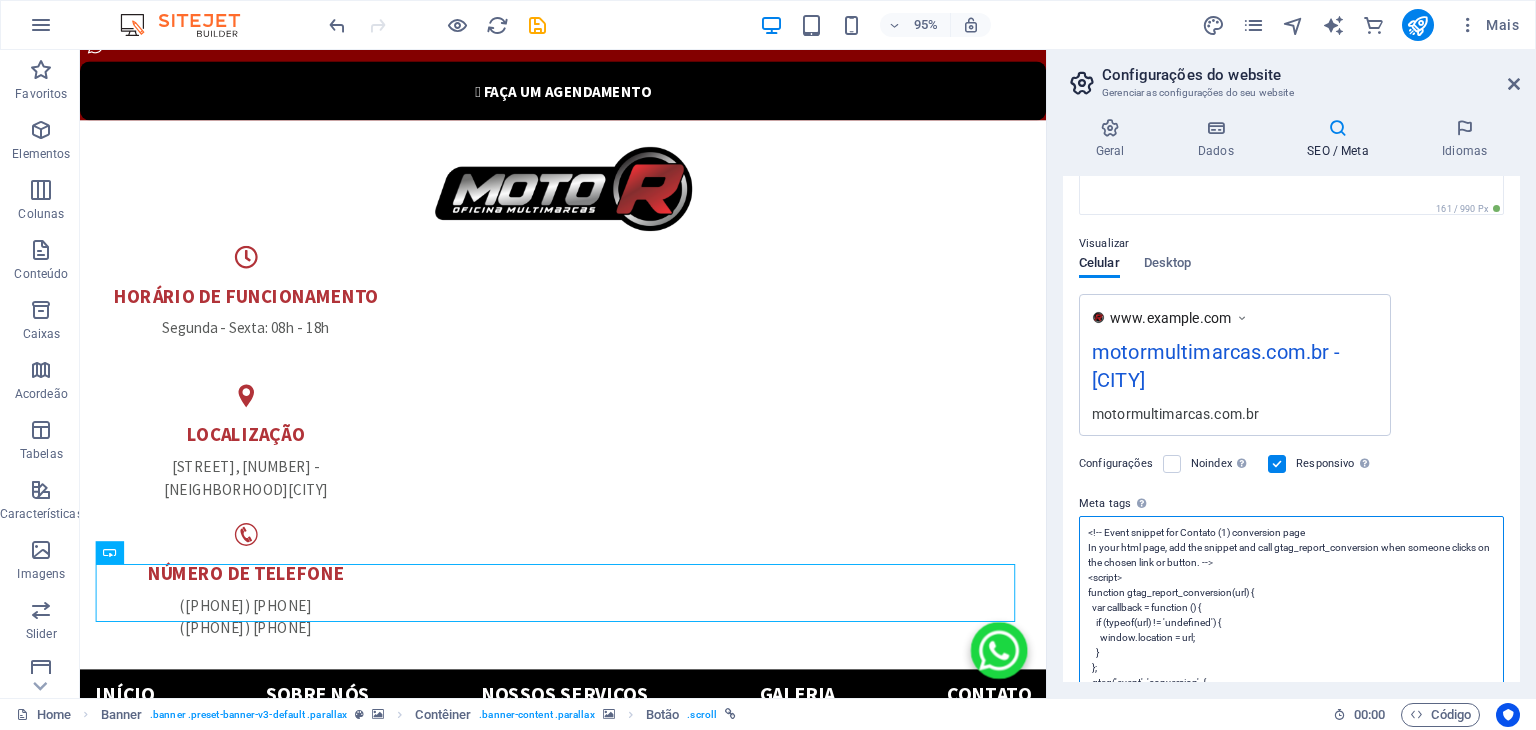 click on "Título SEO O título do seu website - torne-o algo que se destaque nos resultados nos mecanismos de busca. AI motormultimarcas.com.br 229 / 580 Px Slogan O slogan do seu website. AI [CITY] 86 / 580 Px Palavras-chave de SEO Lista separada por vírgulas de palavras-chave que representam seu website. AI oficina de motos, mecanica de motos, conserto de motos, revisão de motos, Descrição de SEO Descreva o conteúdo do seu website - isso é crucial para mecanismos de busca e SEO! AI motormultimarcas.com.br 161 / 990 Px Visualizar Celular Desktop www.example.com motormultimarcas.com.br - [CITY] motormultimarcas.com.br Configurações Noindex Instrua os mecanismos de pesquisa a excluir este website dos resultados da pesquisa. Responsivo Determine se o website deve ser responsivo com base na resolução da tela. Meta tags Insira o código HTML aqui que será colocado dentro das tags do seu website. Observe que seu website pode não funcionar se você incluir um código com erros. ID do Google Analytics" at bounding box center (1291, 429) 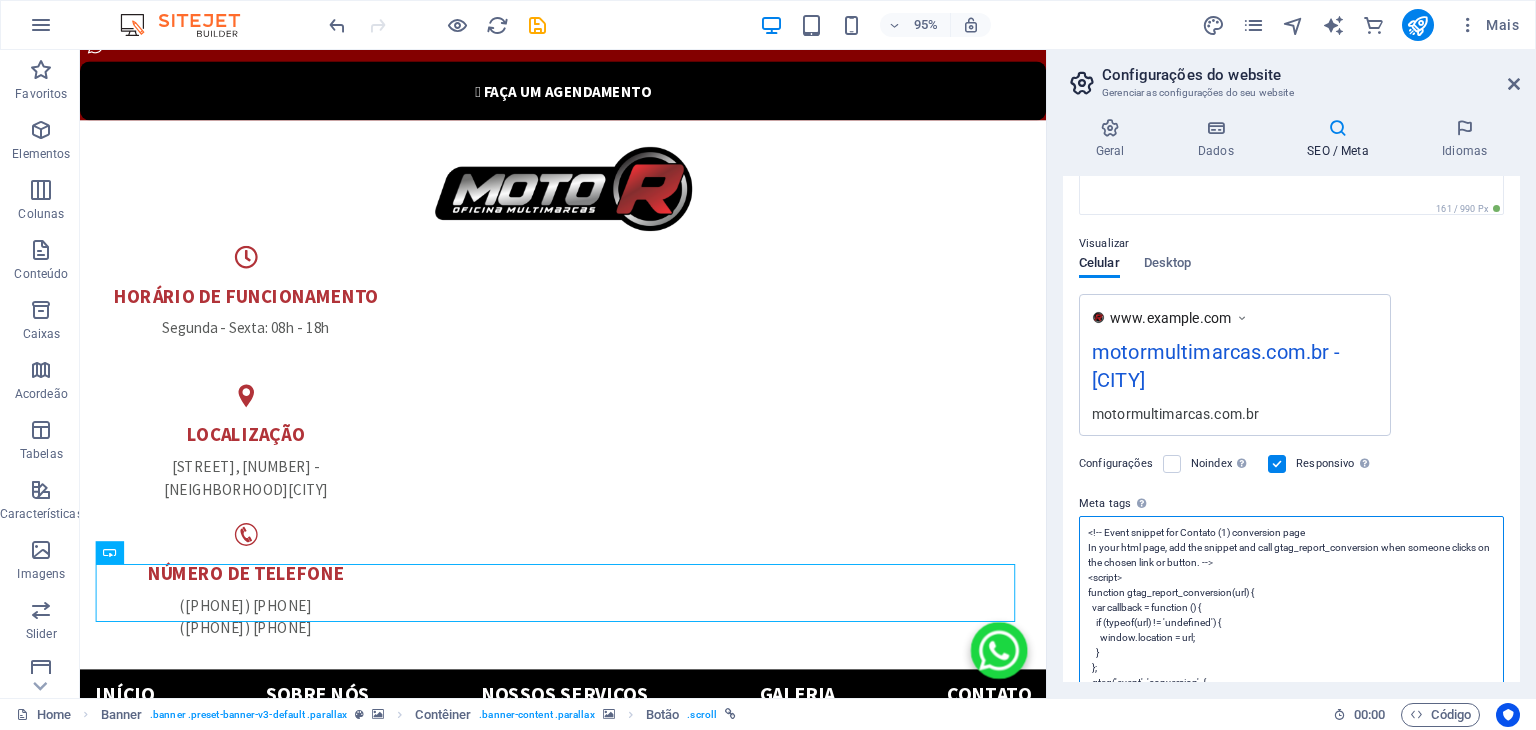 paste on "Google tag (gtag.js) -->
<script async src="https://www.googletagmanager.com/gtag/js?id=AW-[PHONE]"></script>
<script>
window.dataLayer = window.dataLayer || [];
function gtag(){dataLayer.push(arguments);}
gtag('js', new Date());
gtag('config', 'AW-[PHONE]');
</script>" 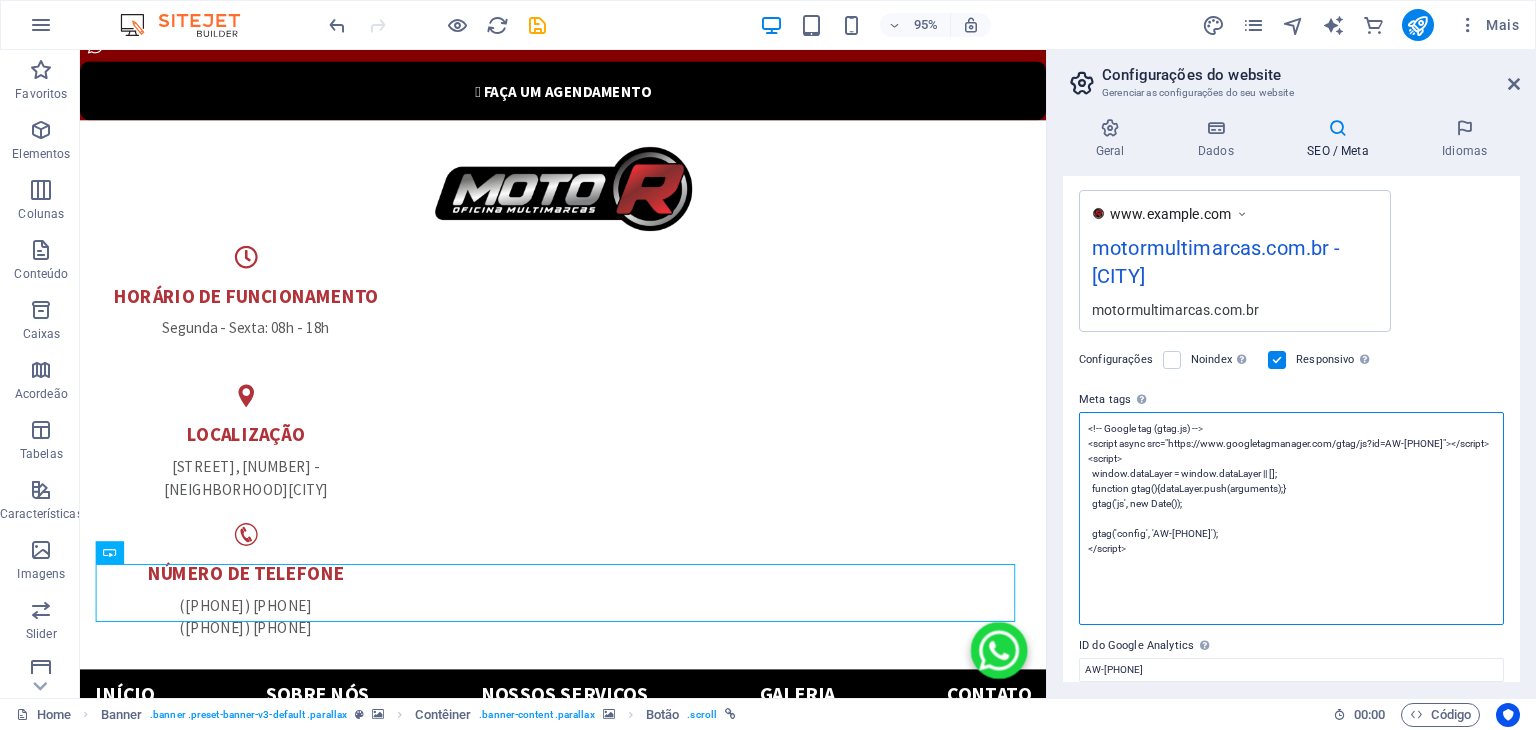 scroll, scrollTop: 406, scrollLeft: 0, axis: vertical 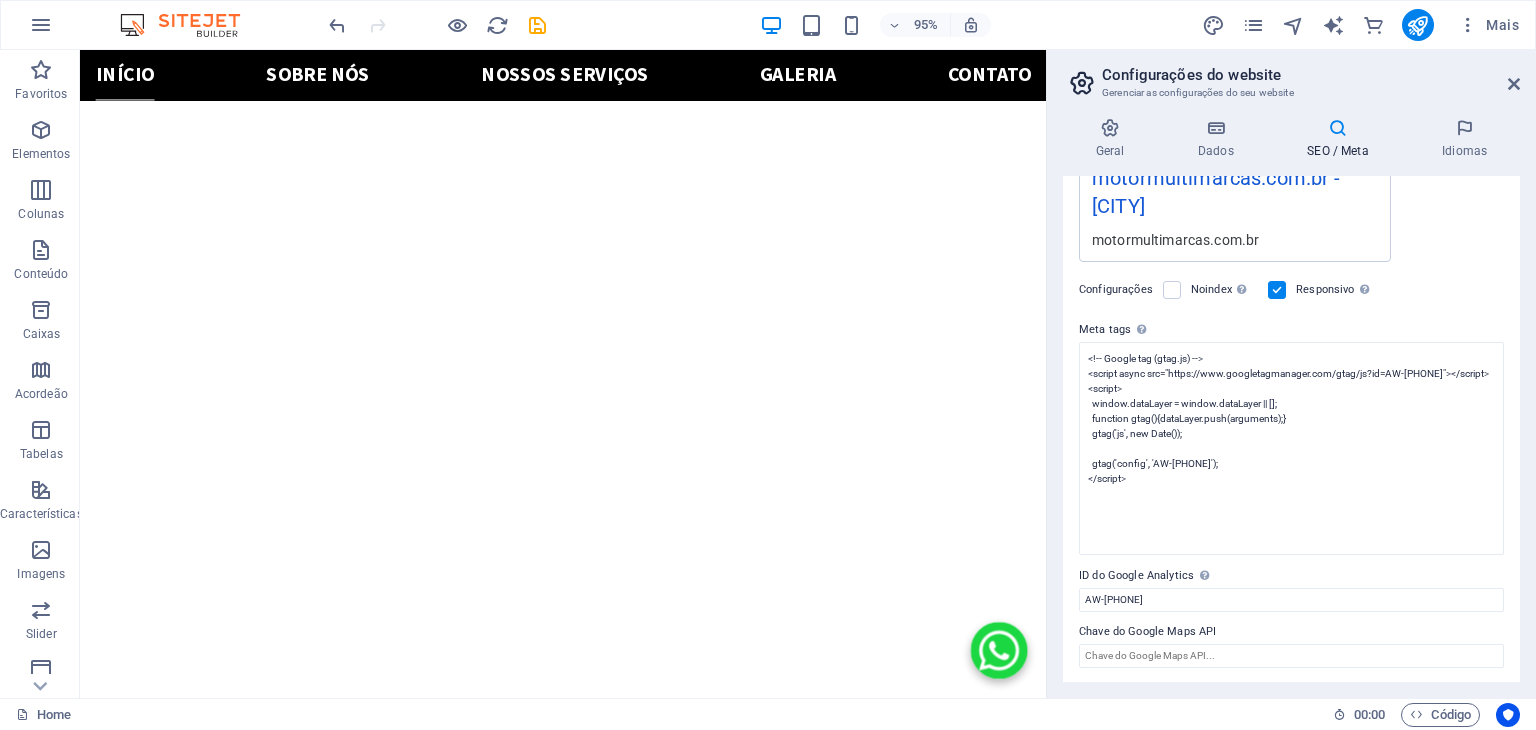 type on "<!-- Google tag (gtag.js) -->
<script async="" src="https://www.googletagmanager.com/gtag/js?id=AW-[PHONE]"></script>
<script>
window.dataLayer = window.dataLayer || [];
function gtag(){dataLayer.push(arguments);}
gtag('js', new Date());
gtag('config', 'AW-[PHONE]');
</script>" 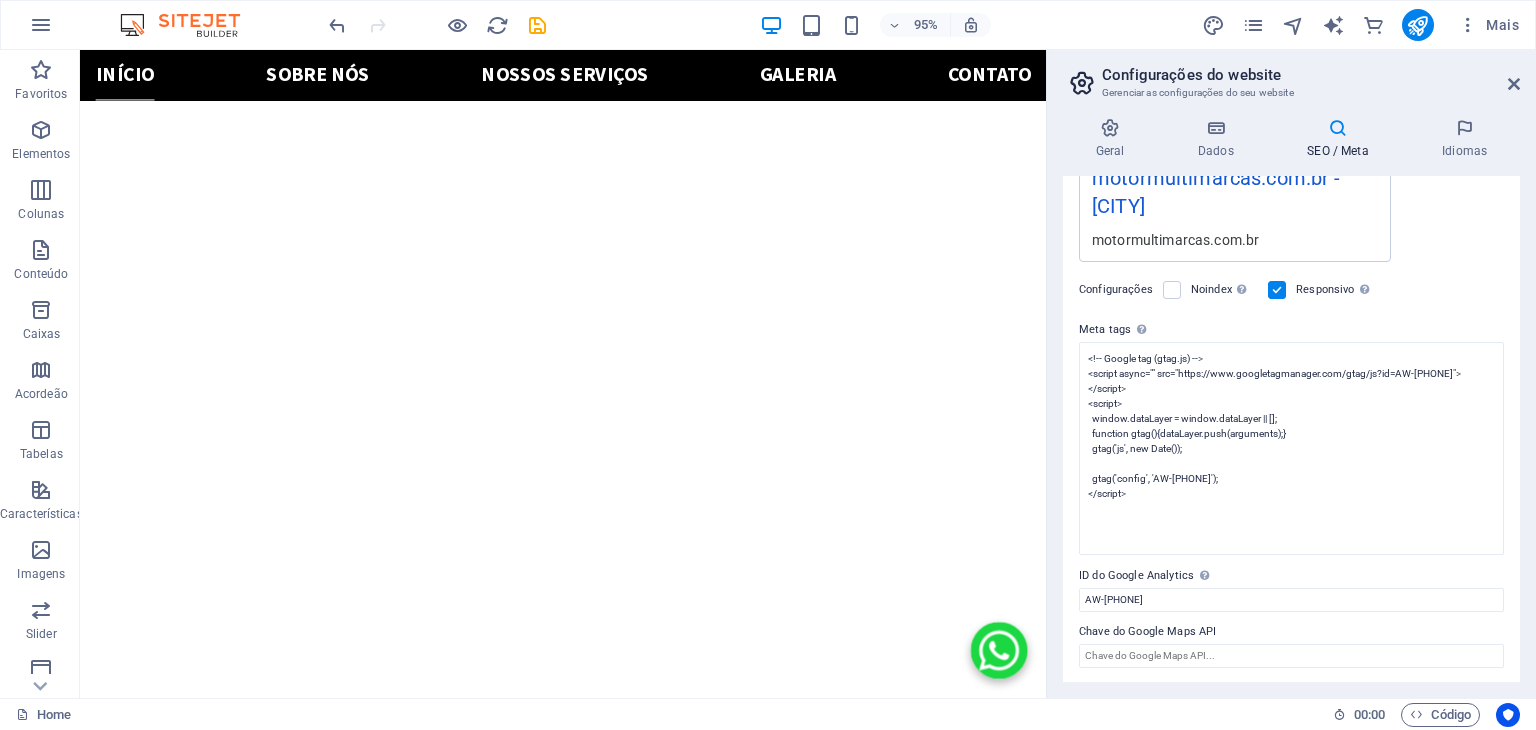 scroll, scrollTop: 256, scrollLeft: 0, axis: vertical 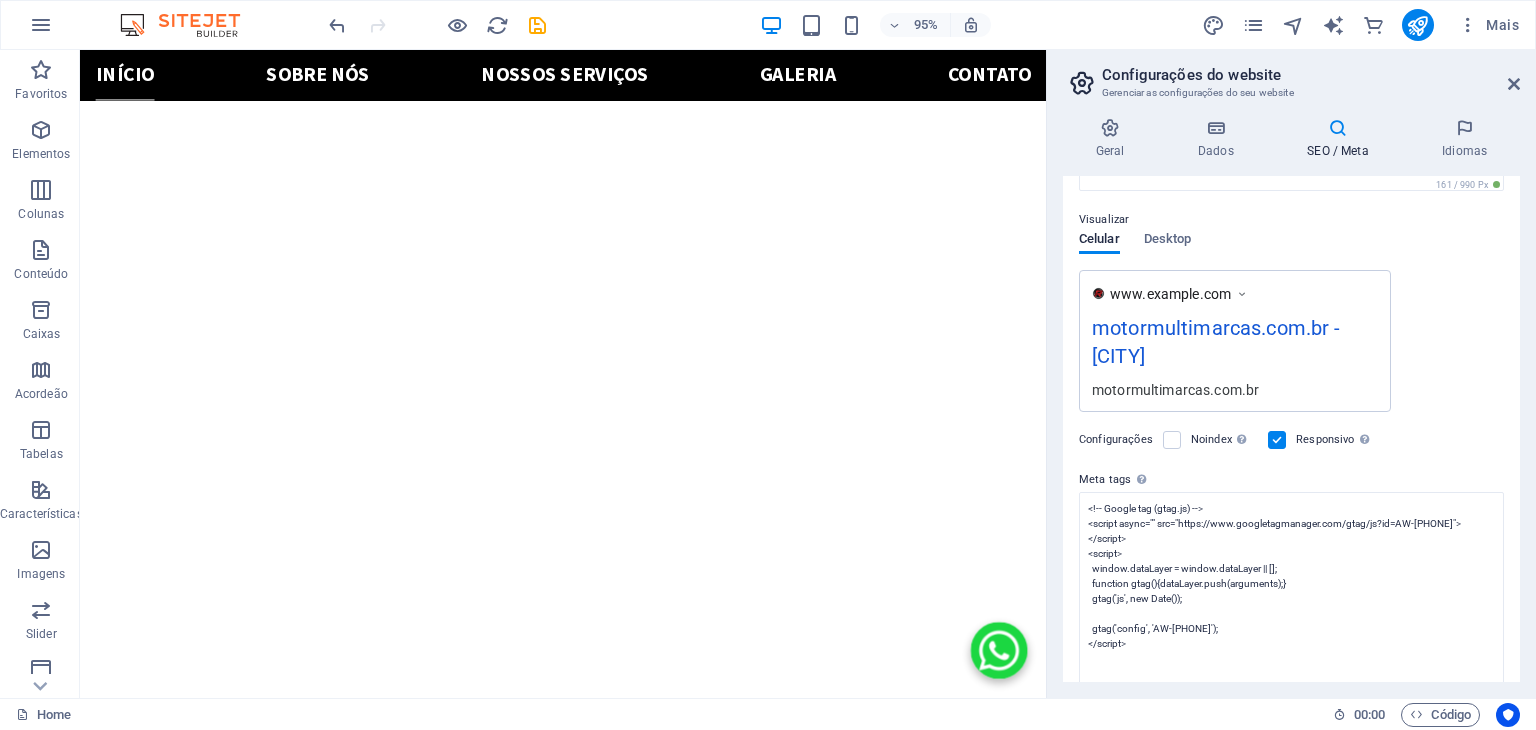click on "CMS - motormultimarcas.com.br Home Favoritos Elementos Colunas Conteúdo Caixas Acordeão Tabelas Características Imagens Slider Cabeçalho Rodapé Formas Marketing Coleções e-Commerce
H1   Banner   Banner   Contêiner   Menu   Barra do Menu   Contêiner   Contêiner   Contêiner   Caixas   Contêiner   Contêiner   Texto   Ícone   Botão   Barra de Informações   Contêiner   Texto   Contêiner   Contêiner   Contêiner   H2   Botão   Logotipo   Caixas   Contêiner   Texto   Caixas   Contêiner   Caixas   Contêiner   Contêiner   Ícone   Ícone   Ícones de Mídia Social   Ícones de Mídia Social   Ícone   Imagem com texto   Contêiner   Contêiner   Ícone   Espaçador   Caixas   Contêiner   Contêiner   Contêiner   Imagem   Contêiner   Contêiner   Contêiner   Caixas   Contêiner   Contêiner   Imagem   Contêiner   Contêiner   Espaçador   H2   HTML 95% Mais Home 00 : 00 Código  Geral  Dados Nome" at bounding box center (768, 365) 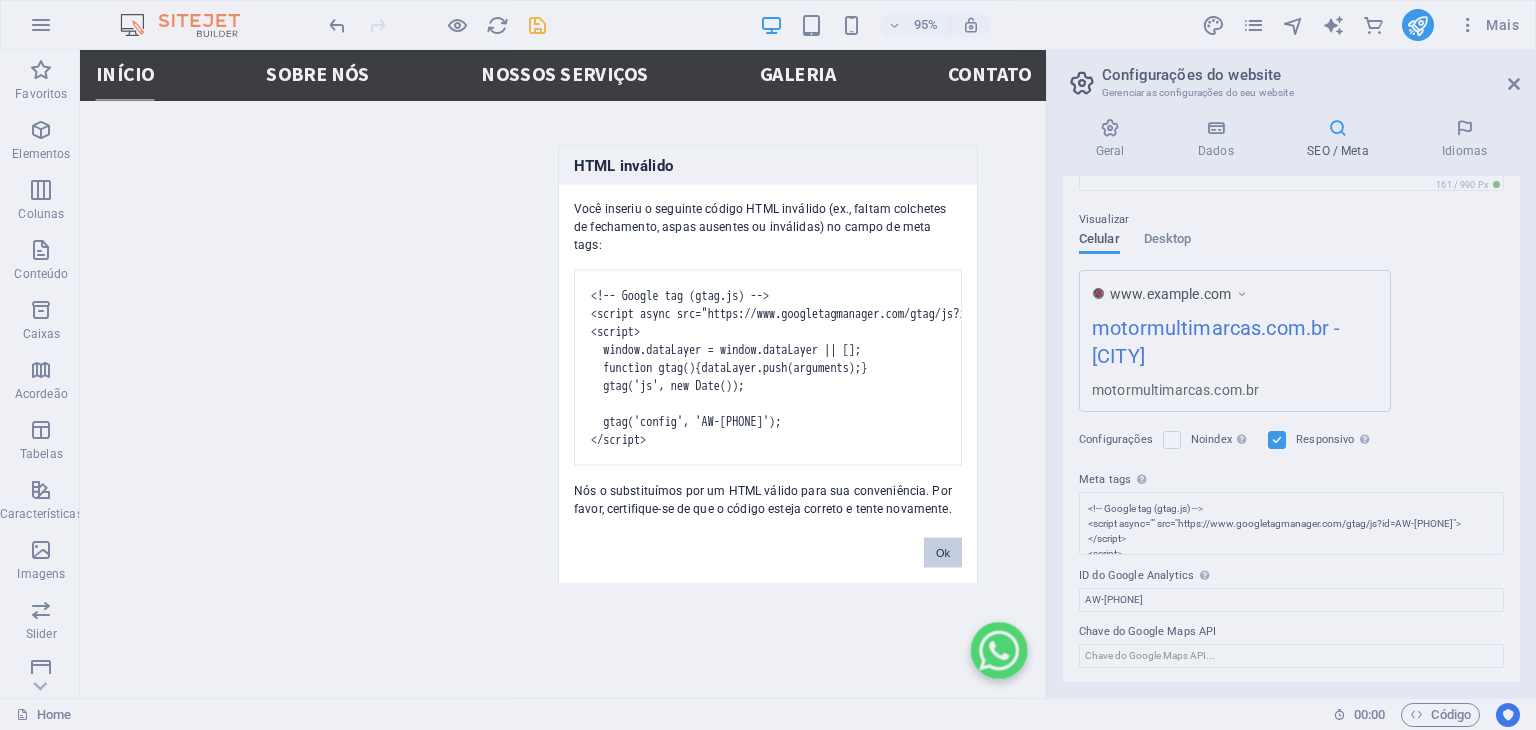 click on "Ok" at bounding box center (943, 553) 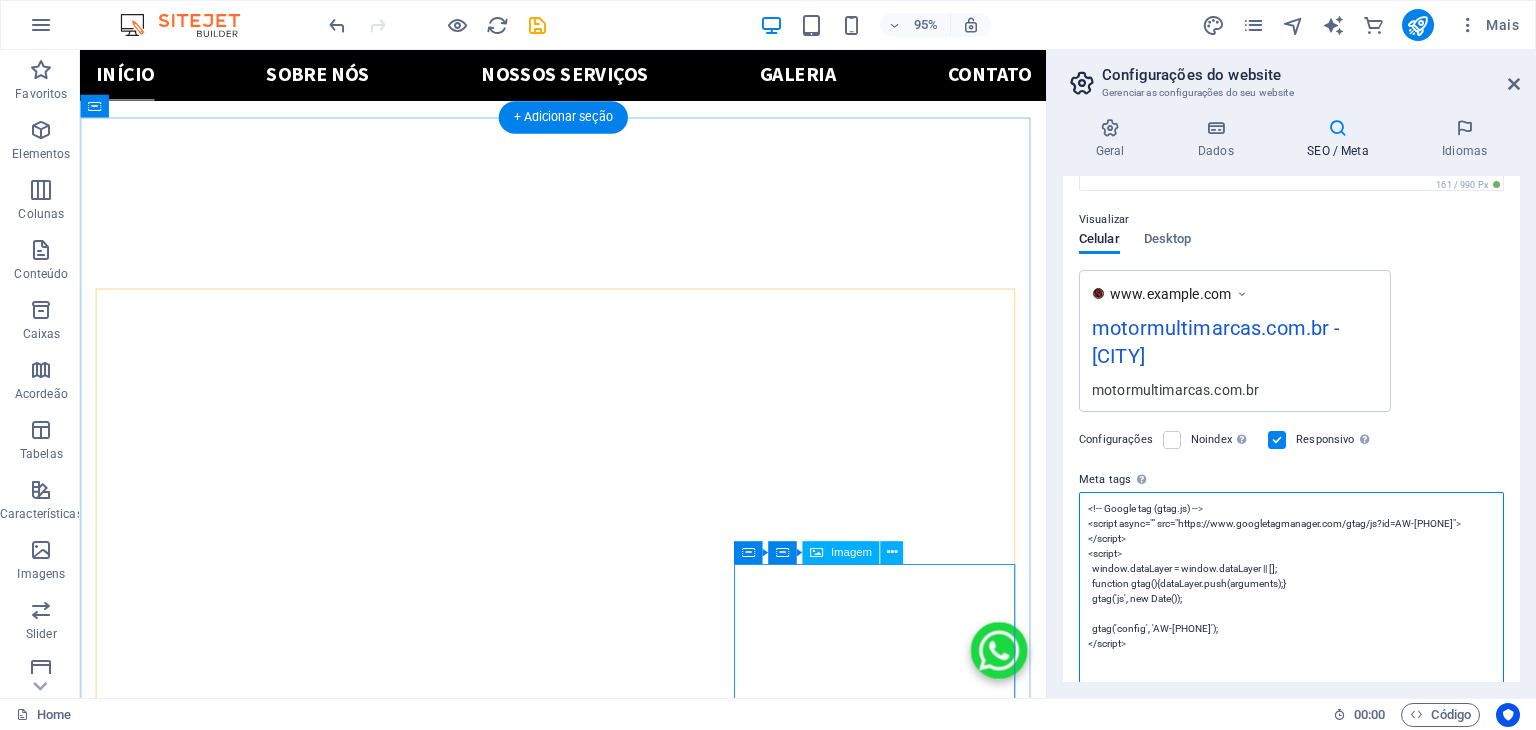 scroll, scrollTop: 406, scrollLeft: 0, axis: vertical 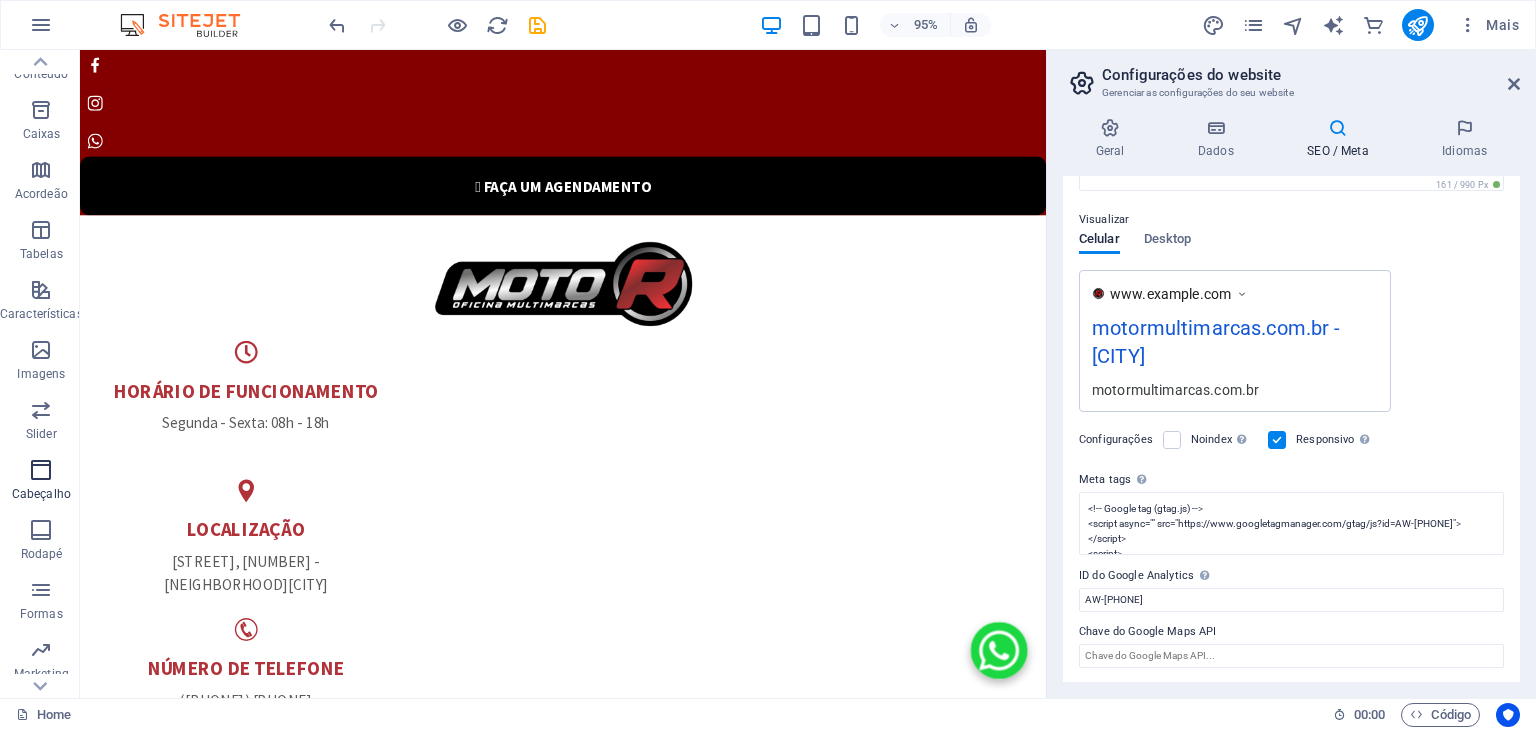 click at bounding box center [41, 470] 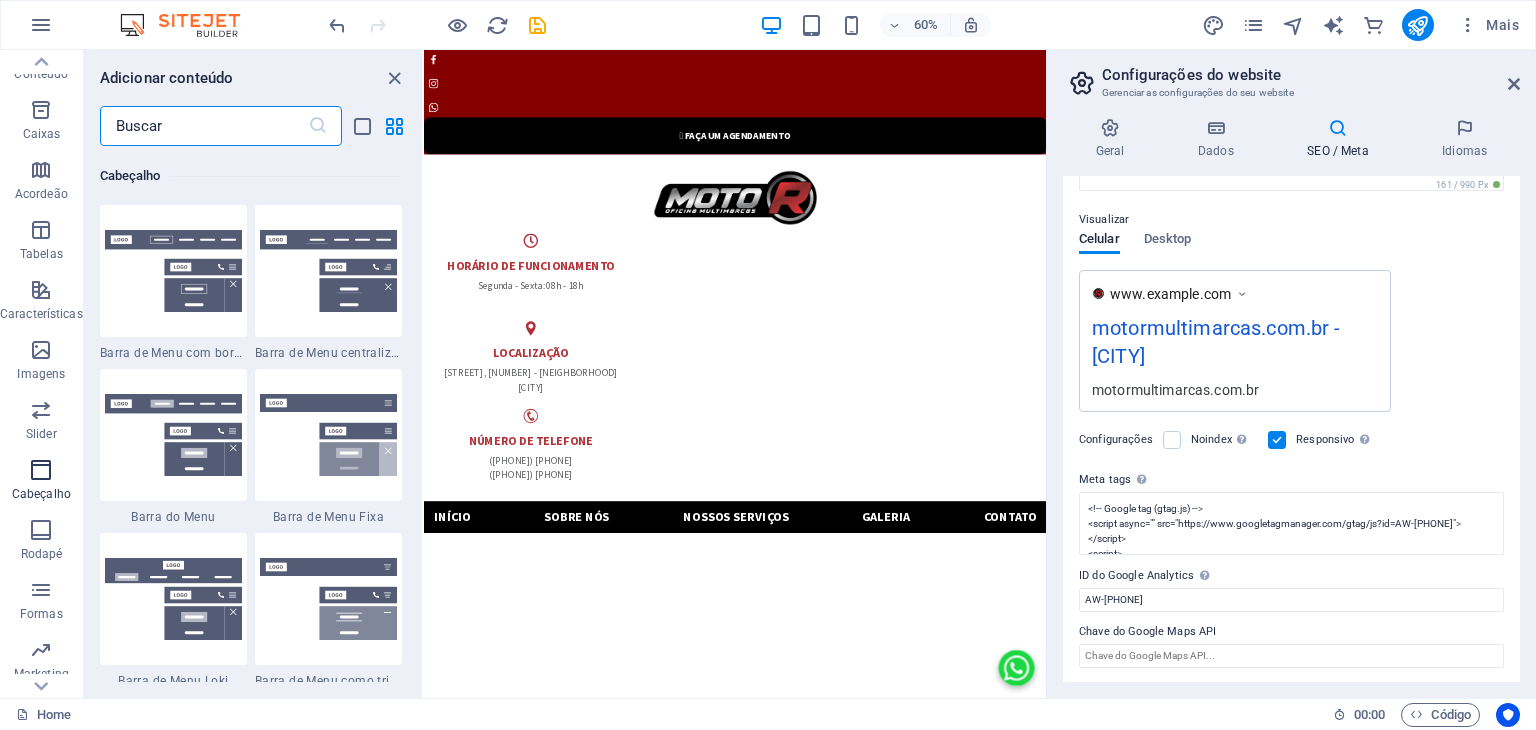 scroll, scrollTop: 12041, scrollLeft: 0, axis: vertical 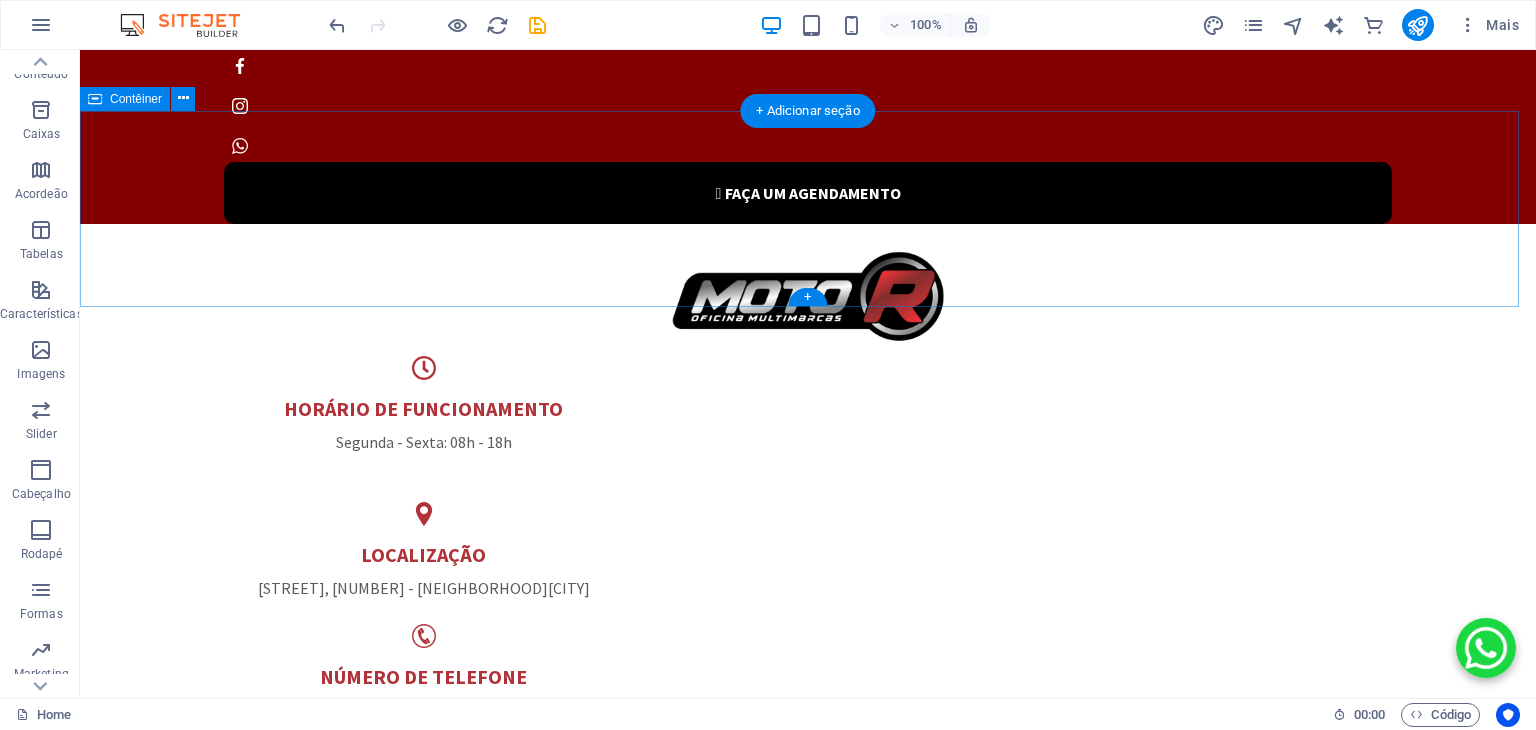 click on "HORÁRIO DE FUNCIONAMENTO Segunda - Sexta: 08h - 18h LOCALIZAÇÃO [STREET], [NUMBER] - [NEIGHBORHOOD] [CITY] NÚMERO DE TELEFONE ([PHONE]) [PHONE] ([PHONE]) [PHONE]" at bounding box center [808, 501] 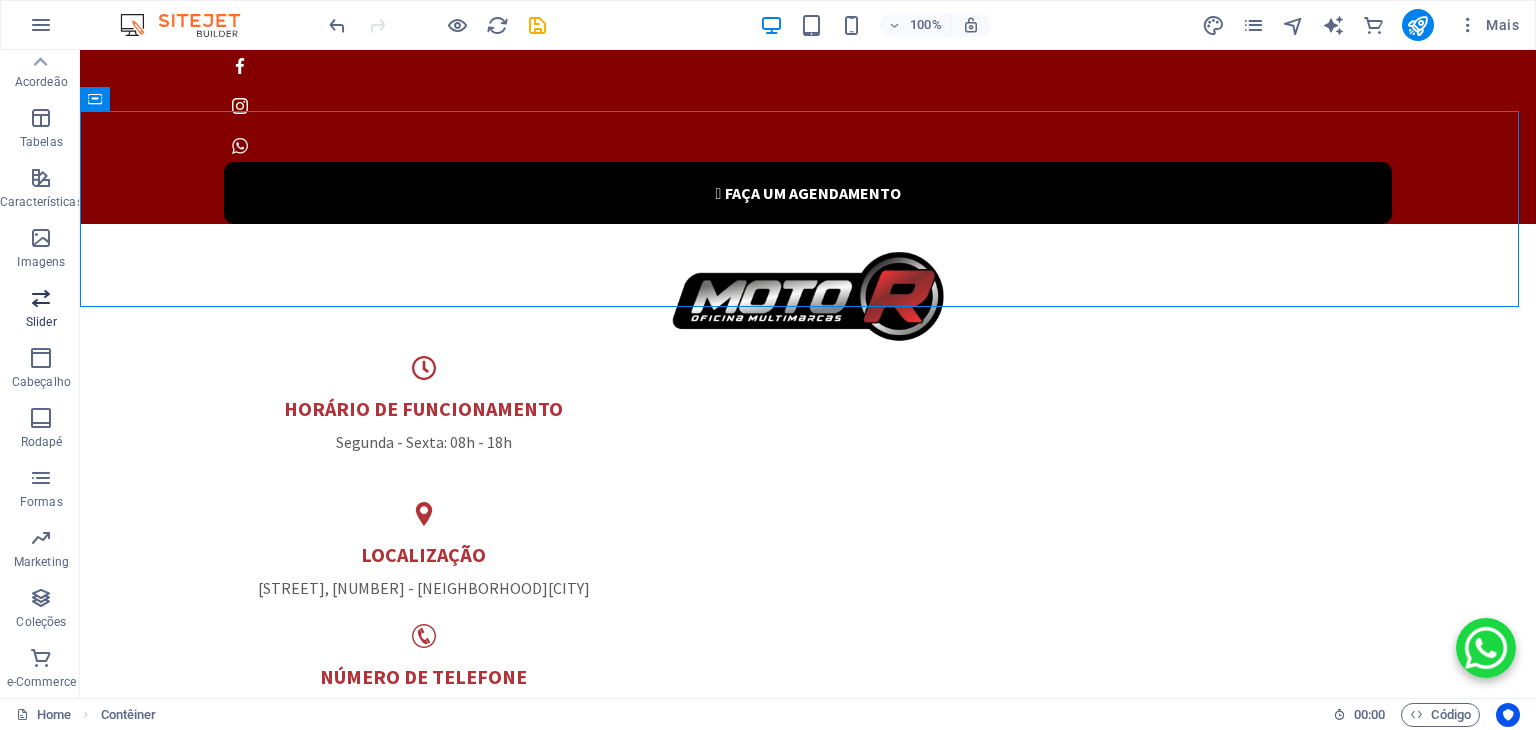 scroll, scrollTop: 212, scrollLeft: 0, axis: vertical 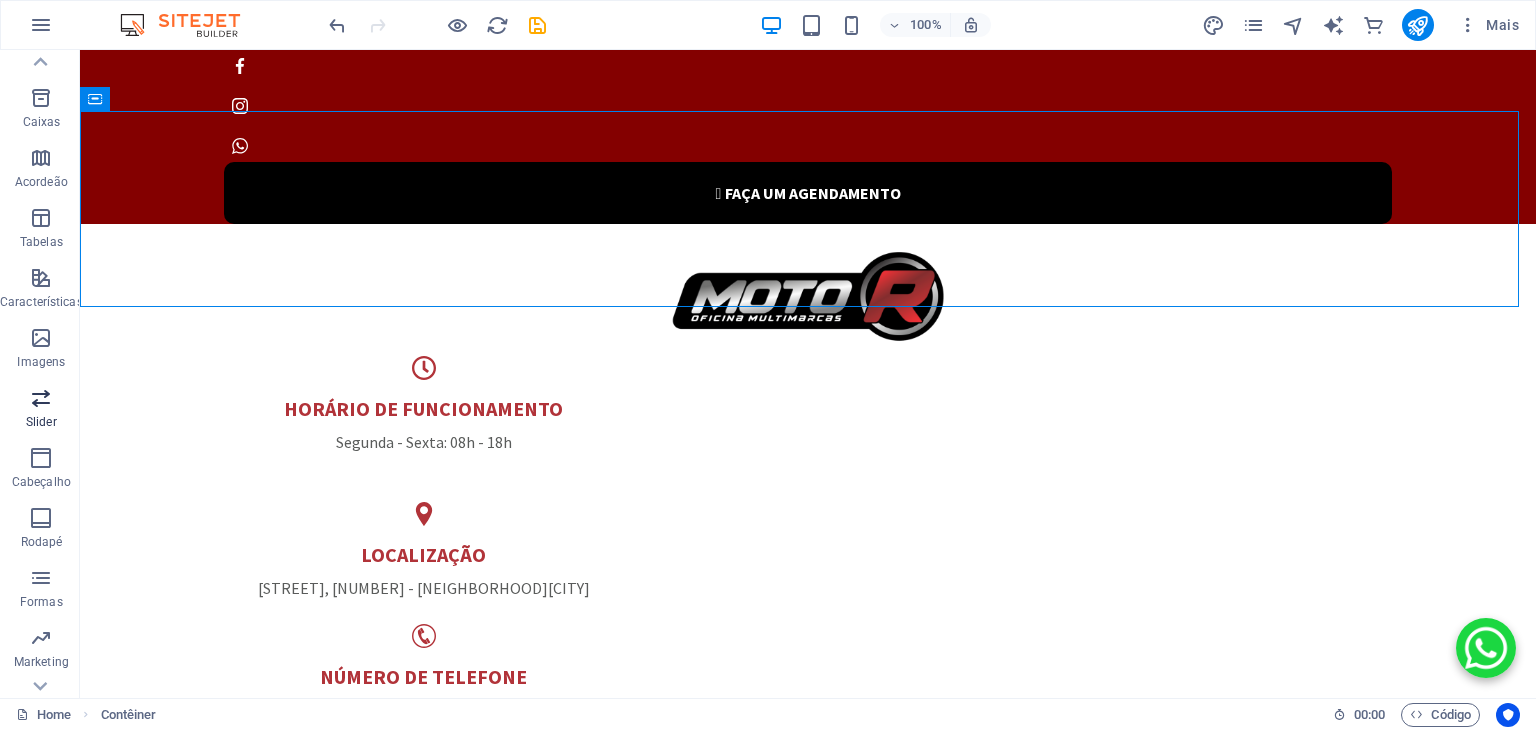 click at bounding box center (41, 398) 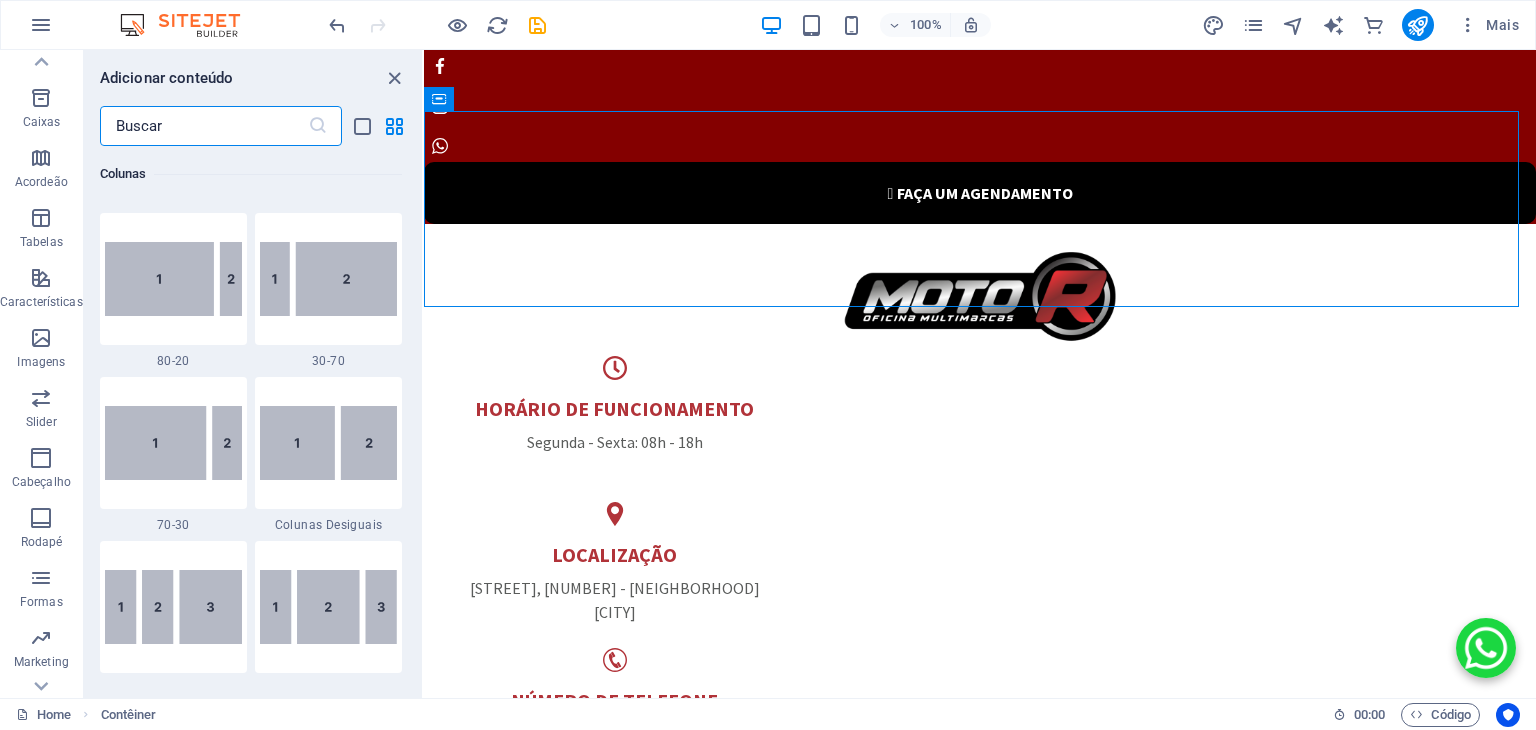 scroll, scrollTop: 1236, scrollLeft: 0, axis: vertical 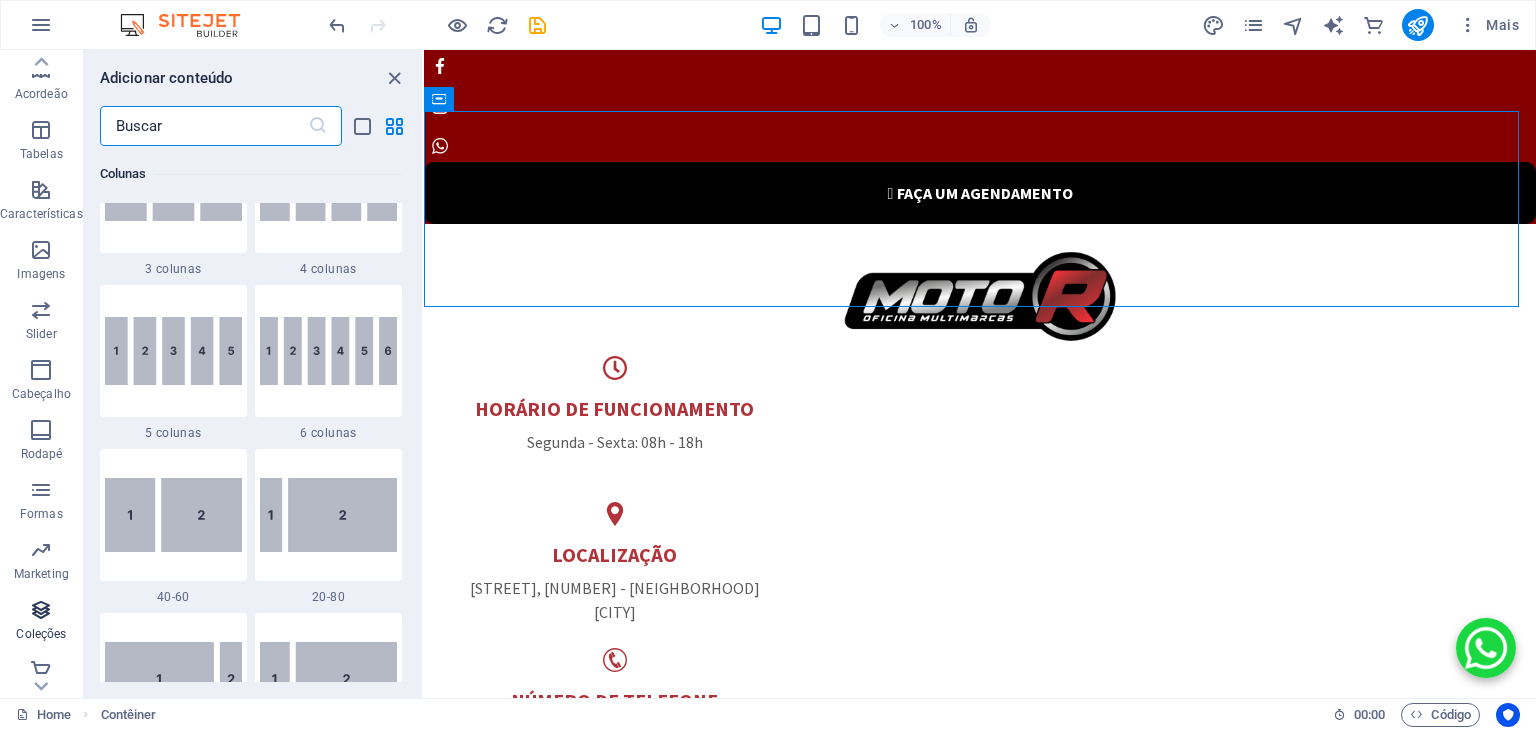 click on "Coleções" at bounding box center (41, 622) 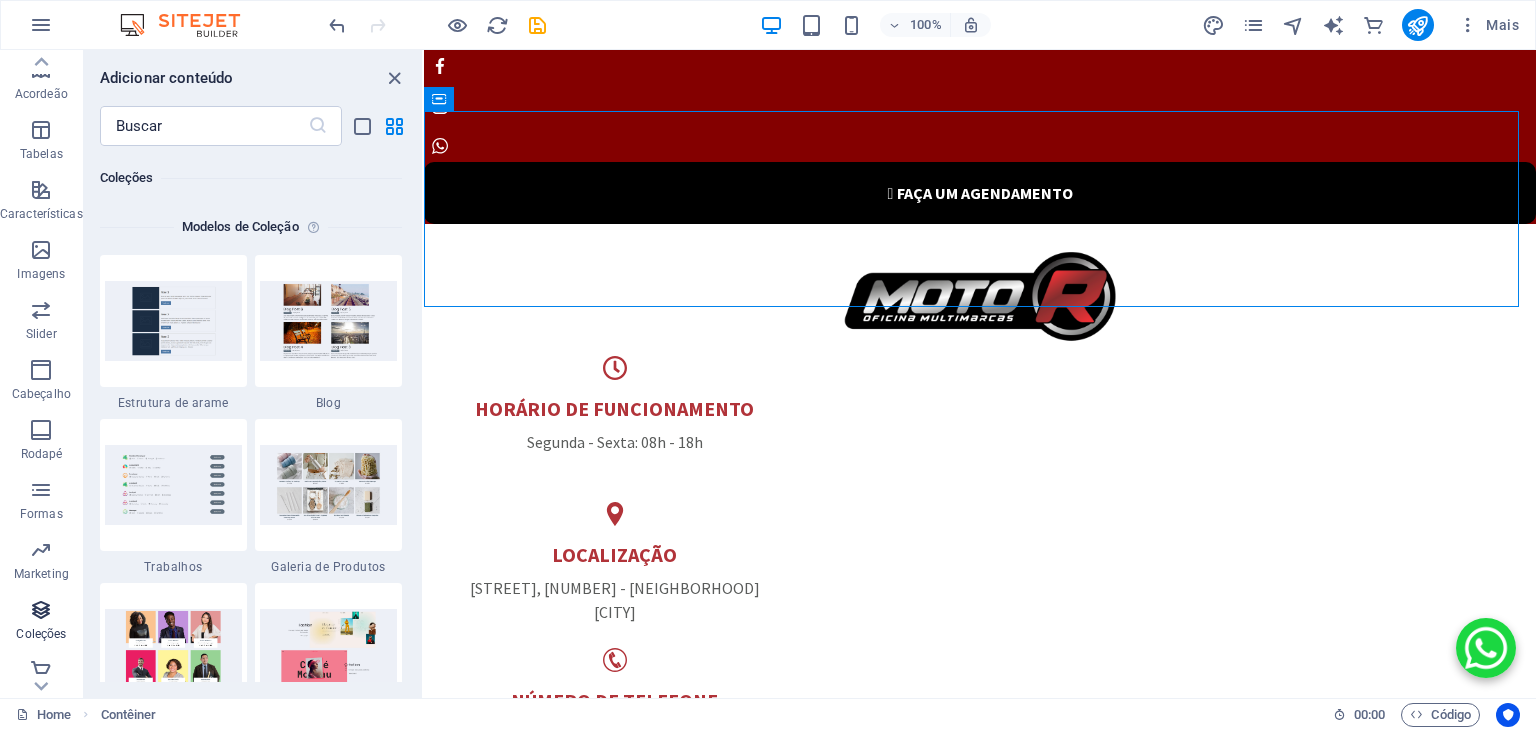 scroll, scrollTop: 18305, scrollLeft: 0, axis: vertical 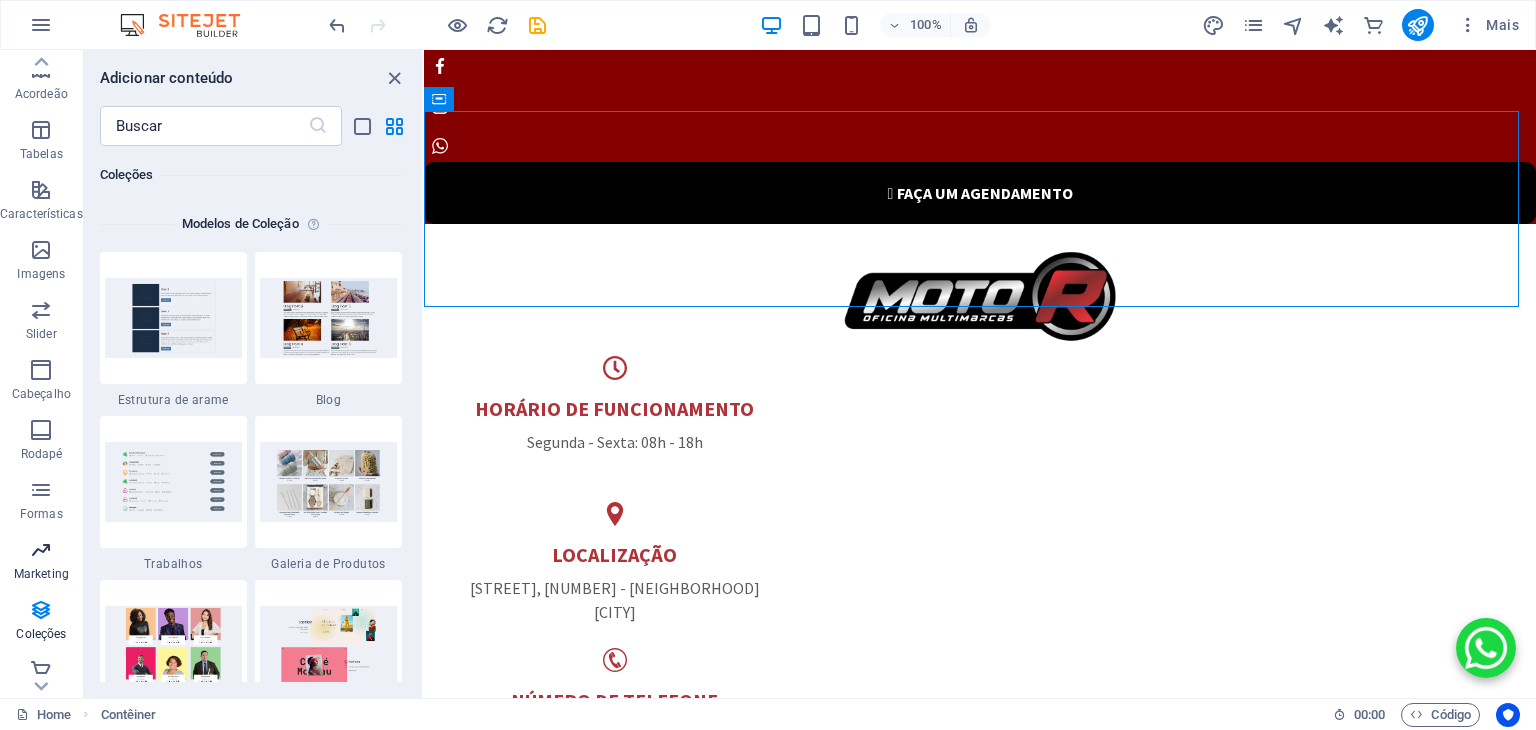 click on "Marketing" at bounding box center (41, 574) 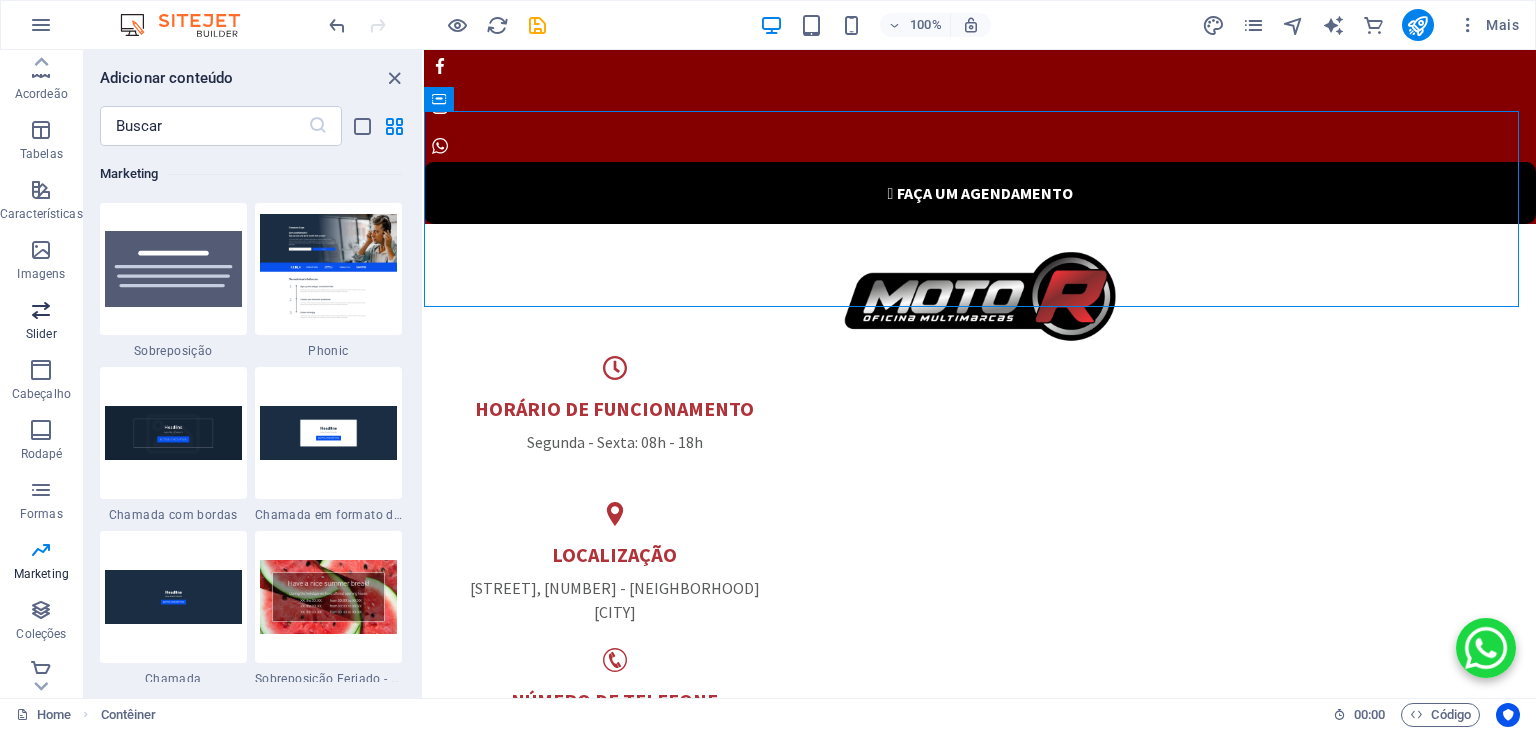scroll, scrollTop: 16288, scrollLeft: 0, axis: vertical 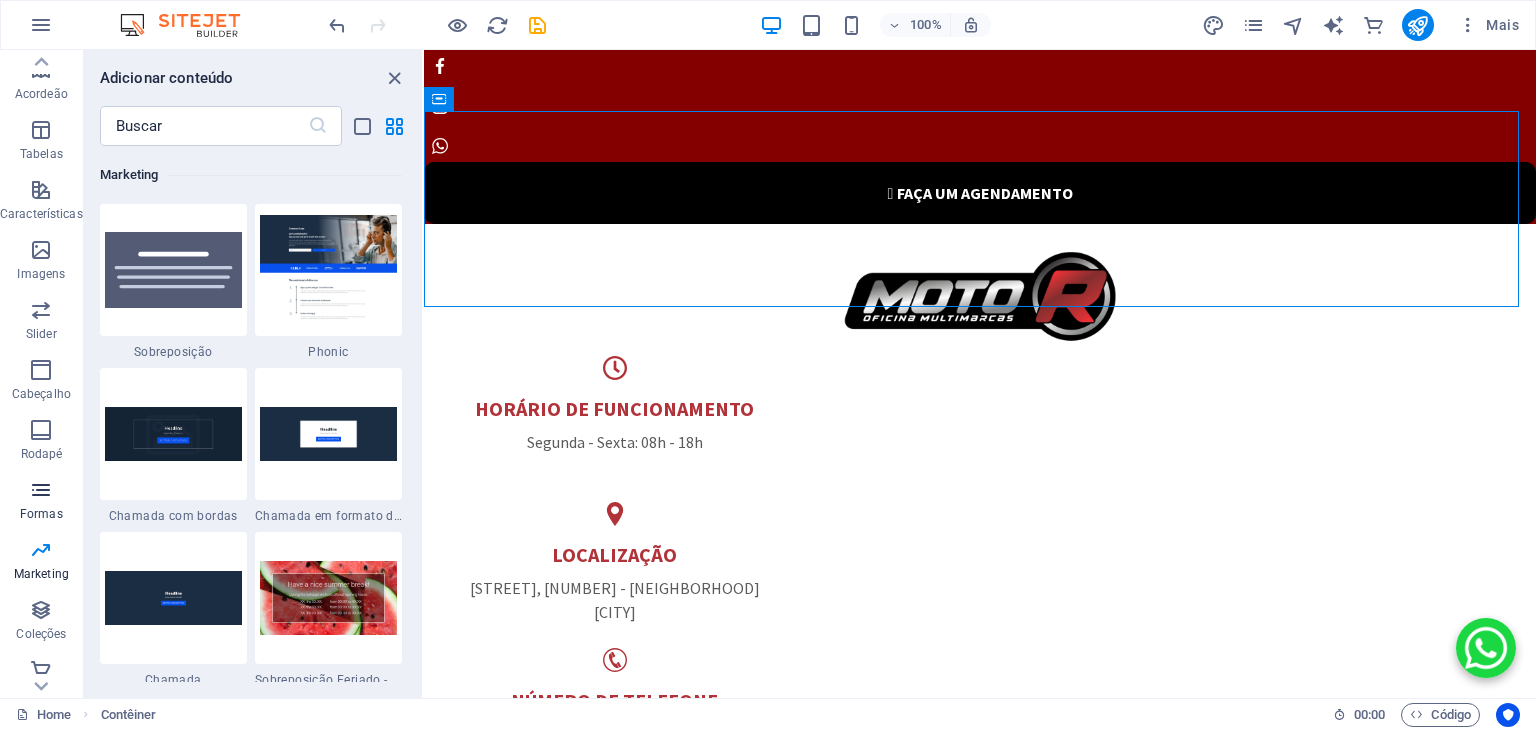 click at bounding box center [41, 490] 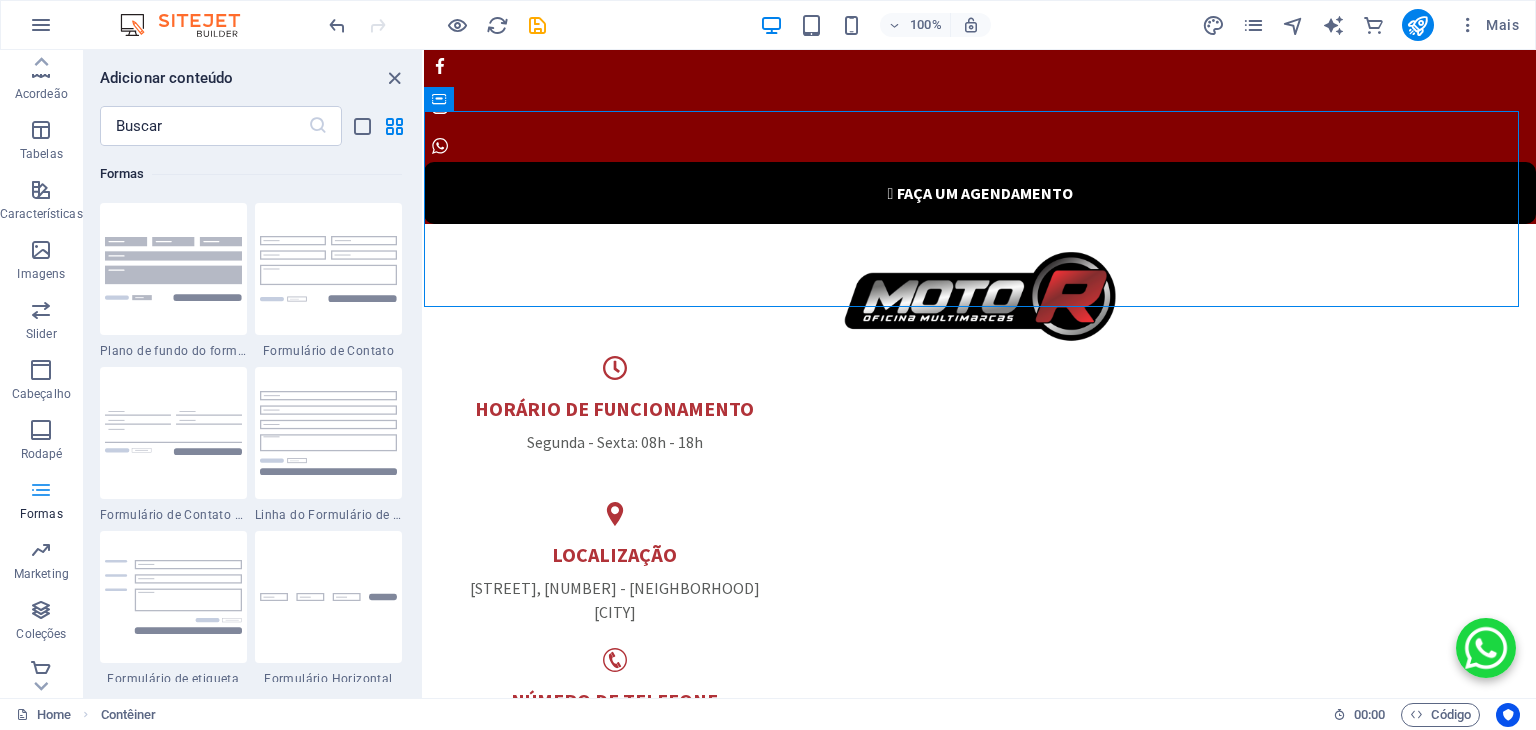 scroll, scrollTop: 14600, scrollLeft: 0, axis: vertical 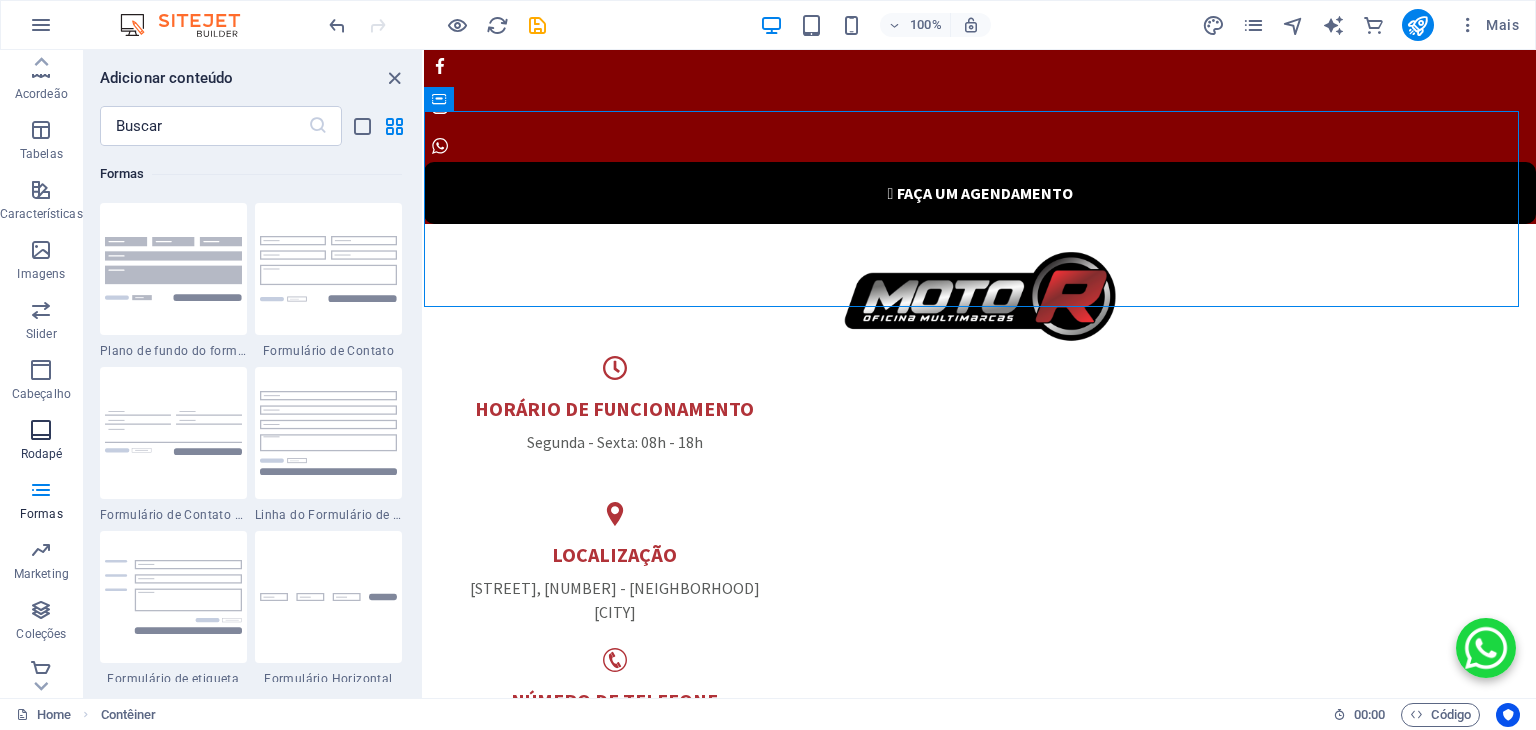 click on "Rodapé" at bounding box center [42, 454] 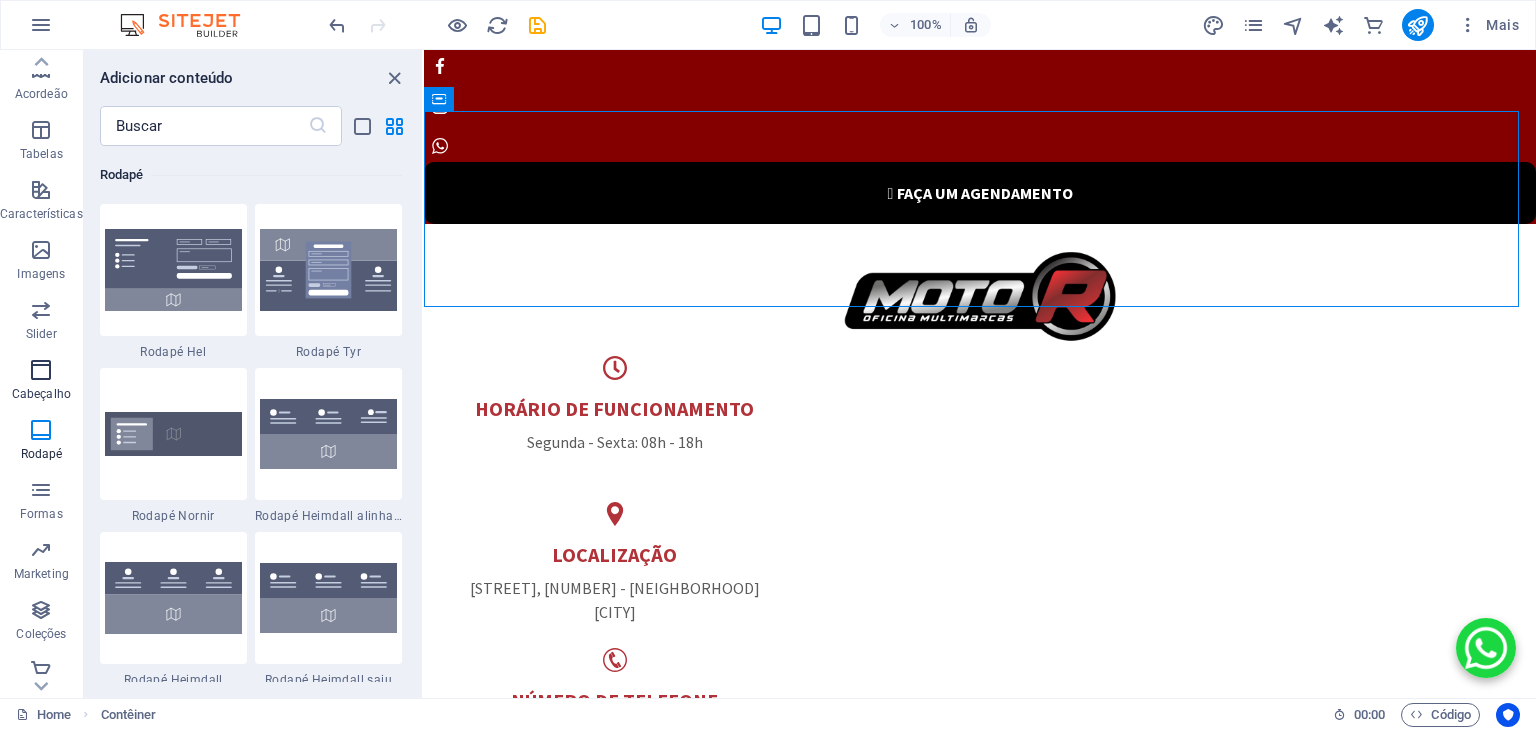 click on "Cabeçalho" at bounding box center [41, 382] 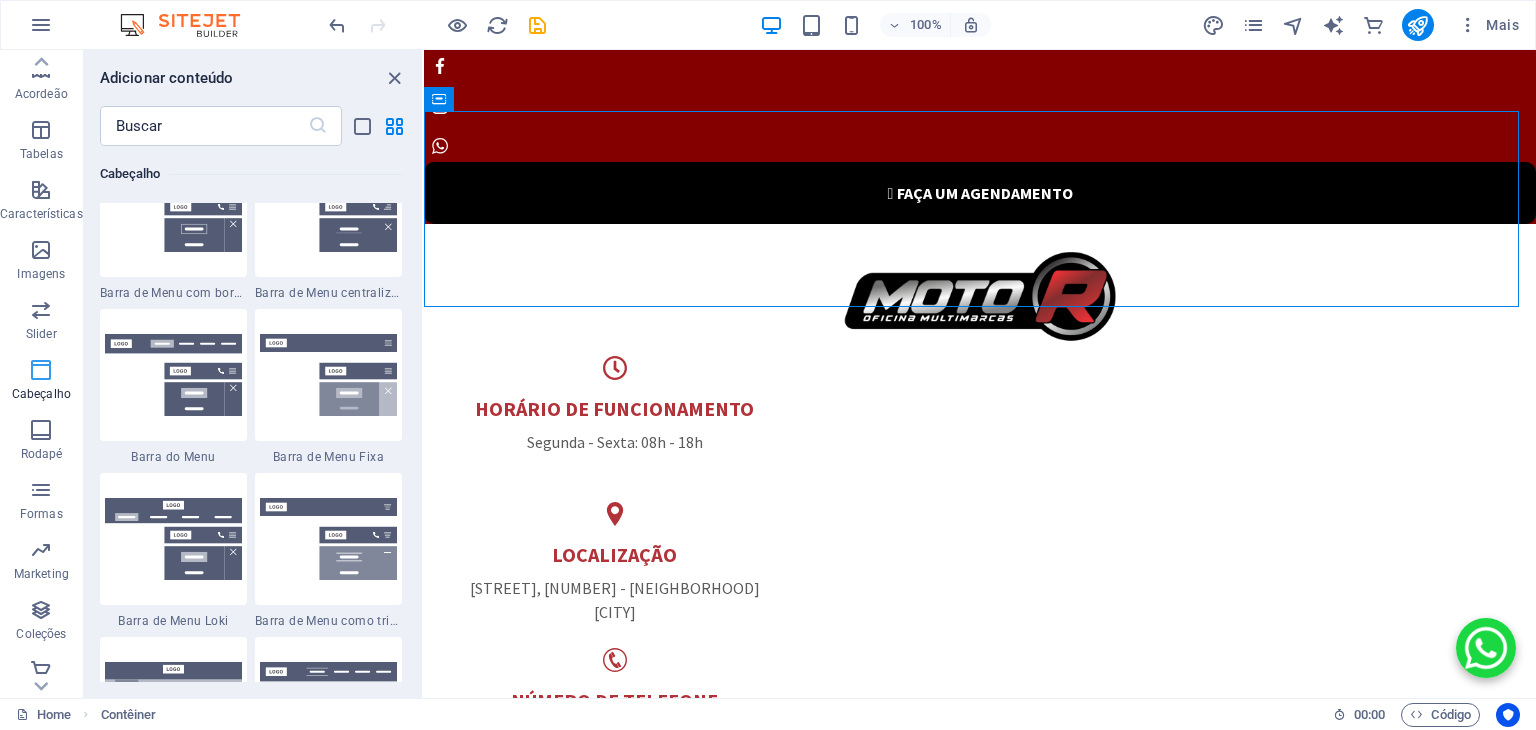 scroll, scrollTop: 12042, scrollLeft: 0, axis: vertical 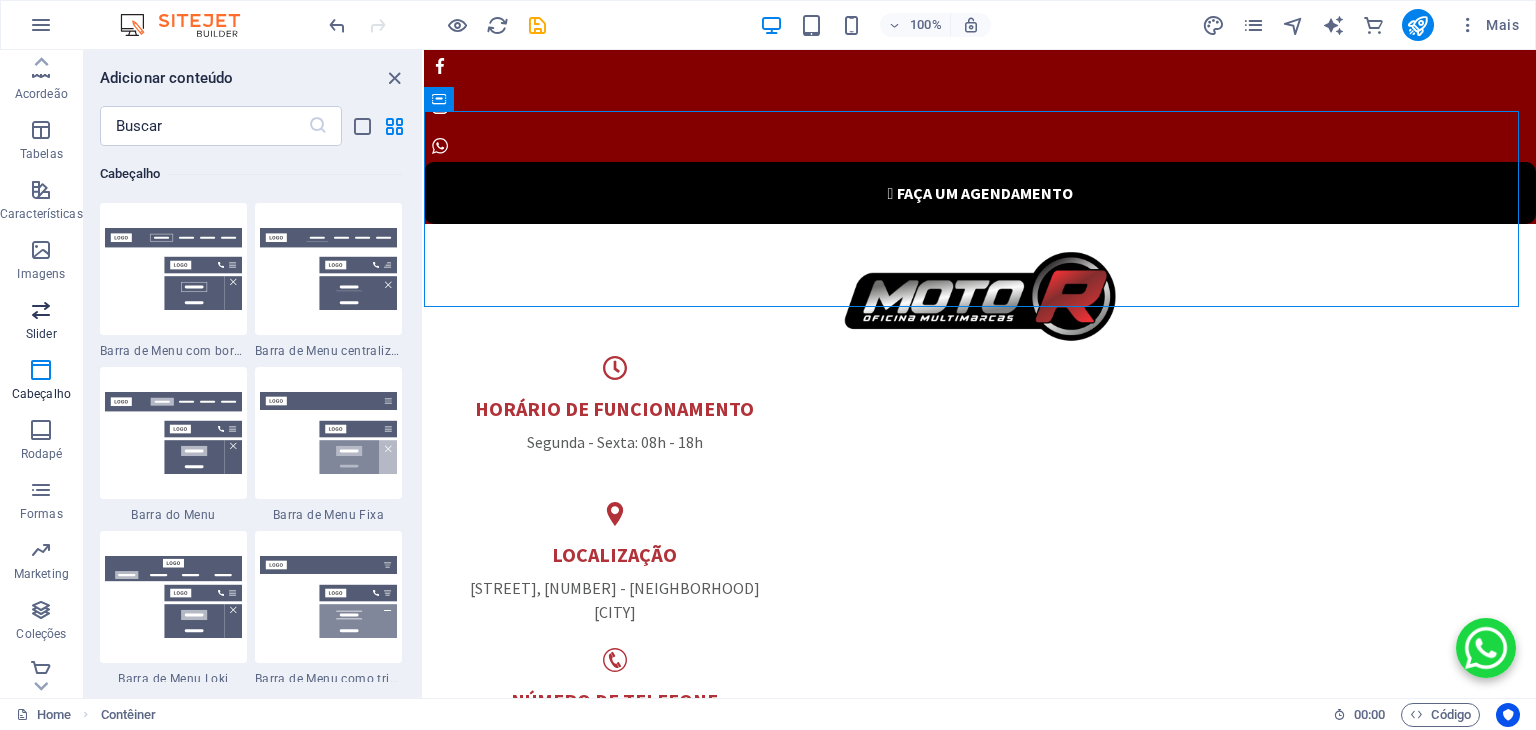 click on "Slider" at bounding box center (41, 322) 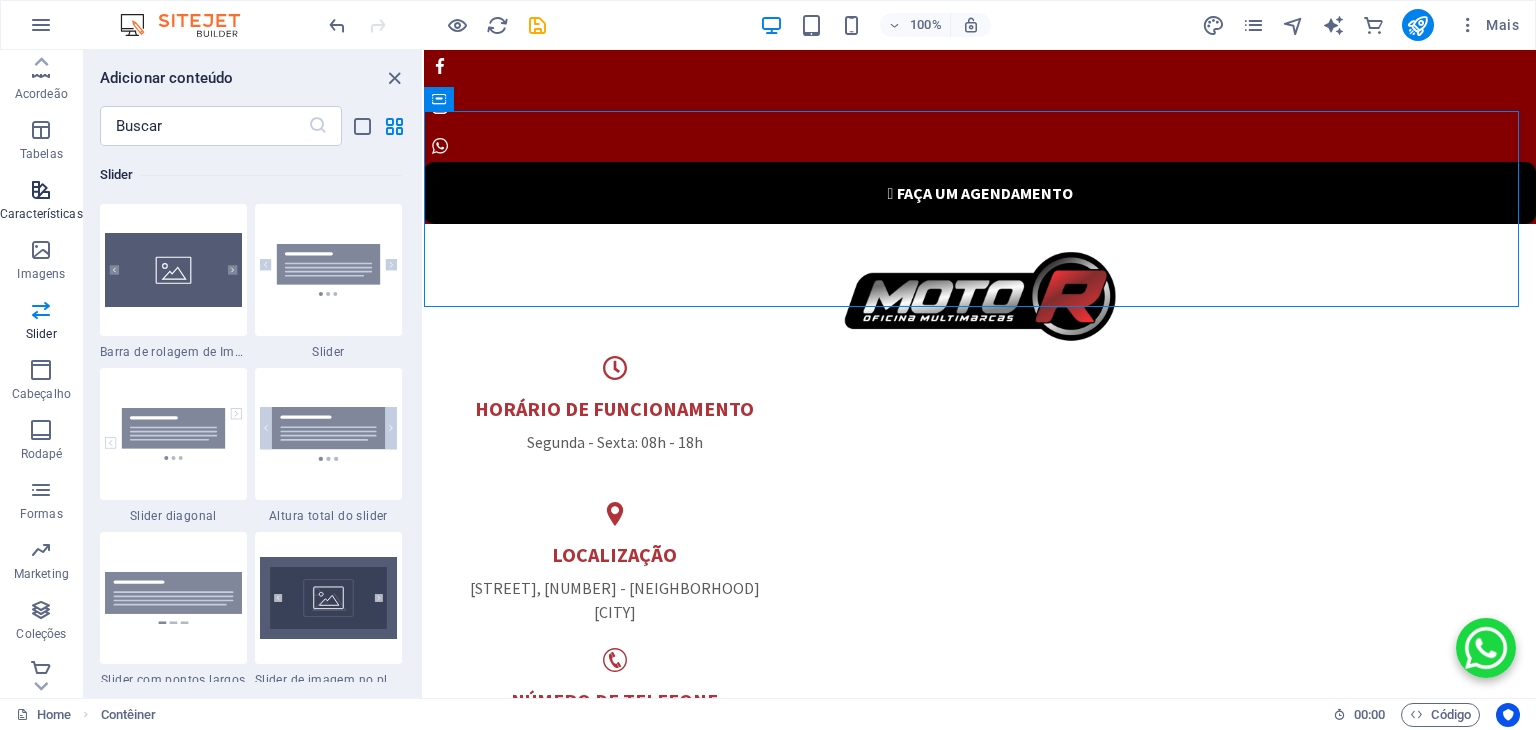 click on "Características" at bounding box center [41, 214] 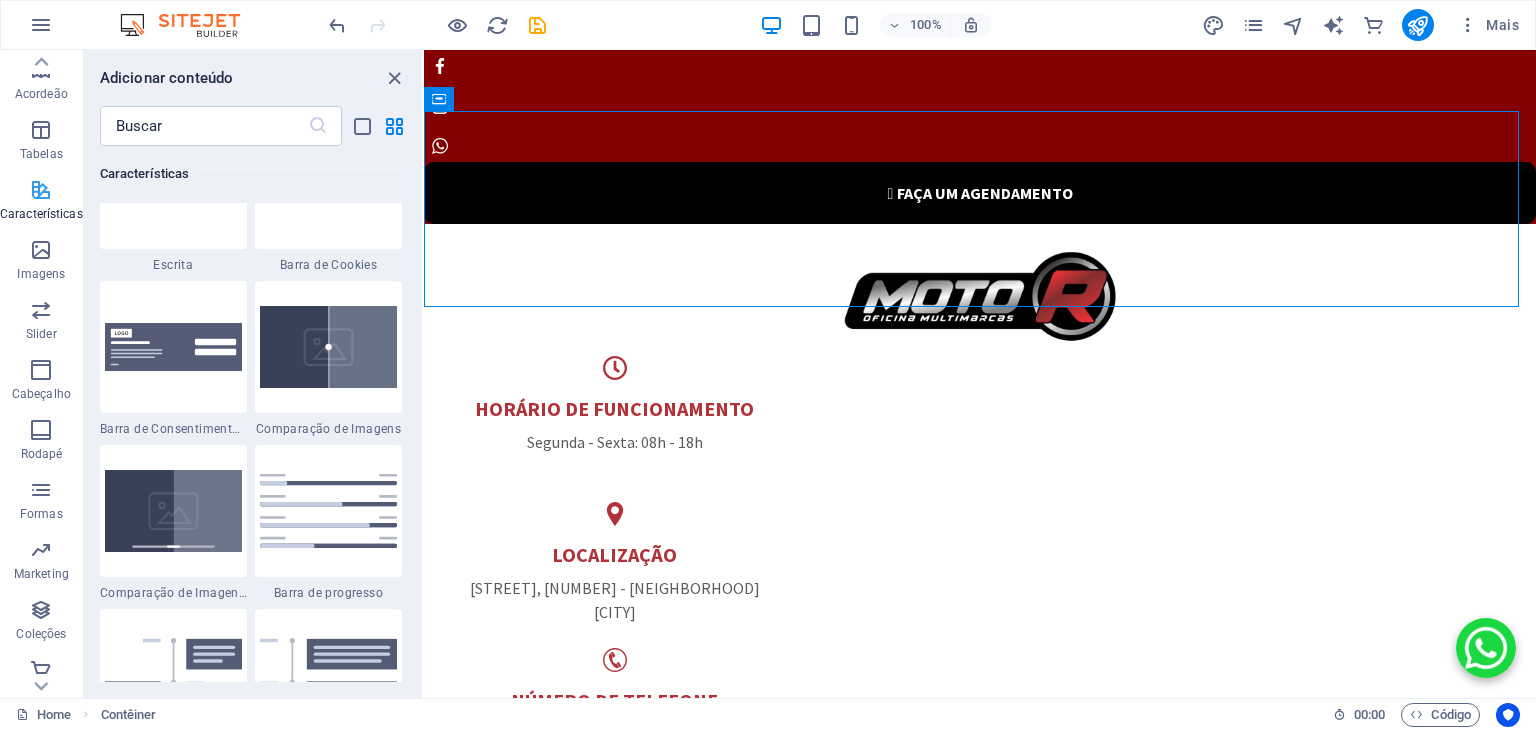 scroll, scrollTop: 8002, scrollLeft: 0, axis: vertical 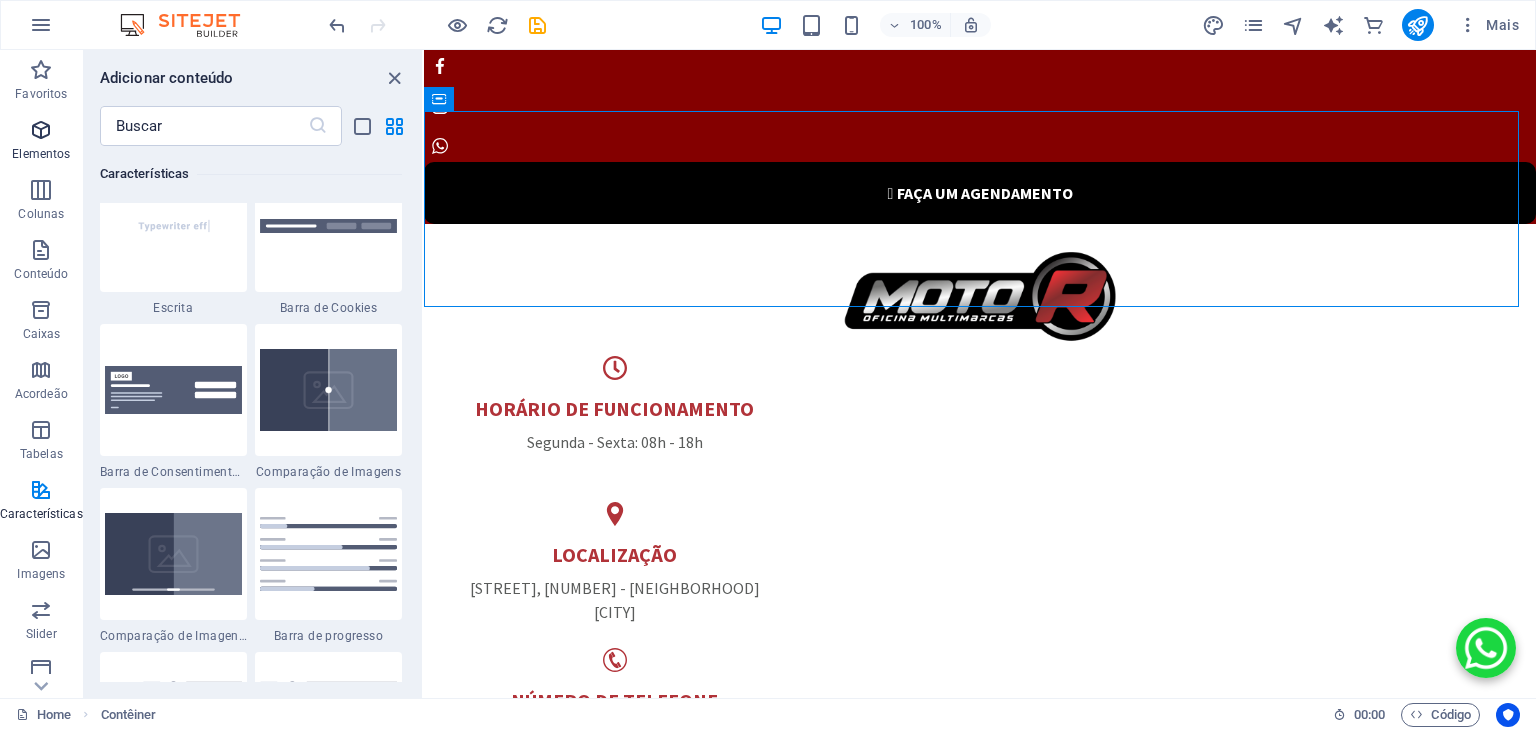 click at bounding box center [41, 130] 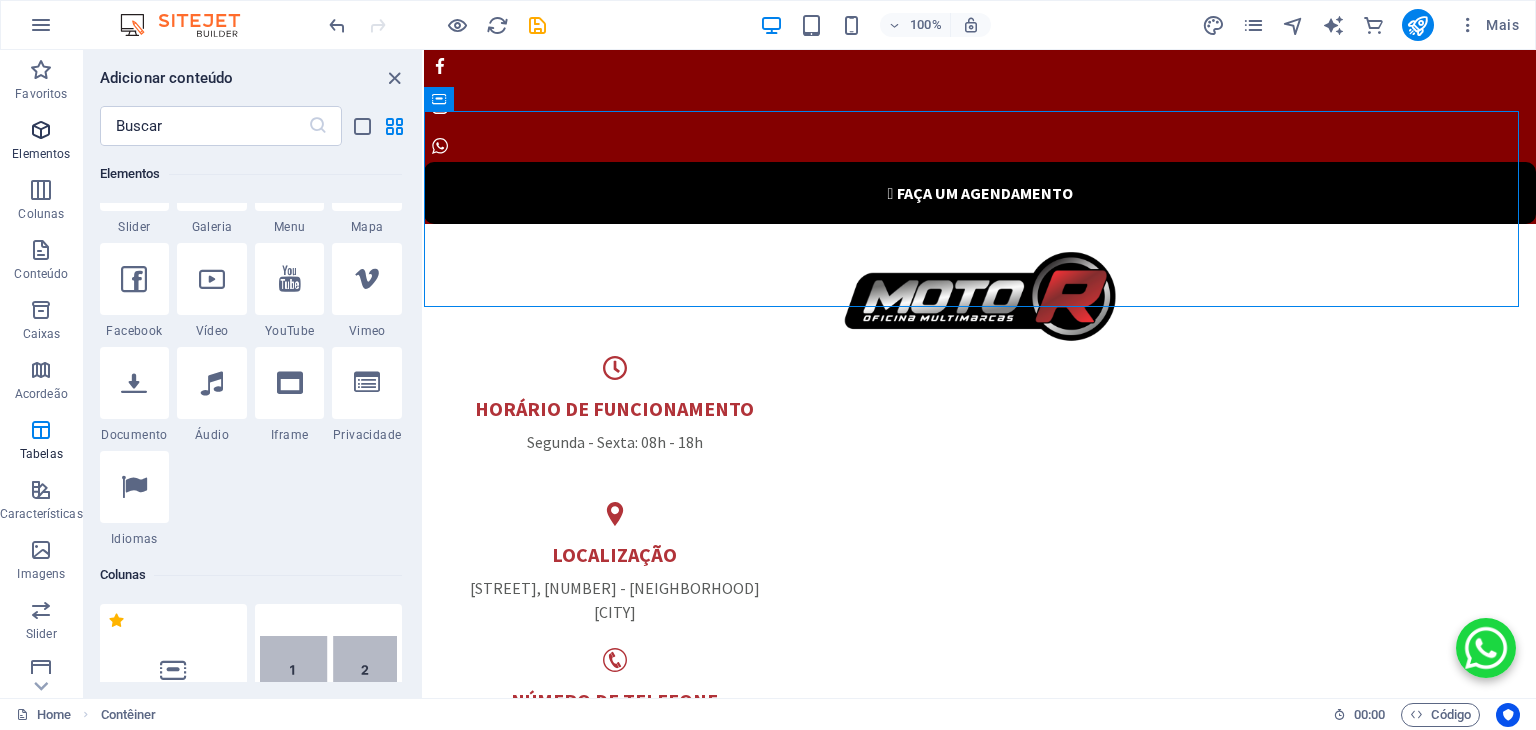 scroll, scrollTop: 212, scrollLeft: 0, axis: vertical 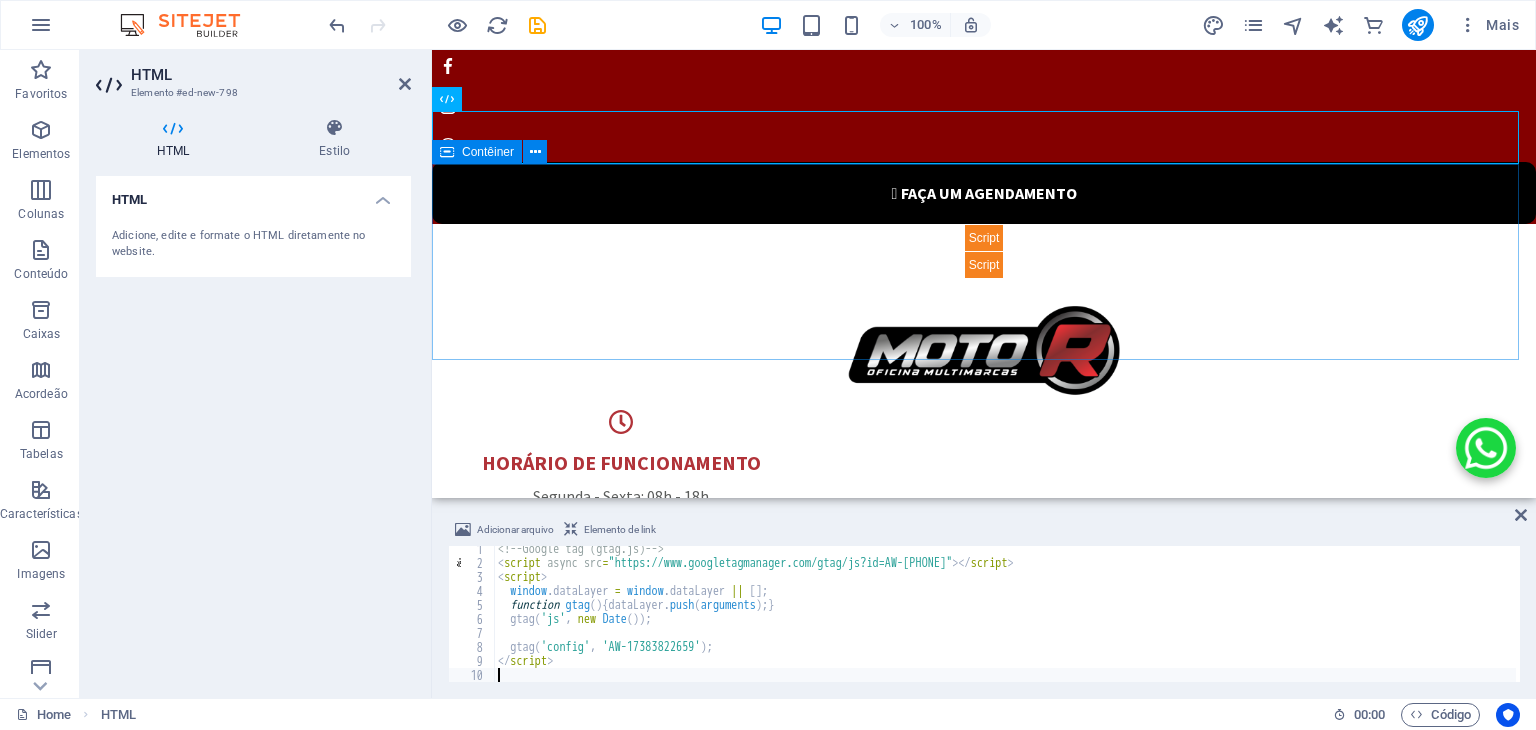 type 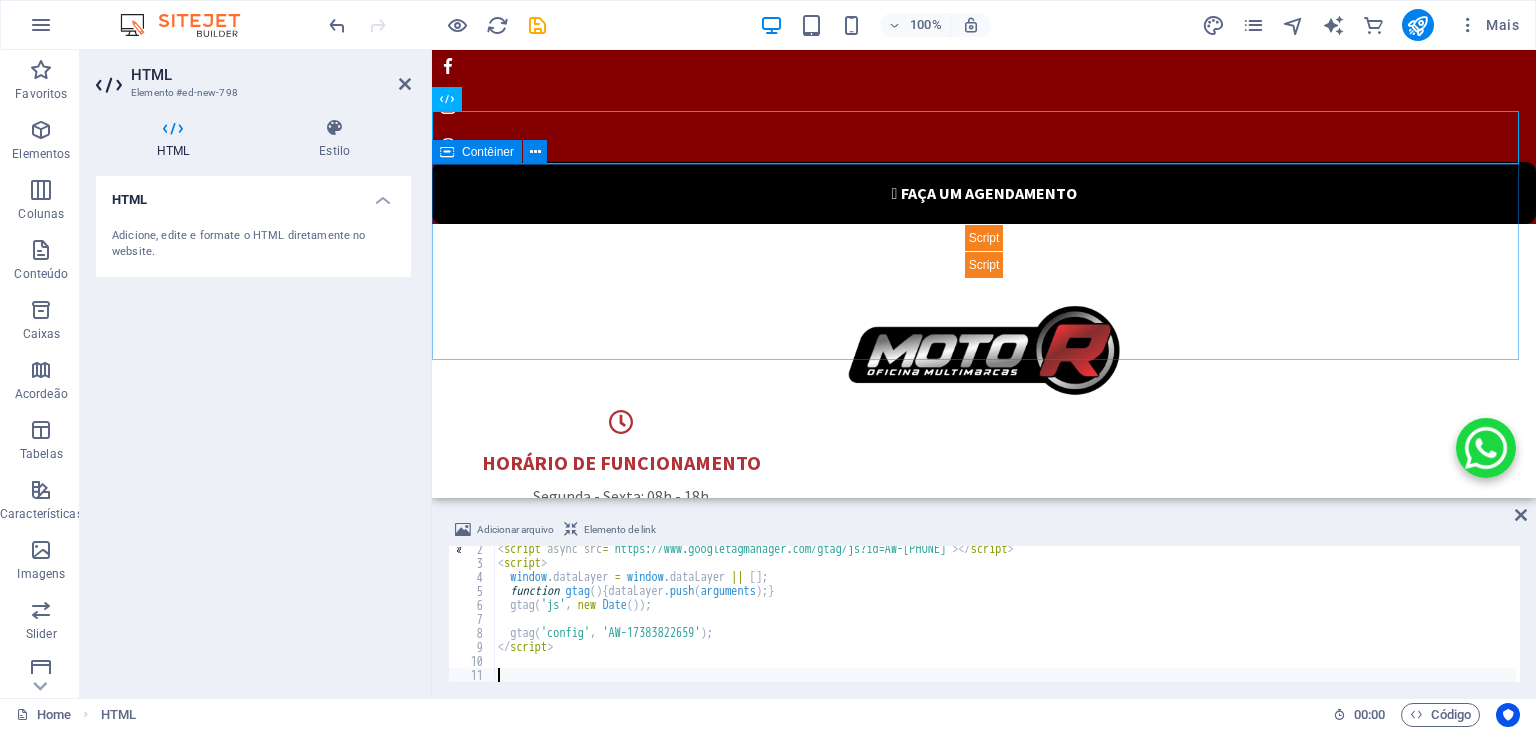 scroll, scrollTop: 4, scrollLeft: 0, axis: vertical 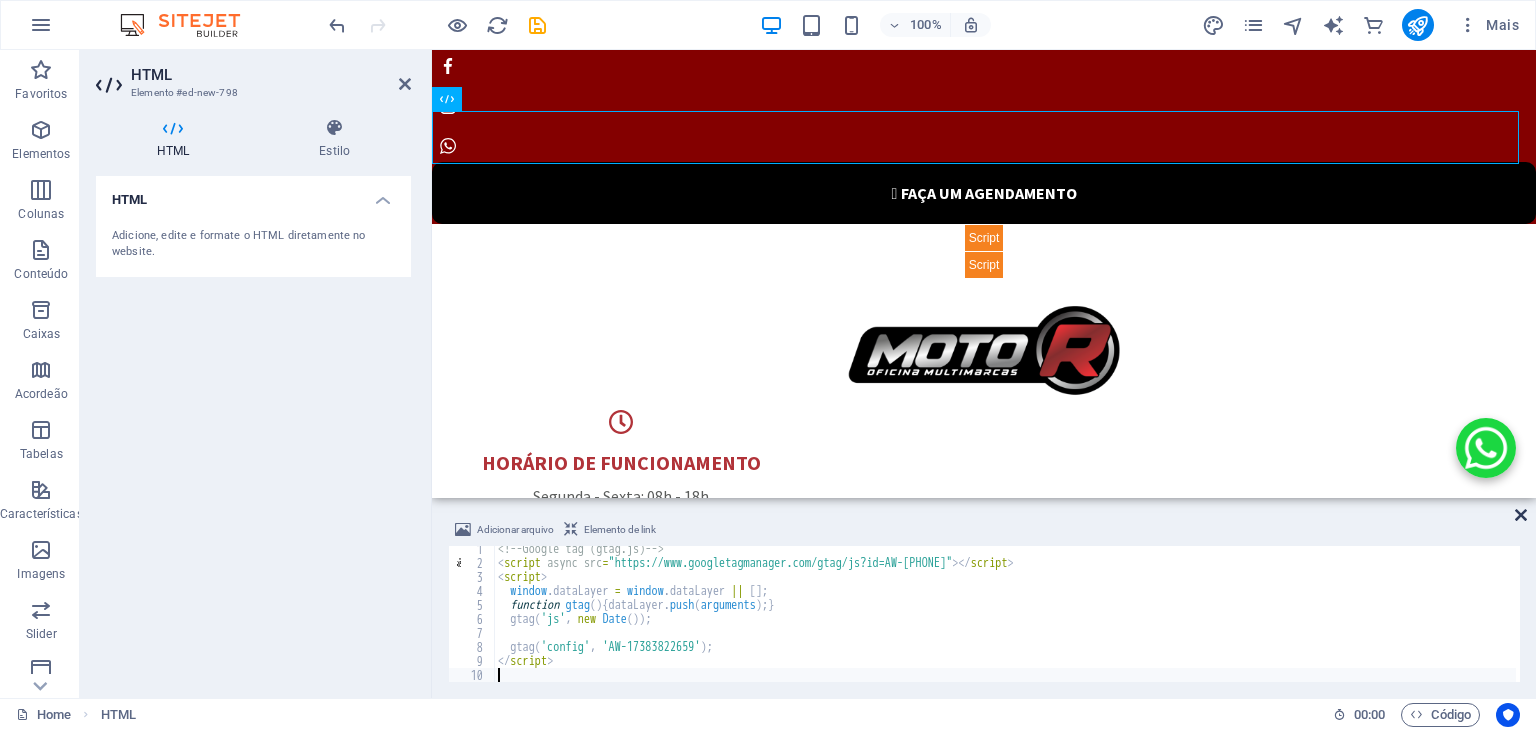click at bounding box center [1521, 515] 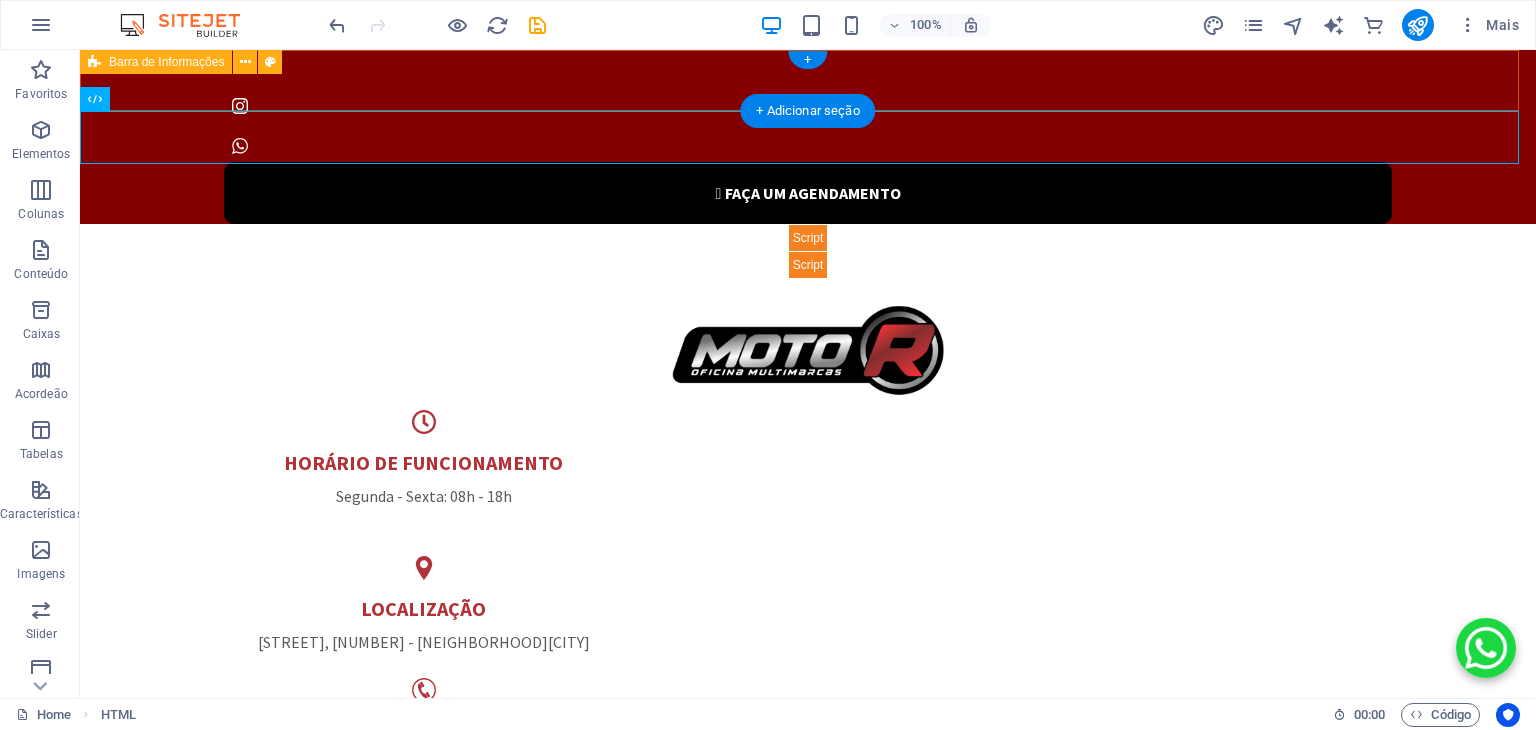 click on " FAÇA UM AGENDAMENTO" at bounding box center [808, 133] 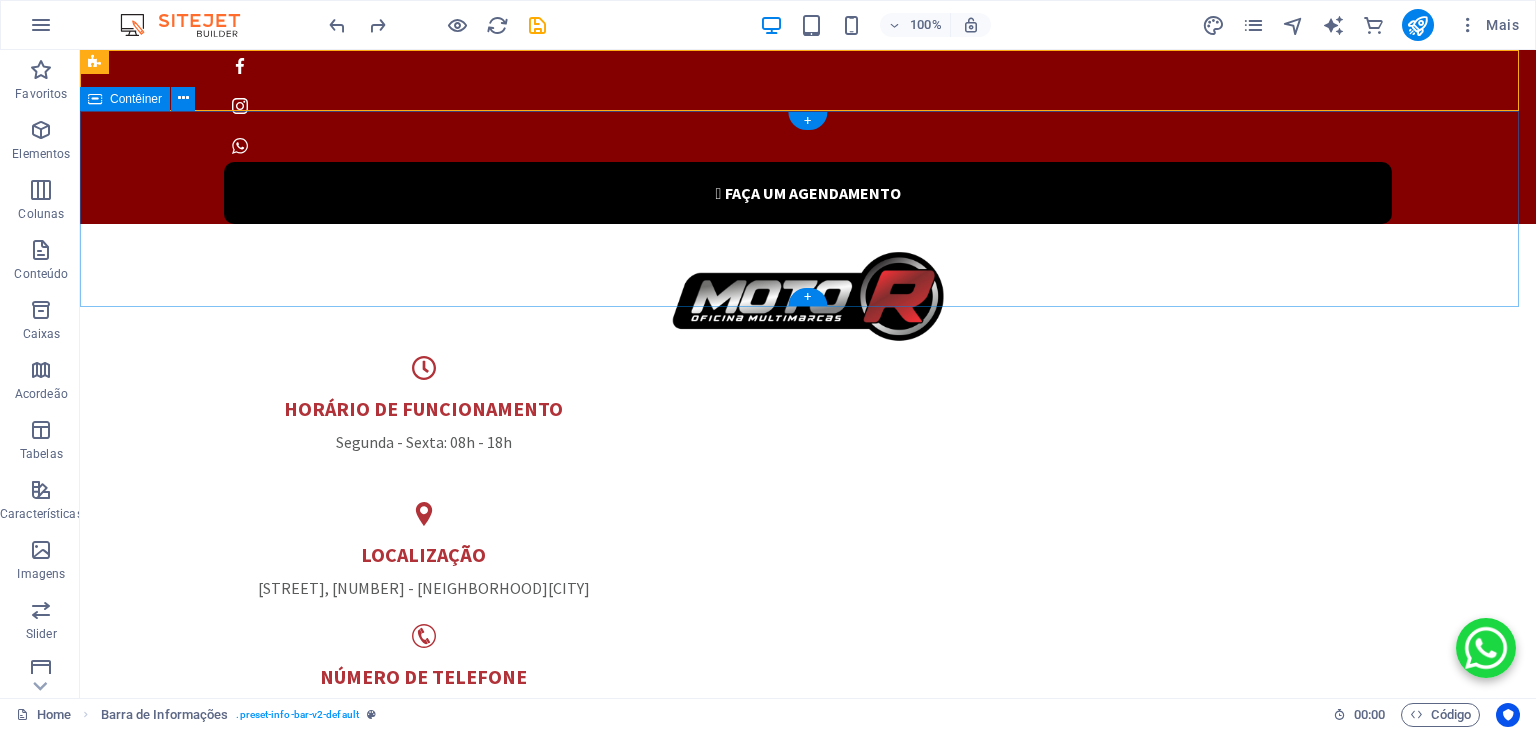 click on "HORÁRIO DE FUNCIONAMENTO Segunda - Sexta: 08h - 18h LOCALIZAÇÃO [STREET], [NUMBER] - [NEIGHBORHOOD] [CITY] NÚMERO DE TELEFONE ([PHONE]) [PHONE] ([PHONE]) [PHONE]" at bounding box center (808, 501) 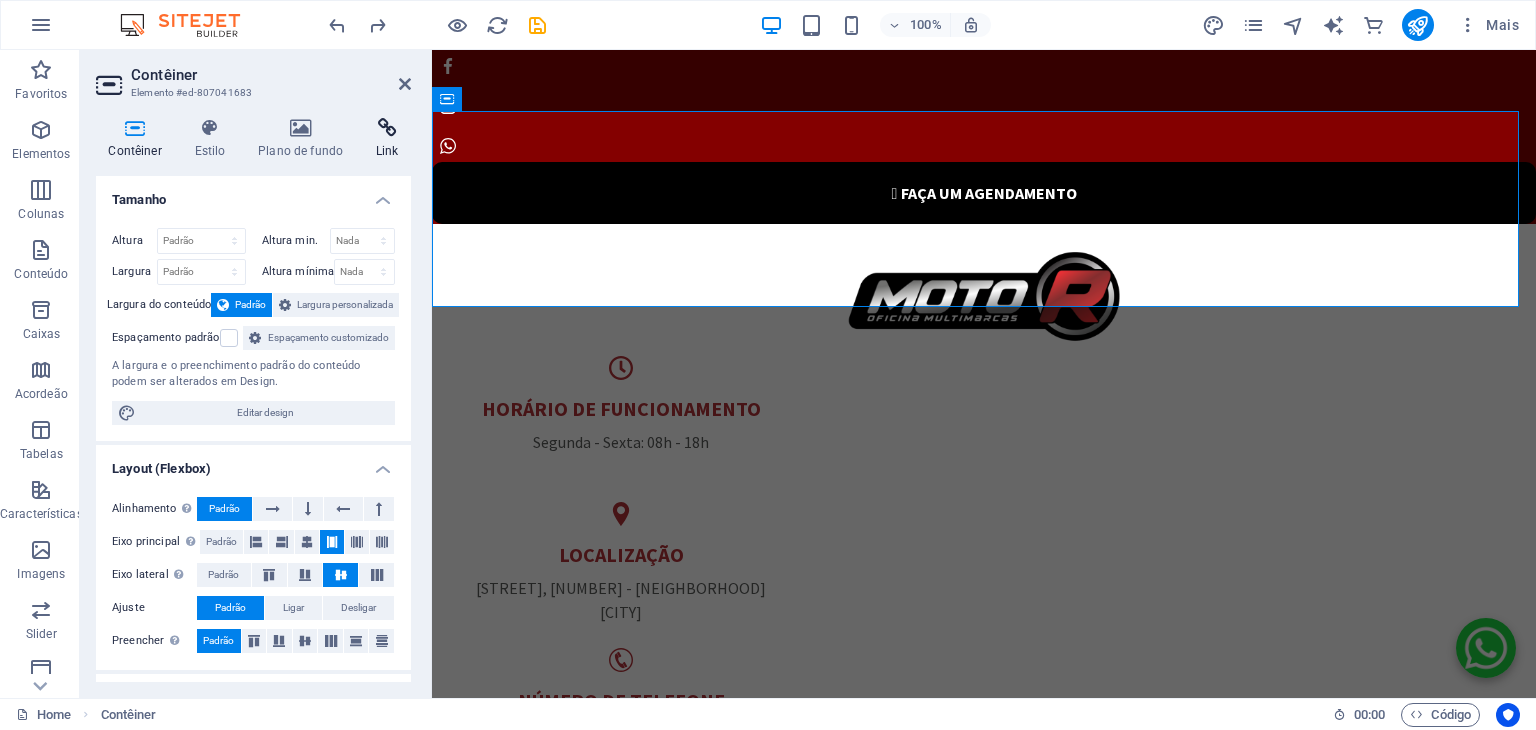 click on "Link" at bounding box center [387, 139] 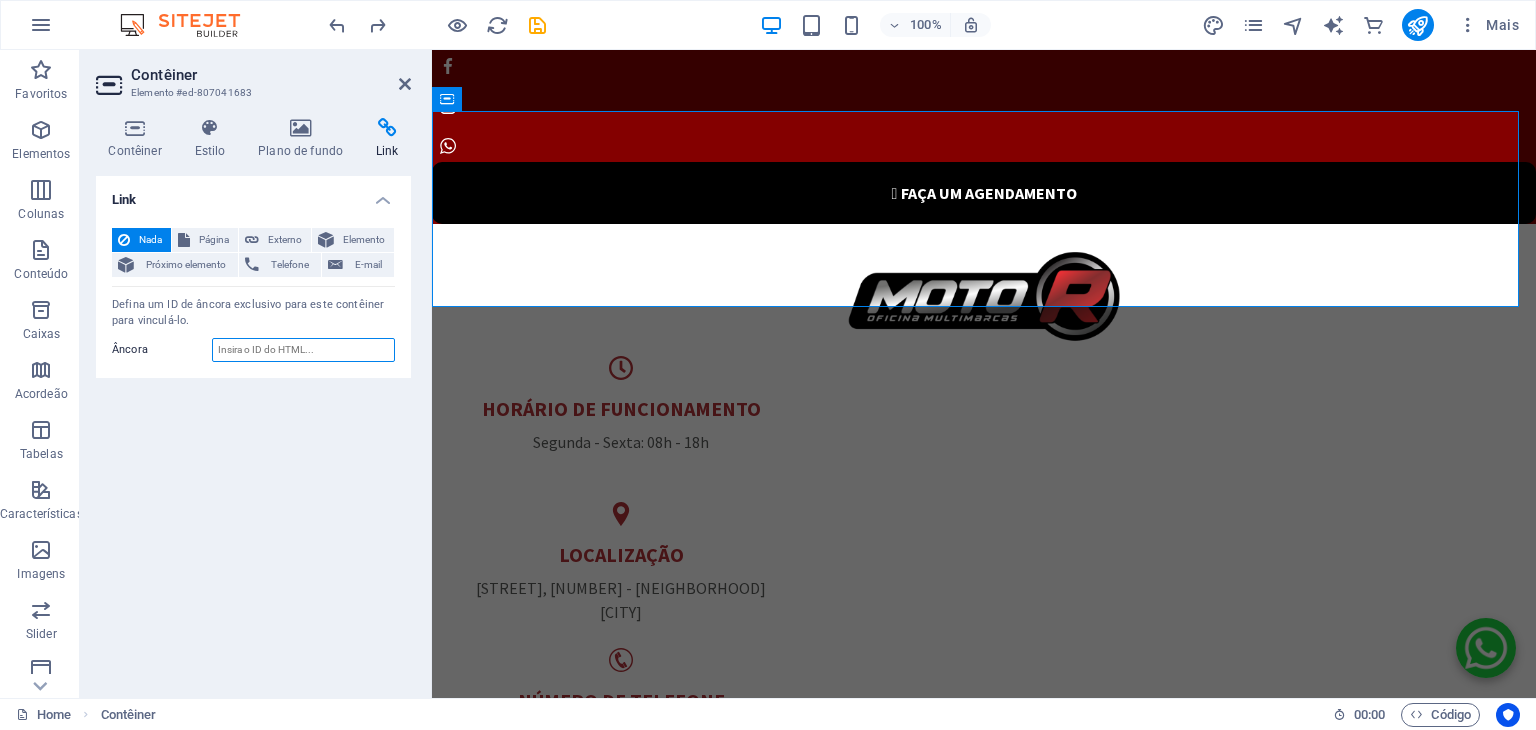 click on "Âncora" at bounding box center (303, 350) 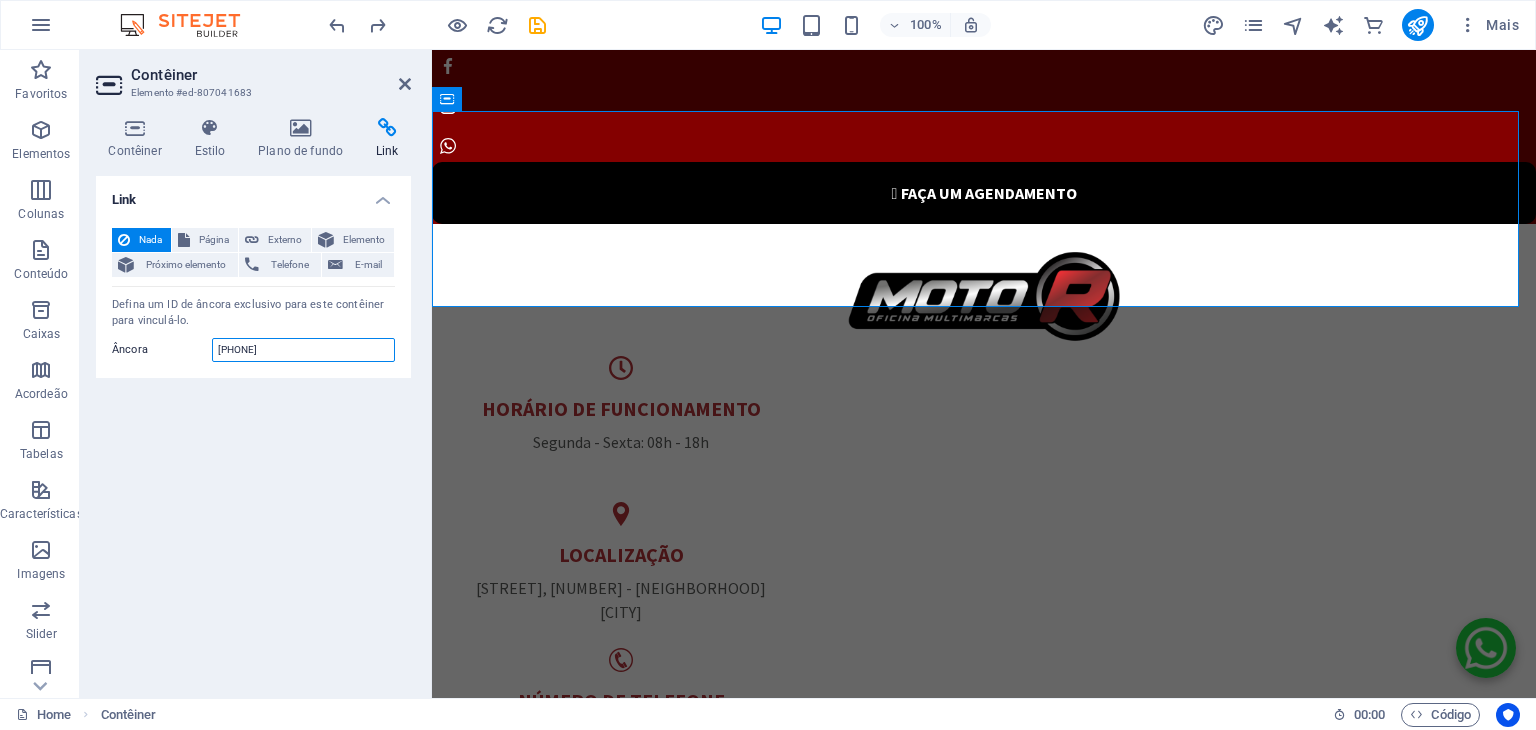 type on "[PHONE]" 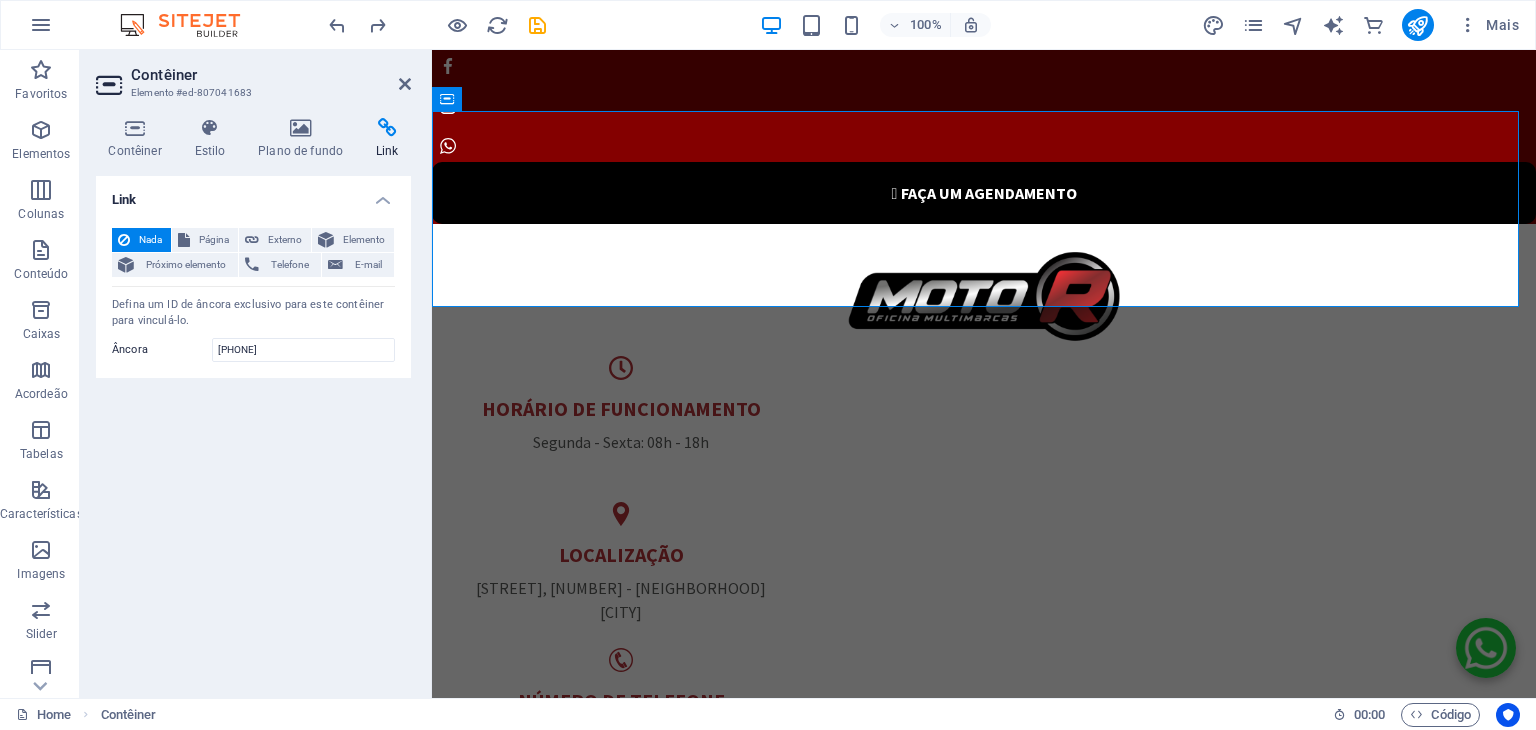 click on "Link Nada Página Externo Elemento Próximo elemento Telefone E-mail Página Home Subpage Legal Notice Privacy Elemento URL Telefone E-mail Link desejado Nova guia Mesma guia Sobreposição Título A descrição adicional do link não deve ser igual ao texto do link. O título é geralmente mostrado como um texto de dica de ferramenta quando o mouse se move sobre o elemento. Deixe em branco se tiver dúvidas. Relação Define o relacionamento do link com o destino do link. Por exemplo, o valor "nofollow" instrui os mecanismos de pesquisa a não seguir o link. Pode ser deixado vazio. alternado autor guia de favoritos externo ajuda licença avançar nofollow noreferrer noopener prev busca marcar Defina um ID de âncora exclusivo para este contêiner para vinculá-lo. Âncora [PHONE]" at bounding box center (253, 429) 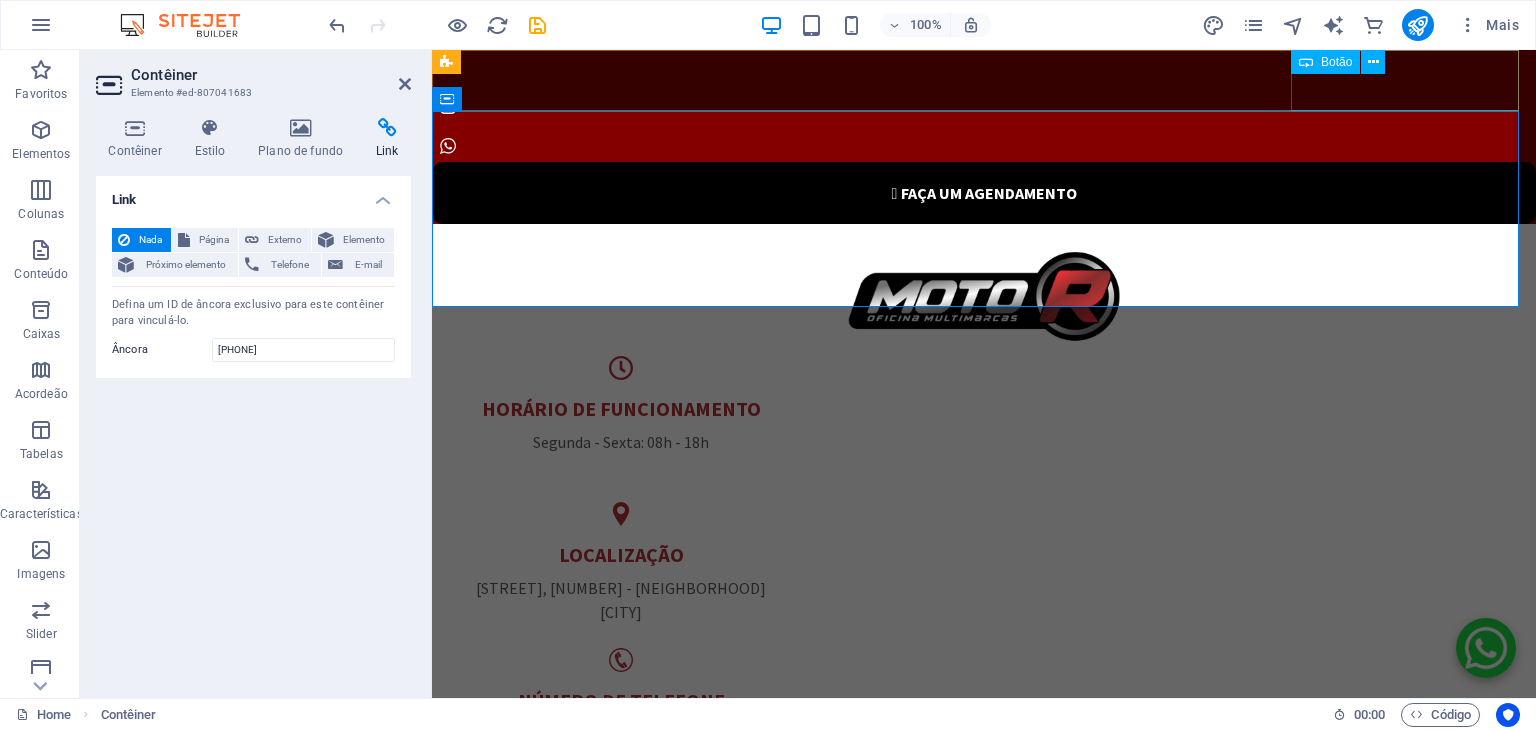 click on " FAÇA UM AGENDAMENTO" at bounding box center (984, 193) 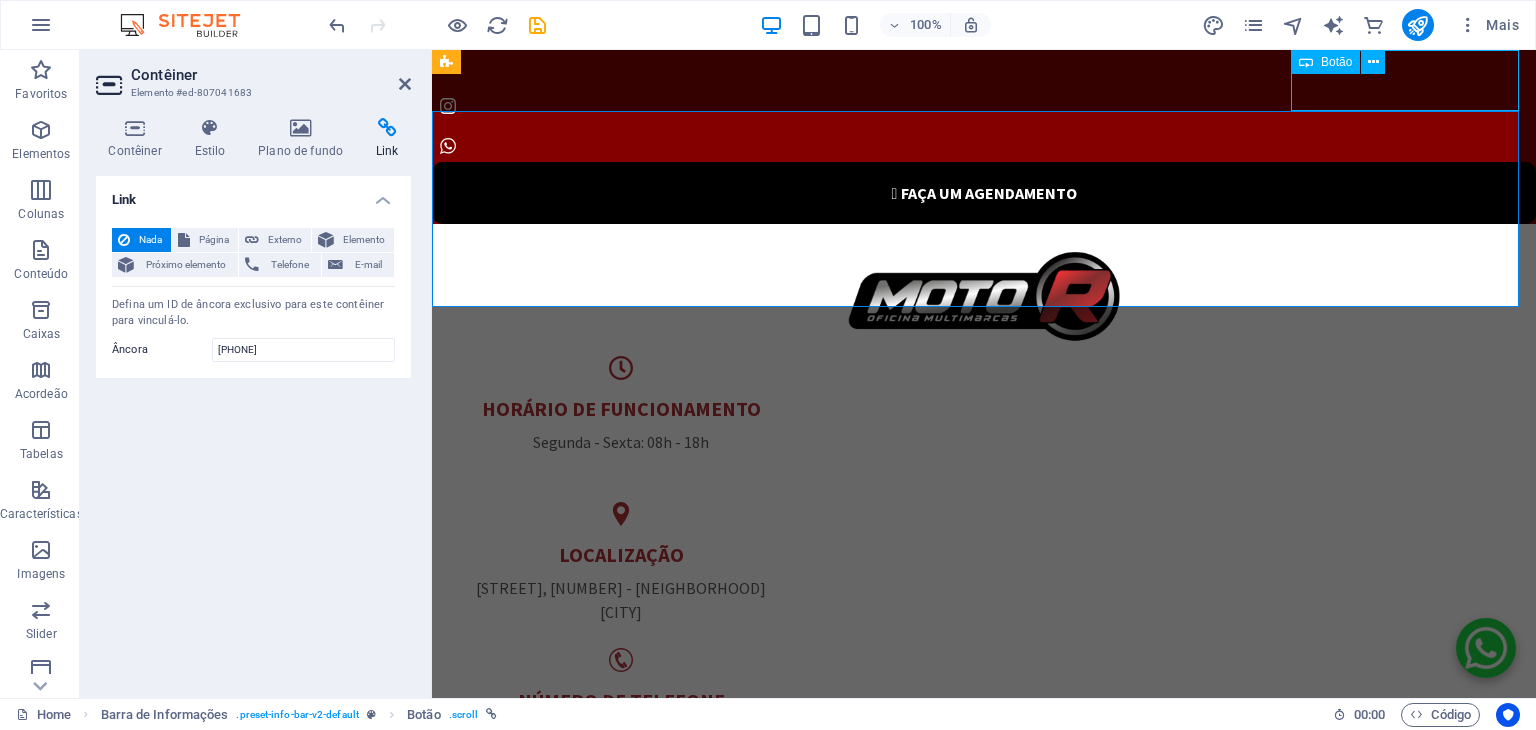 click on " FAÇA UM AGENDAMENTO" at bounding box center [984, 193] 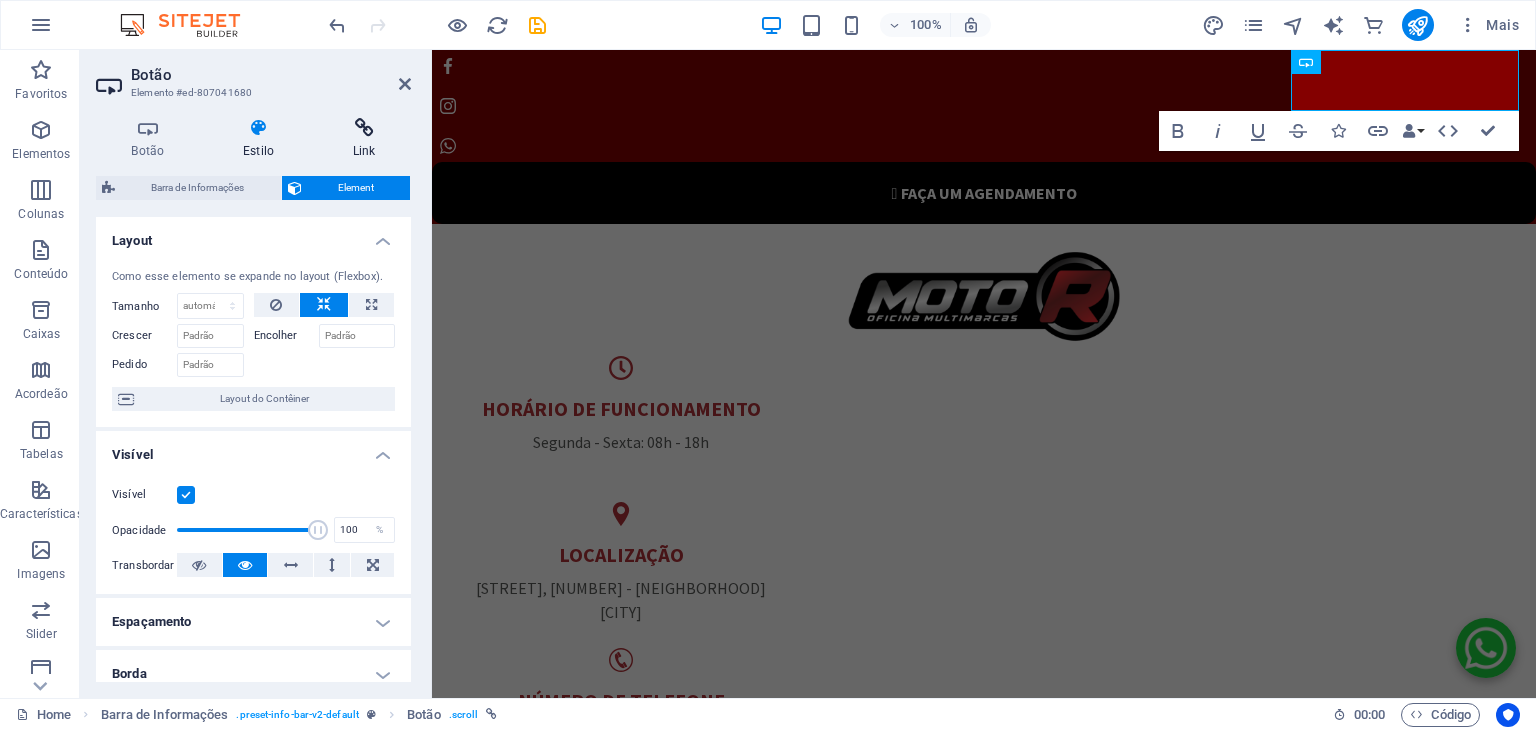 click at bounding box center (364, 128) 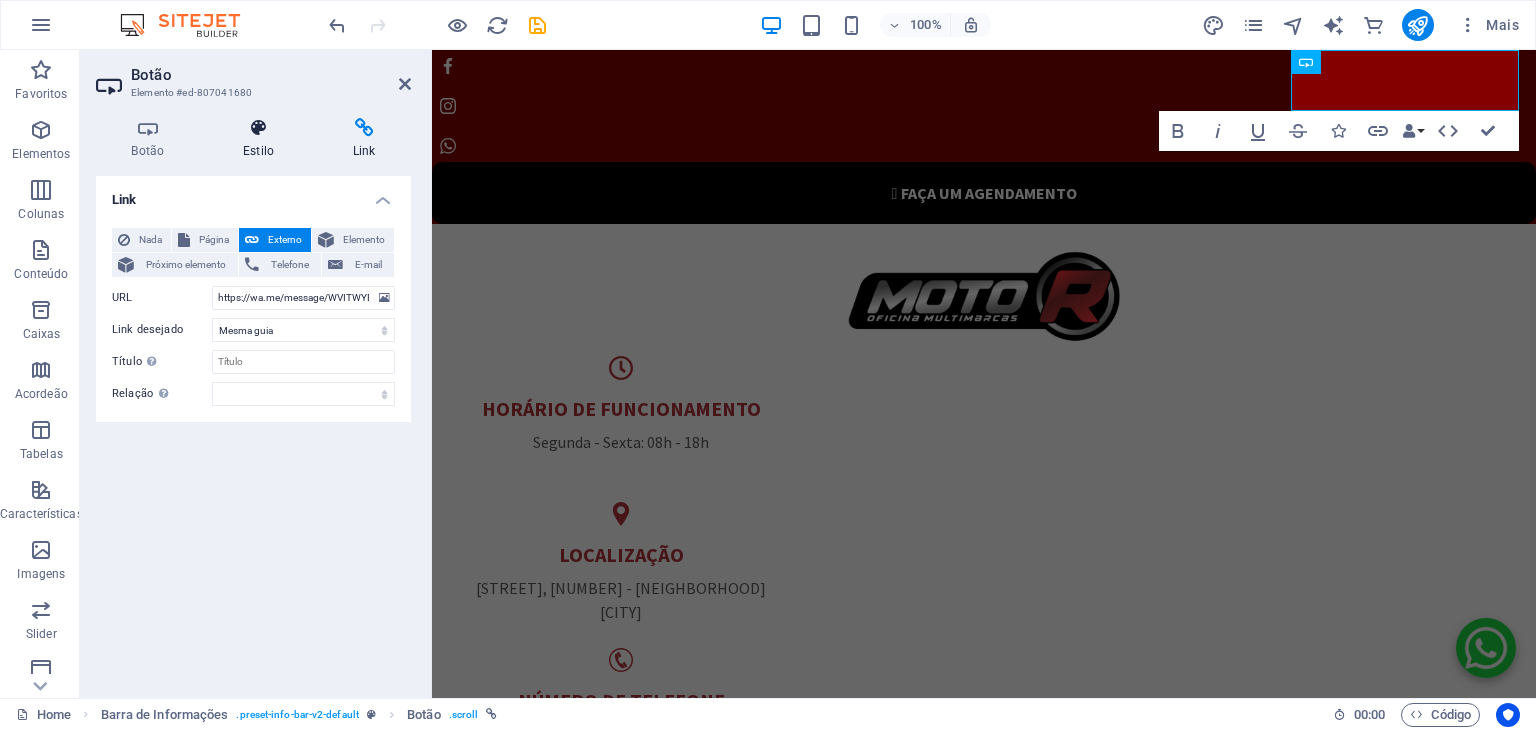 click at bounding box center (259, 128) 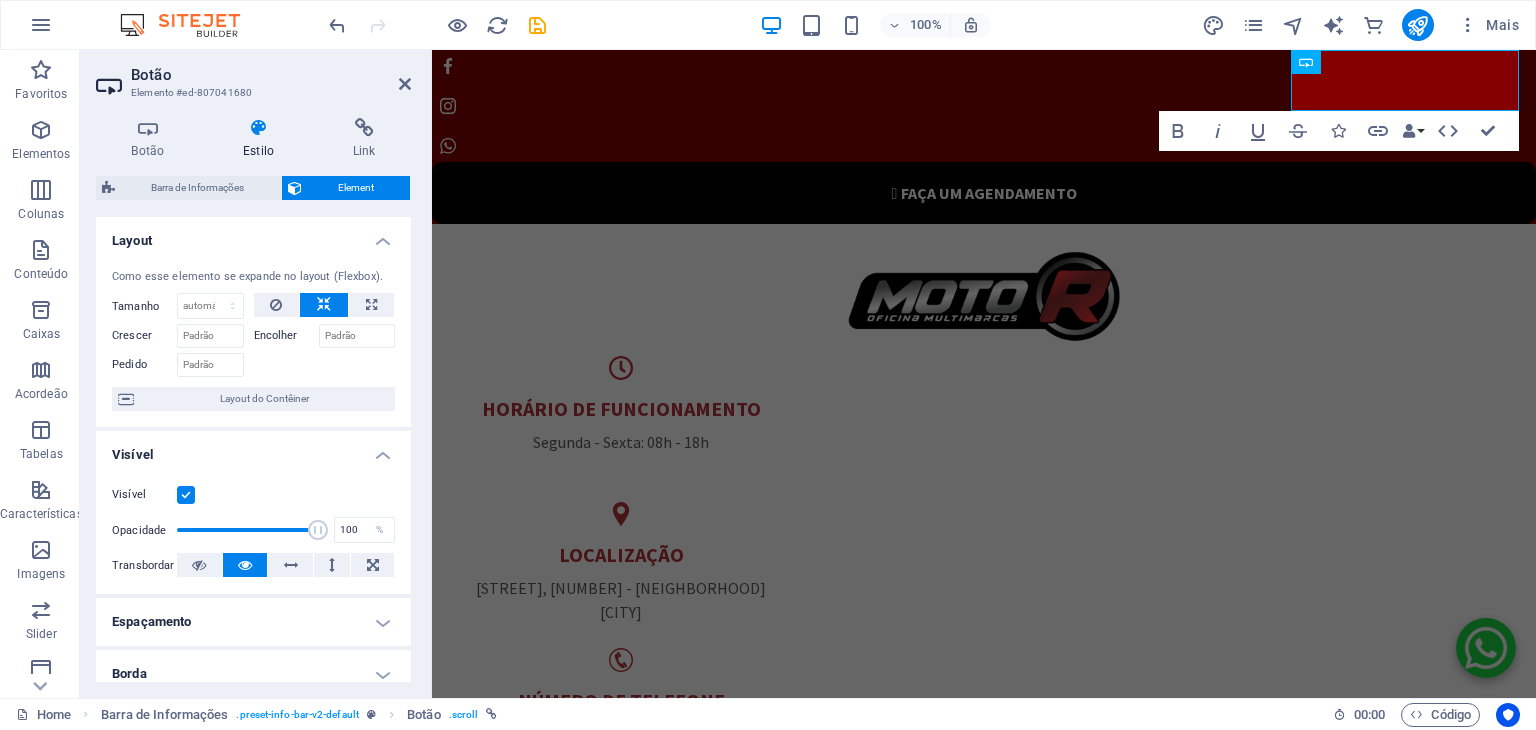scroll, scrollTop: 380, scrollLeft: 0, axis: vertical 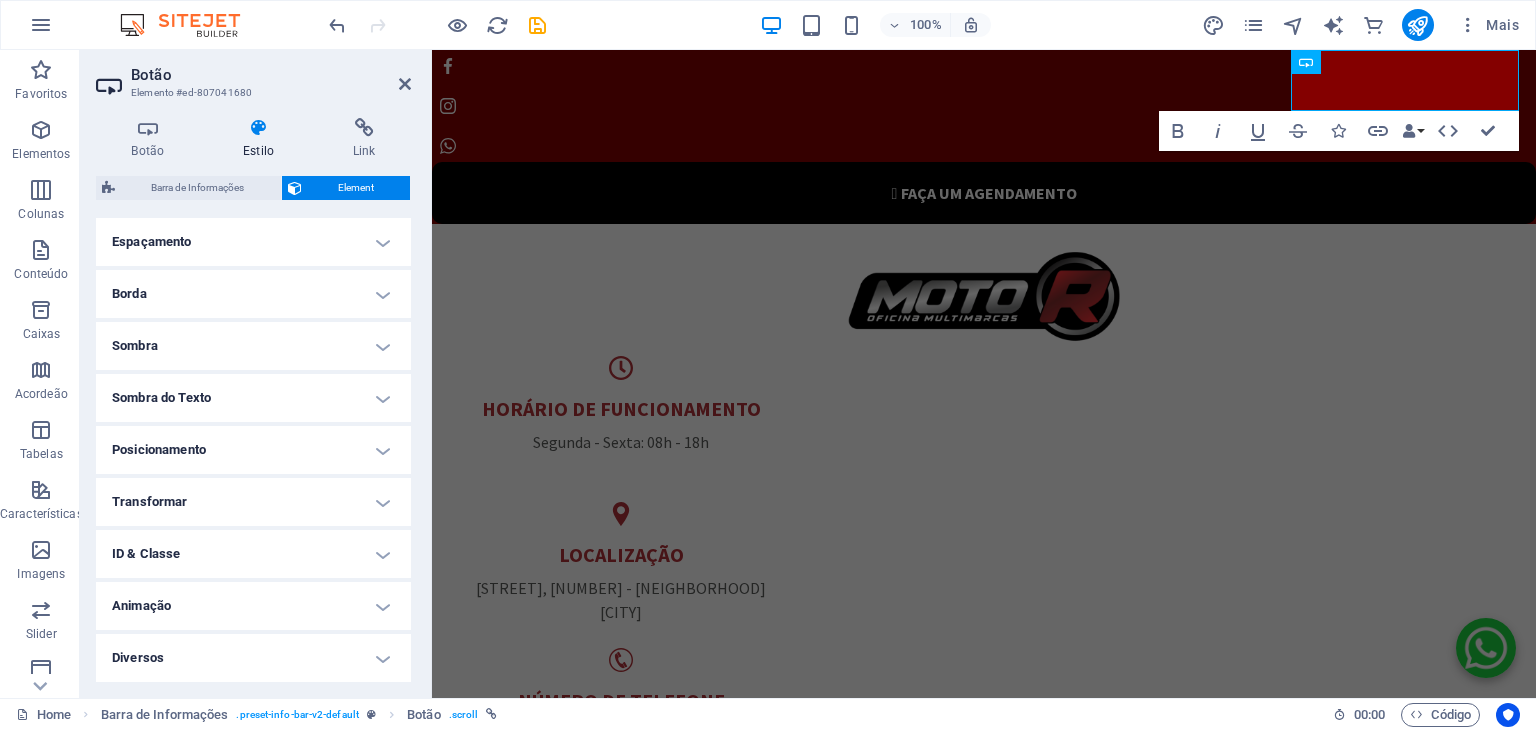 click on "ID & Classe" at bounding box center [253, 554] 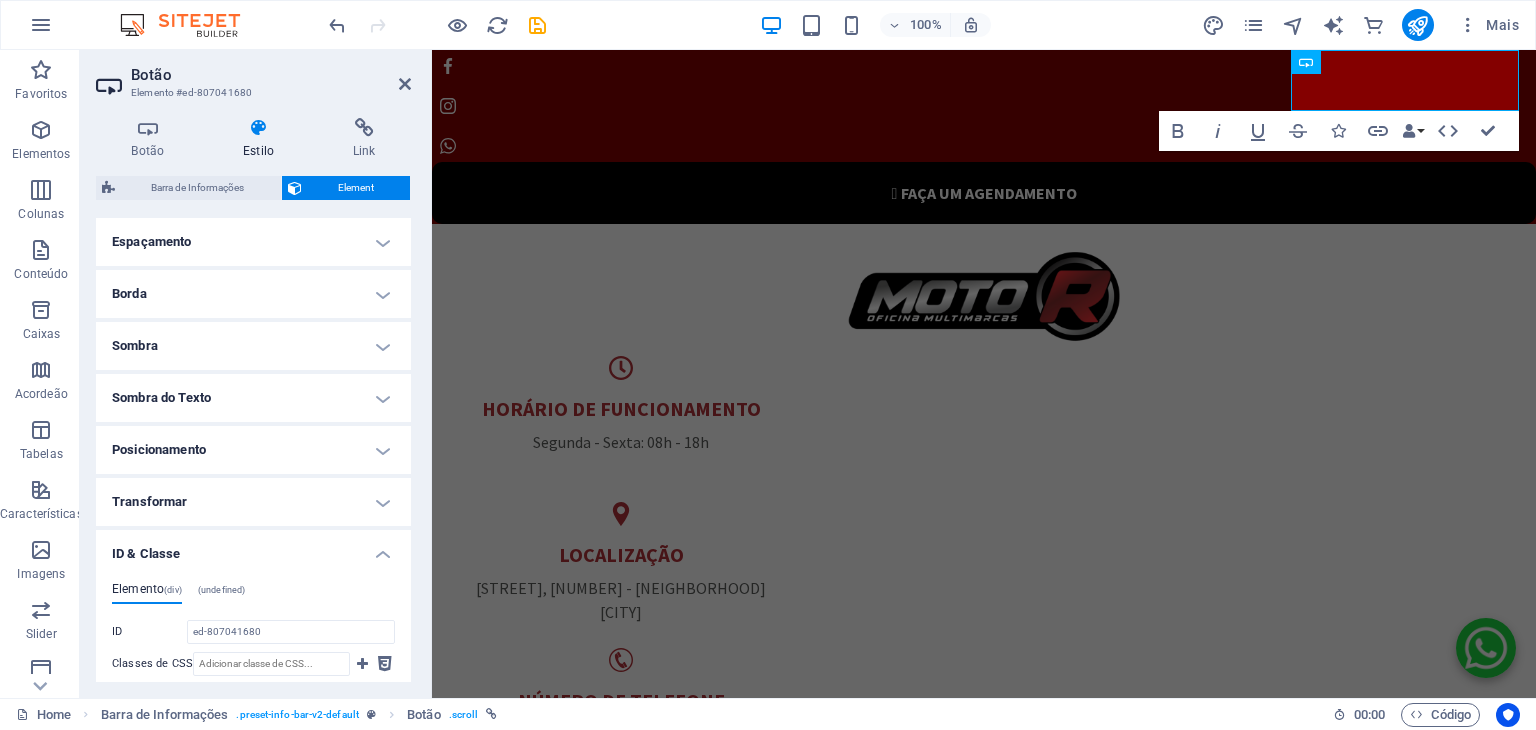 scroll, scrollTop: 580, scrollLeft: 0, axis: vertical 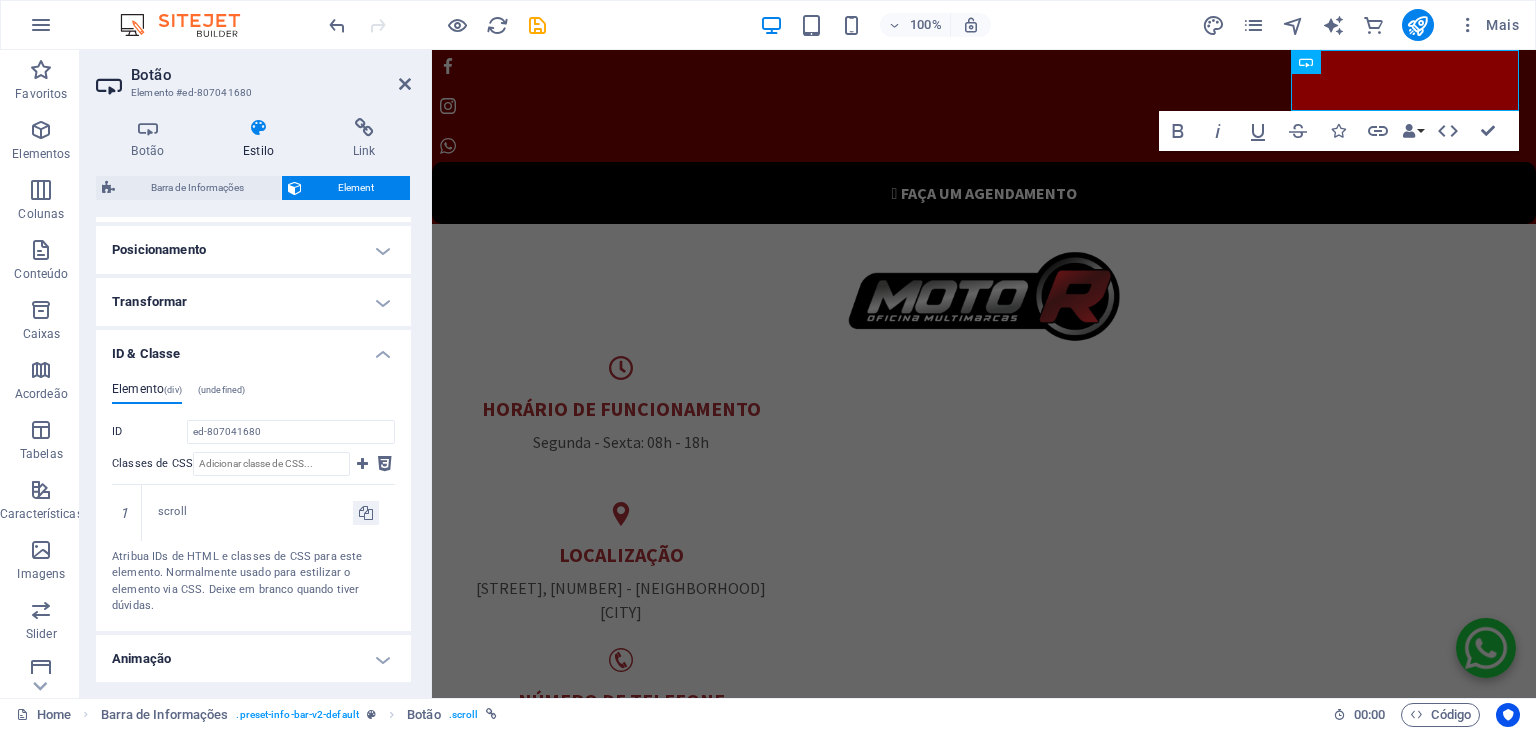 click on "(undefined)" at bounding box center [222, 390] 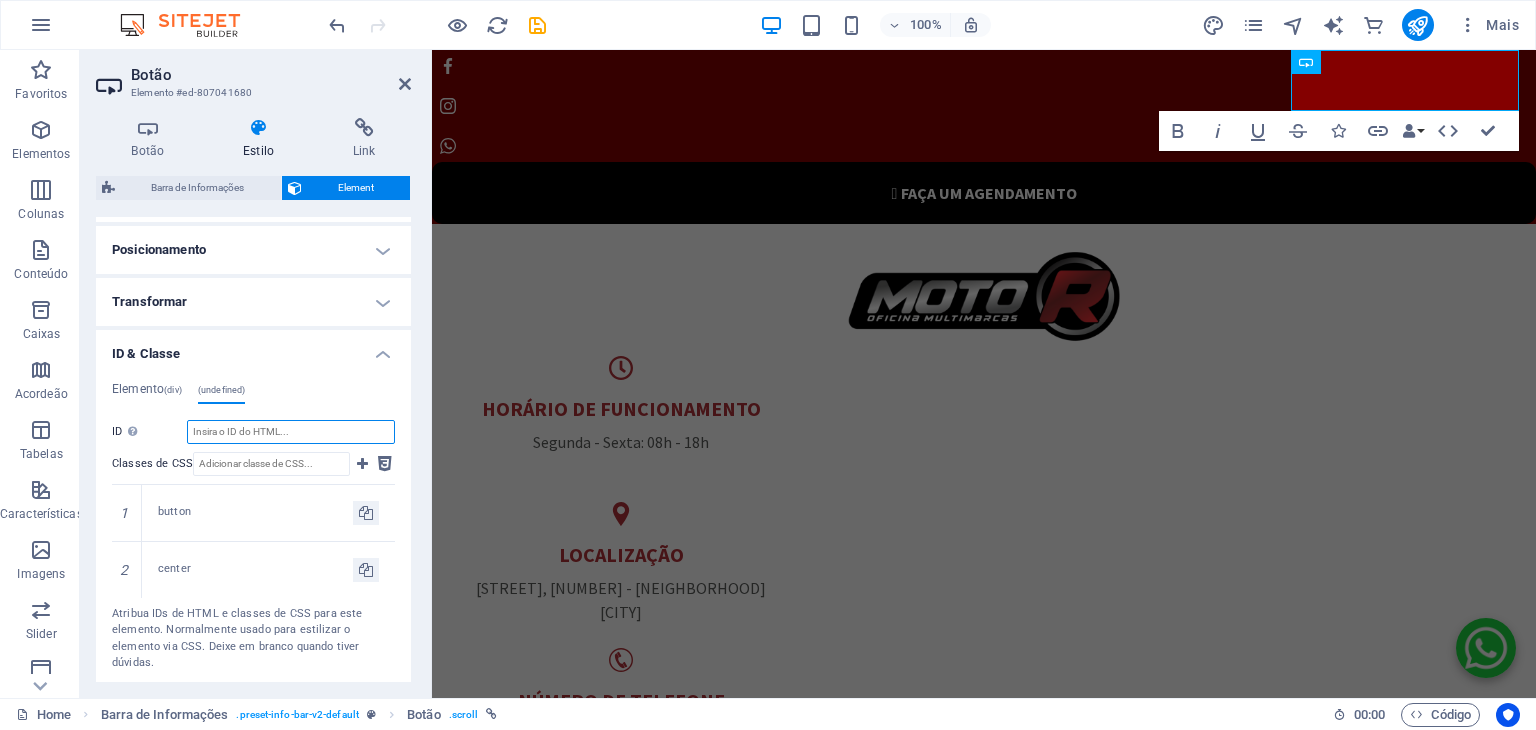 click on "ID Espaço e caractere especial (exceto "-" ou "_") não são aceitos" at bounding box center [291, 432] 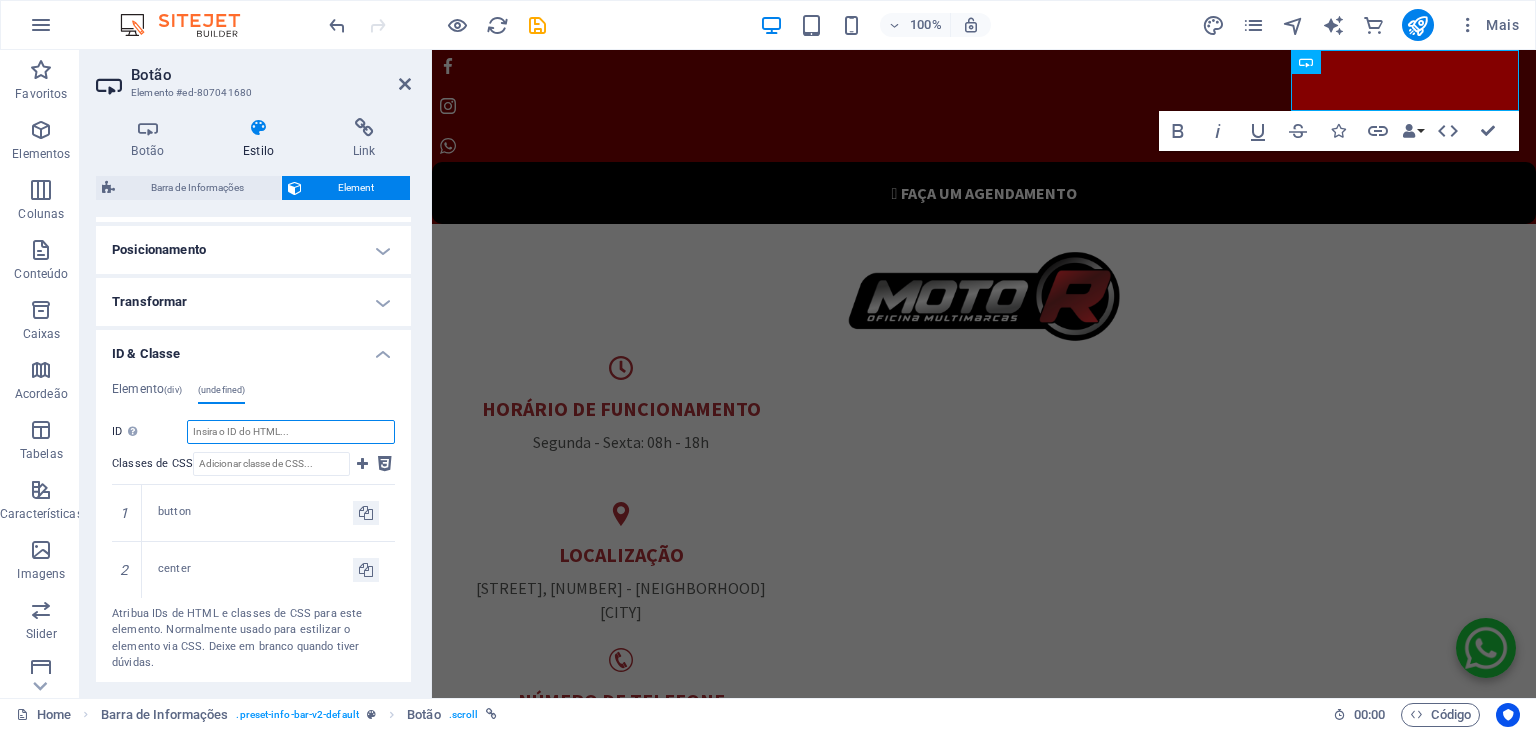 paste on "[PHONE]" 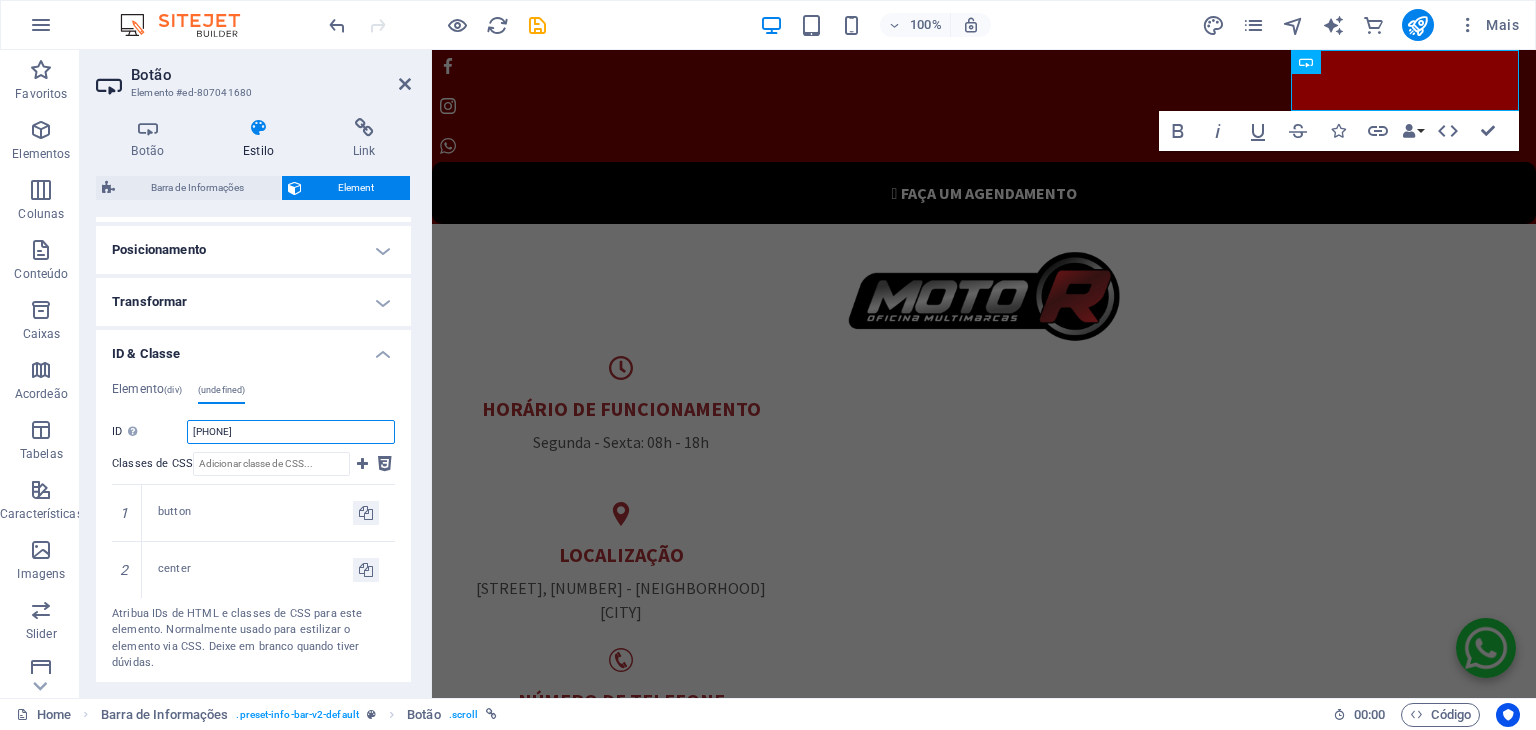 type on "[PHONE]" 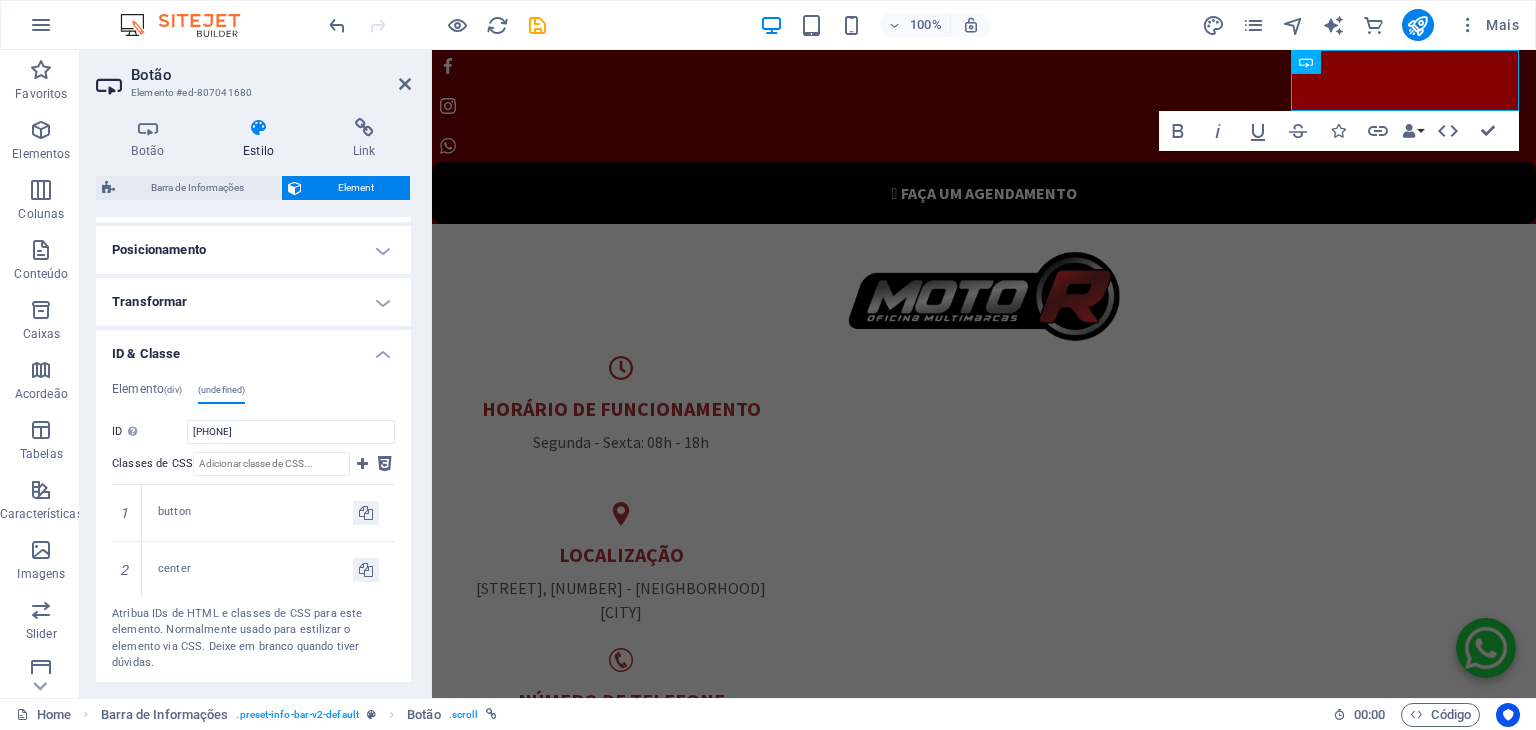 click on "Elemento (div) (undefined) ID ed-807041680 Classes de CSS 1 scroll Atribua IDs de HTML e classes de CSS para este elemento. Normalmente usado para estilizar o elemento via CSS. Deixe em branco quando tiver dúvidas. ID Espaço e caractere especial (exceto "-" ou "_") não são aceitos 17383822659 Classes de CSS 1 button 2 center Atribua IDs de HTML e classes de CSS para este elemento. Normalmente usado para estilizar o elemento via CSS. Deixe em branco quando tiver dúvidas." at bounding box center (253, 527) 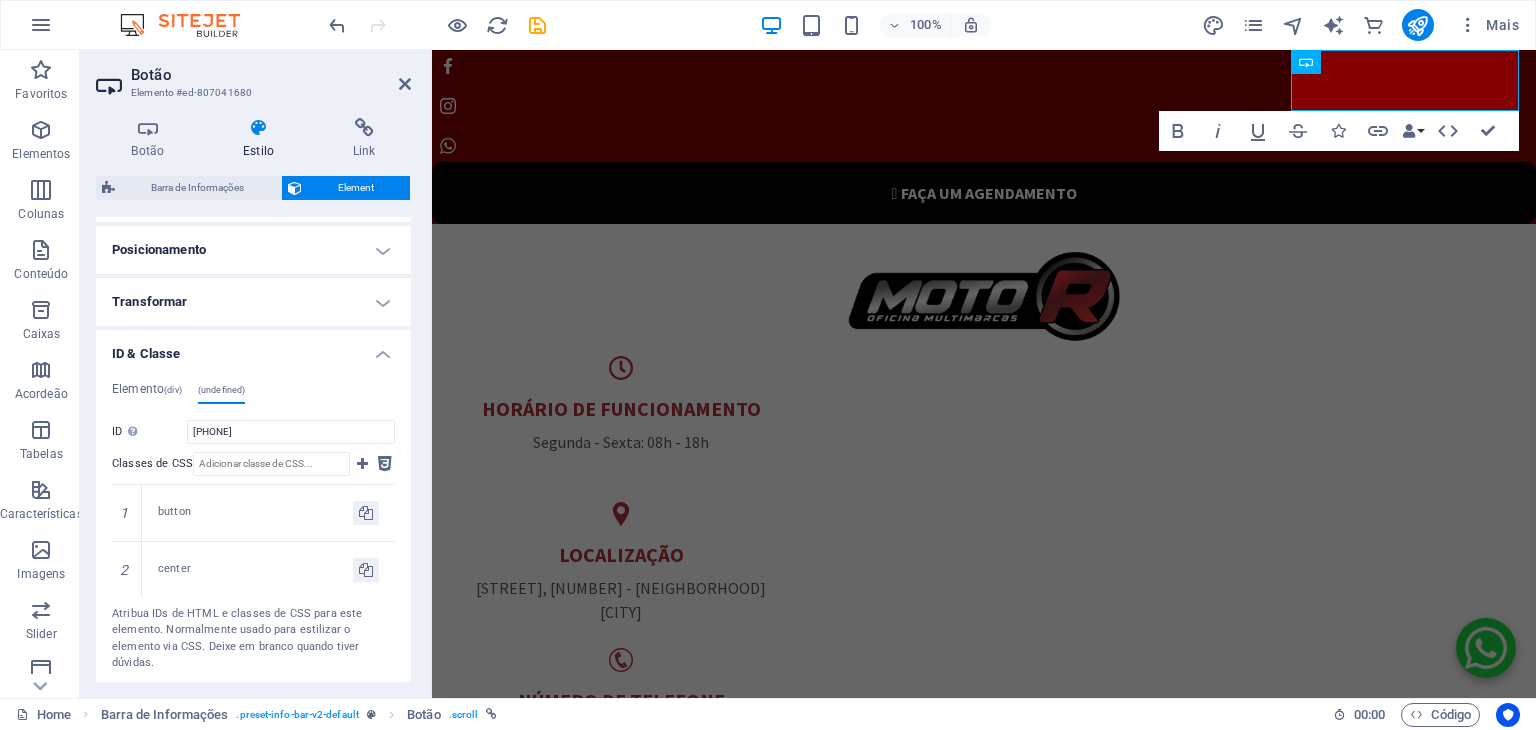 click at bounding box center (984, 1557) 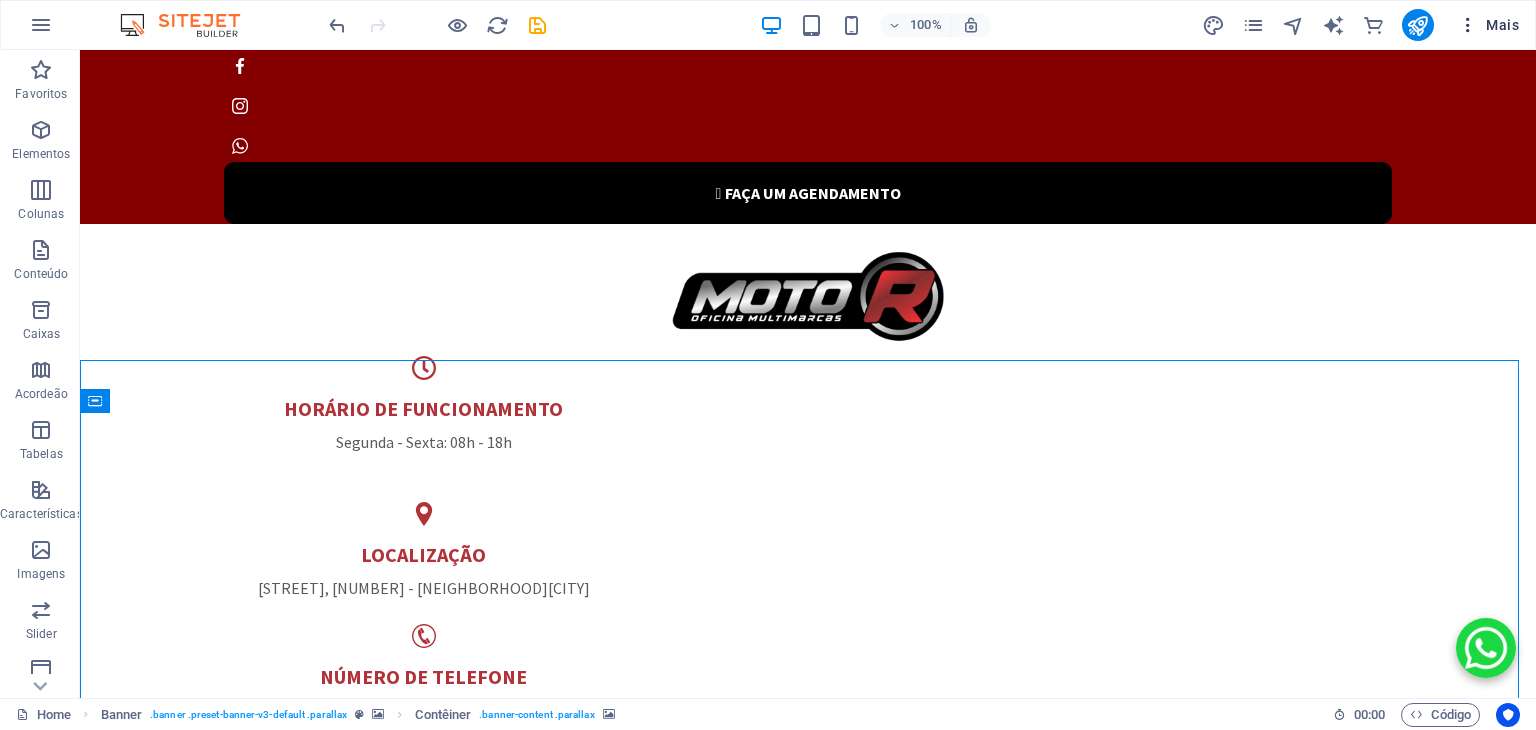 click on "Mais" at bounding box center (1488, 25) 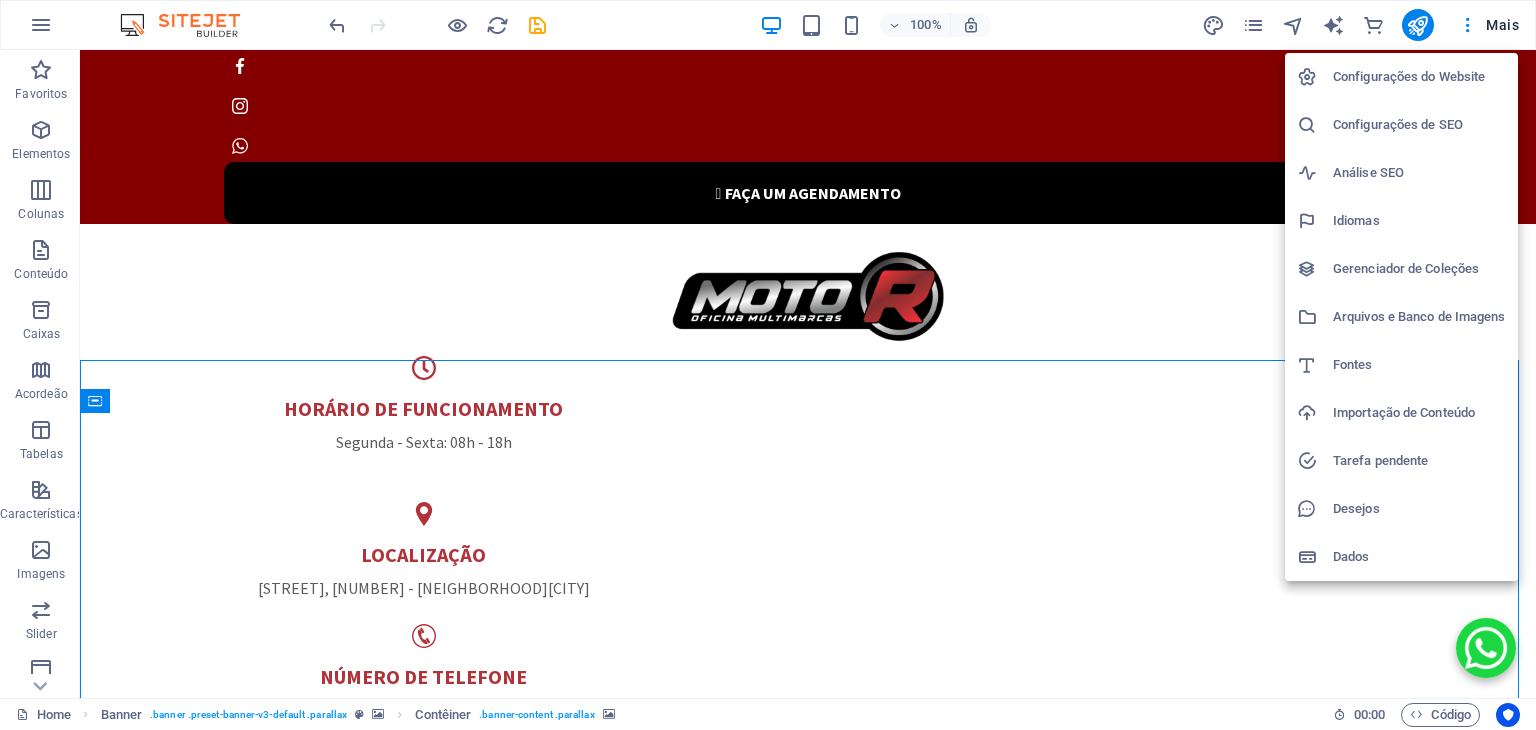 click at bounding box center [768, 365] 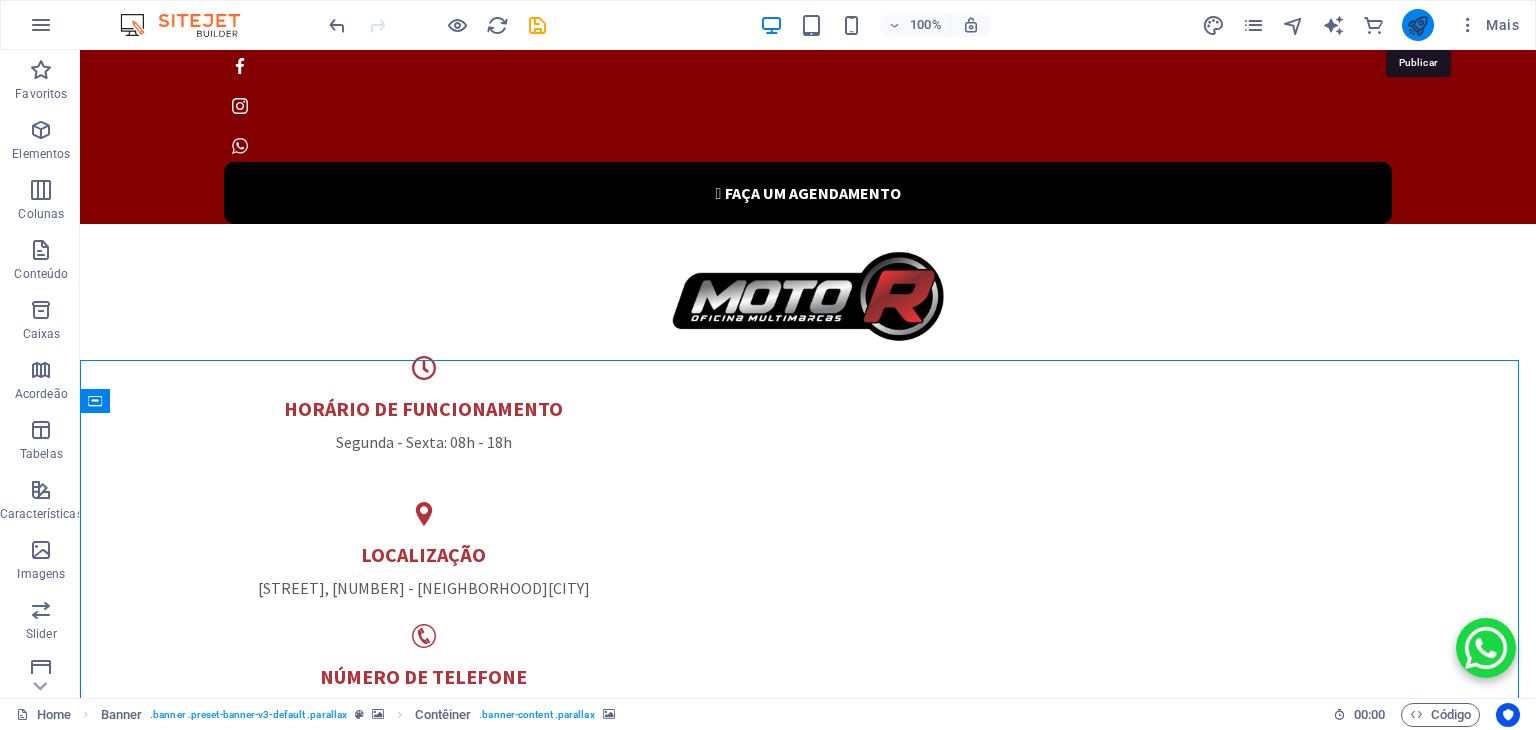 click at bounding box center (1417, 25) 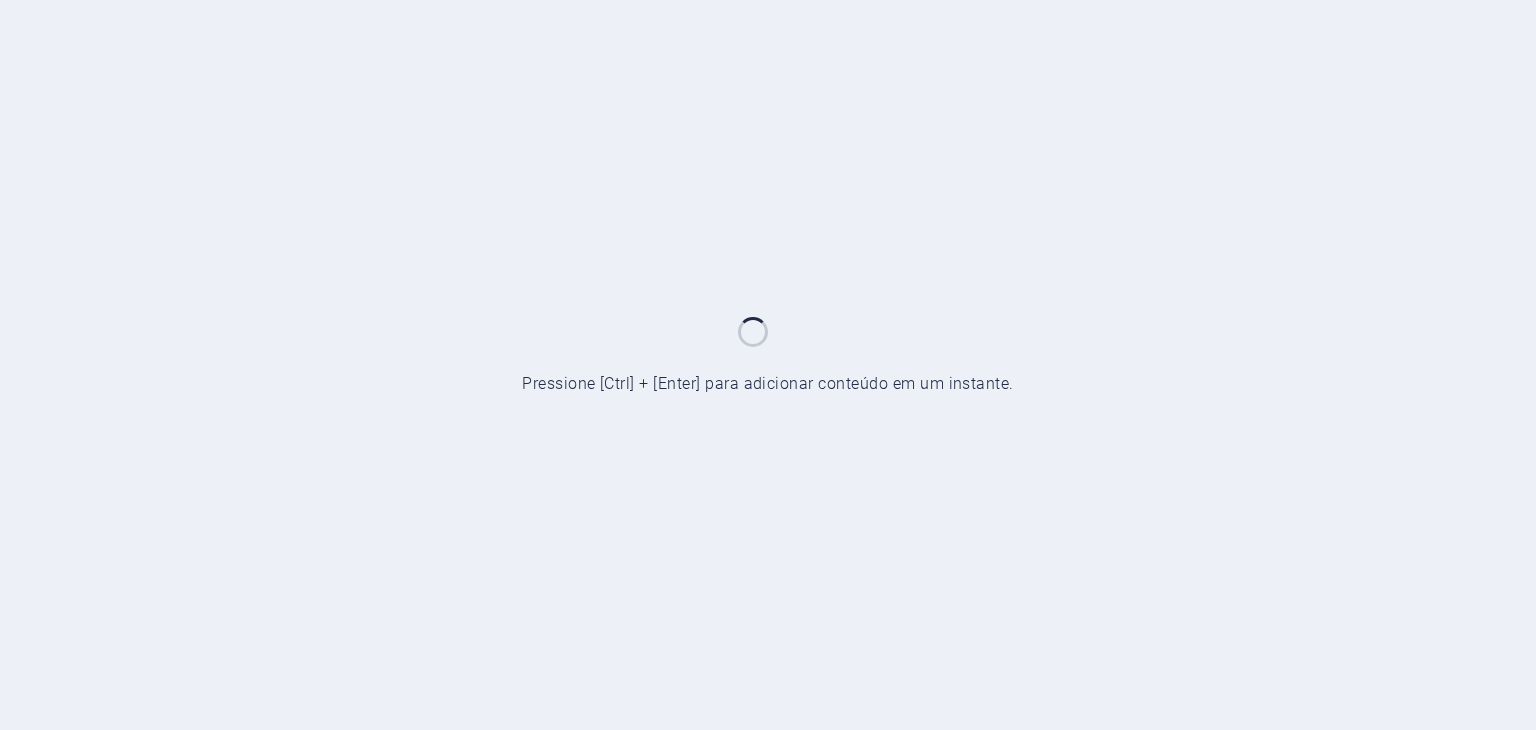 scroll, scrollTop: 0, scrollLeft: 0, axis: both 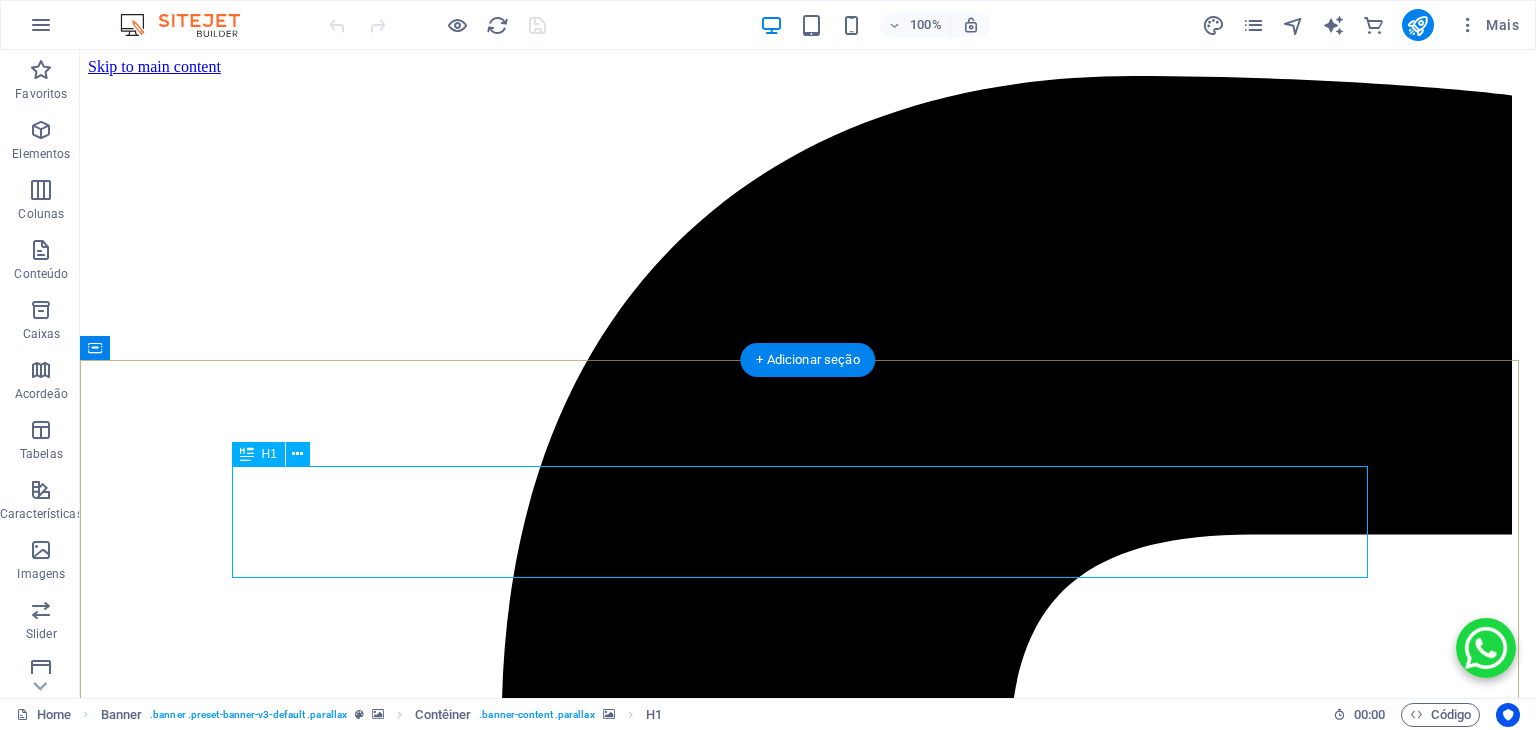 click on "Bem-vindo ao moto  r" at bounding box center (808, 16392) 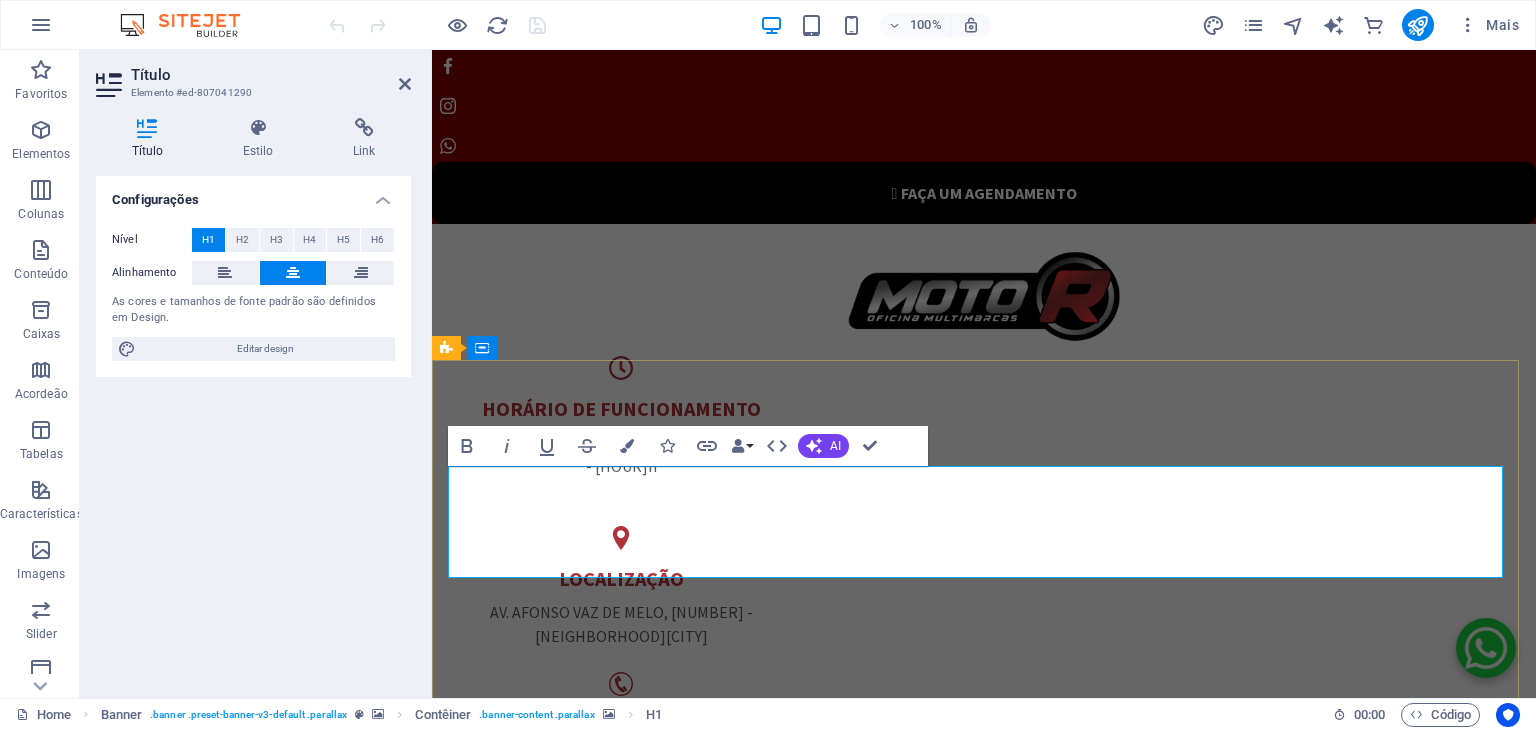 click on "Bem-vindo ao moto  r" at bounding box center [984, 2112] 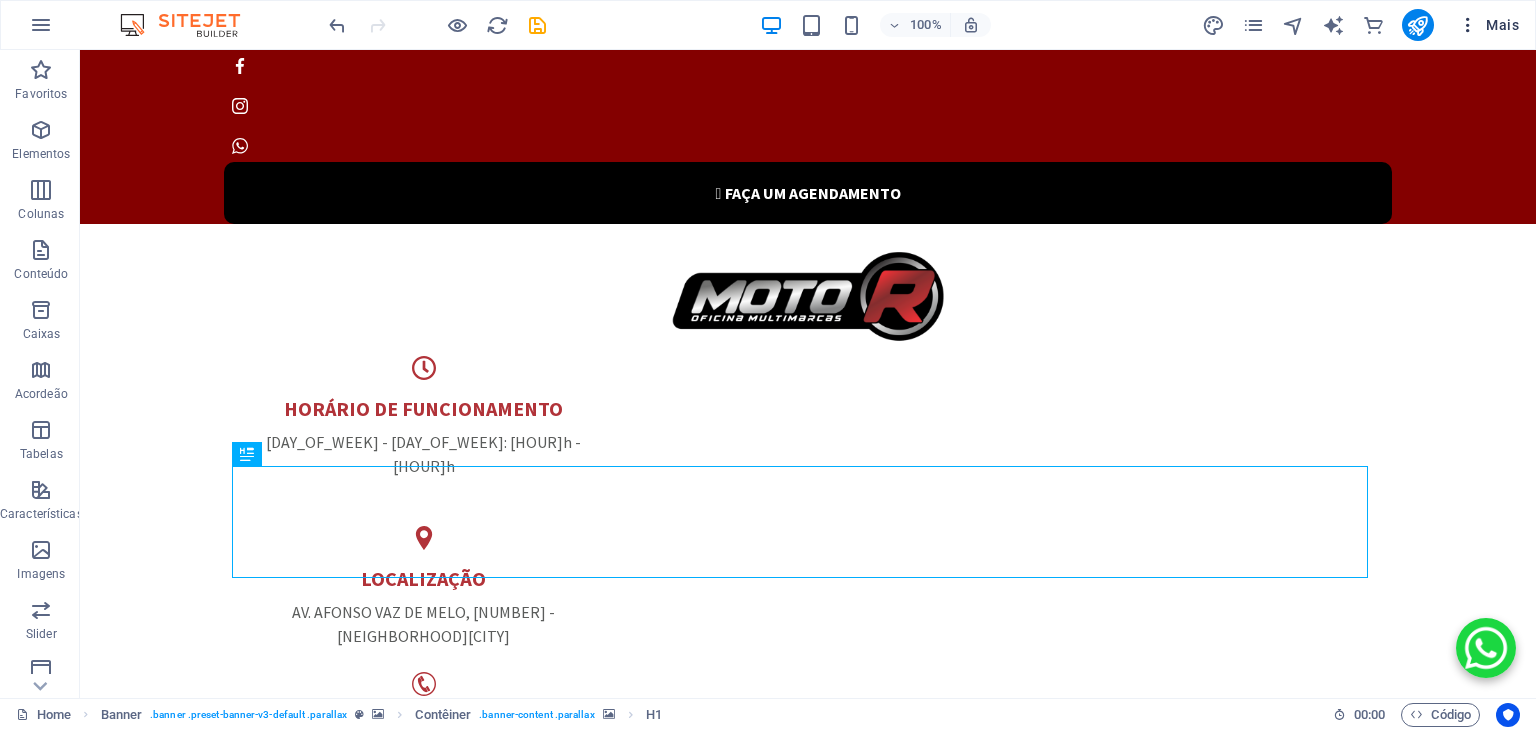 click on "Mais" at bounding box center [1488, 25] 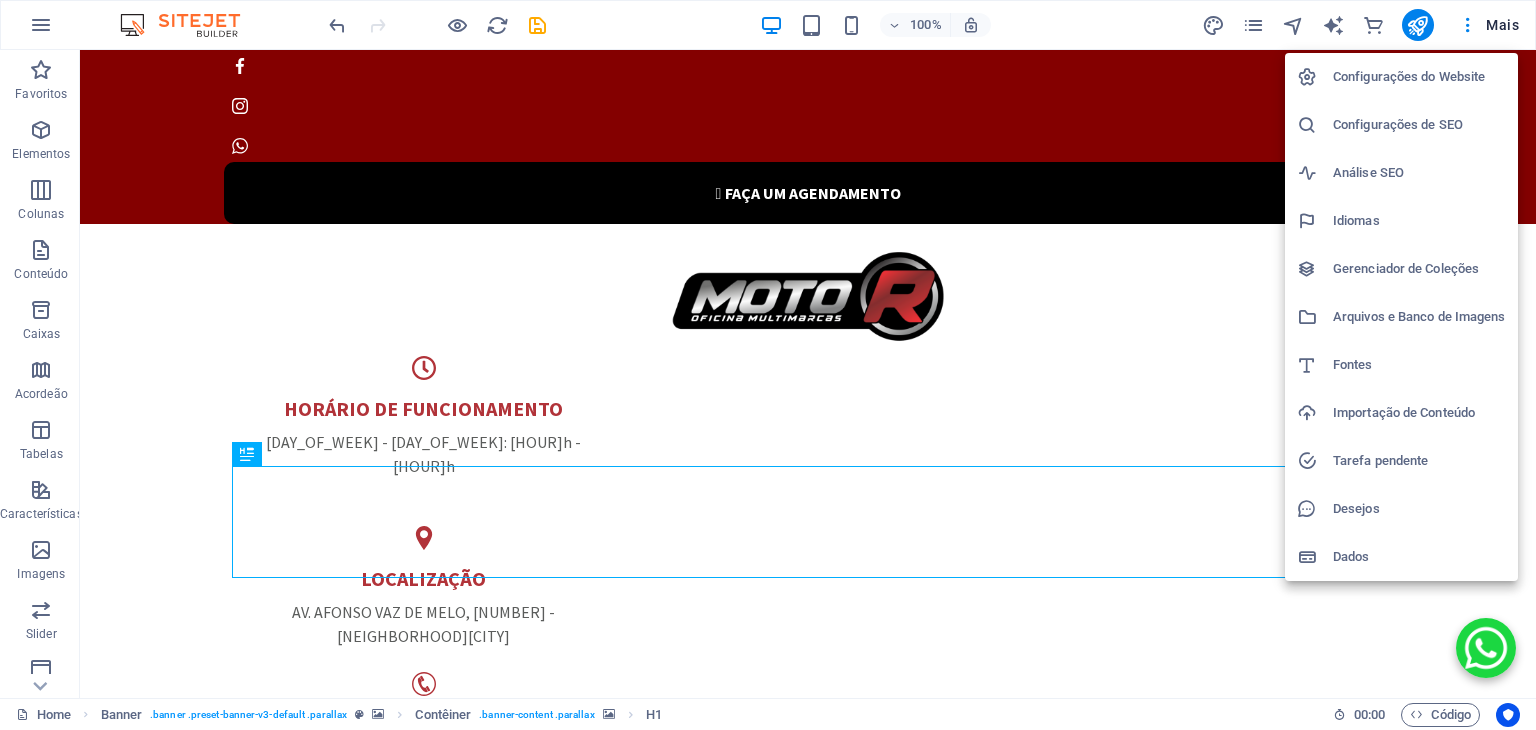 click on "Configurações de SEO" at bounding box center [1419, 125] 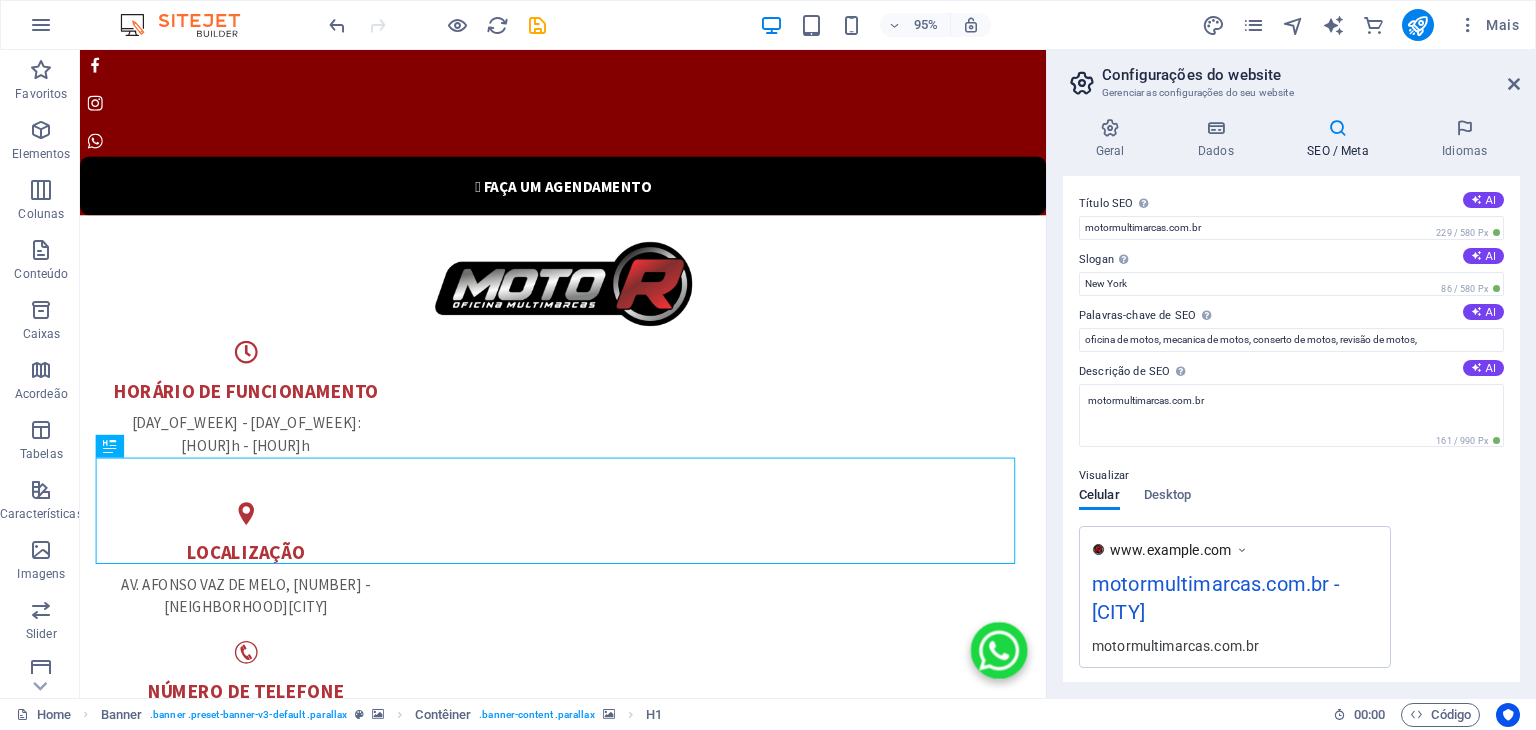 scroll, scrollTop: 256, scrollLeft: 0, axis: vertical 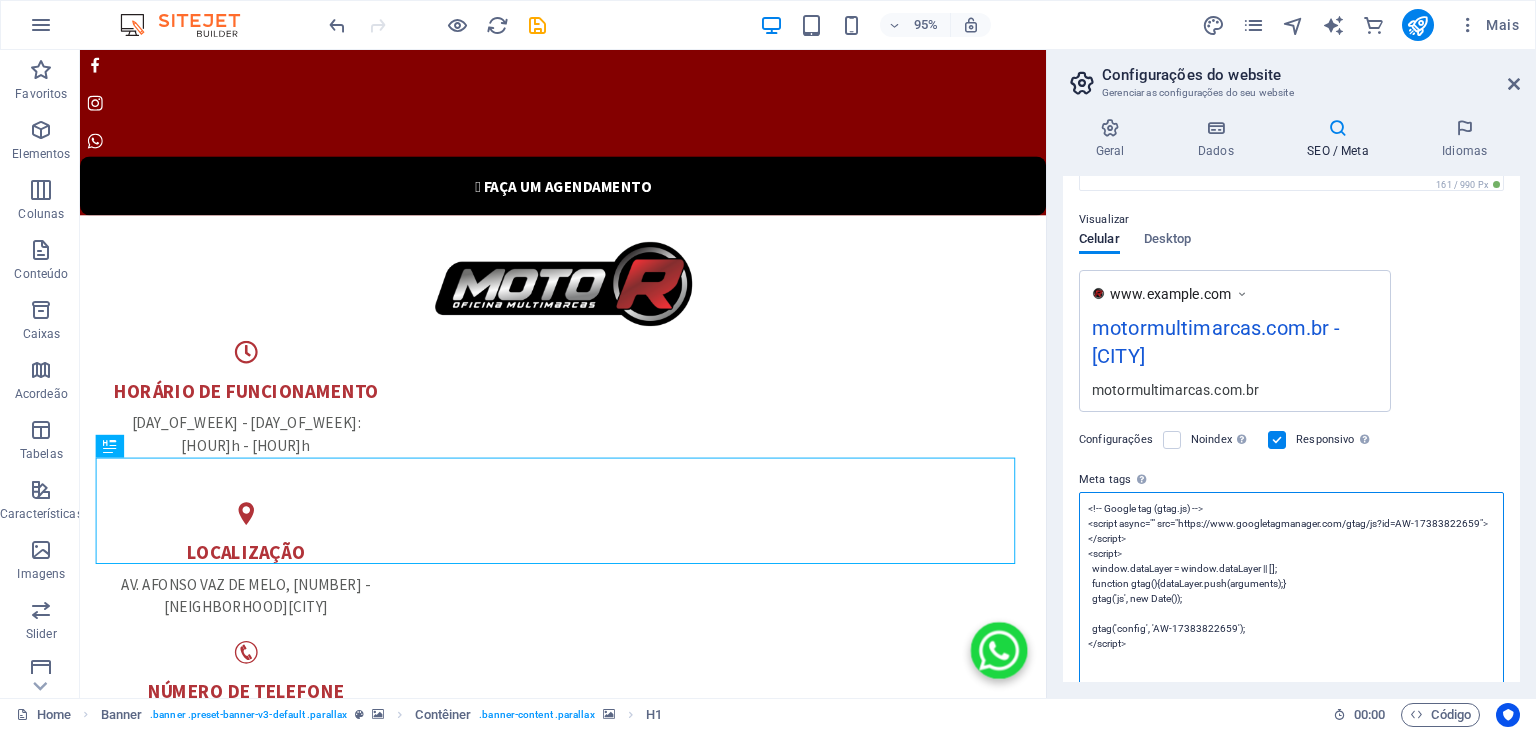 drag, startPoint x: 1162, startPoint y: 541, endPoint x: 1140, endPoint y: 512, distance: 36.40055 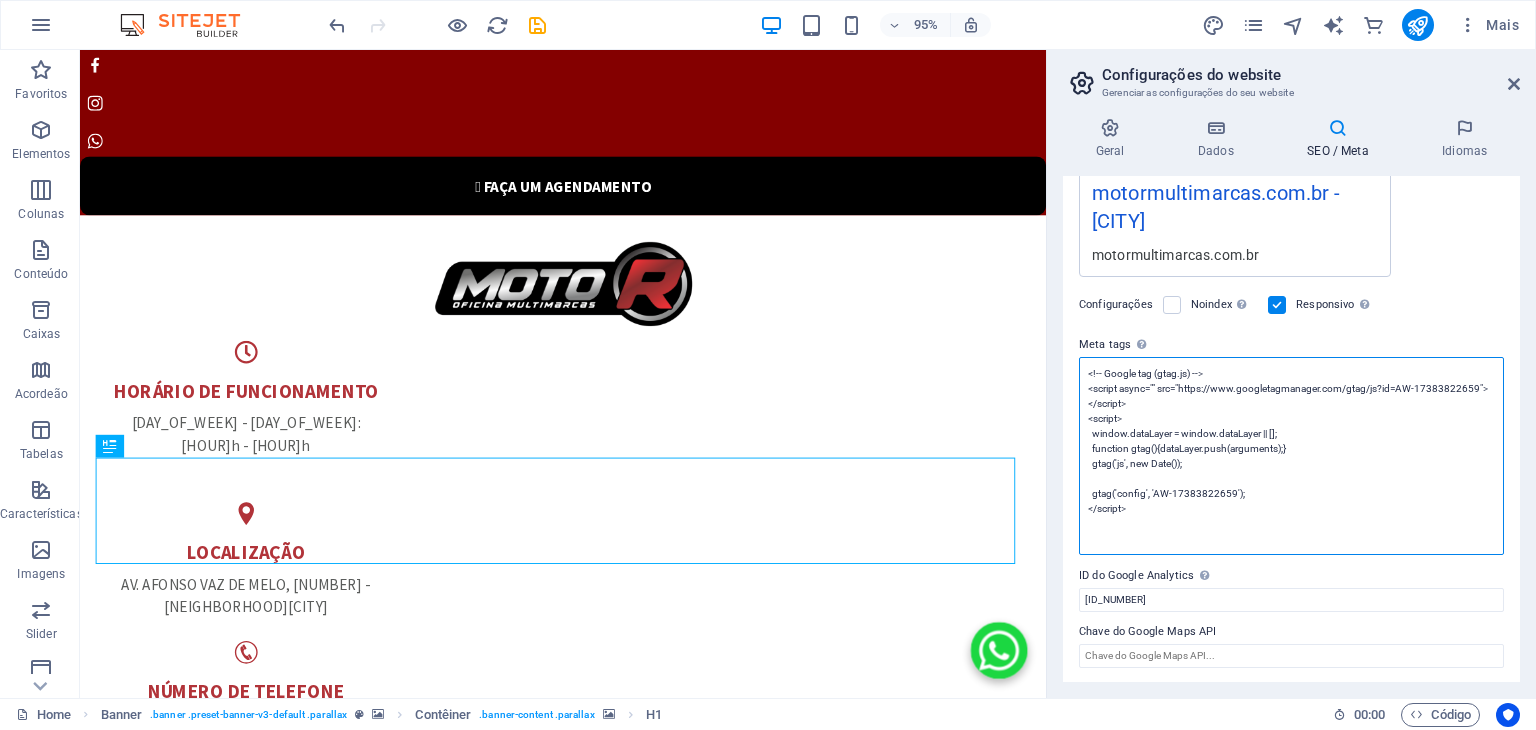 scroll, scrollTop: 292, scrollLeft: 0, axis: vertical 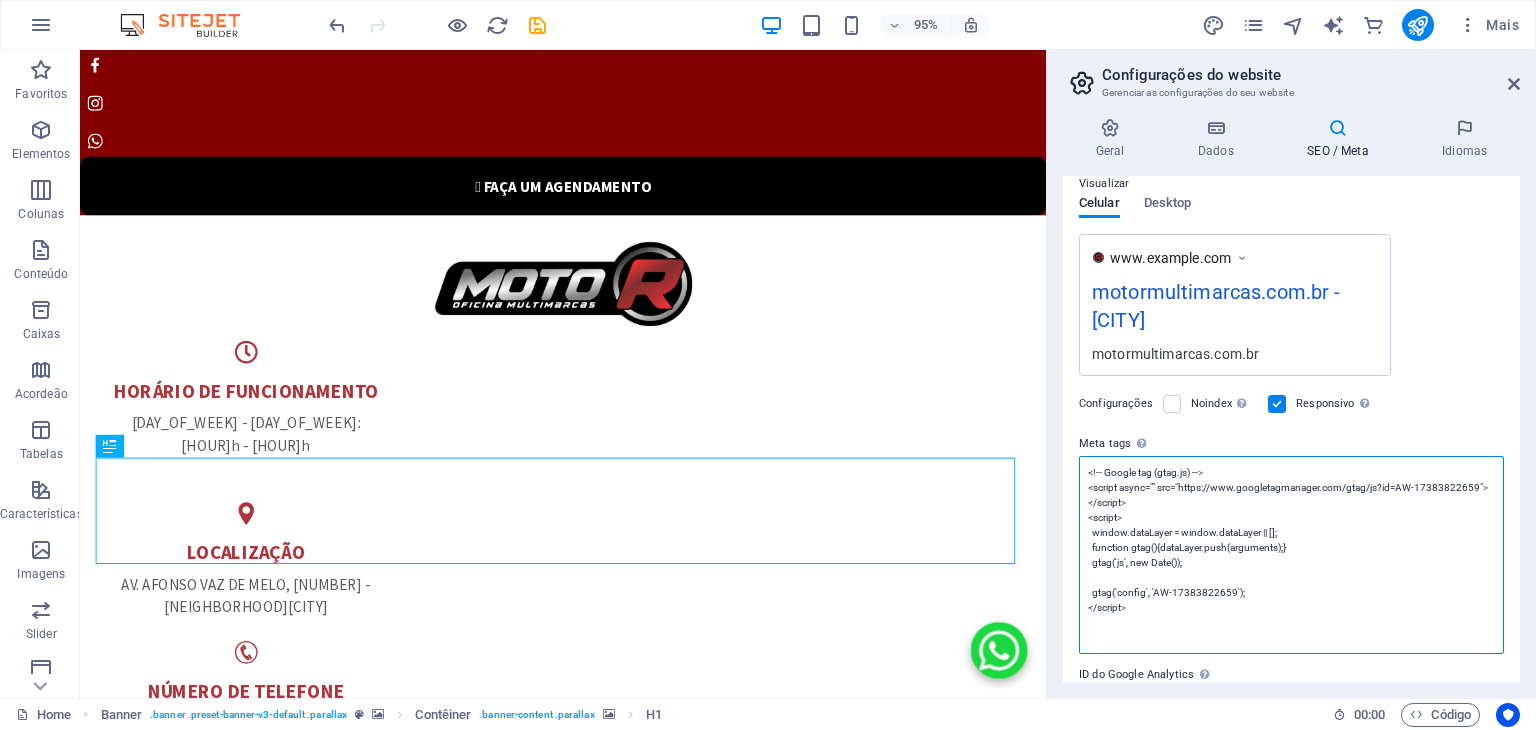 drag, startPoint x: 1143, startPoint y: 611, endPoint x: 1064, endPoint y: 468, distance: 163.37074 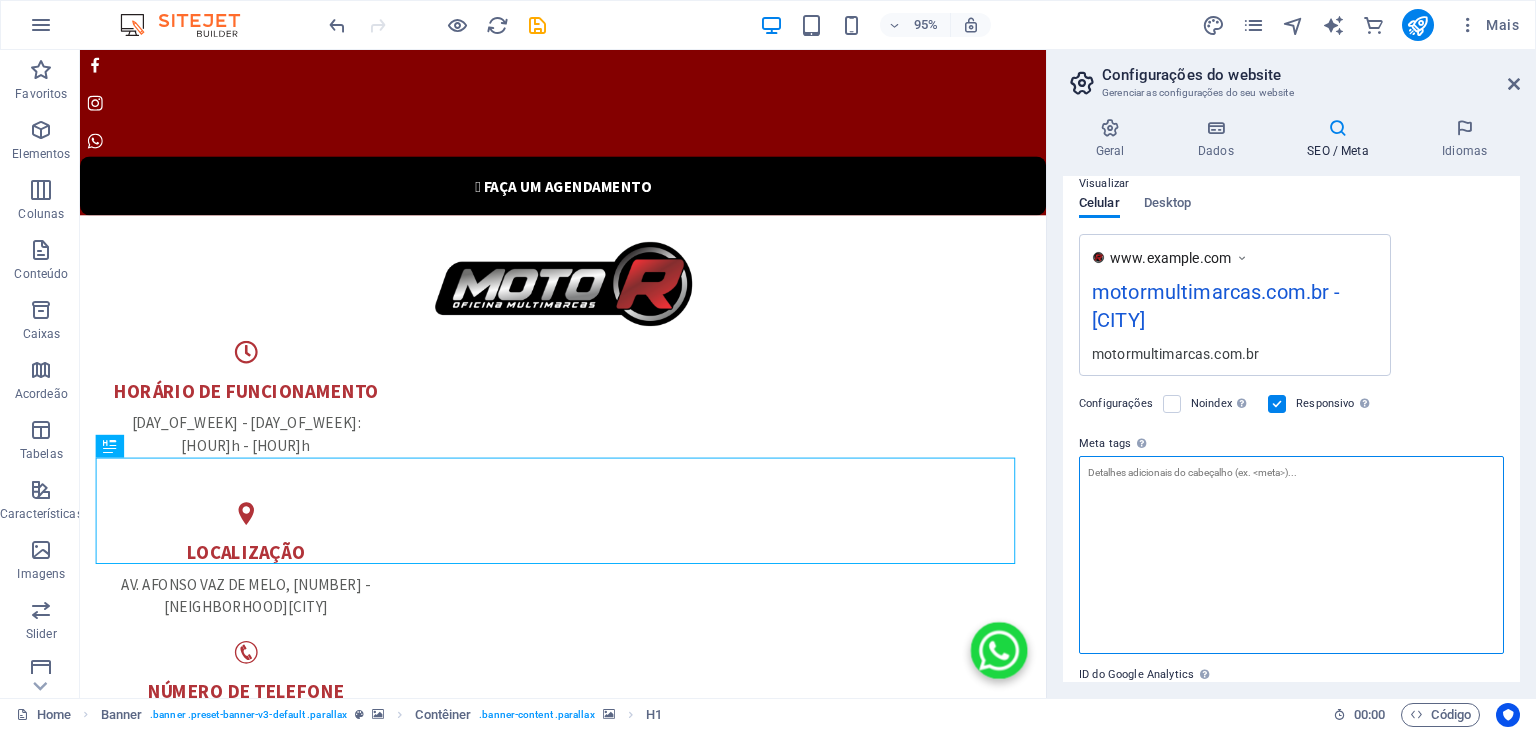 scroll, scrollTop: 271, scrollLeft: 0, axis: vertical 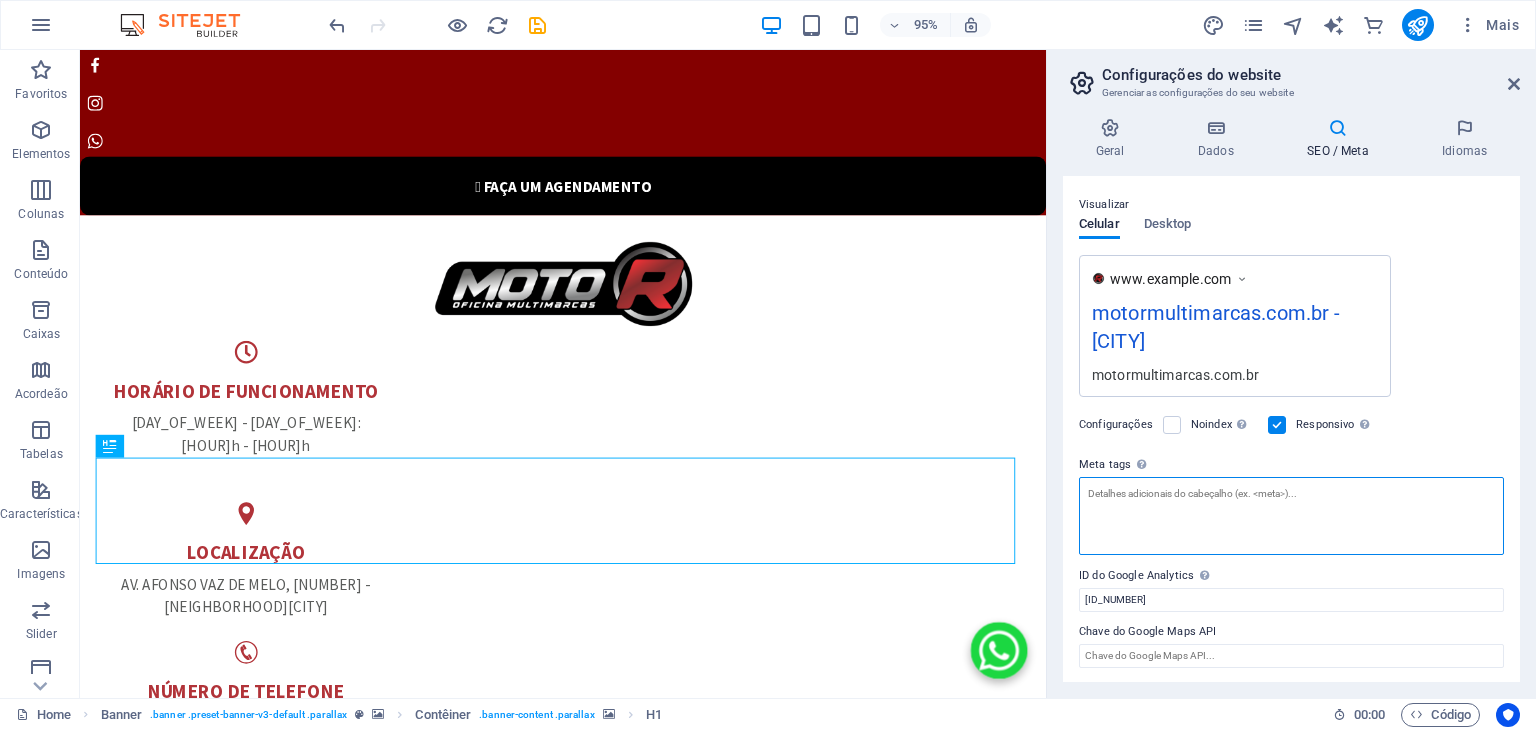 paste on "<!-- Google tag (gtag.js) -->
<script async src="https://www.googletagmanager.com/gtag/js?id=AW-[PHONE]"></script>
<script>
window.dataLayer = window.dataLayer || [];
function gtag(){dataLayer.push(arguments);}
gtag('js', new Date());
gtag('config', 'AW-[PHONE]');
</script>" 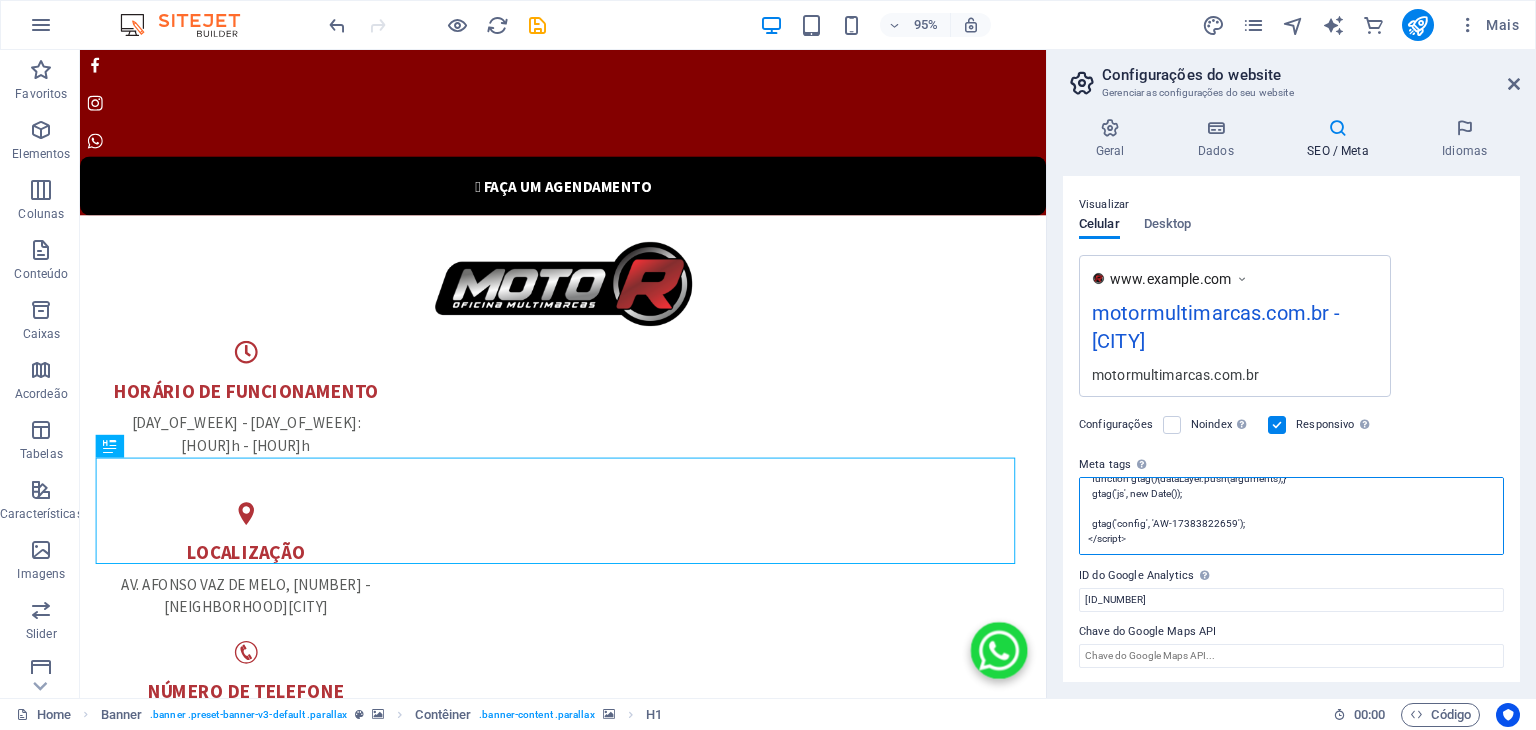 scroll, scrollTop: 0, scrollLeft: 0, axis: both 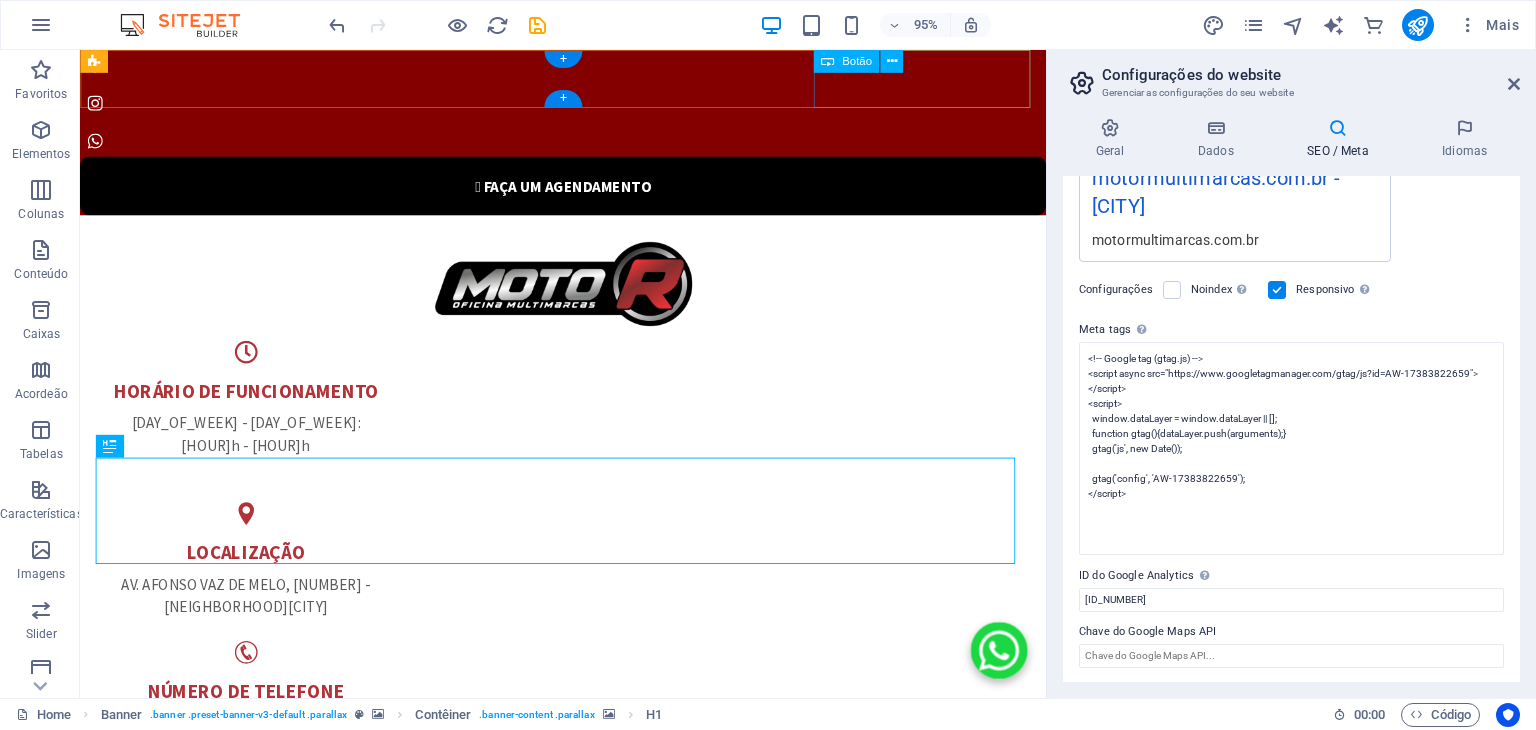 type on "<!-- Google tag (gtag.js) -->
<script async="" src="https://www.googletagmanager.com/gtag/js?id=AW-[PHONE]"></script>
<script>
window.dataLayer = window.dataLayer || [];
function gtag(){dataLayer.push(arguments);}
gtag('js', new Date());
gtag('config', 'AW-[PHONE]');
</script>" 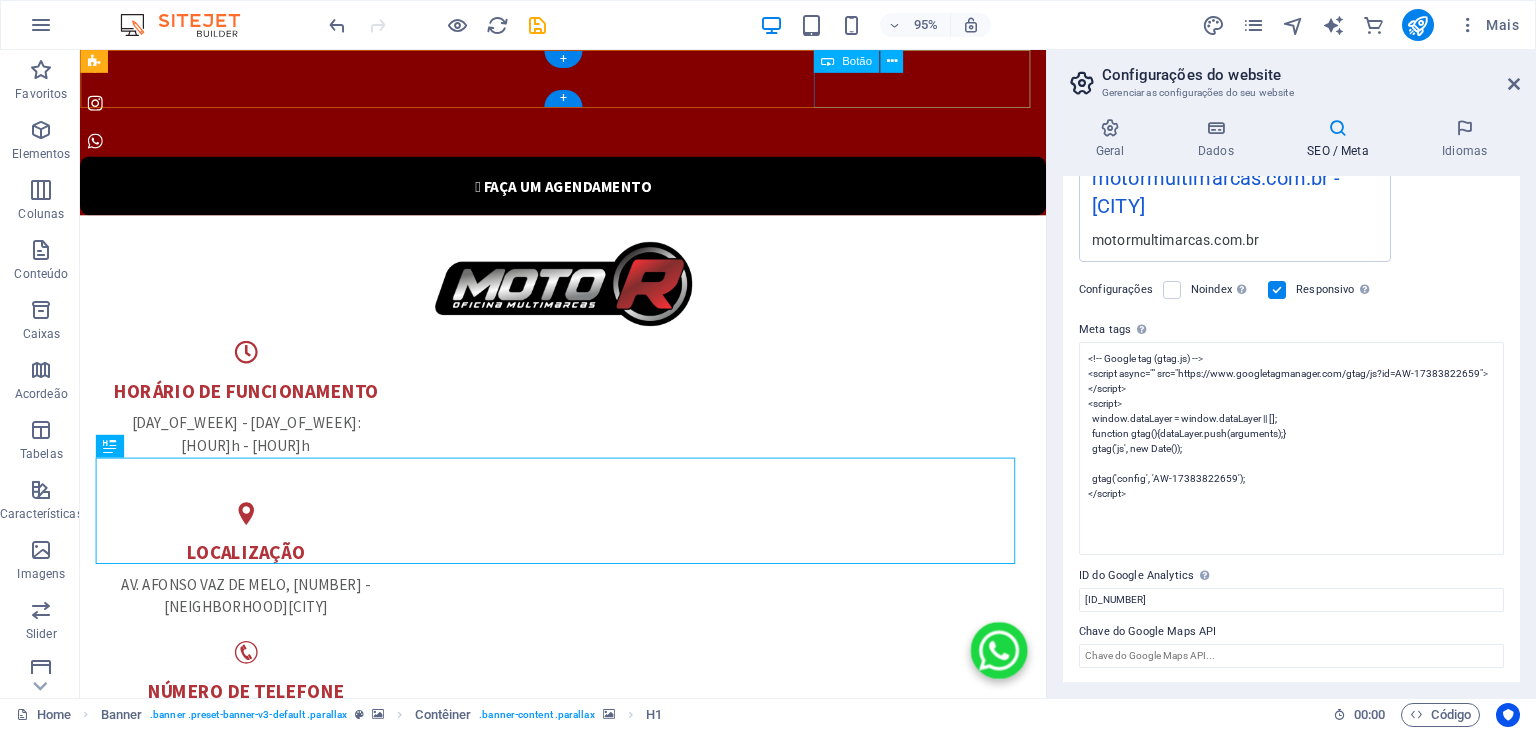 click on " FAÇA UM AGENDAMENTO" at bounding box center [588, 193] 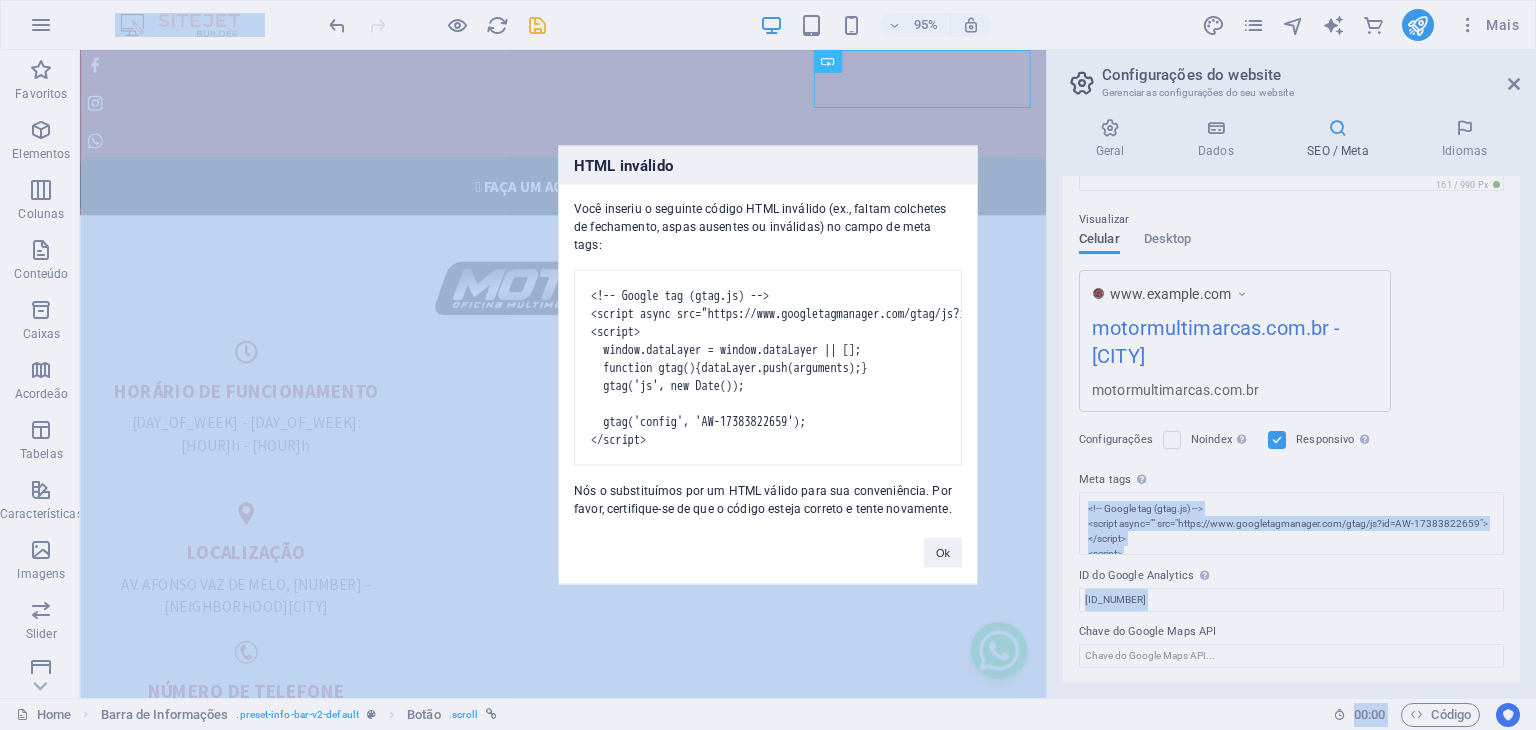 click on "HTML inválido
Você inseriu o seguinte código HTML inválido (ex., faltam colchetes de fechamento, aspas ausentes ou inválidas) no campo de meta tags:
<!-- Google tag (gtag.js) -->
<script async src="https://www.googletagmanager.com/gtag/js?id=AW-17383822659"></script>
<script>
window.dataLayer = window.dataLayer || [];
function gtag(){dataLayer.push(arguments);}
gtag('js', new Date());
gtag('config', 'AW-17383822659');
</script>
Nós o substituímos por um HTML válido para sua conveniência. Por favor, certifique-se de que o código esteja correto e tente novamente.
Ok" at bounding box center (768, 365) 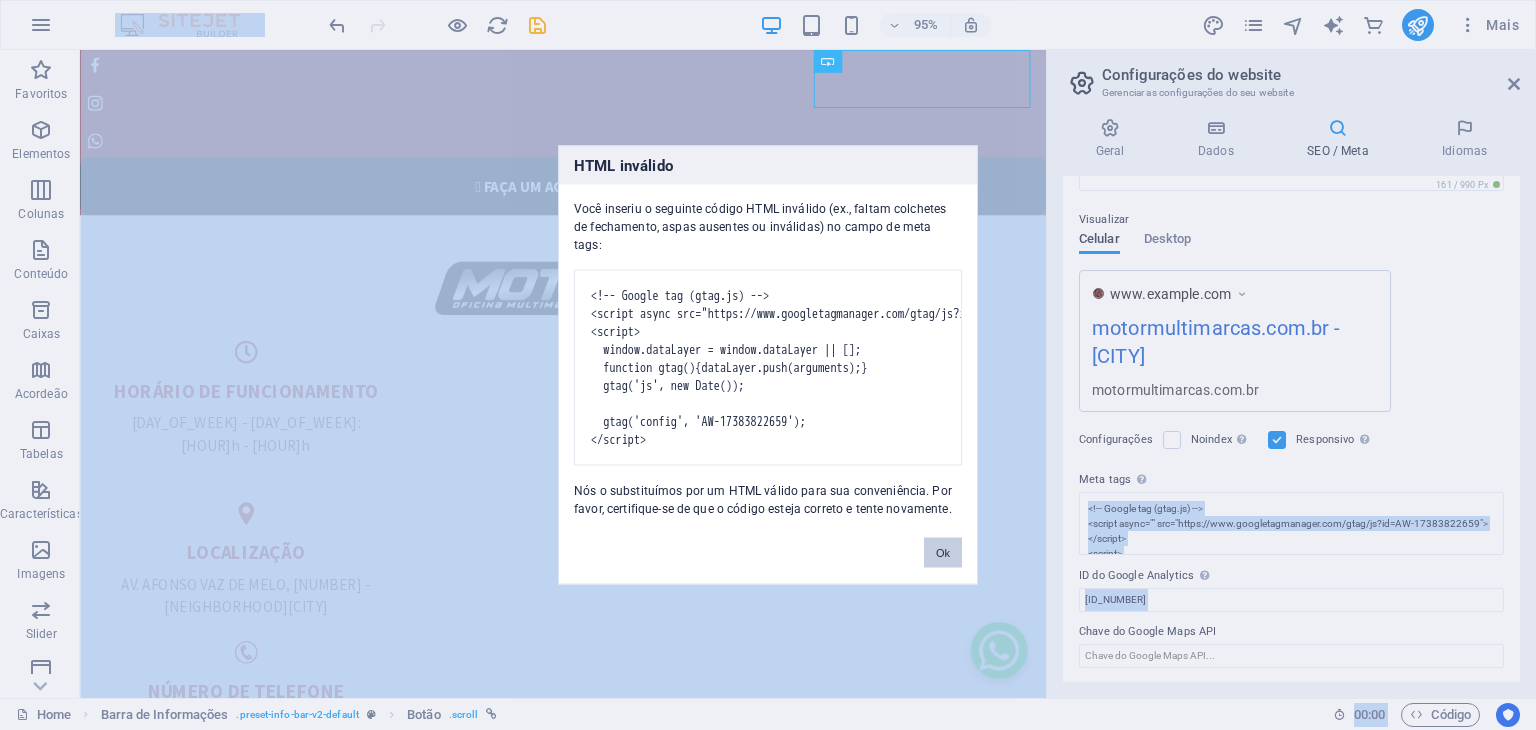 click on "Ok" at bounding box center (943, 553) 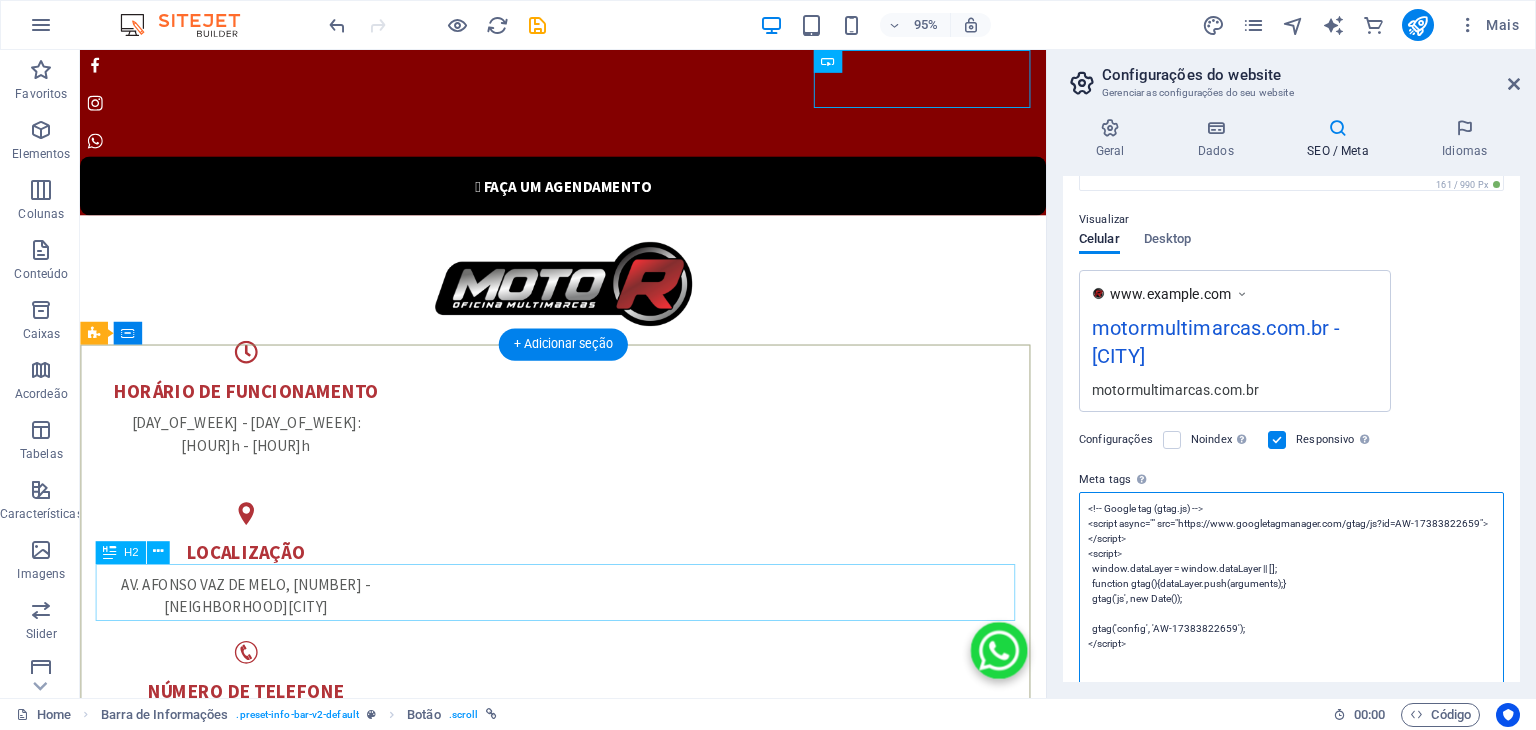 scroll, scrollTop: 0, scrollLeft: 0, axis: both 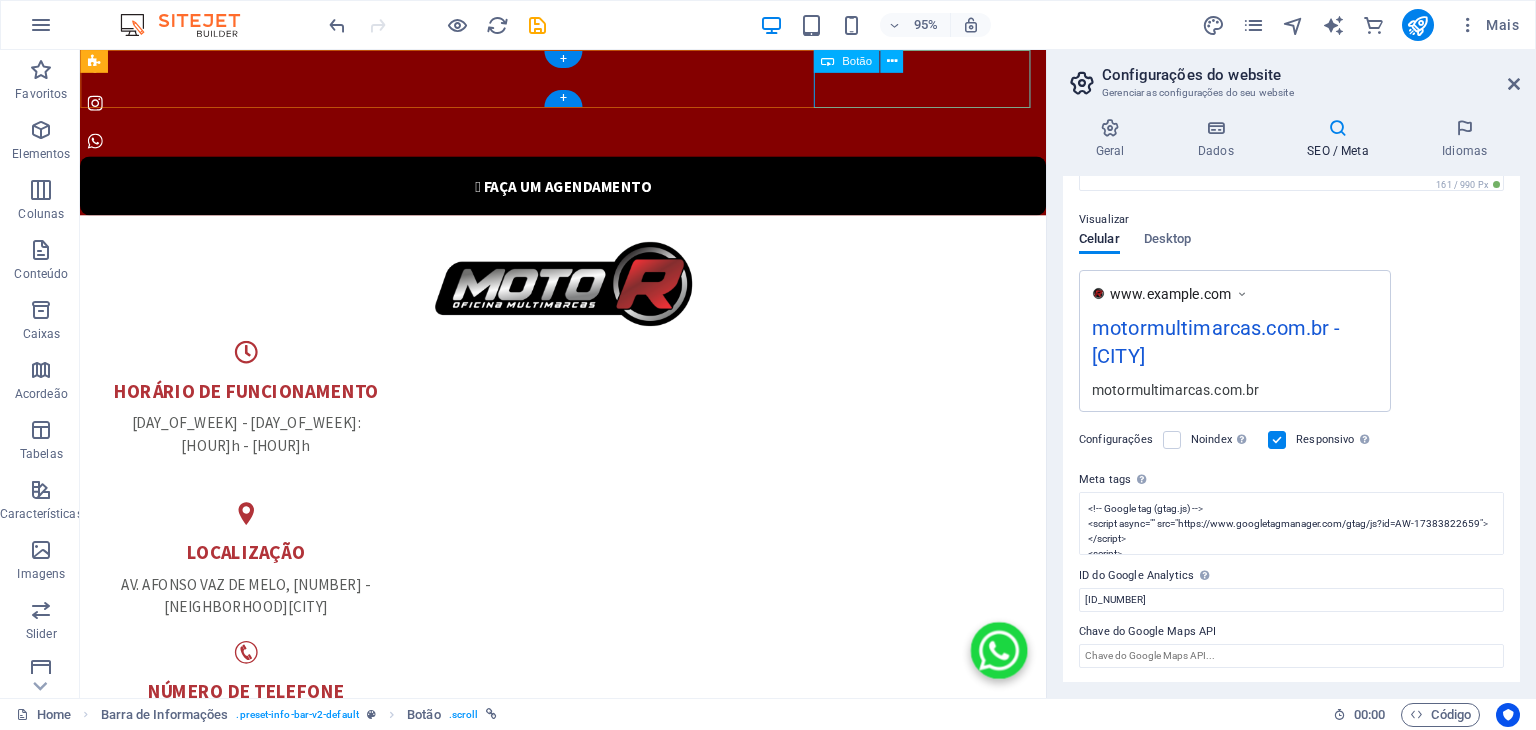 click on " FAÇA UM AGENDAMENTO" at bounding box center [588, 193] 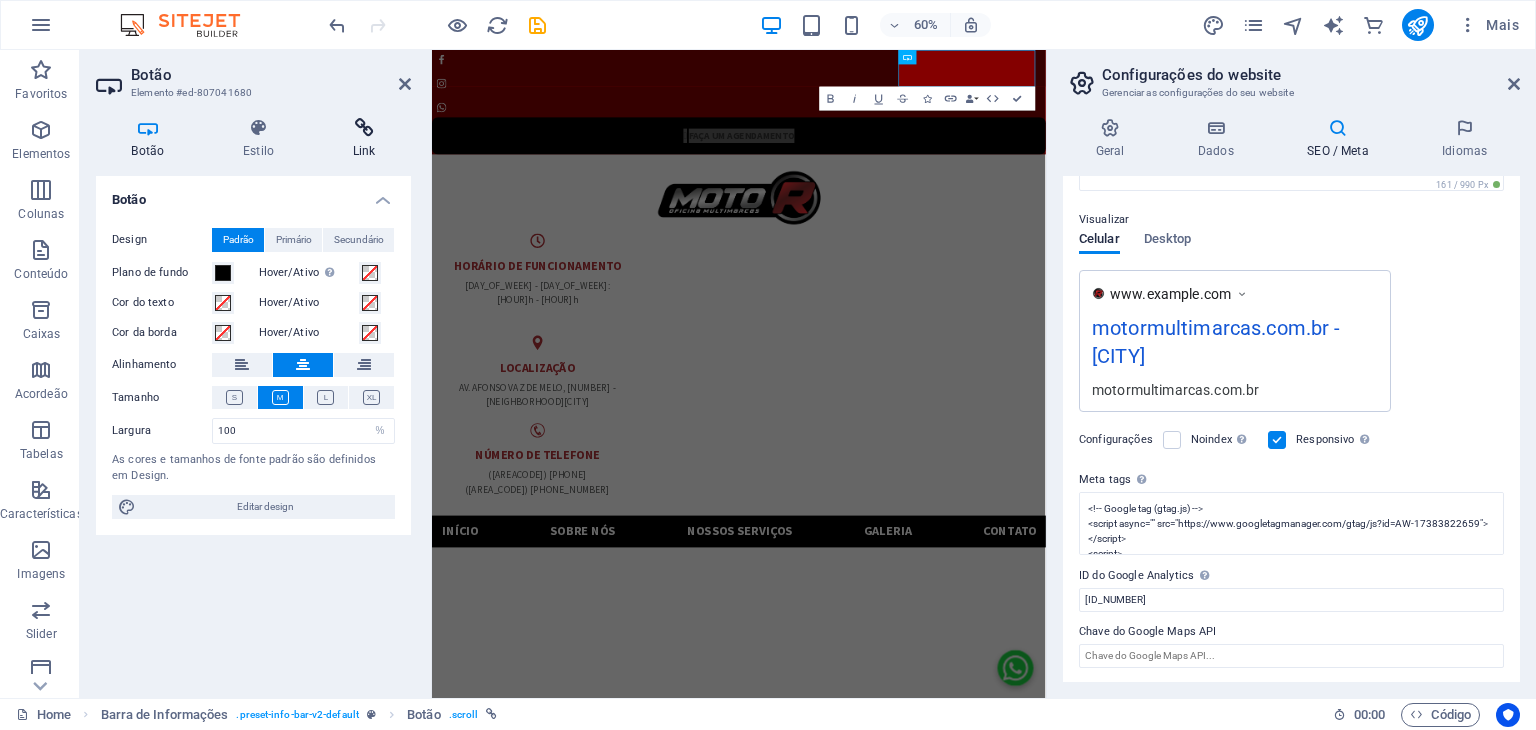 click at bounding box center [364, 128] 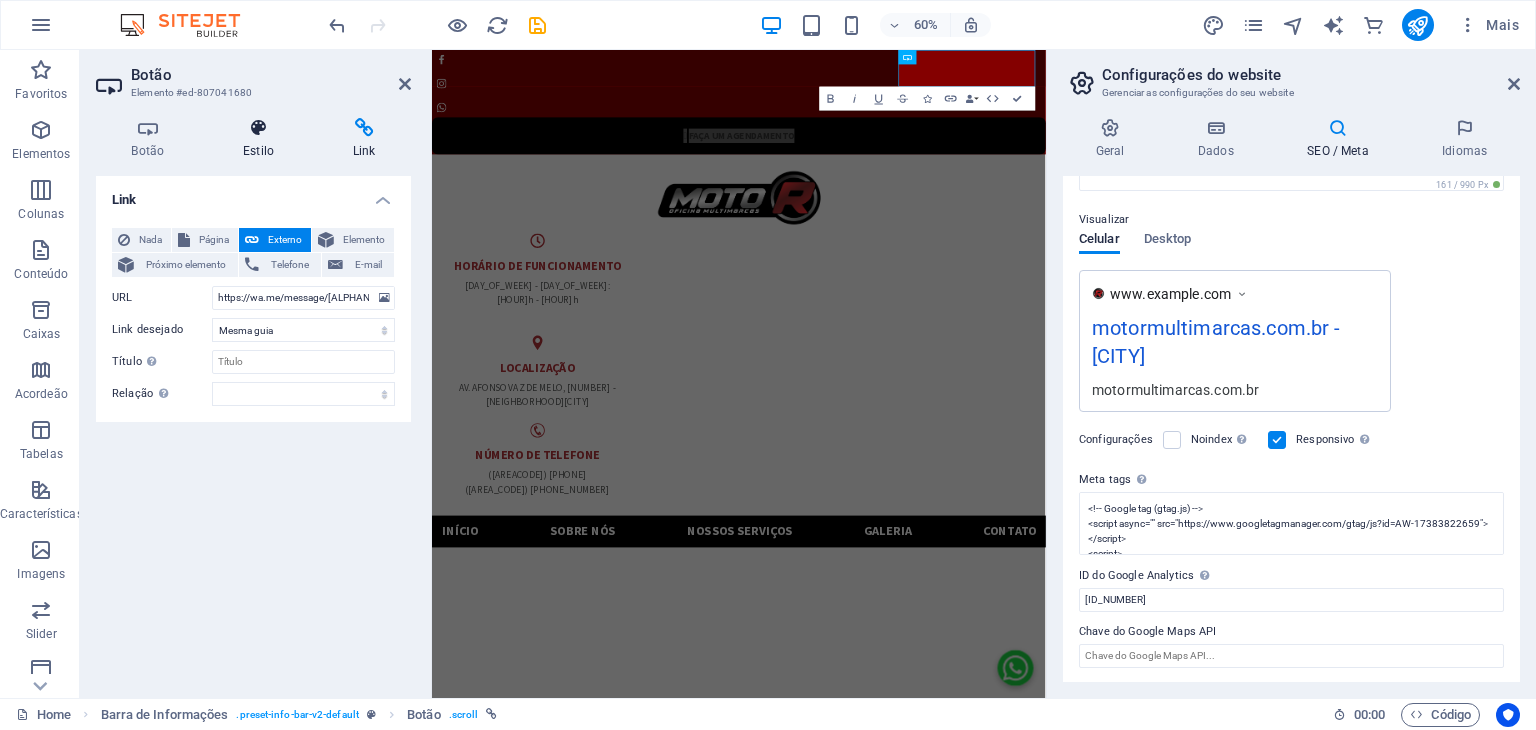 click on "Estilo" at bounding box center (263, 139) 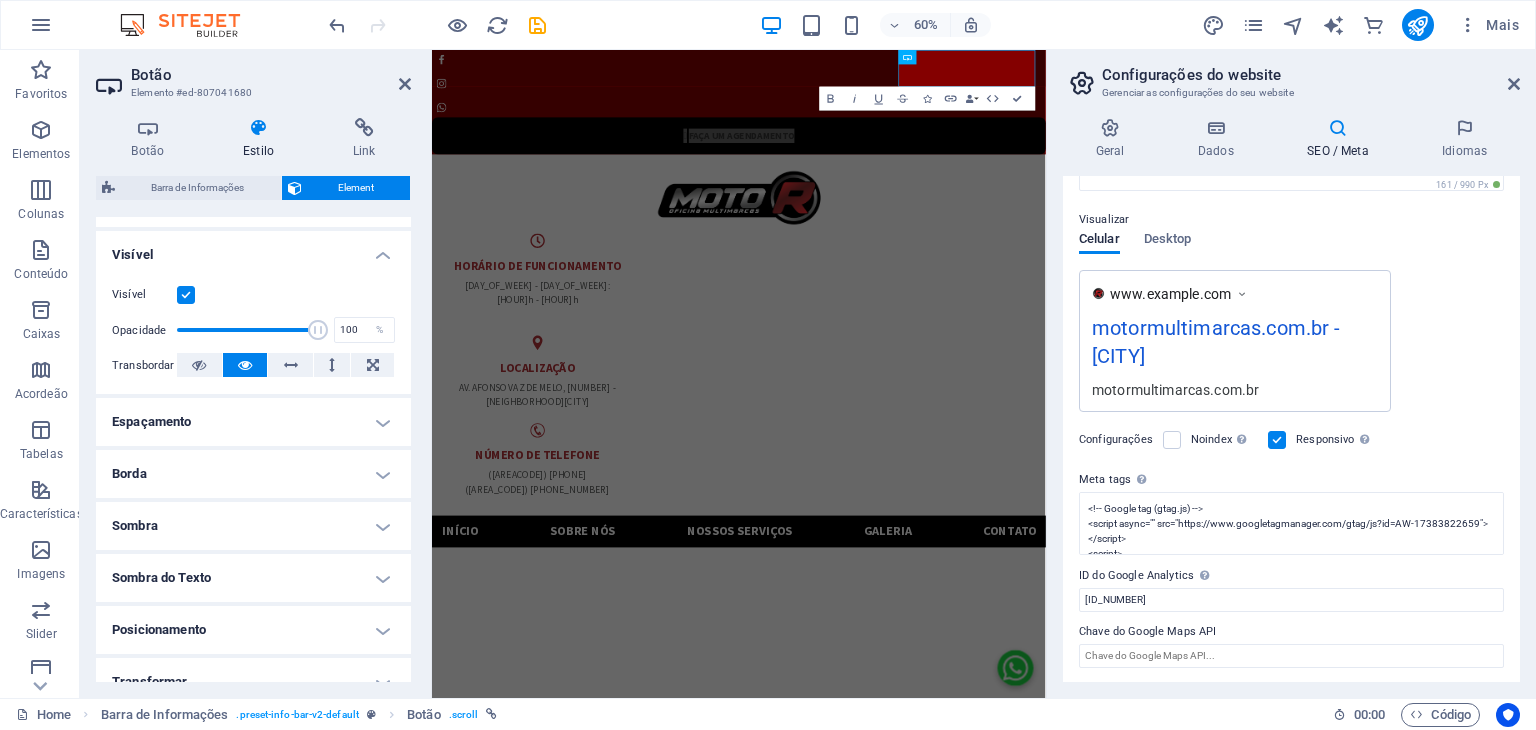 scroll, scrollTop: 380, scrollLeft: 0, axis: vertical 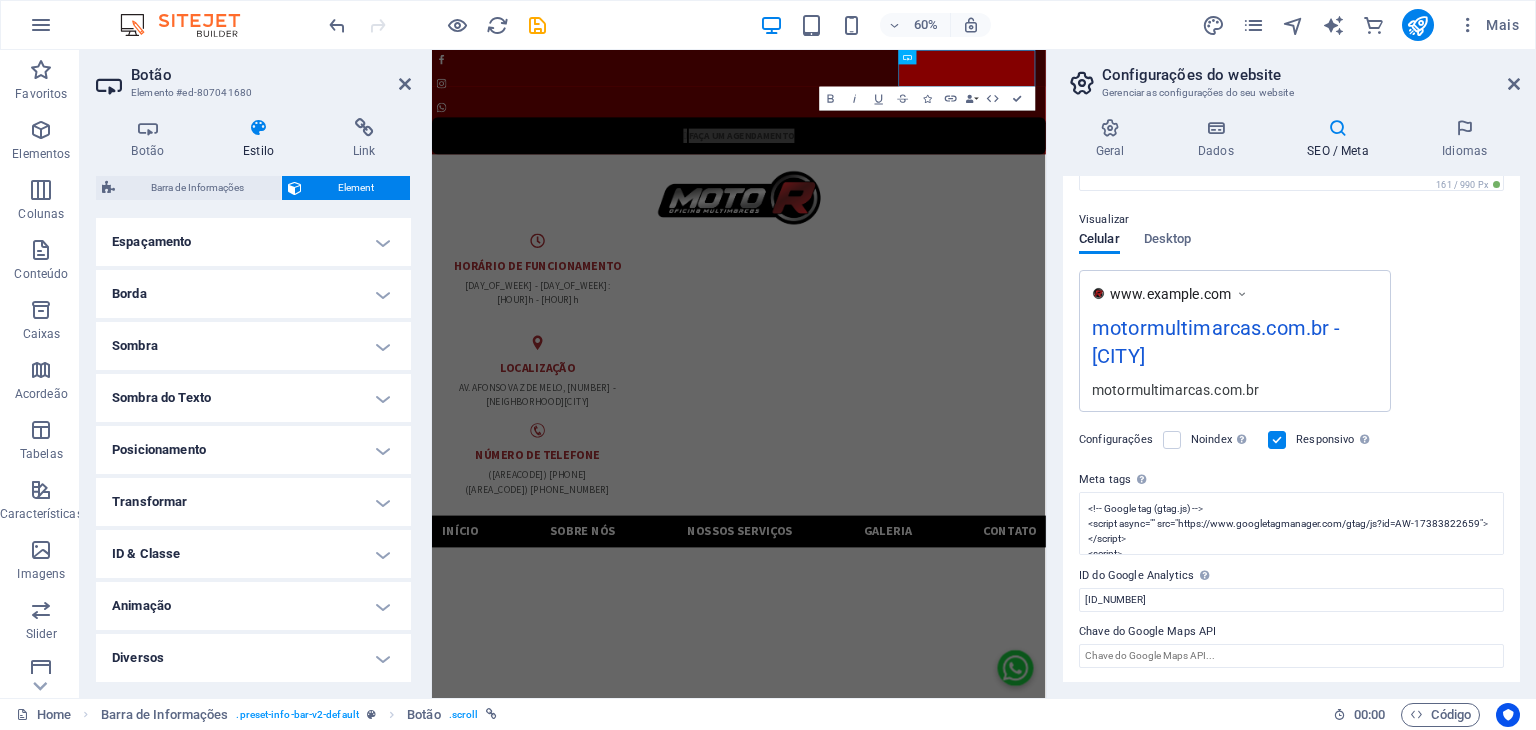 click on "ID & Classe" at bounding box center (253, 554) 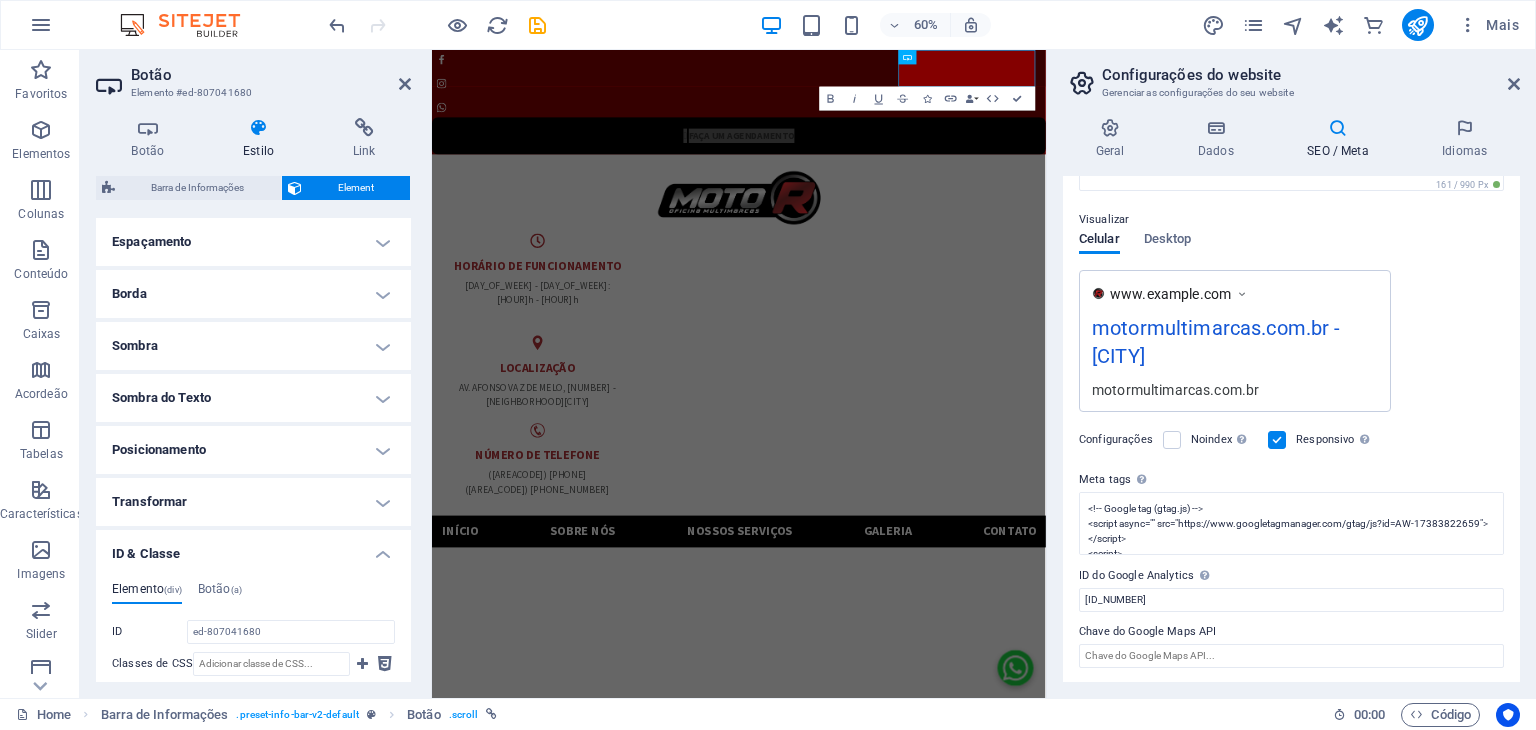 scroll, scrollTop: 480, scrollLeft: 0, axis: vertical 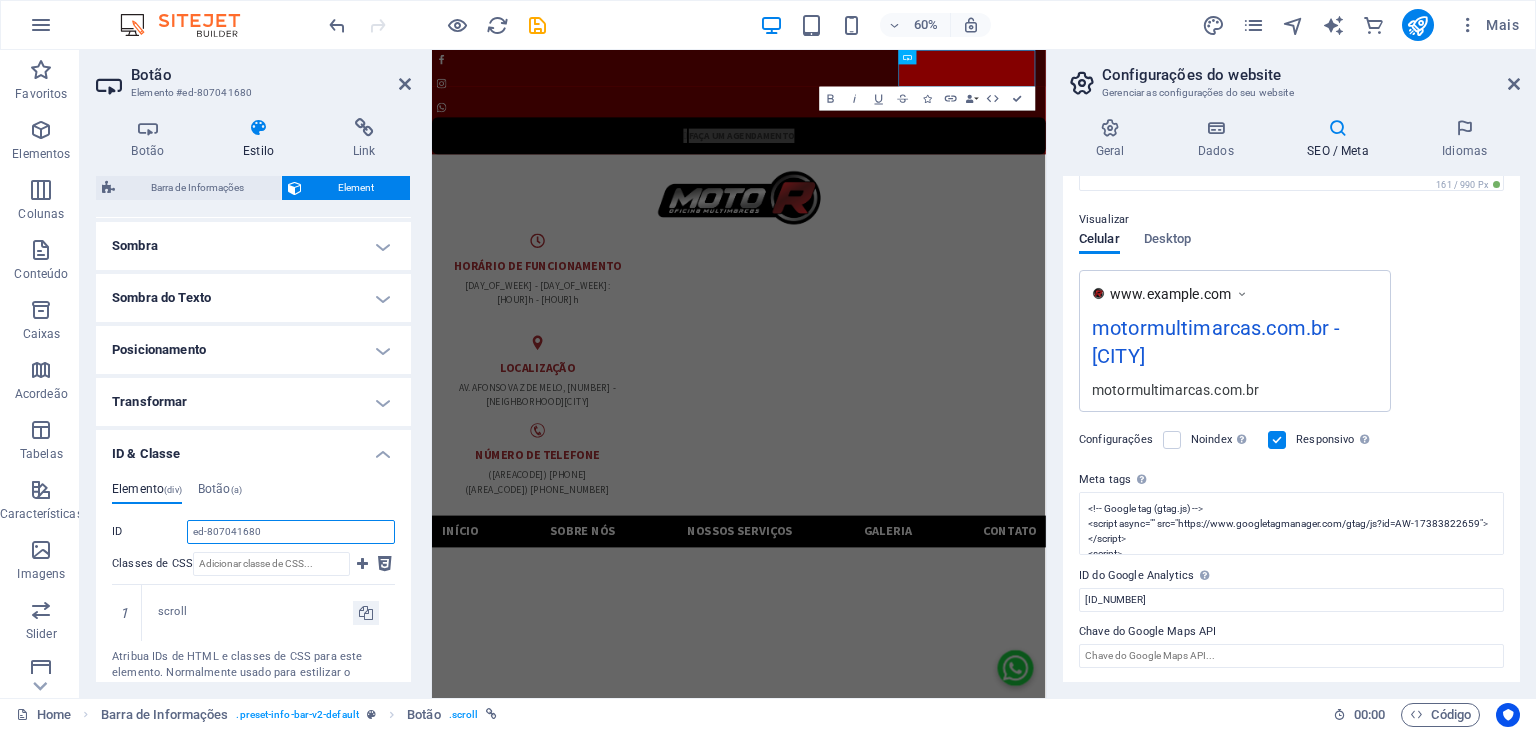drag, startPoint x: 265, startPoint y: 526, endPoint x: 155, endPoint y: 522, distance: 110.0727 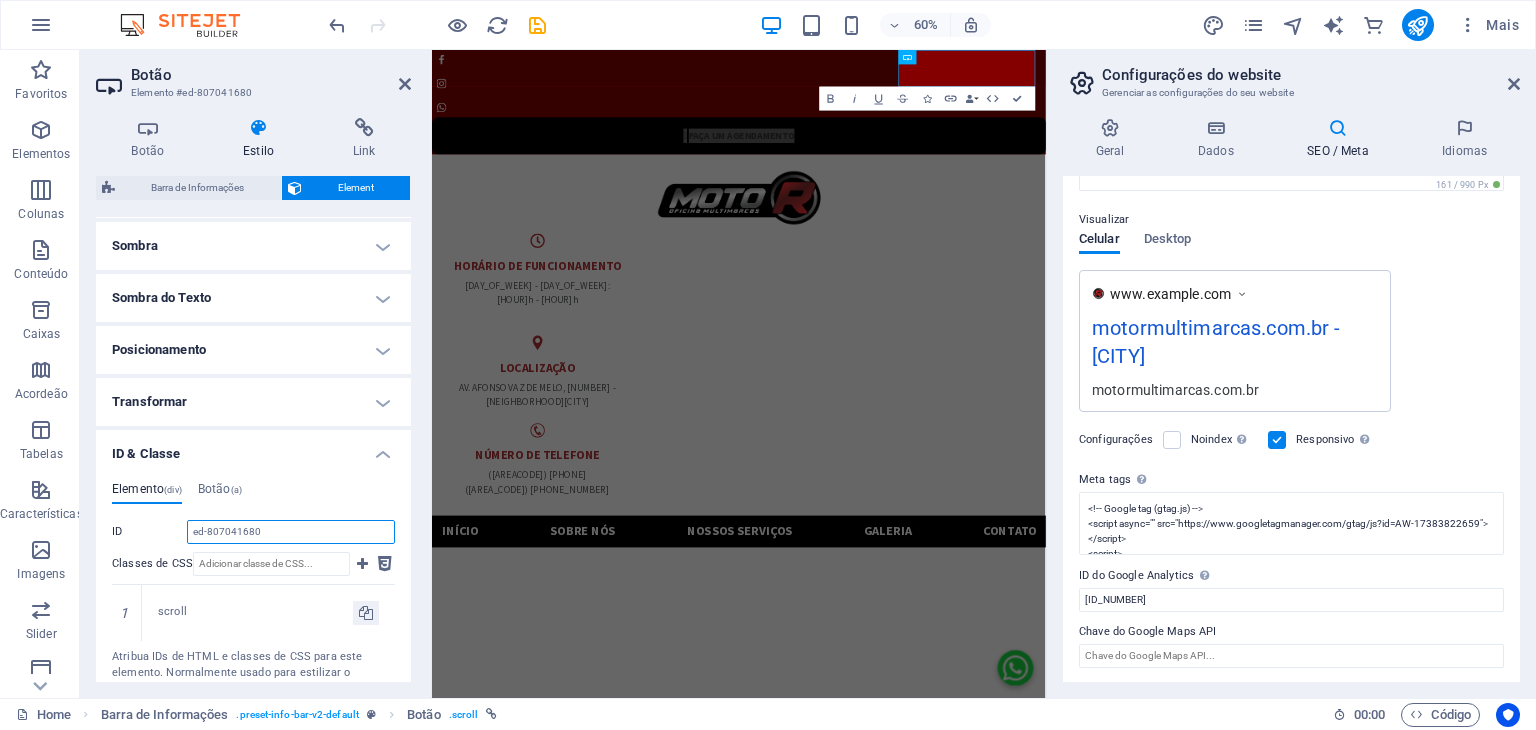 click on "ID ed-807041680" at bounding box center [253, 532] 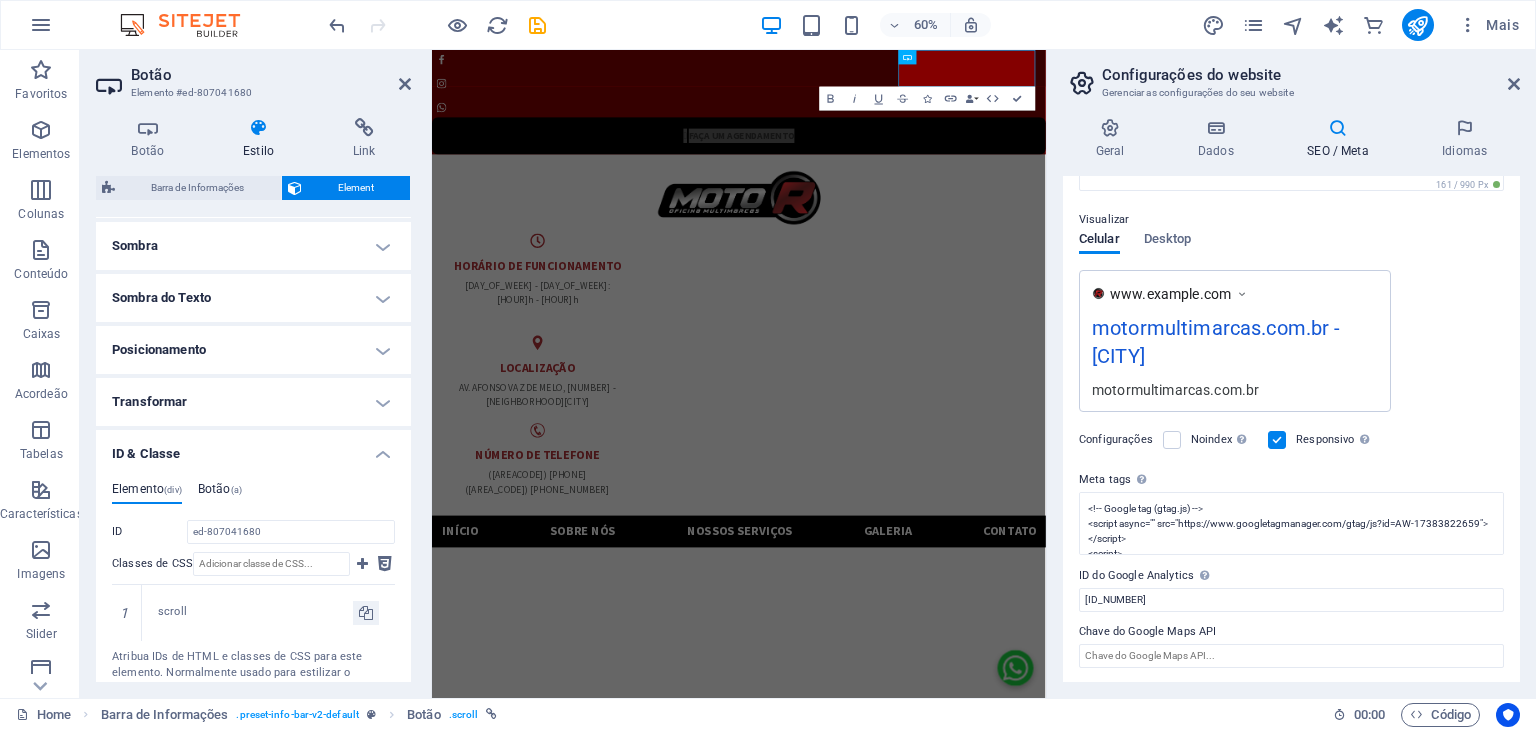 click on "Botão  (a)" at bounding box center (220, 493) 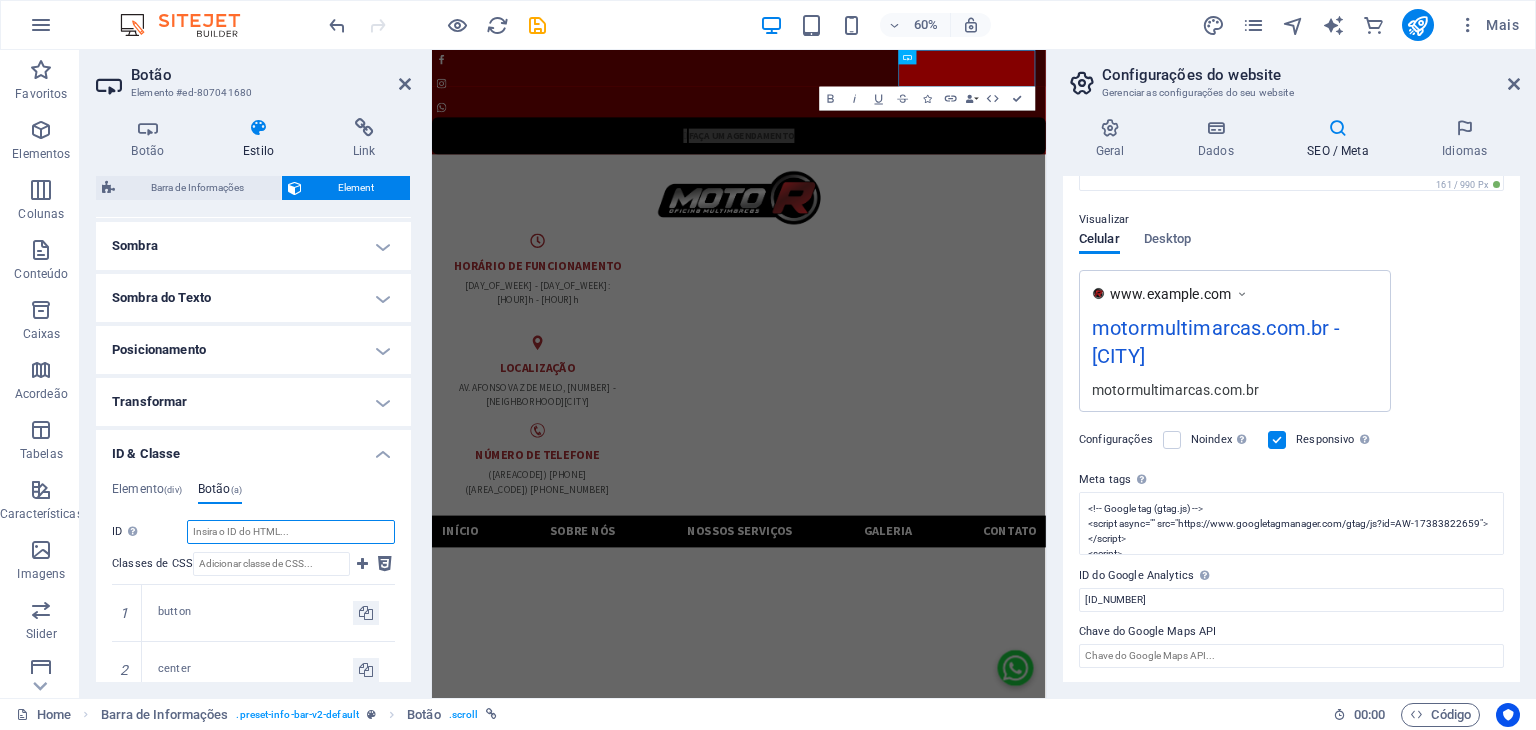 drag, startPoint x: 296, startPoint y: 525, endPoint x: 138, endPoint y: 510, distance: 158.71043 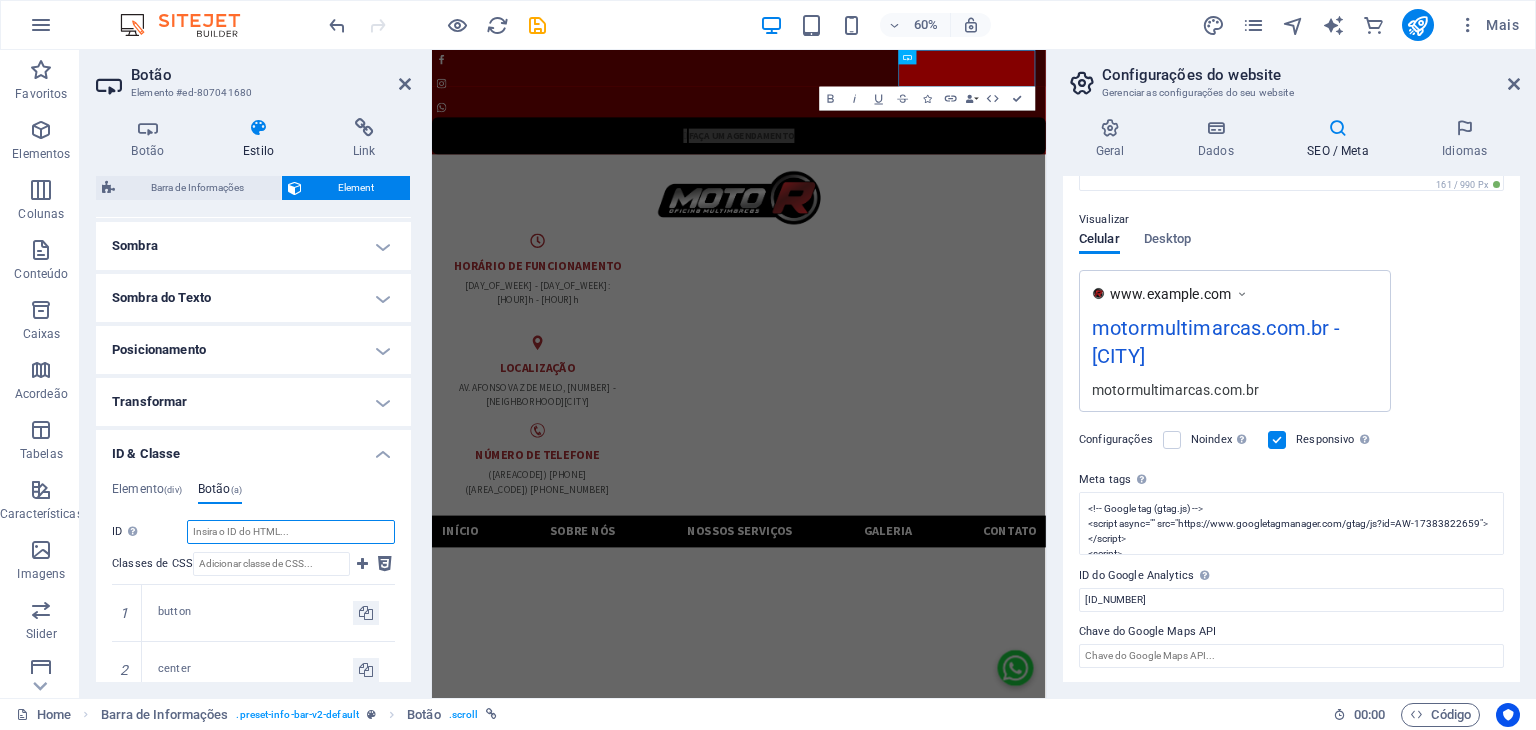 click on "Elemento  (div) Botão  (a) ID ed-807041680 Classes de CSS 1 scroll Atribua IDs de HTML e classes de CSS para este elemento. Normalmente usado para estilizar o elemento via CSS. Deixe em branco quando tiver dúvidas. ID Espaço e caractere especial (exceto "-" ou "_") não são aceitos Classes de CSS 1 button 2 center Atribua IDs de HTML e classes de CSS para este elemento. Normalmente usado para estilizar o elemento via CSS. Deixe em branco quando tiver dúvidas." at bounding box center (253, 627) 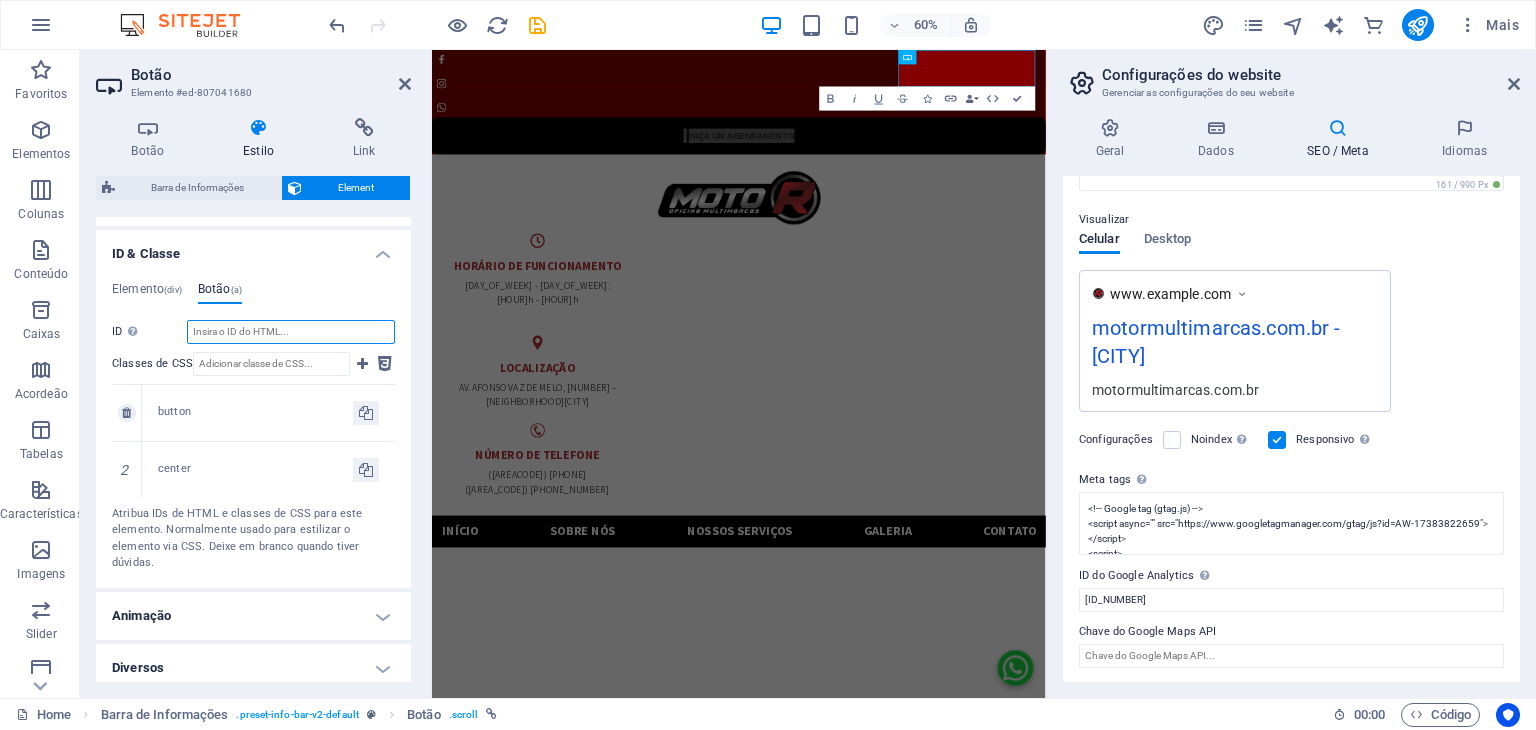 scroll, scrollTop: 688, scrollLeft: 0, axis: vertical 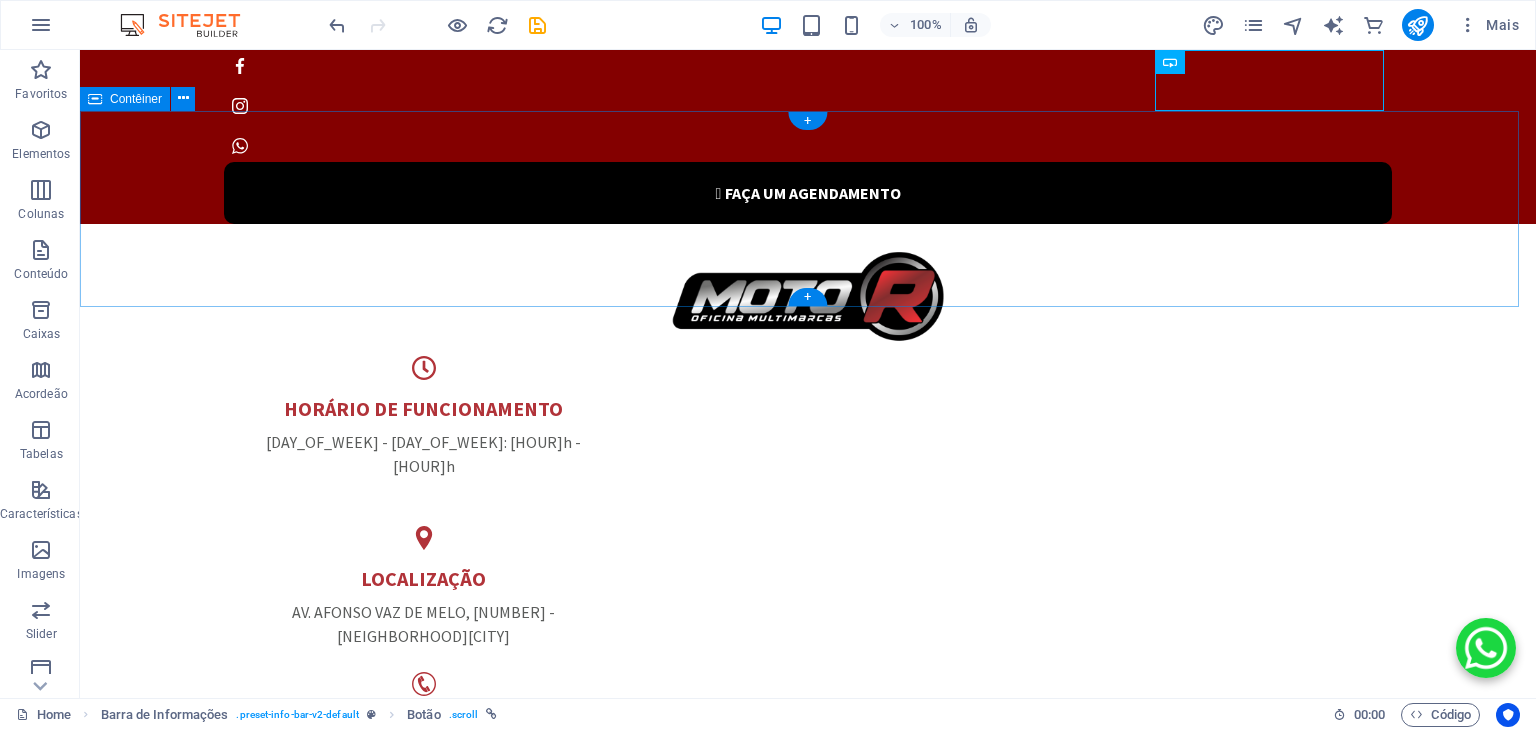 click on "HORÁRIO DE FUNCIONAMENTO Segunda - Sexta: 08h - 18h LOCALIZAÇÃO [STREET], [NUMBER] - [NEIGHBORHOOD] [CITY] NÚMERO DE TELEFONE ([PHONE]) [PHONE] ([PHONE]) [PHONE]" at bounding box center (808, 525) 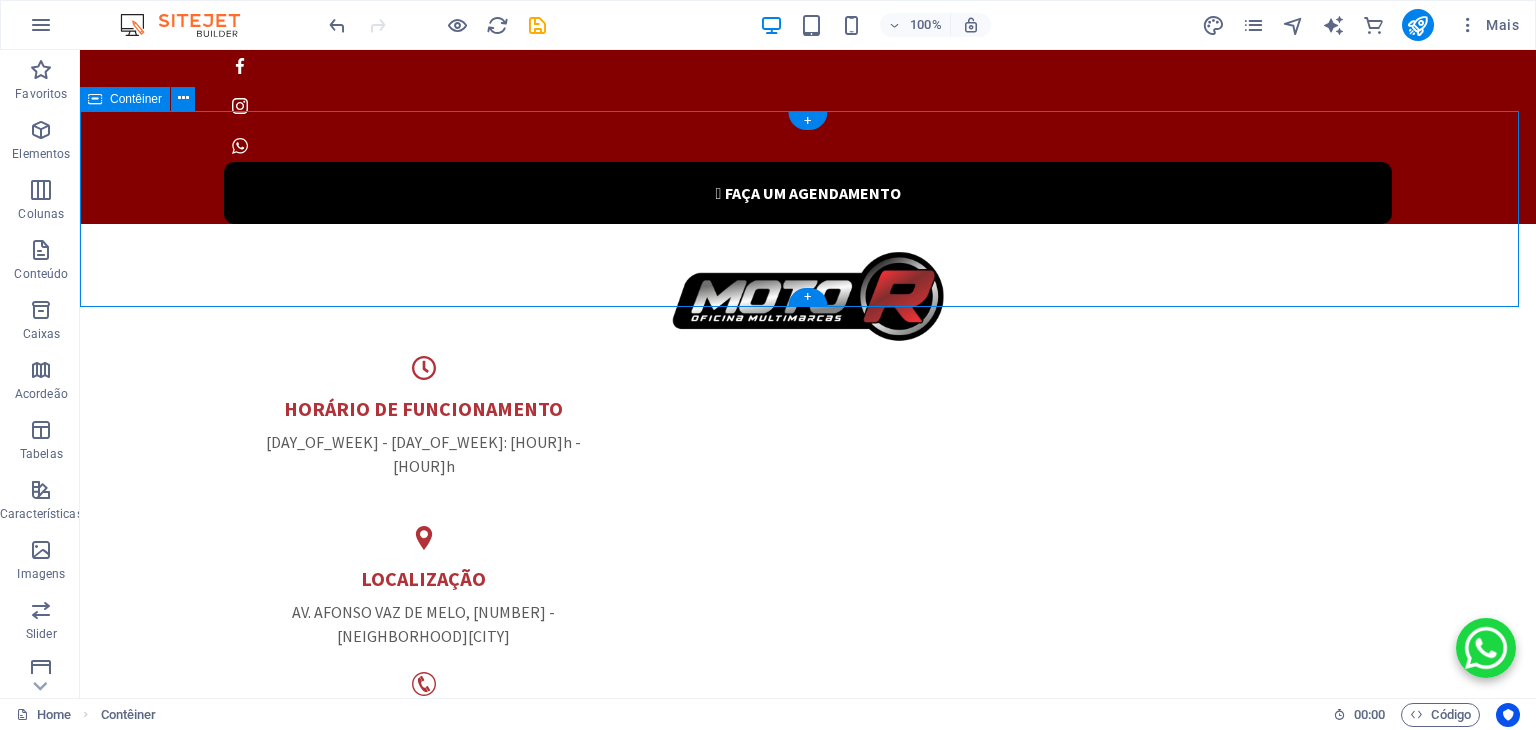 click on "HORÁRIO DE FUNCIONAMENTO Segunda - Sexta: 08h - 18h LOCALIZAÇÃO [STREET], [NUMBER] - [NEIGHBORHOOD] [CITY] NÚMERO DE TELEFONE ([PHONE]) [PHONE] ([PHONE]) [PHONE]" at bounding box center [808, 525] 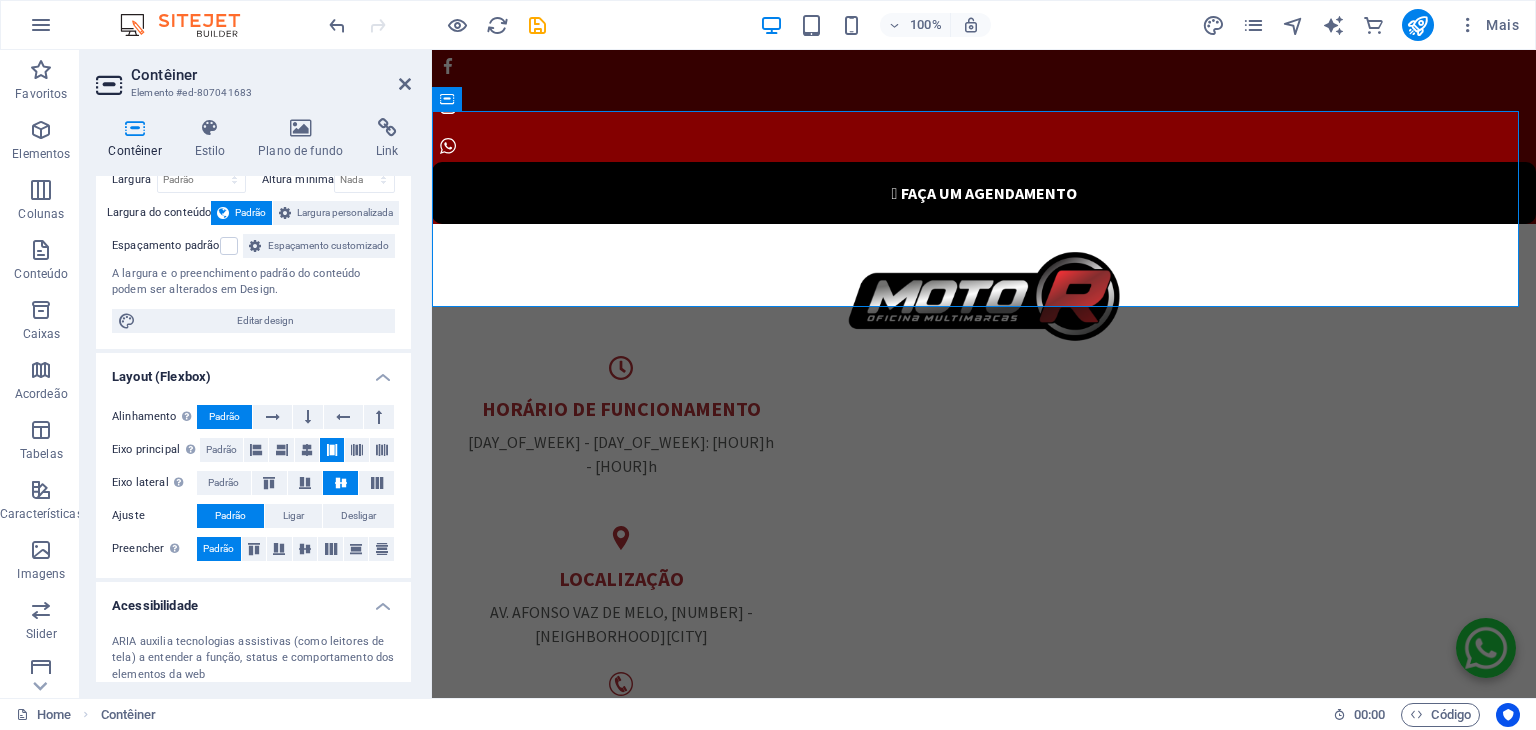 scroll, scrollTop: 0, scrollLeft: 0, axis: both 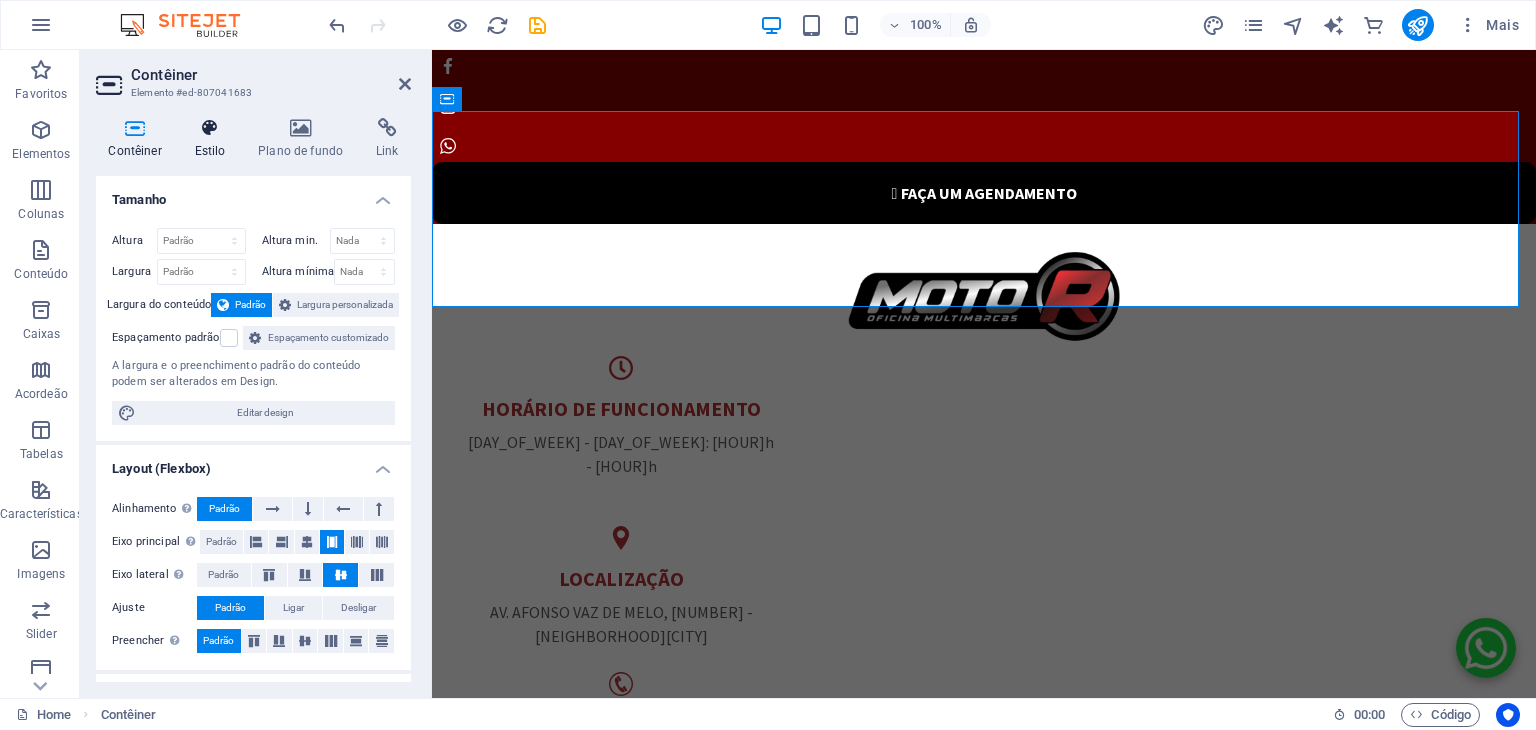 click on "Estilo" at bounding box center (214, 139) 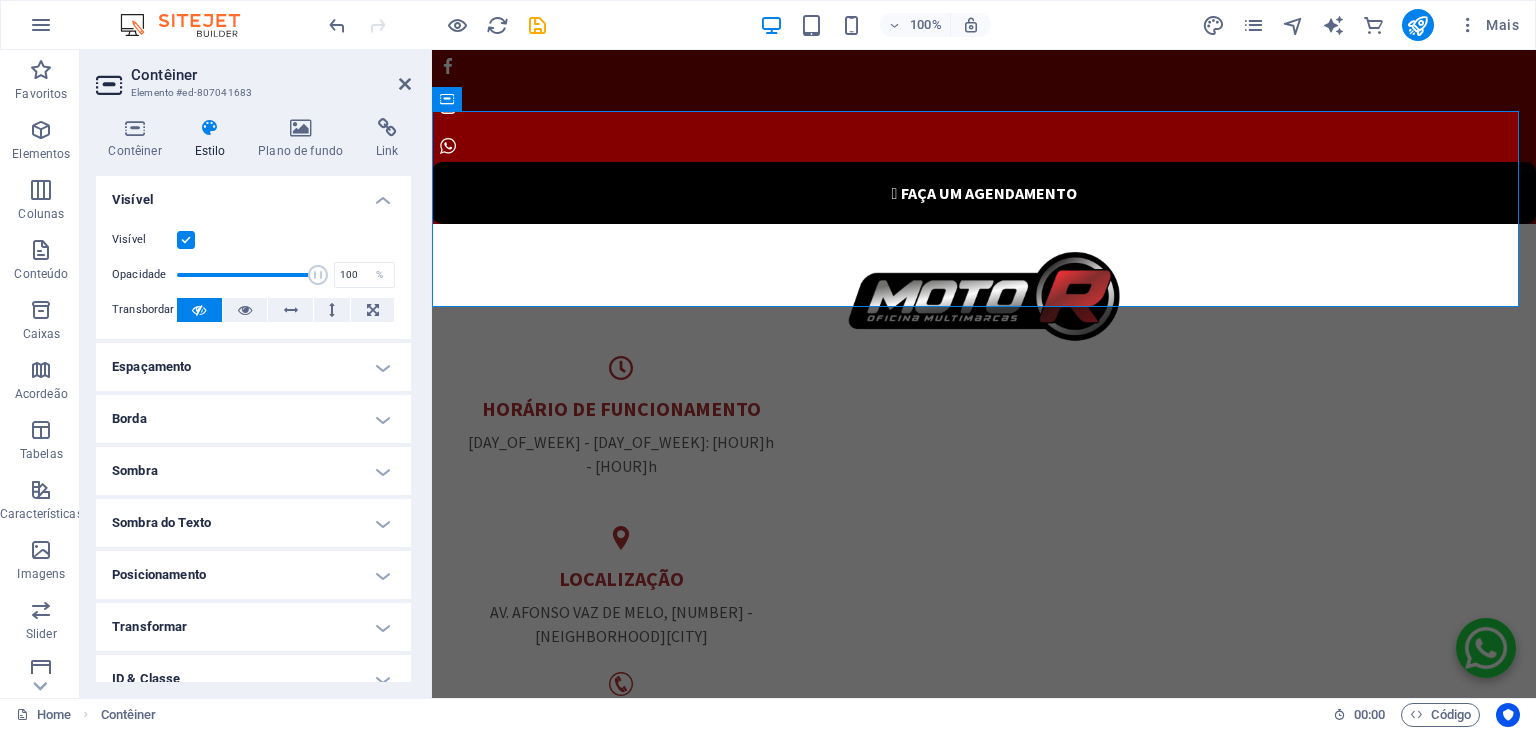 scroll, scrollTop: 124, scrollLeft: 0, axis: vertical 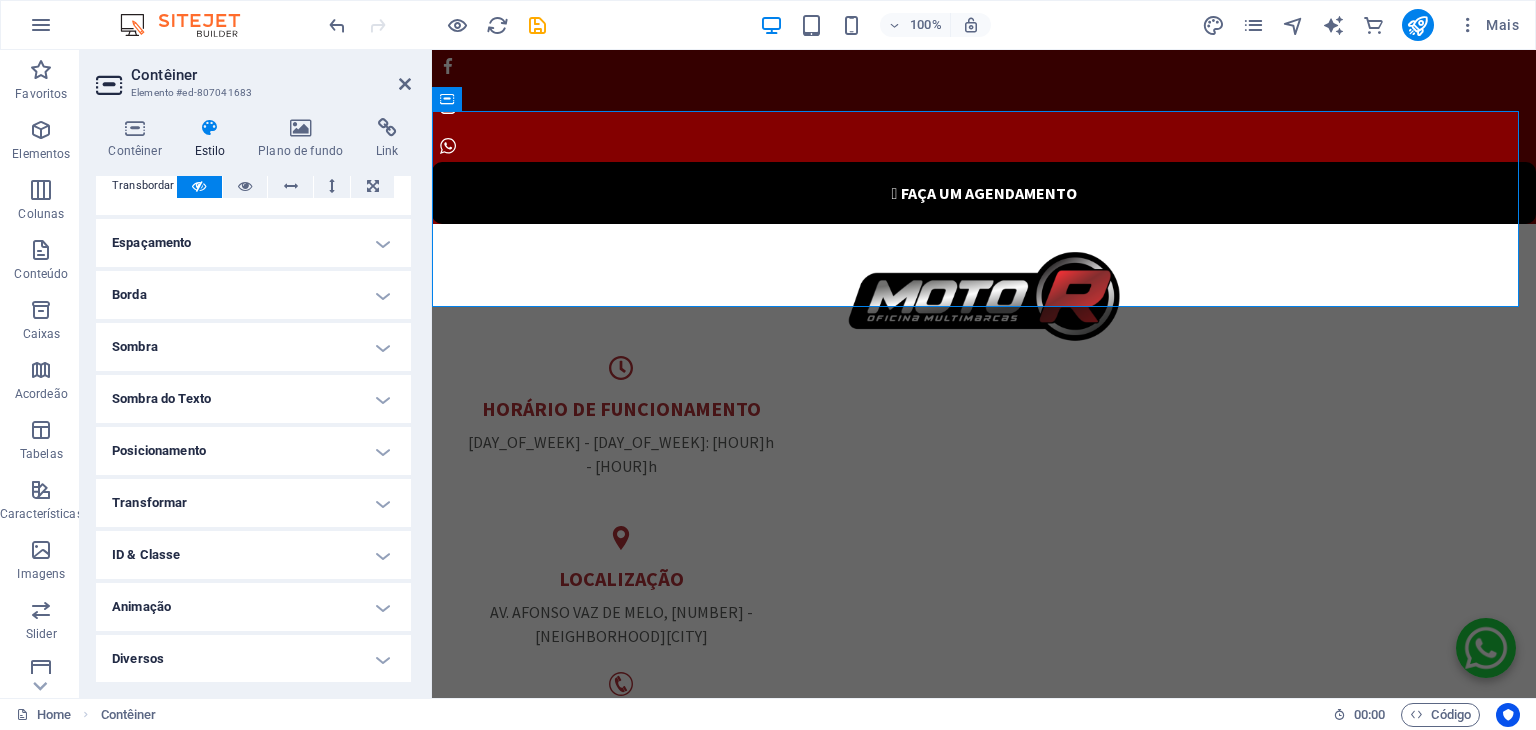 click on "ID & Classe" at bounding box center (253, 555) 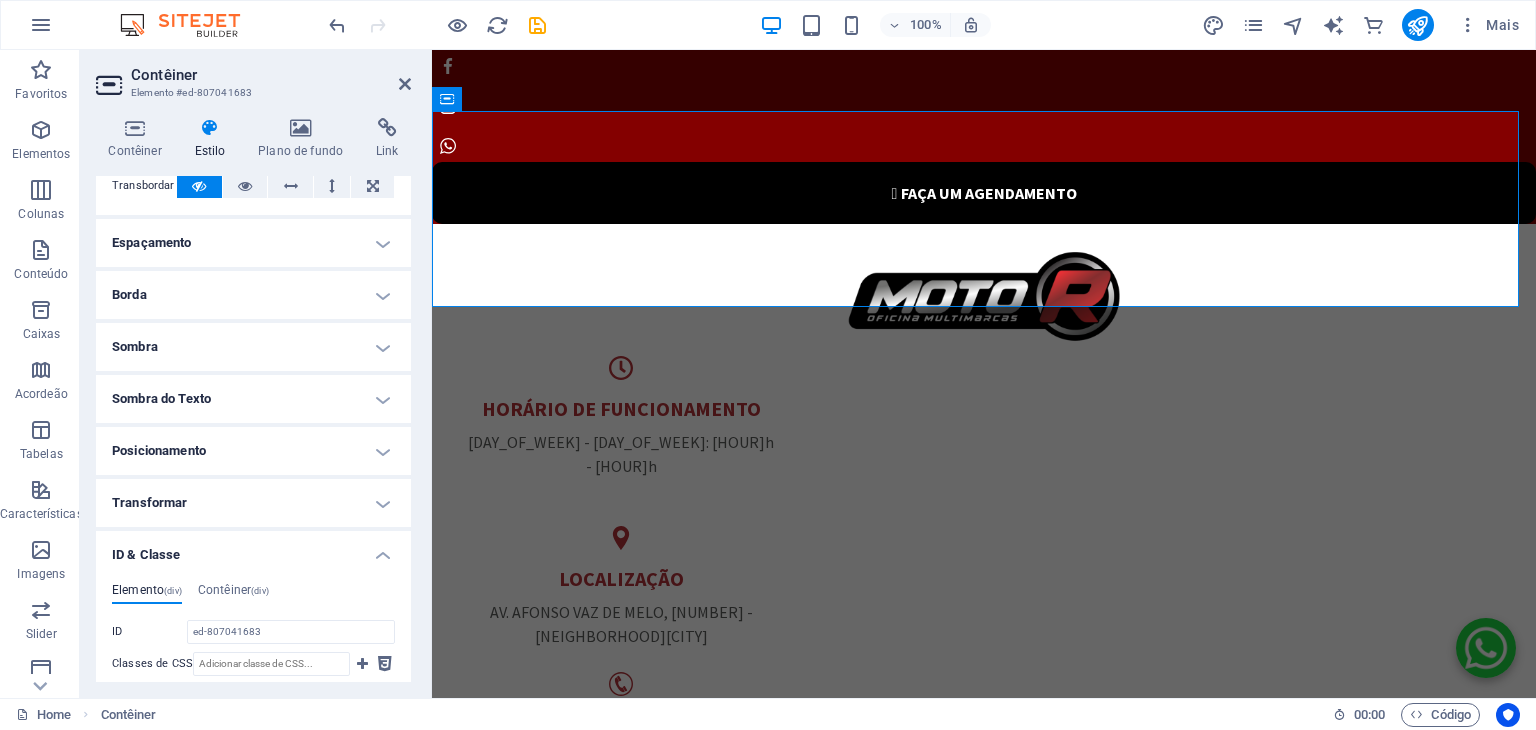 scroll, scrollTop: 320, scrollLeft: 0, axis: vertical 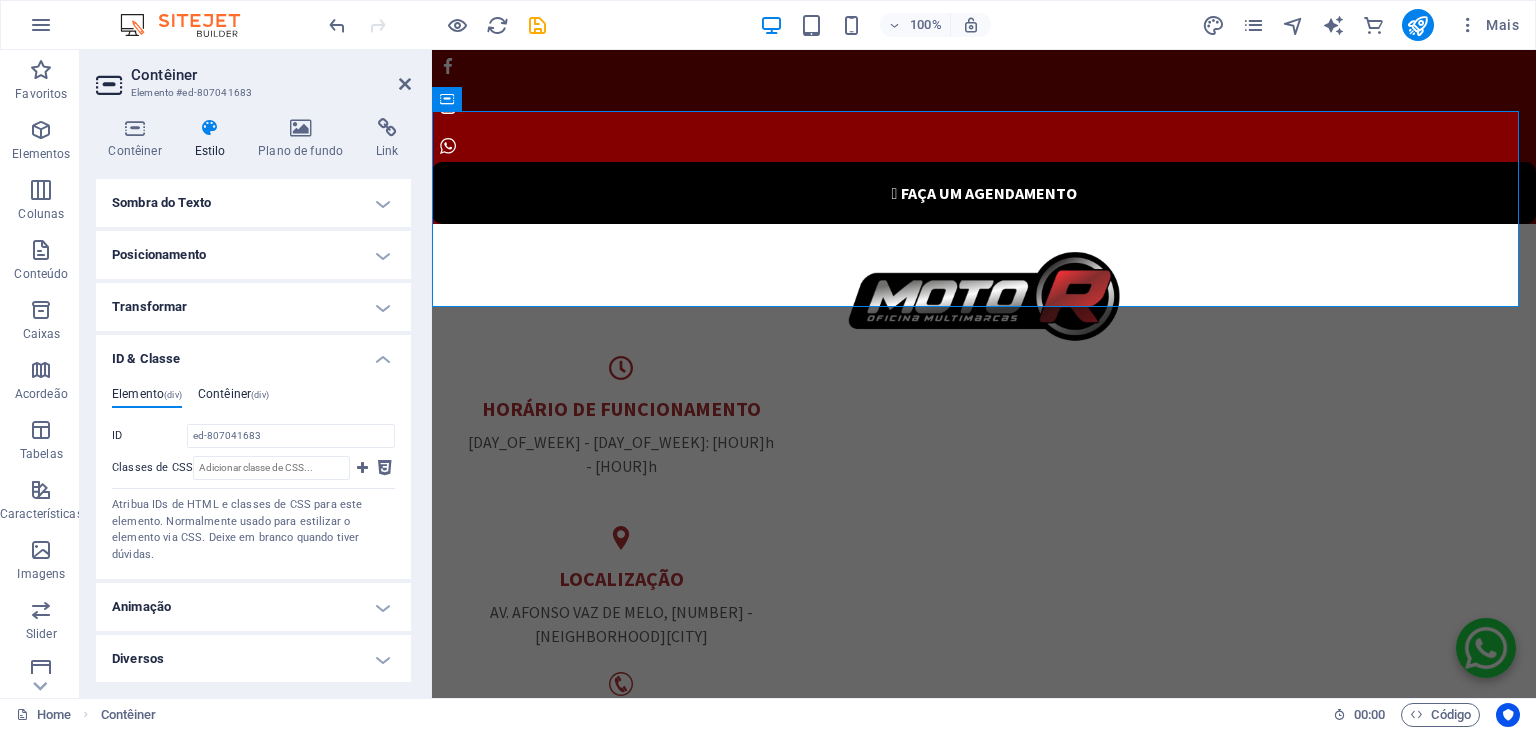 click on "Contêiner  (div)" at bounding box center (233, 398) 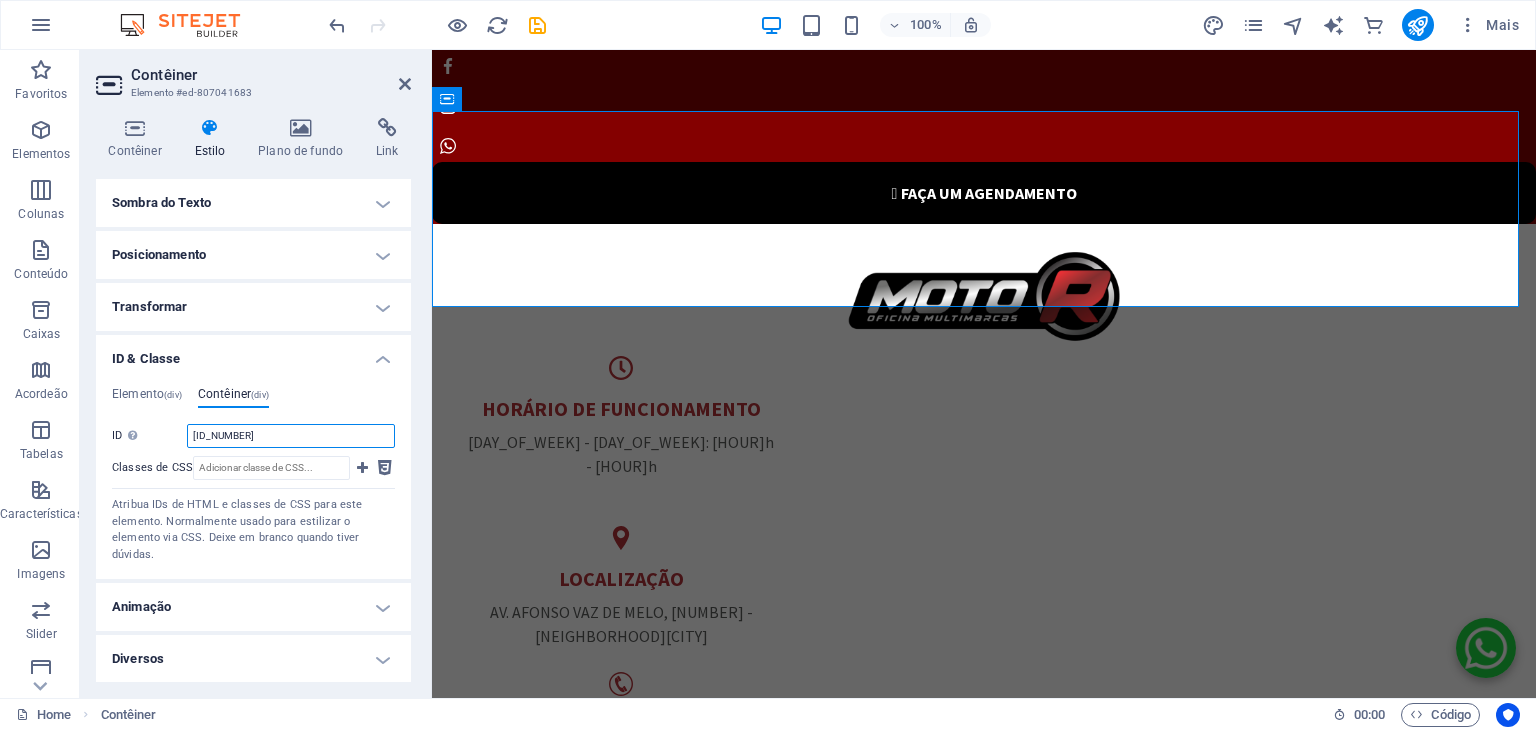 drag, startPoint x: 276, startPoint y: 429, endPoint x: 112, endPoint y: 433, distance: 164.04877 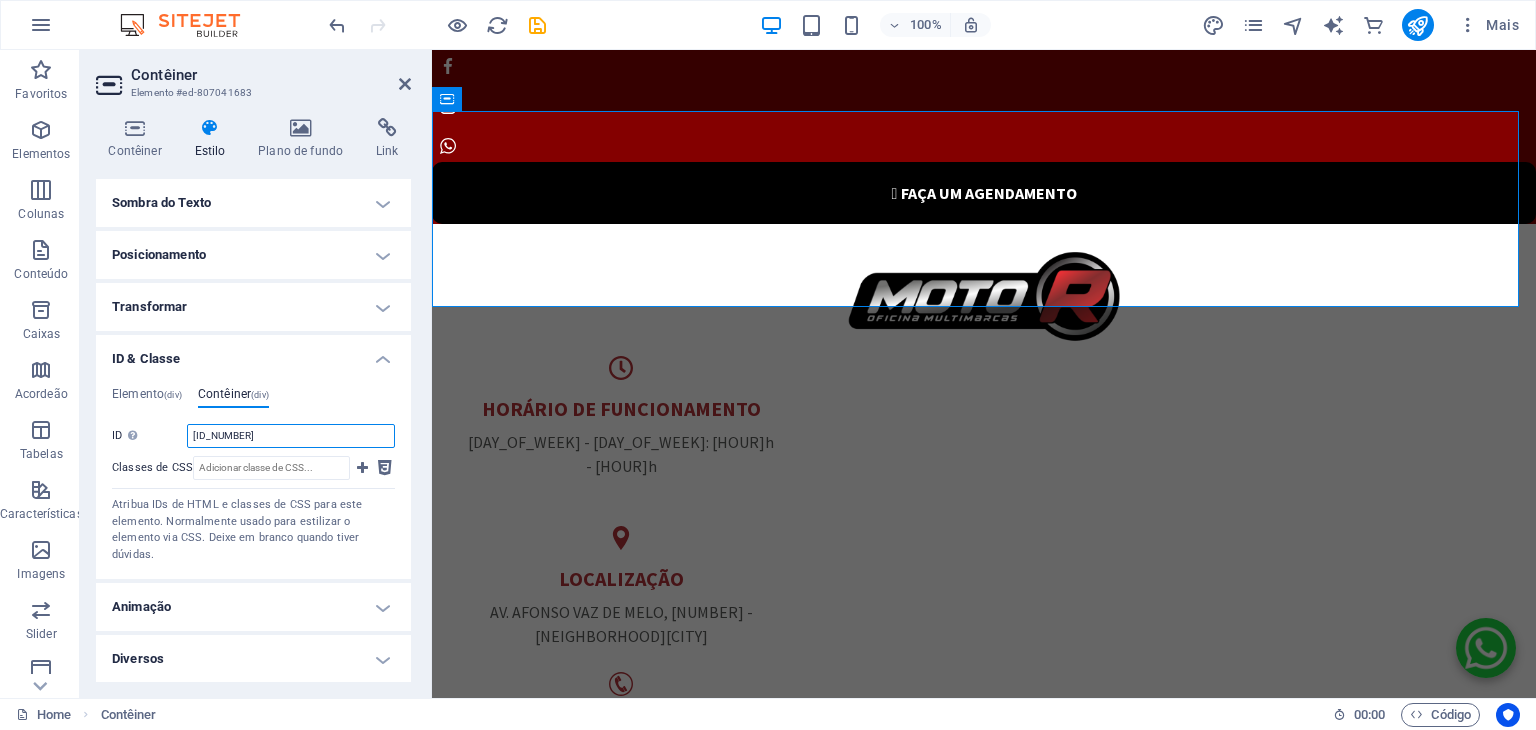 click on "ID Espaço e caractere especial (exceto "-" ou "_") não são aceitos 17383822659" at bounding box center [253, 436] 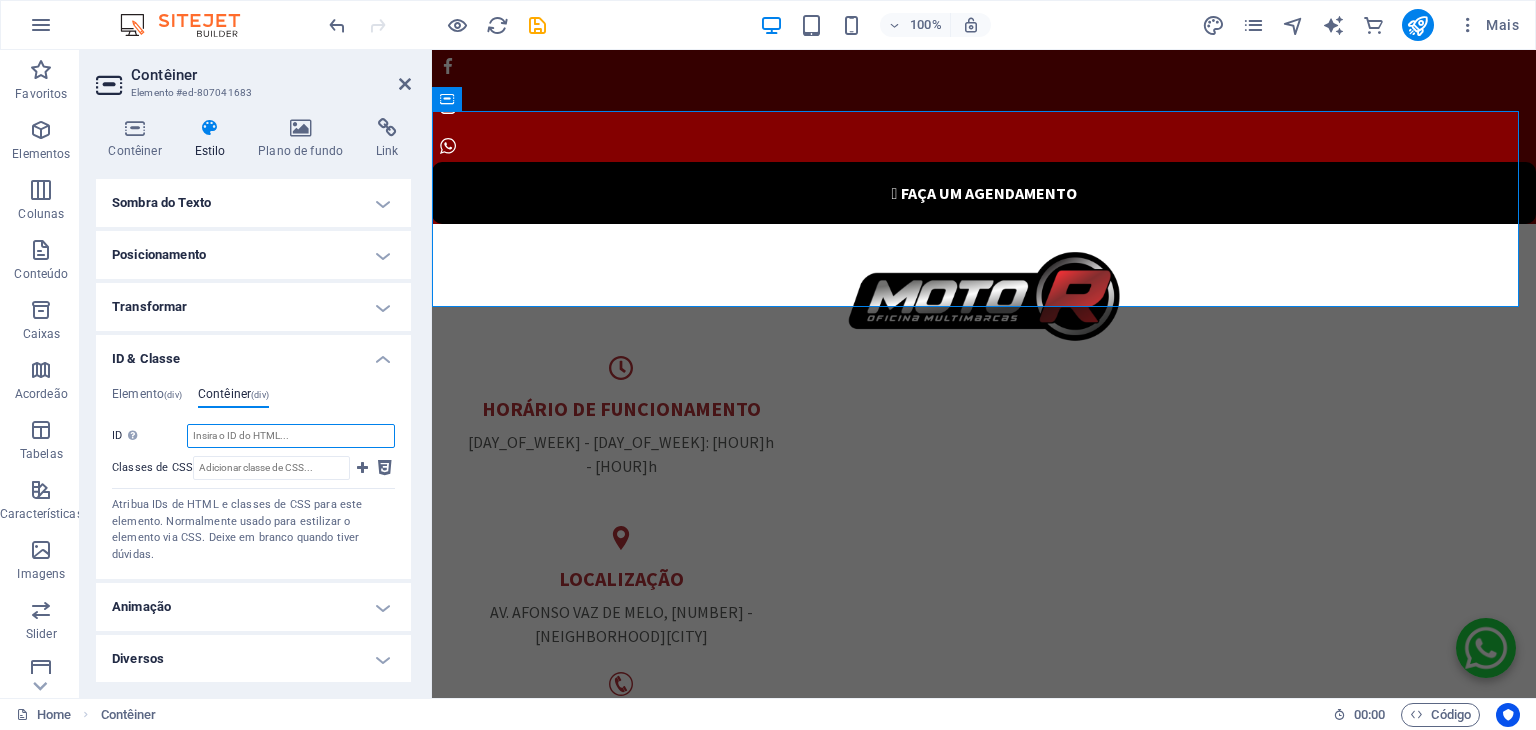 type 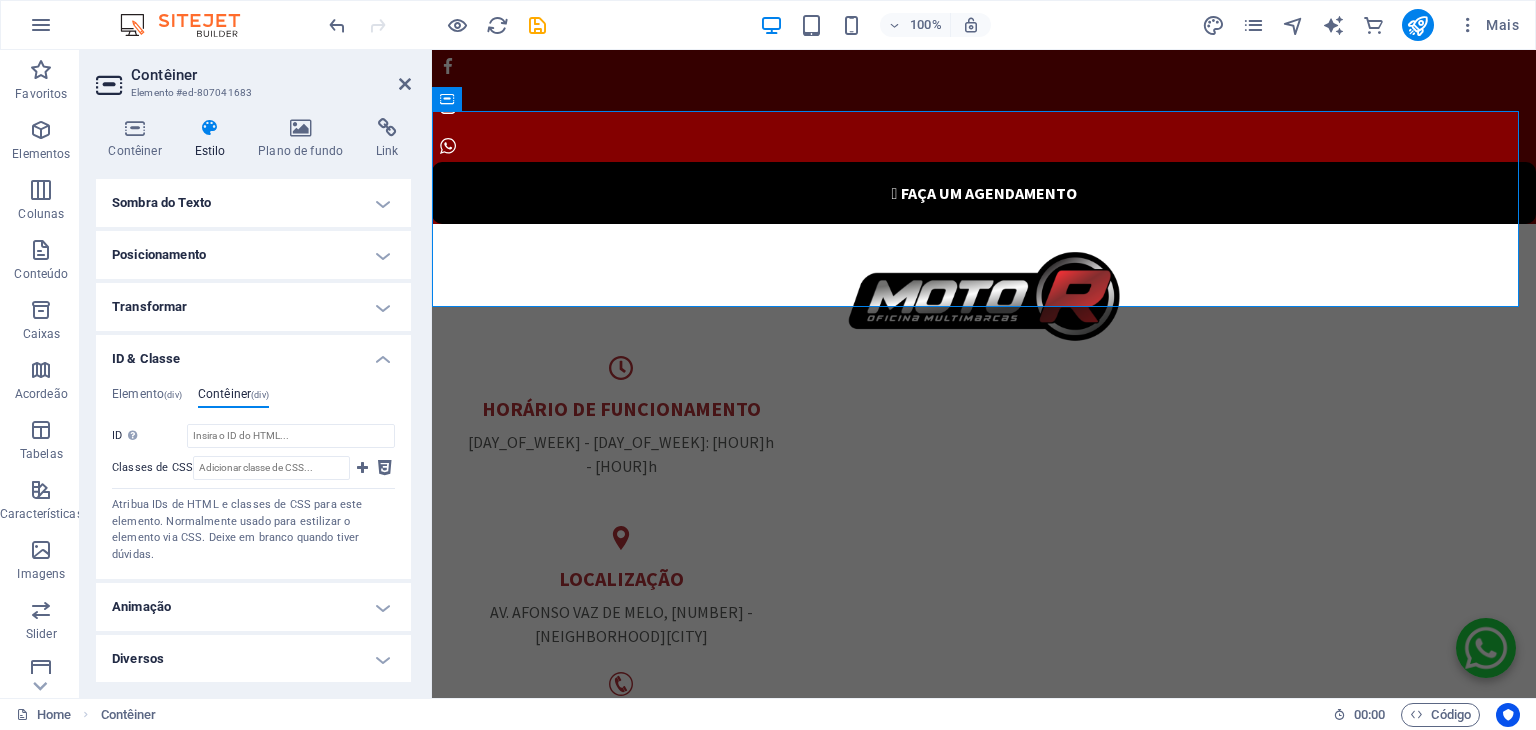 click on "ID & Classe" at bounding box center (253, 353) 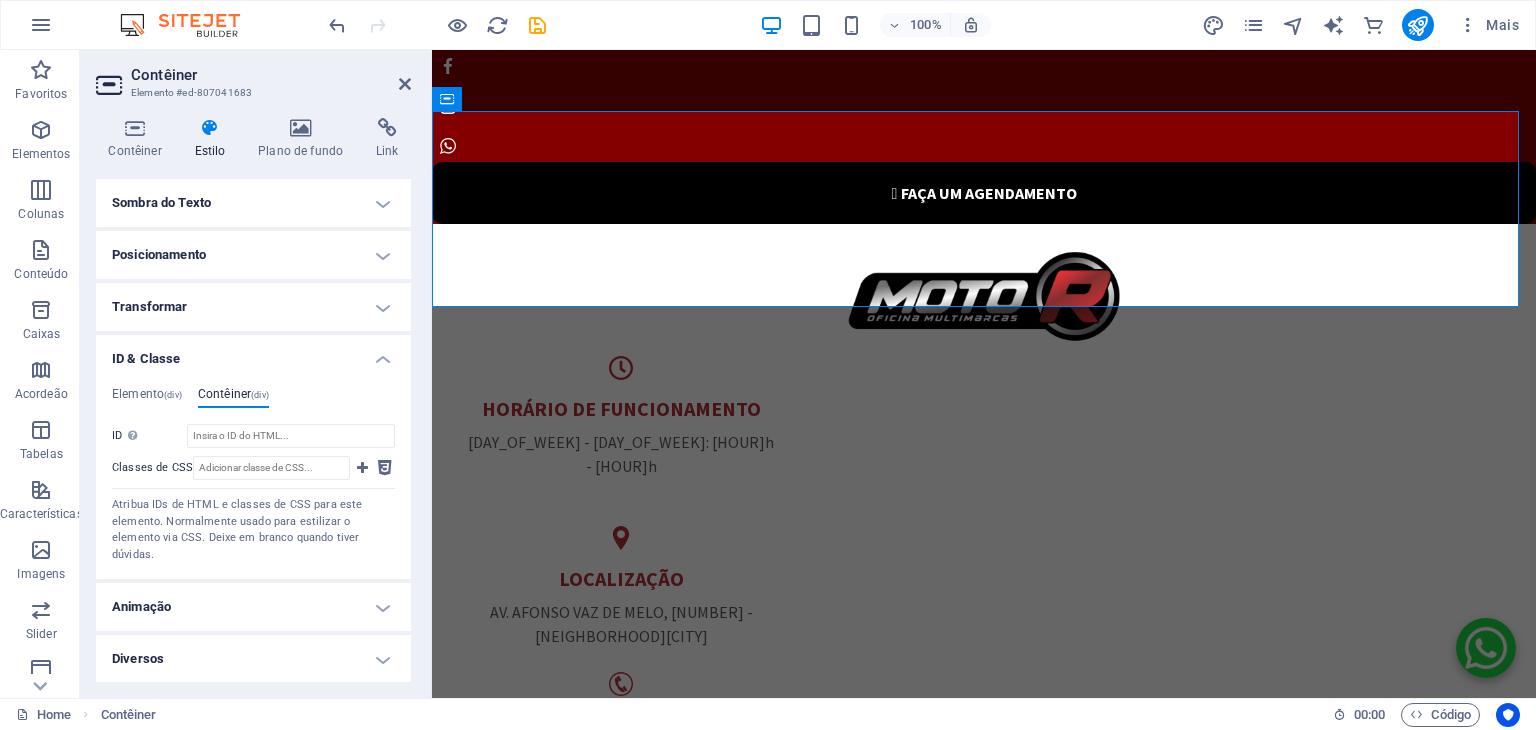 scroll, scrollTop: 124, scrollLeft: 0, axis: vertical 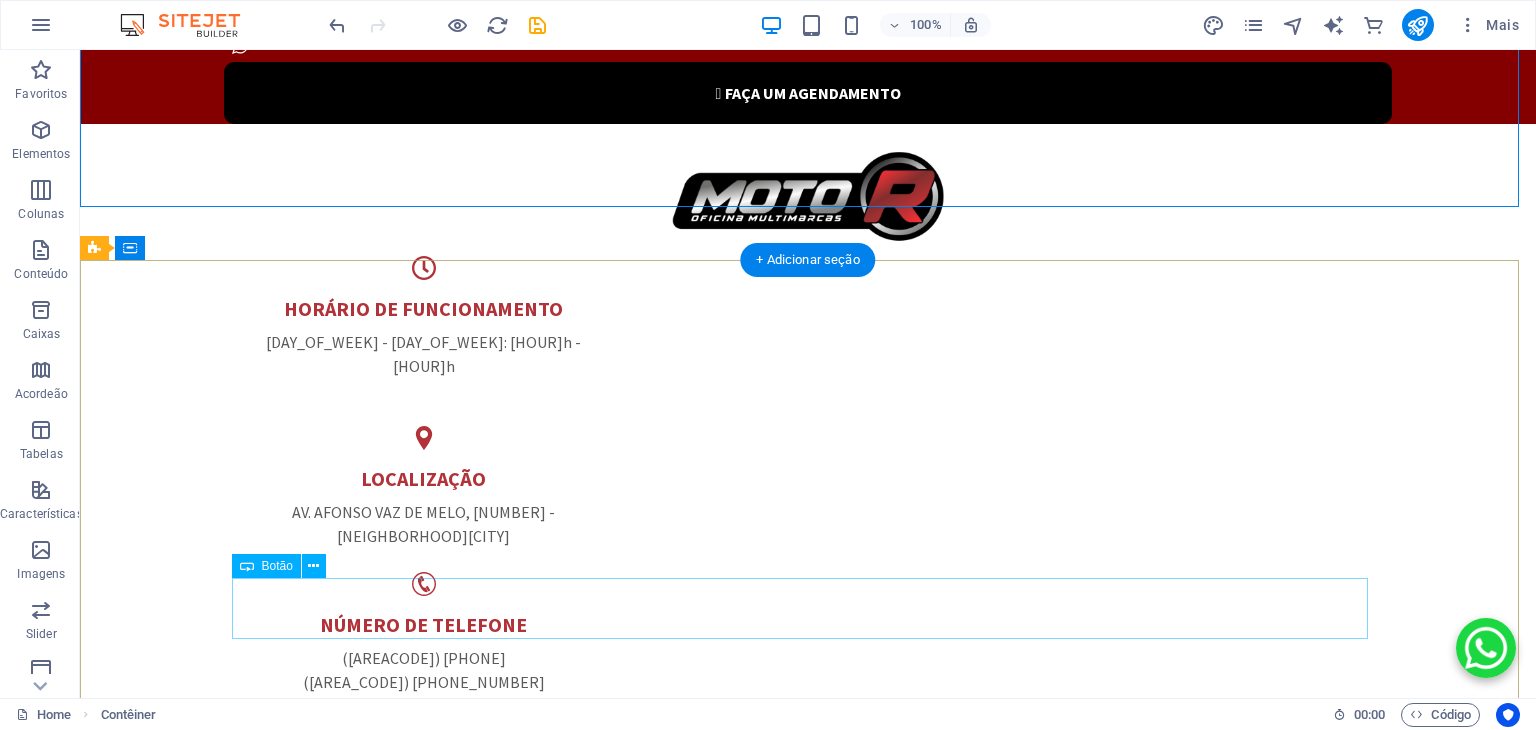 click on "Saber mais  " at bounding box center [808, 2204] 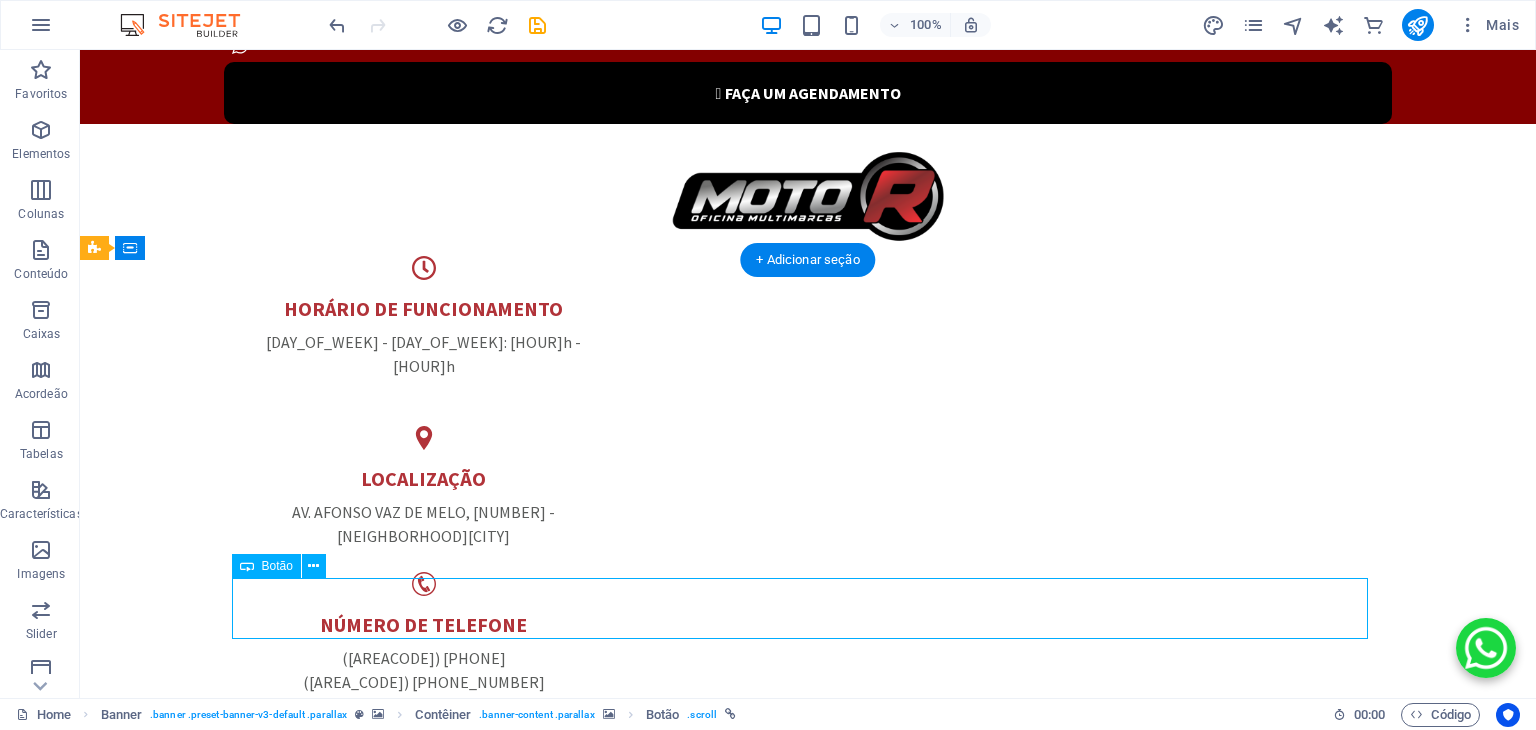 click on "Saber mais  " at bounding box center [808, 2204] 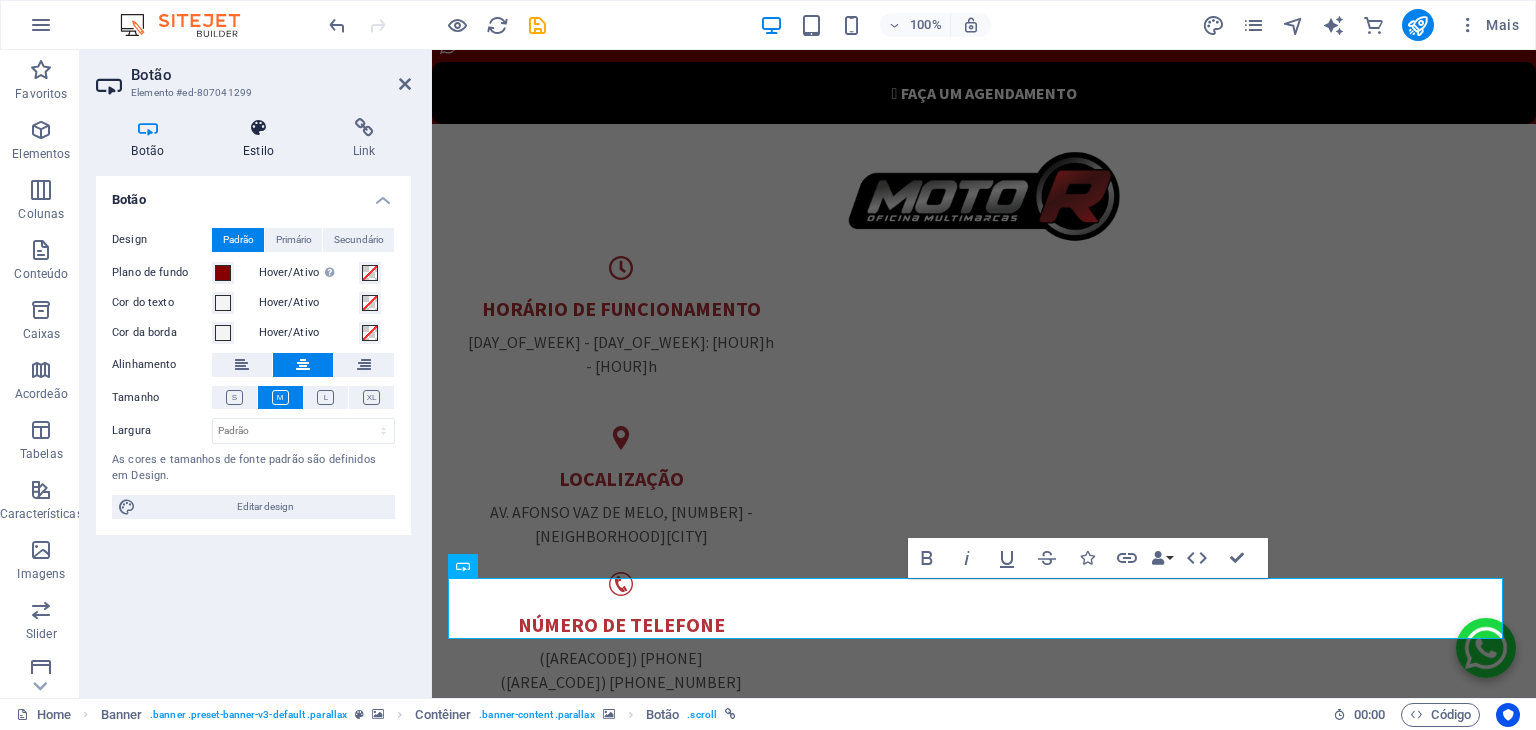 click on "Estilo" at bounding box center (263, 139) 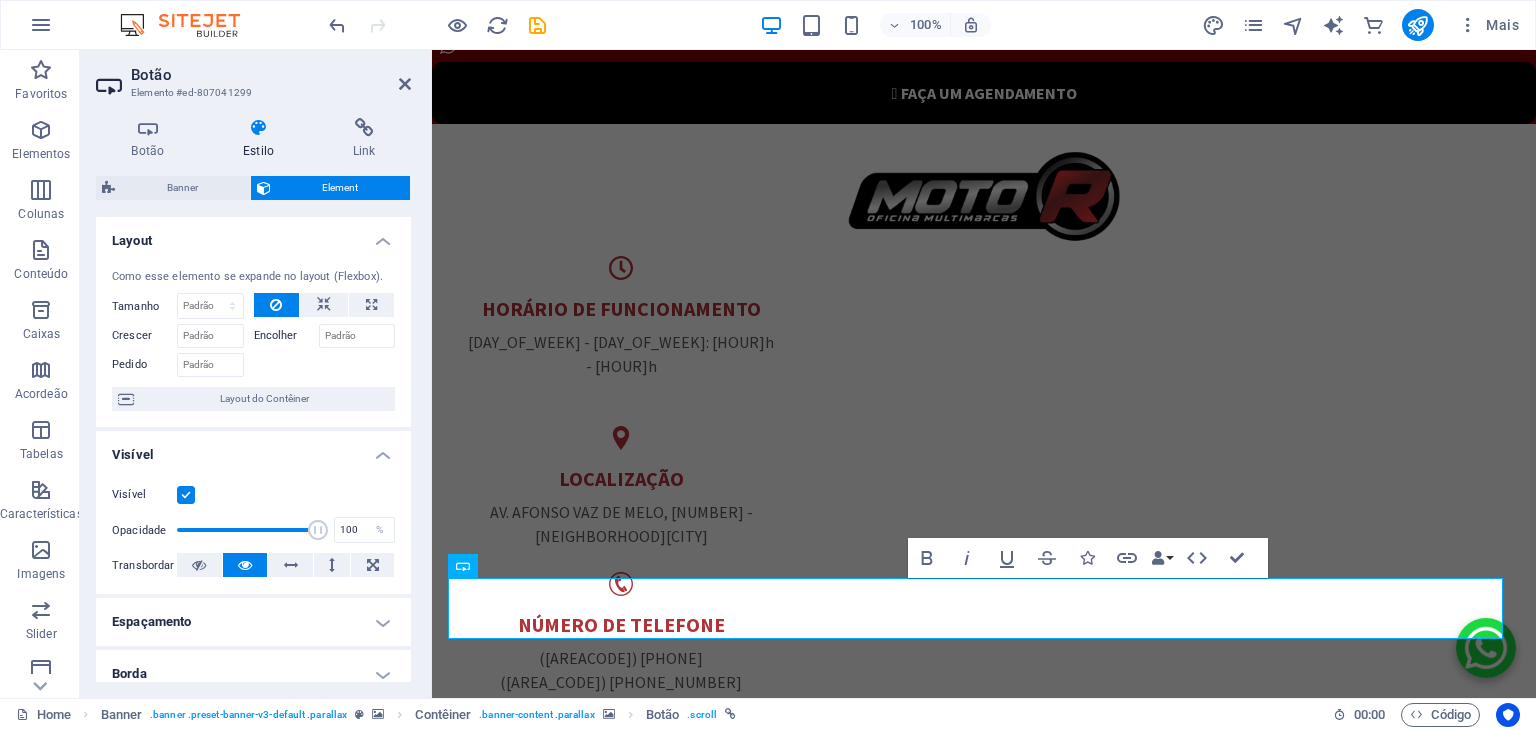 scroll, scrollTop: 380, scrollLeft: 0, axis: vertical 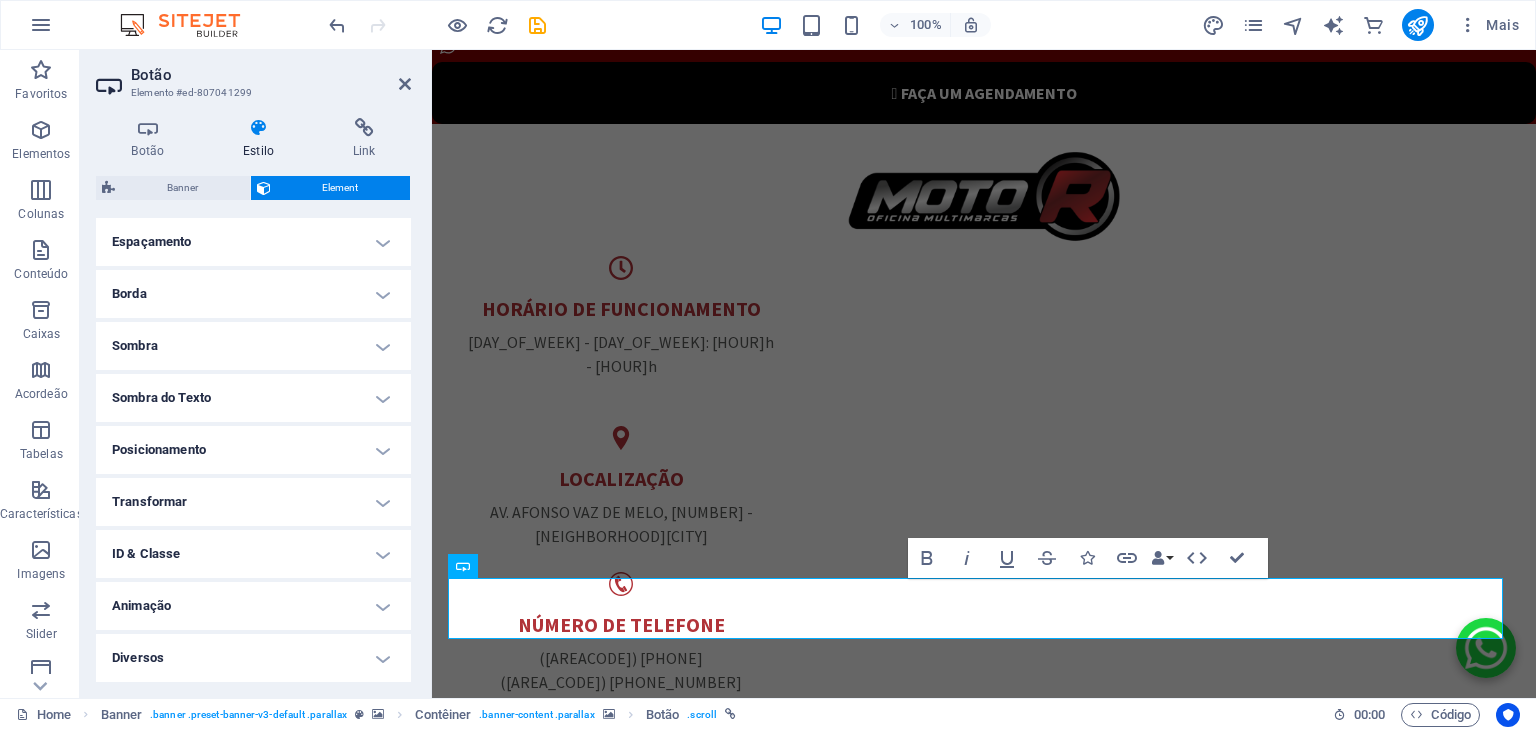 click on "ID & Classe" at bounding box center [253, 554] 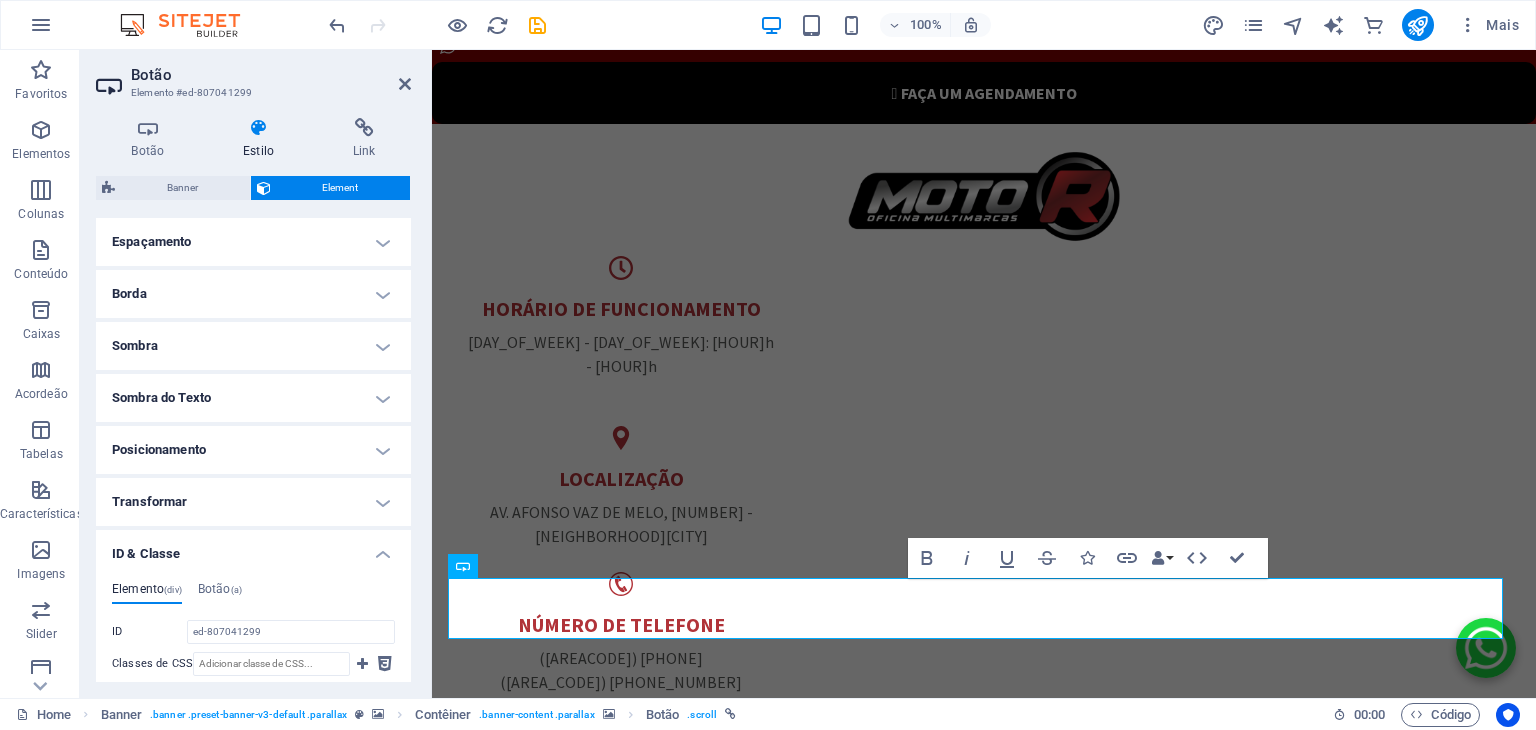 scroll, scrollTop: 480, scrollLeft: 0, axis: vertical 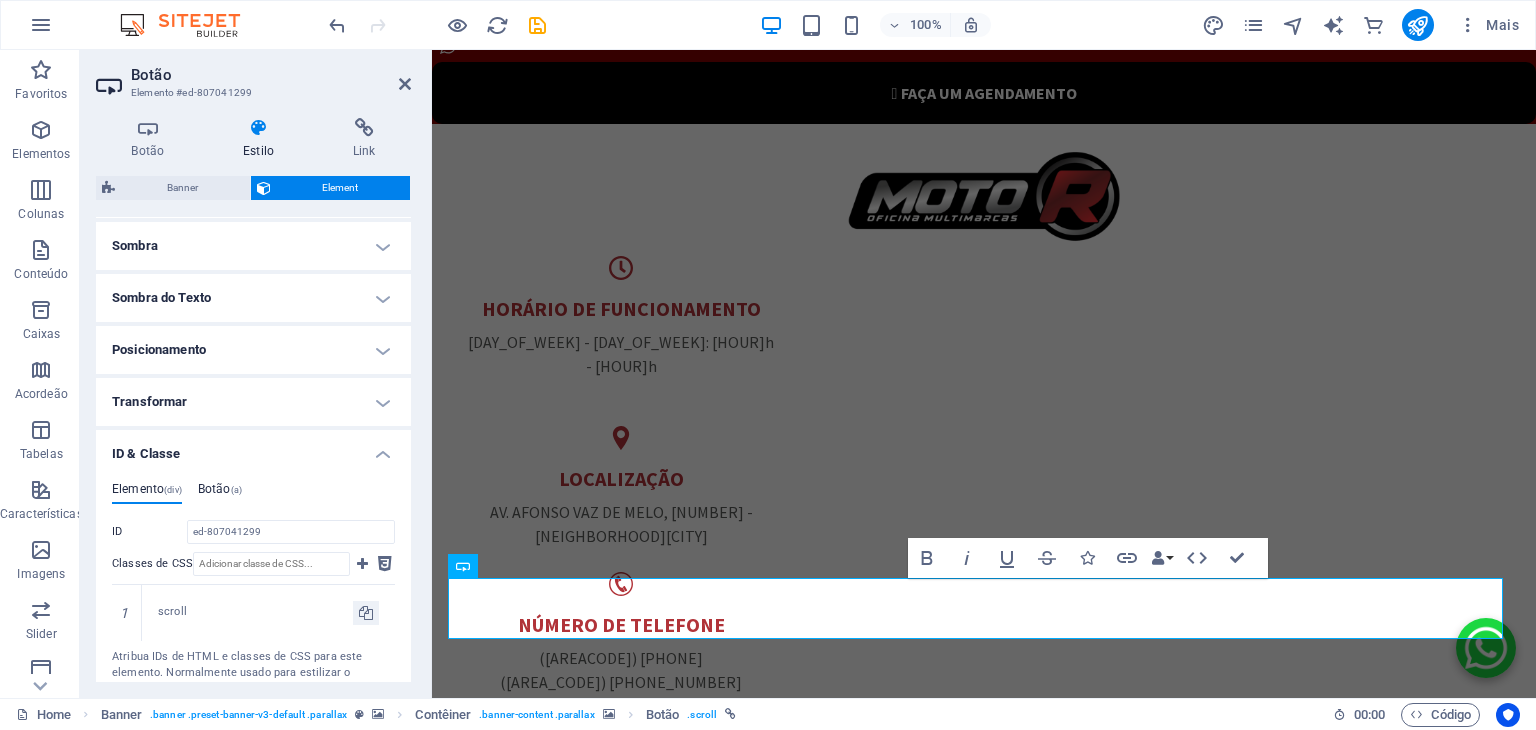 click on "Botão  (a)" at bounding box center (220, 493) 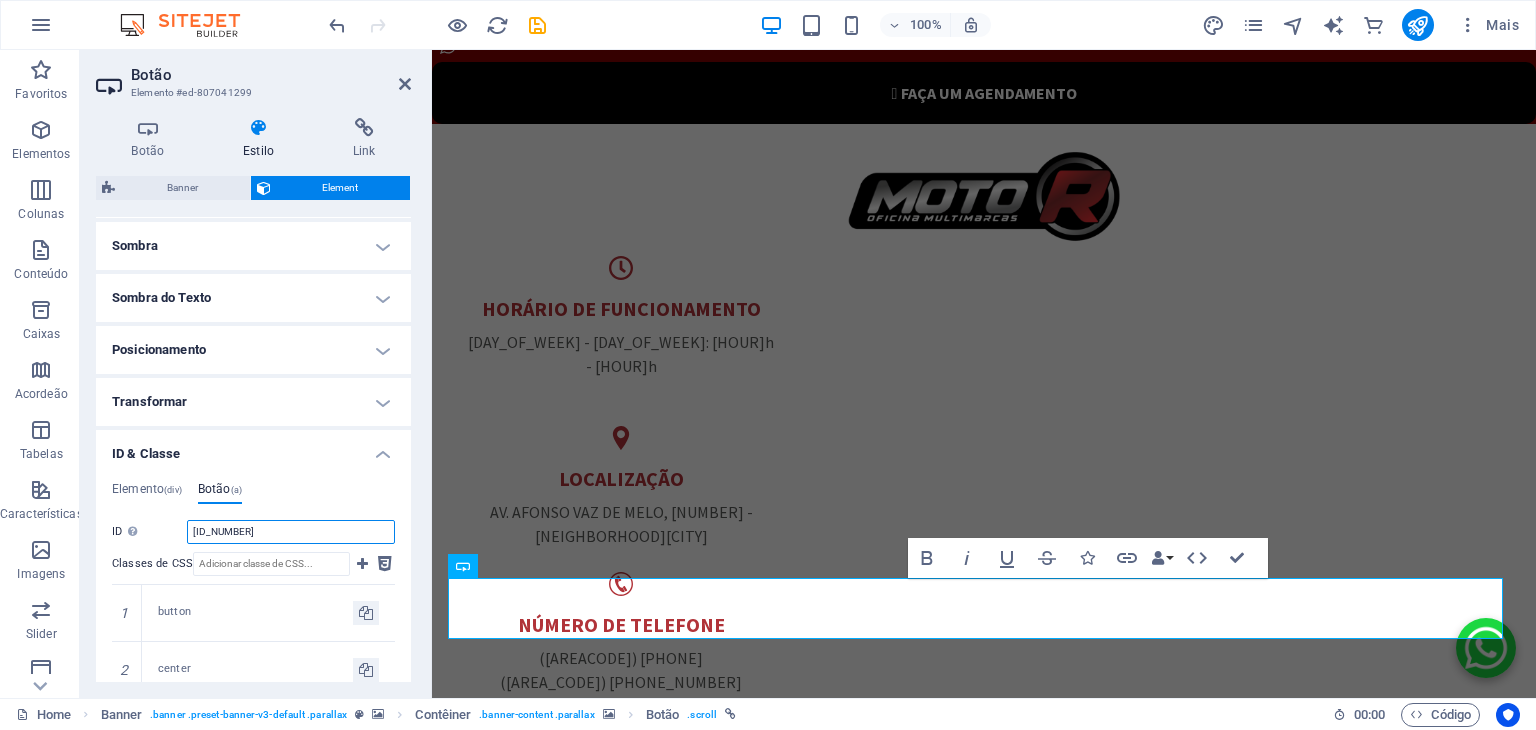 drag, startPoint x: 284, startPoint y: 529, endPoint x: 165, endPoint y: 514, distance: 119.94165 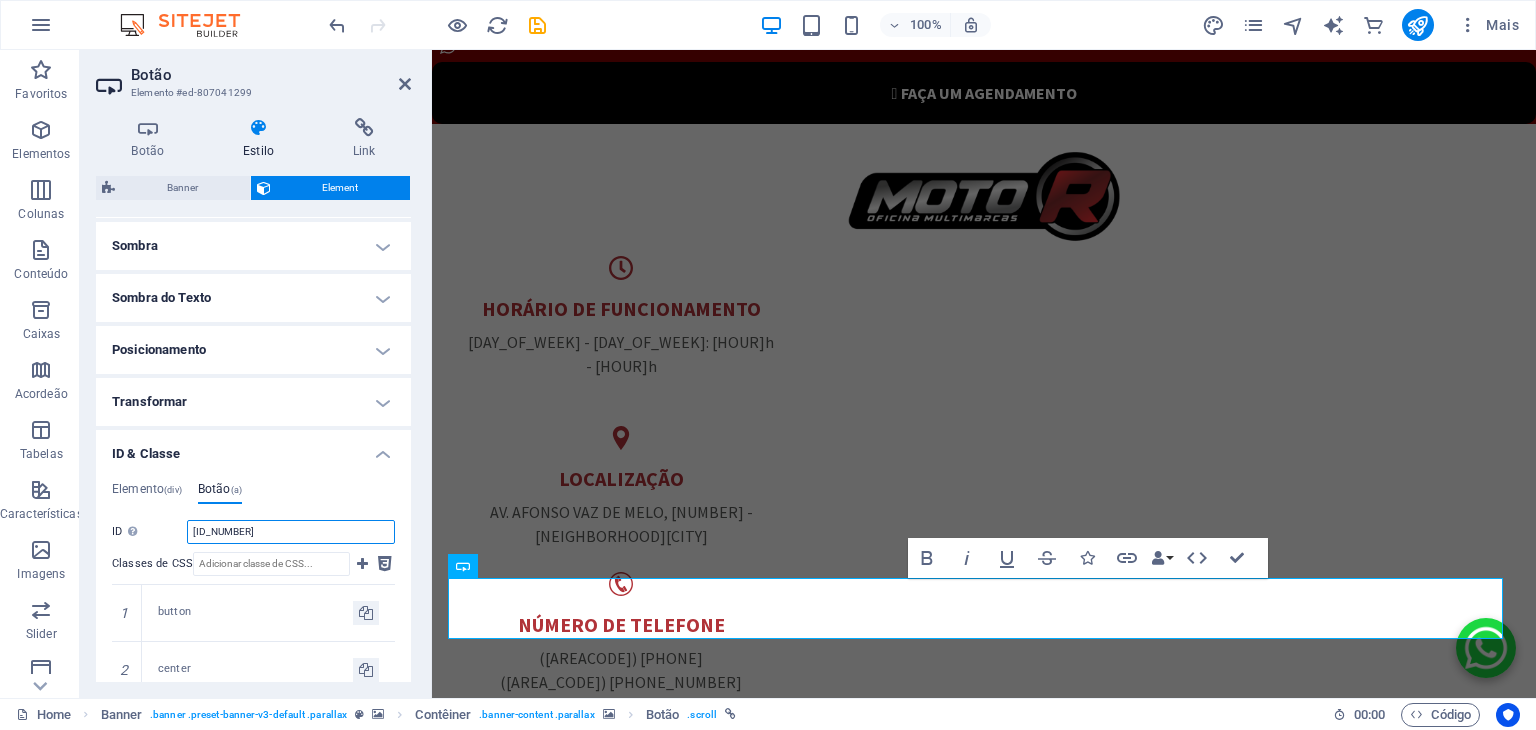 click on "Elemento  (div) Botão  (a) ID ed-807041299 Classes de CSS 1 scroll Atribua IDs de HTML e classes de CSS para este elemento. Normalmente usado para estilizar o elemento via CSS. Deixe em branco quando tiver dúvidas. ID Espaço e caractere especial (exceto "-" ou "_") não são aceitos AW-17383822659 Classes de CSS 1 button 2 center 3 color-user-1 4 border-color-user-1 Atribua IDs de HTML e classes de CSS para este elemento. Normalmente usado para estilizar o elemento via CSS. Deixe em branco quando tiver dúvidas." at bounding box center (253, 684) 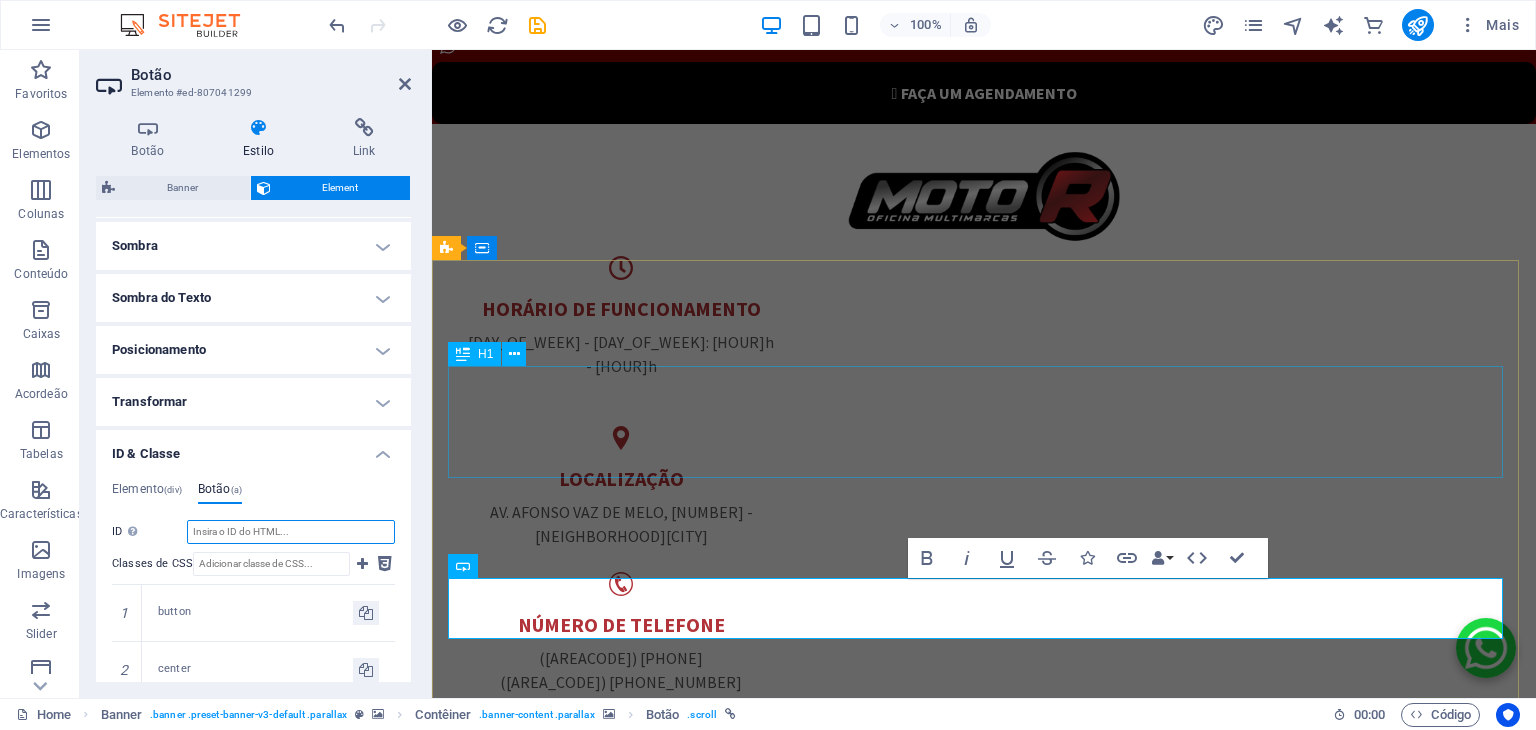 type 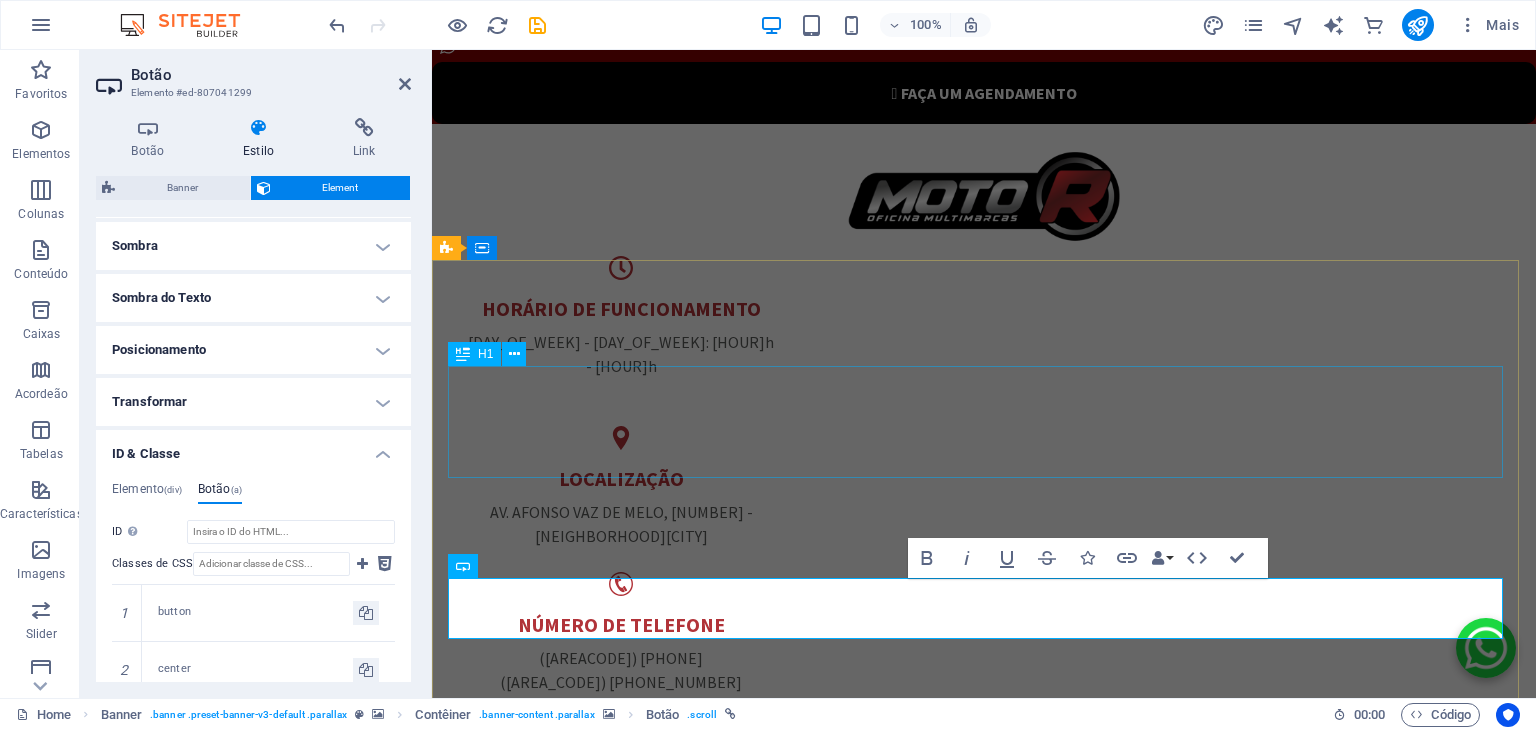 click on "Bem-vindo a moto  r" at bounding box center (984, 2013) 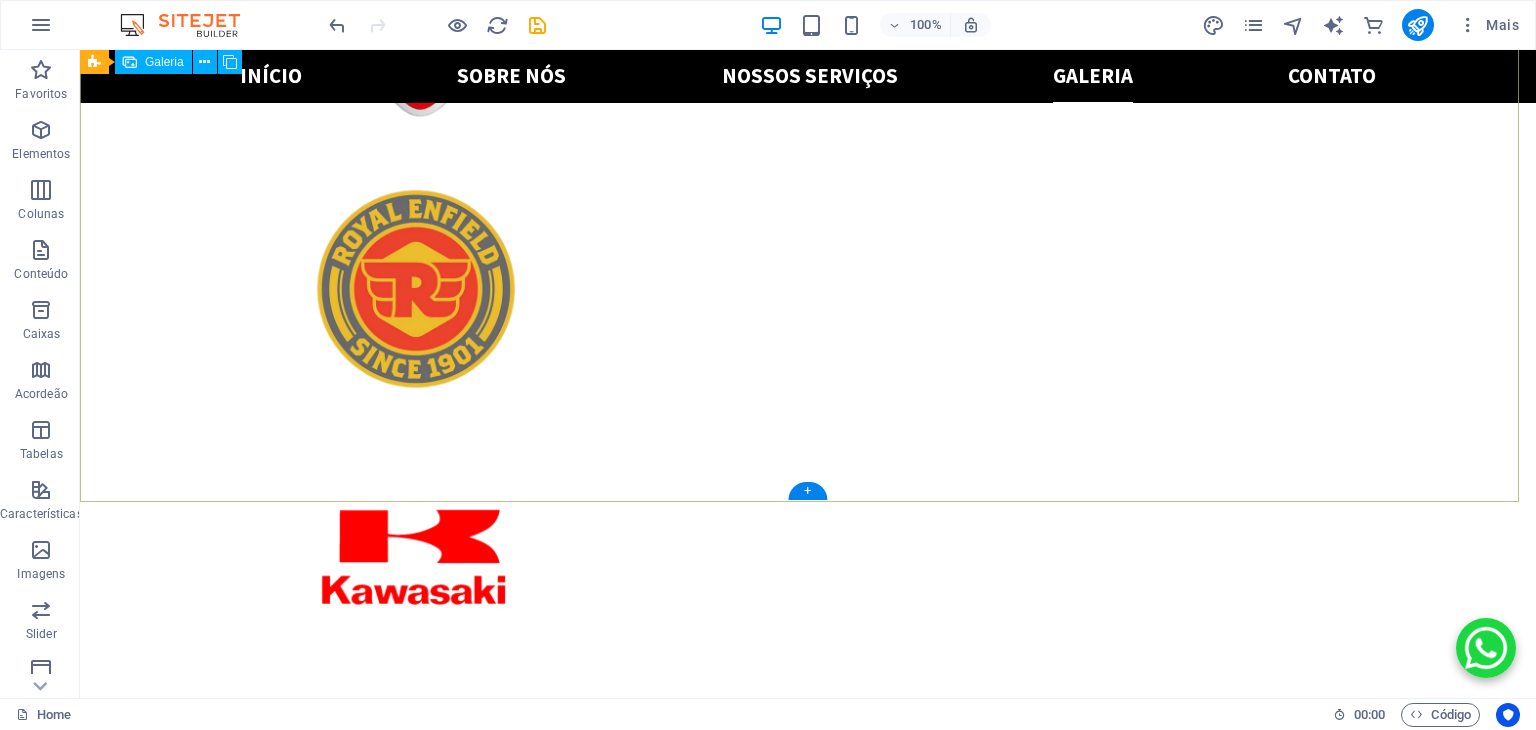scroll, scrollTop: 4300, scrollLeft: 0, axis: vertical 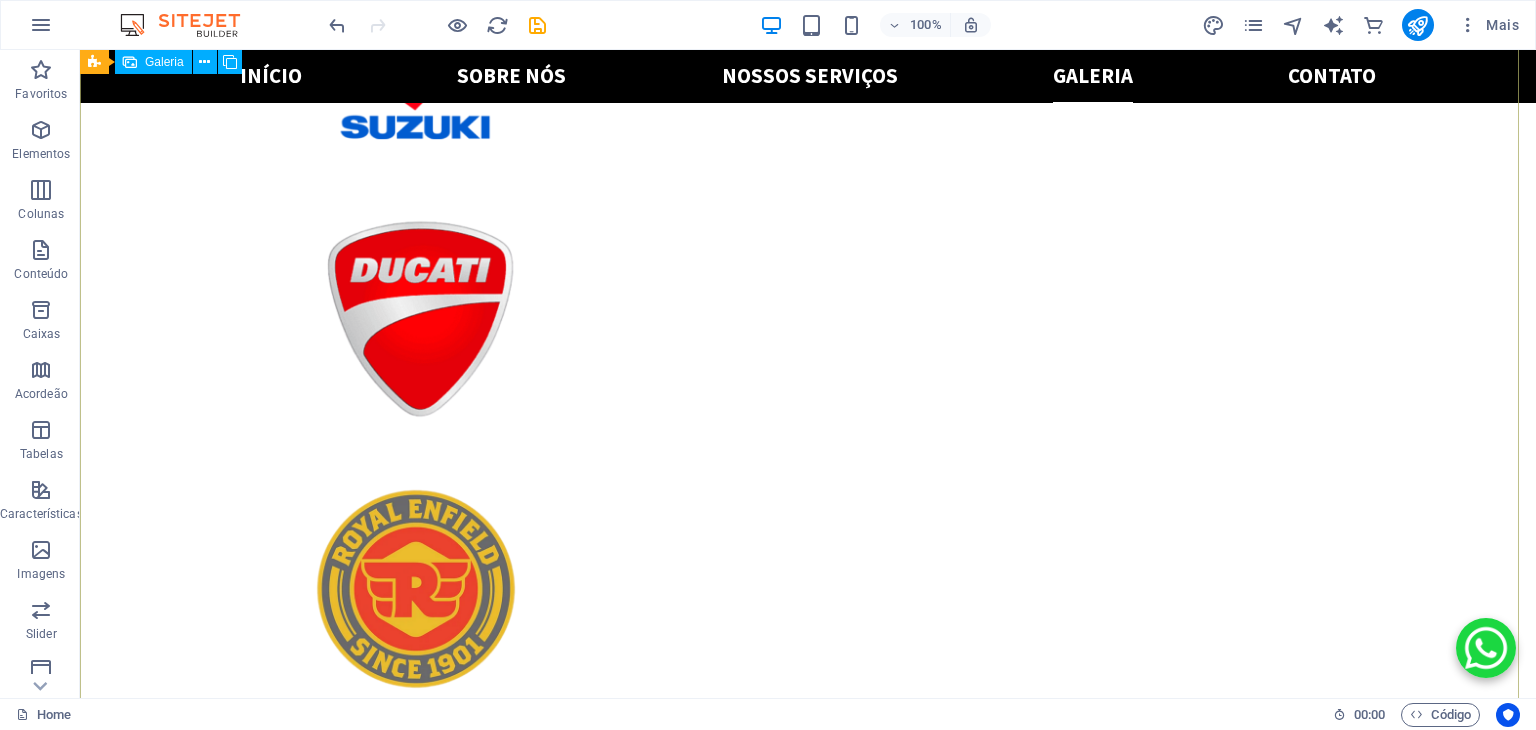 click at bounding box center (444, 7786) 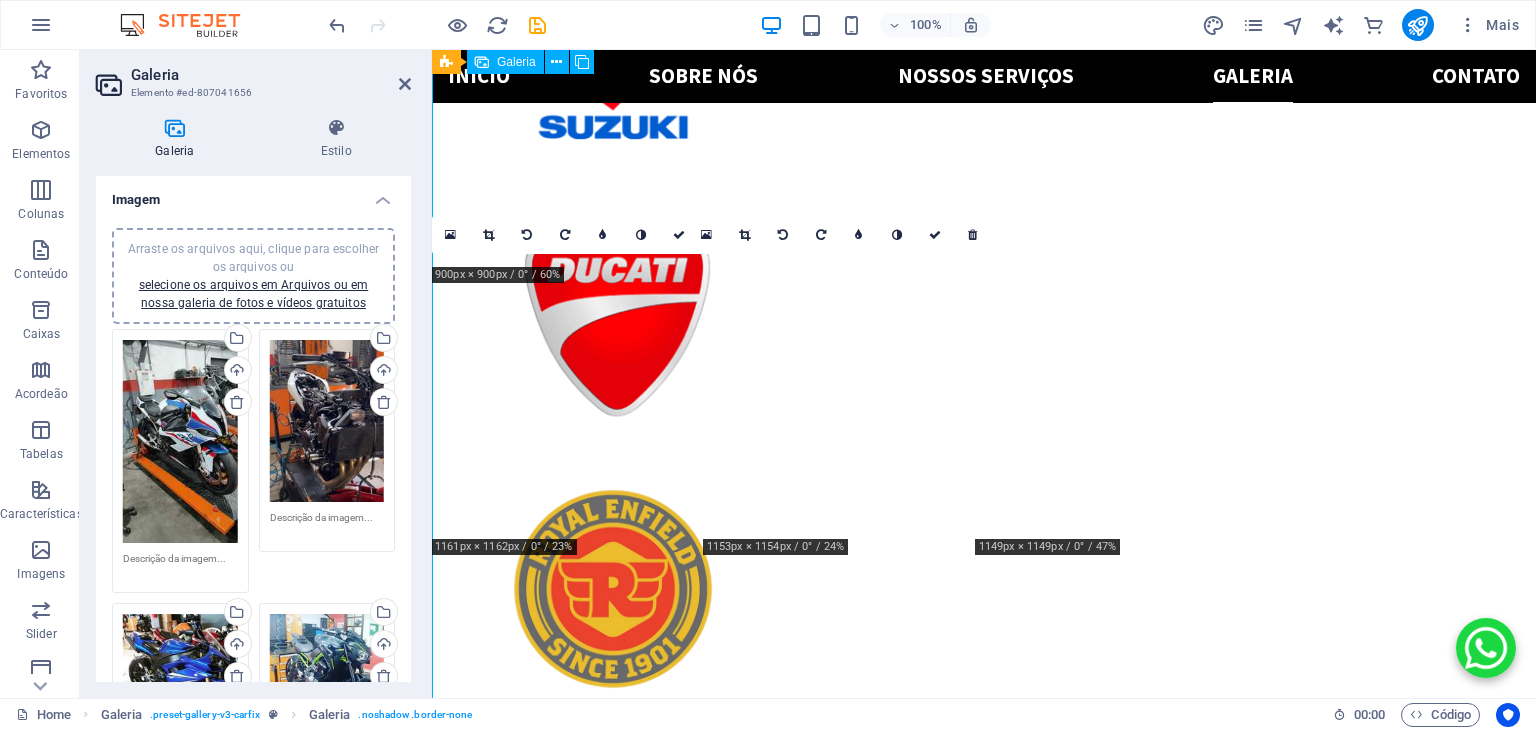 scroll, scrollTop: 4249, scrollLeft: 0, axis: vertical 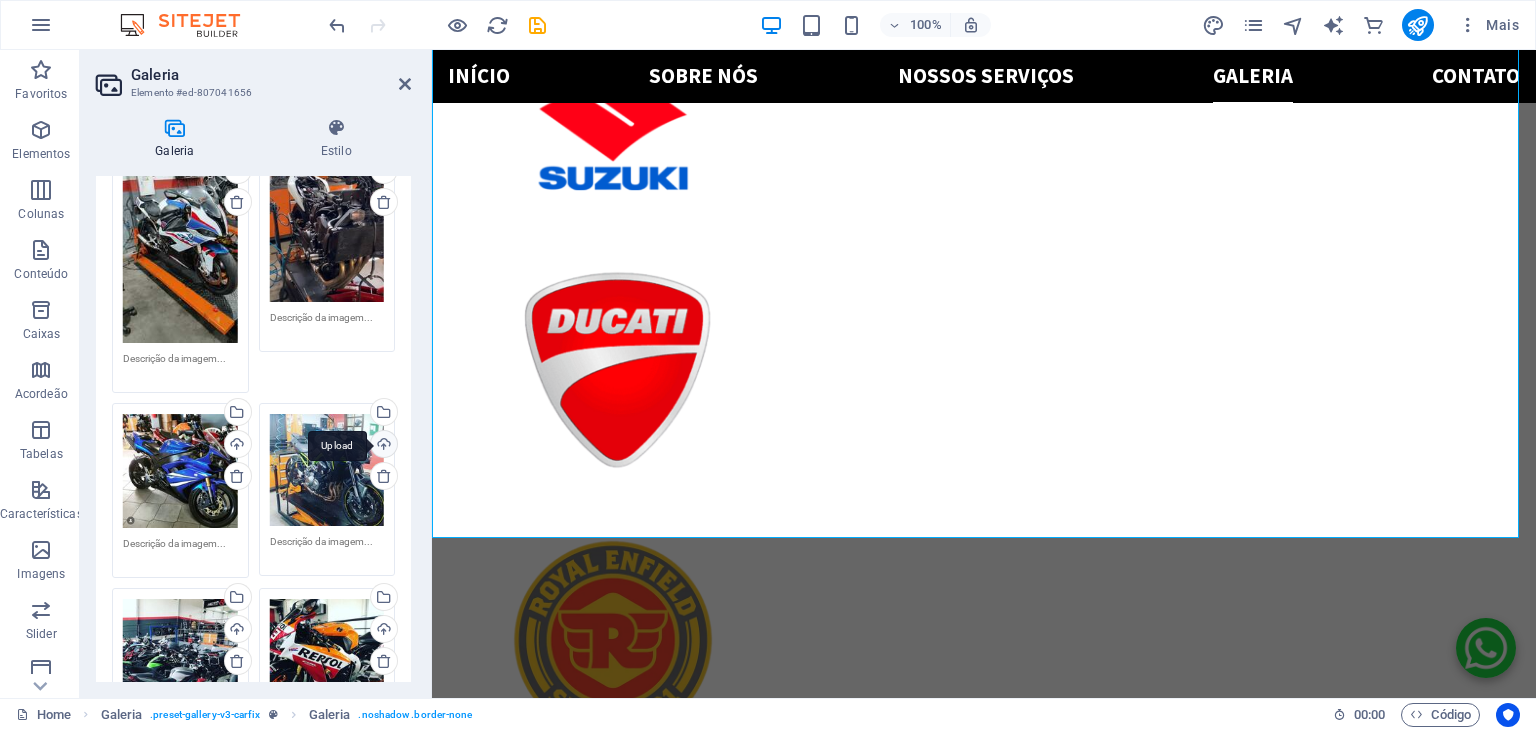 click on "Upload" at bounding box center (382, 446) 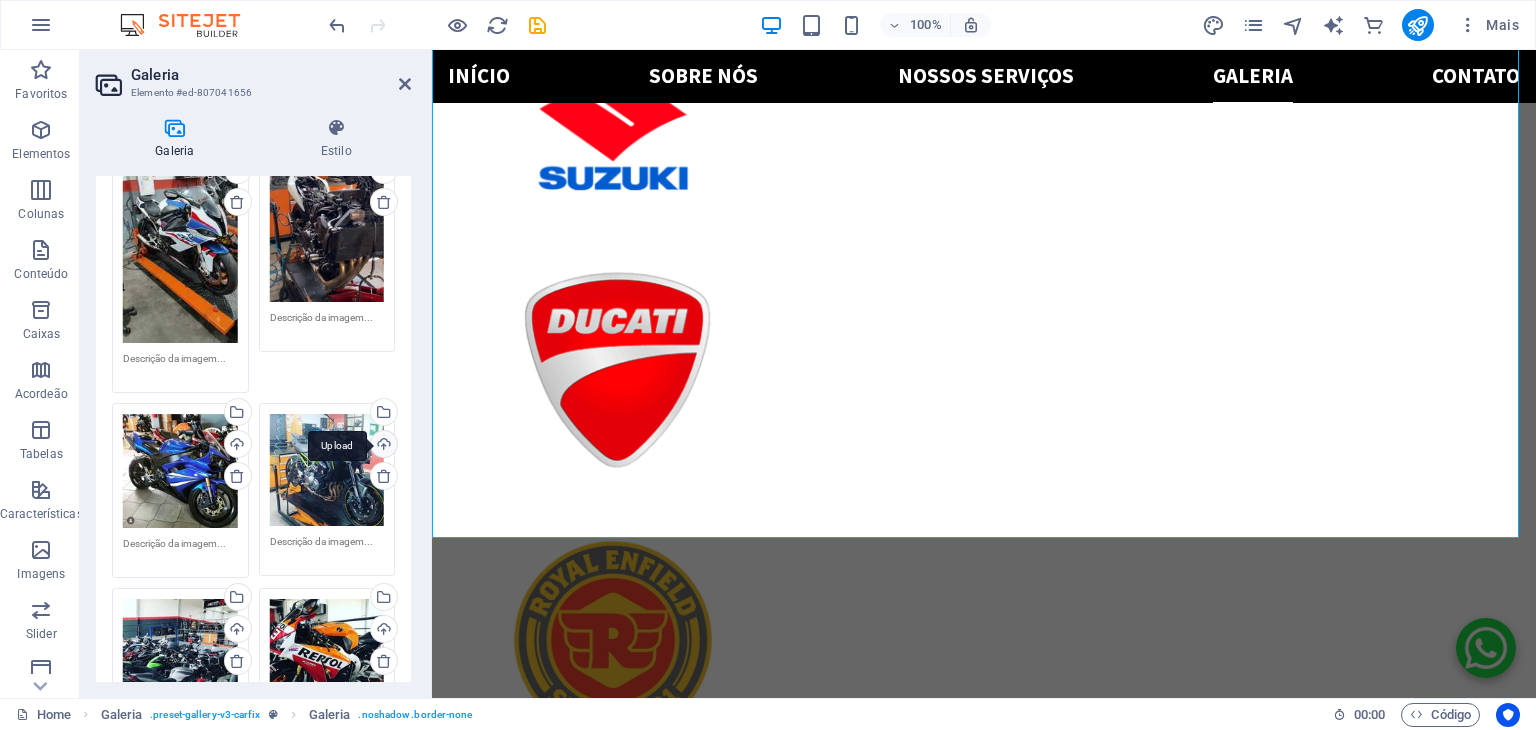 click on "Upload" at bounding box center (382, 446) 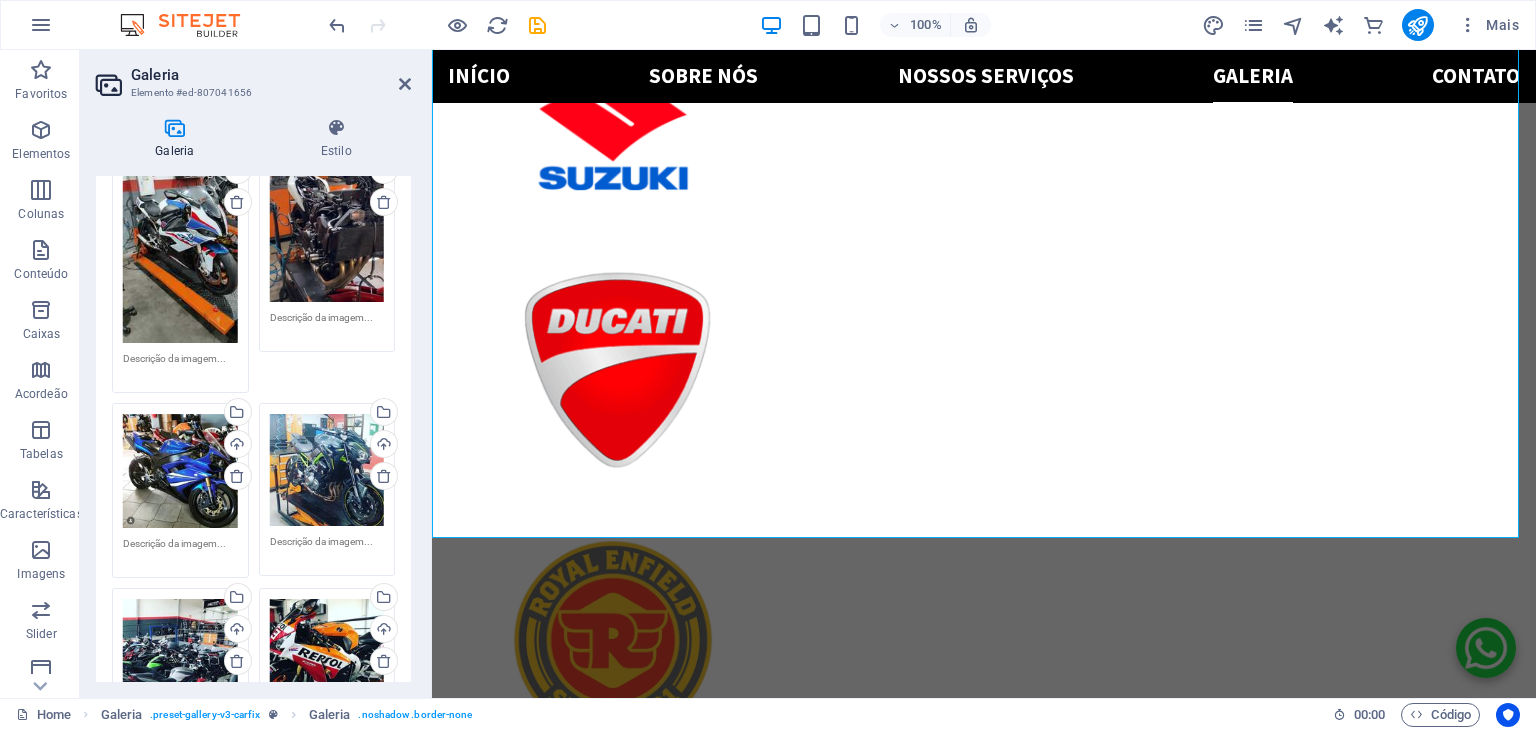 scroll, scrollTop: 0, scrollLeft: 0, axis: both 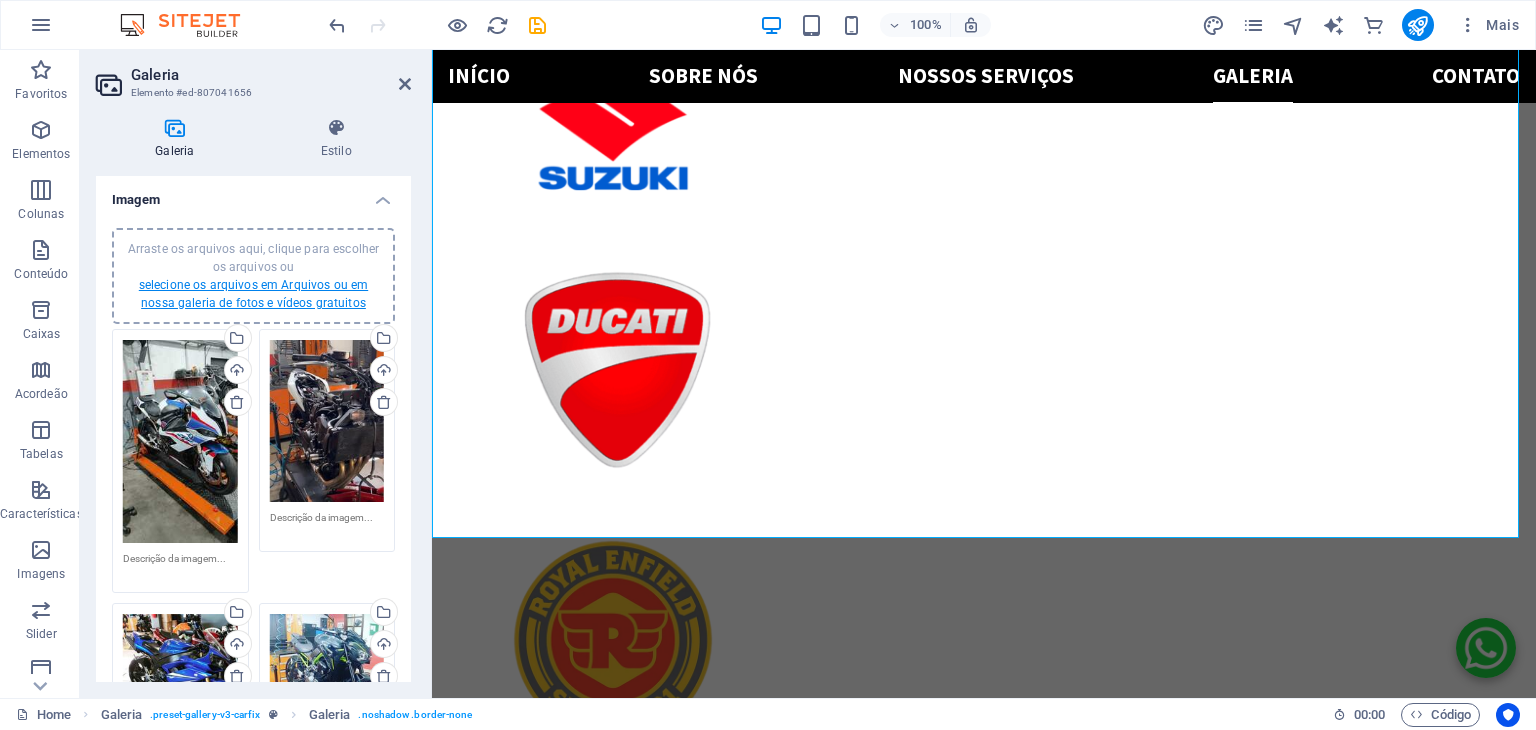 click on "selecione os arquivos em Arquivos ou em nossa galeria de fotos e vídeos gratuitos" at bounding box center (253, 294) 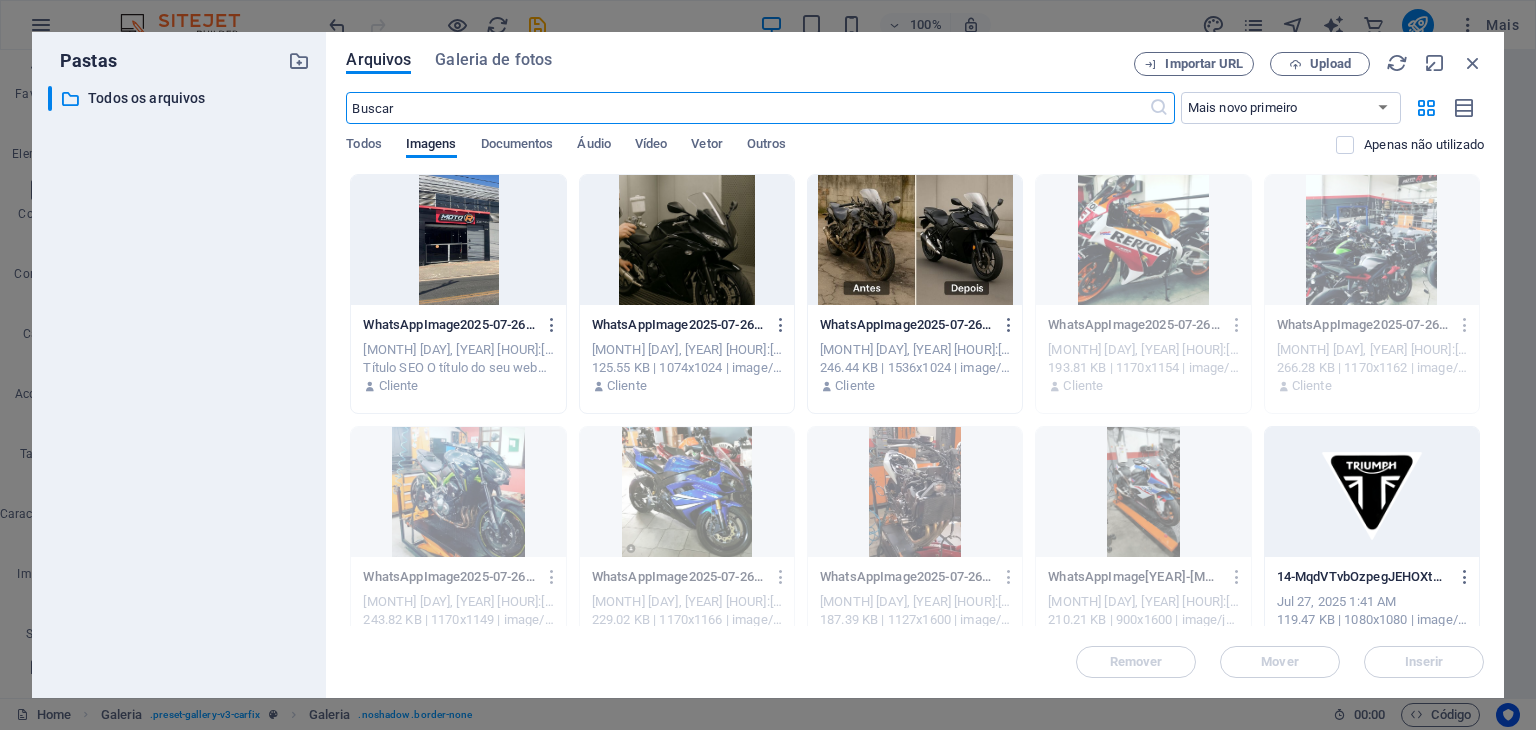 scroll, scrollTop: 4400, scrollLeft: 0, axis: vertical 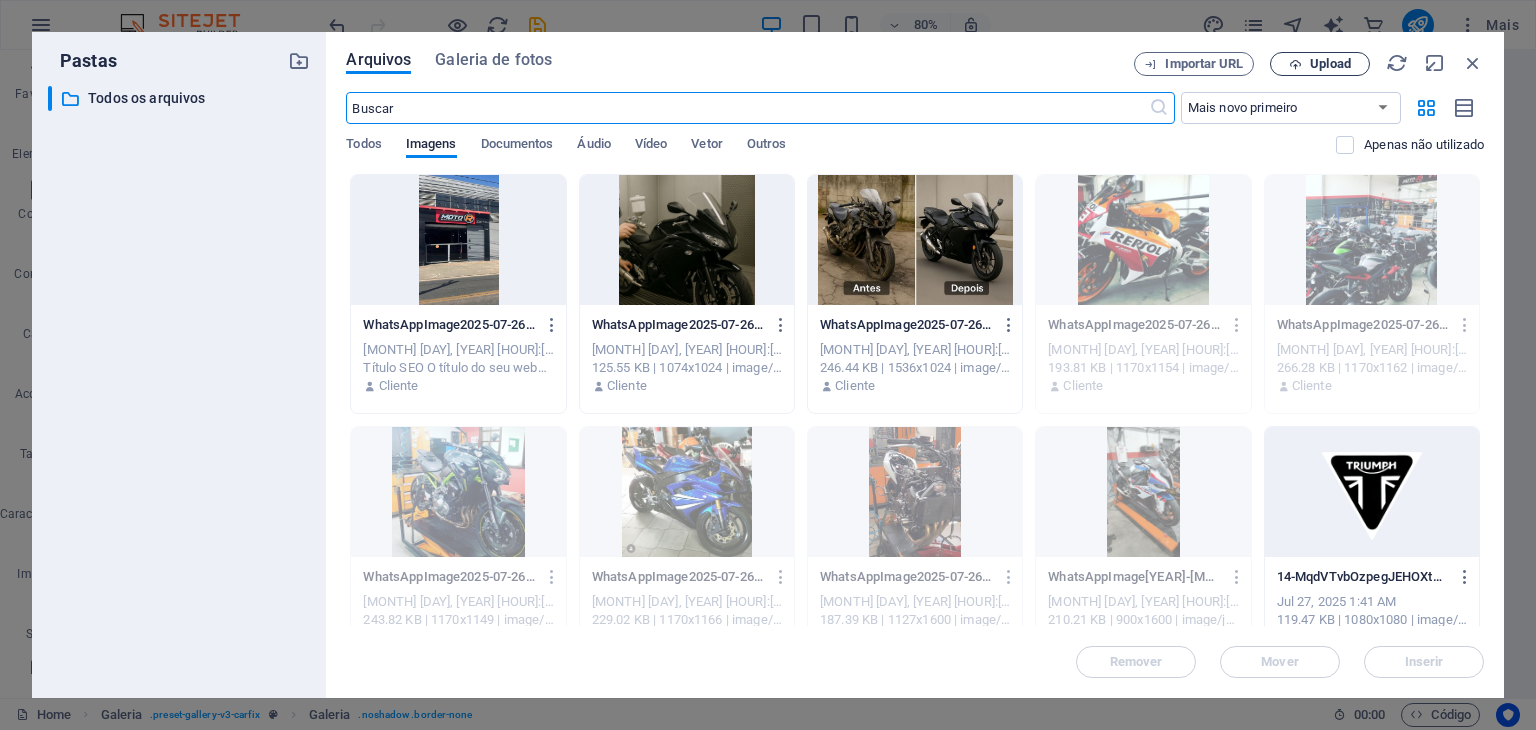click on "Upload" at bounding box center [1330, 64] 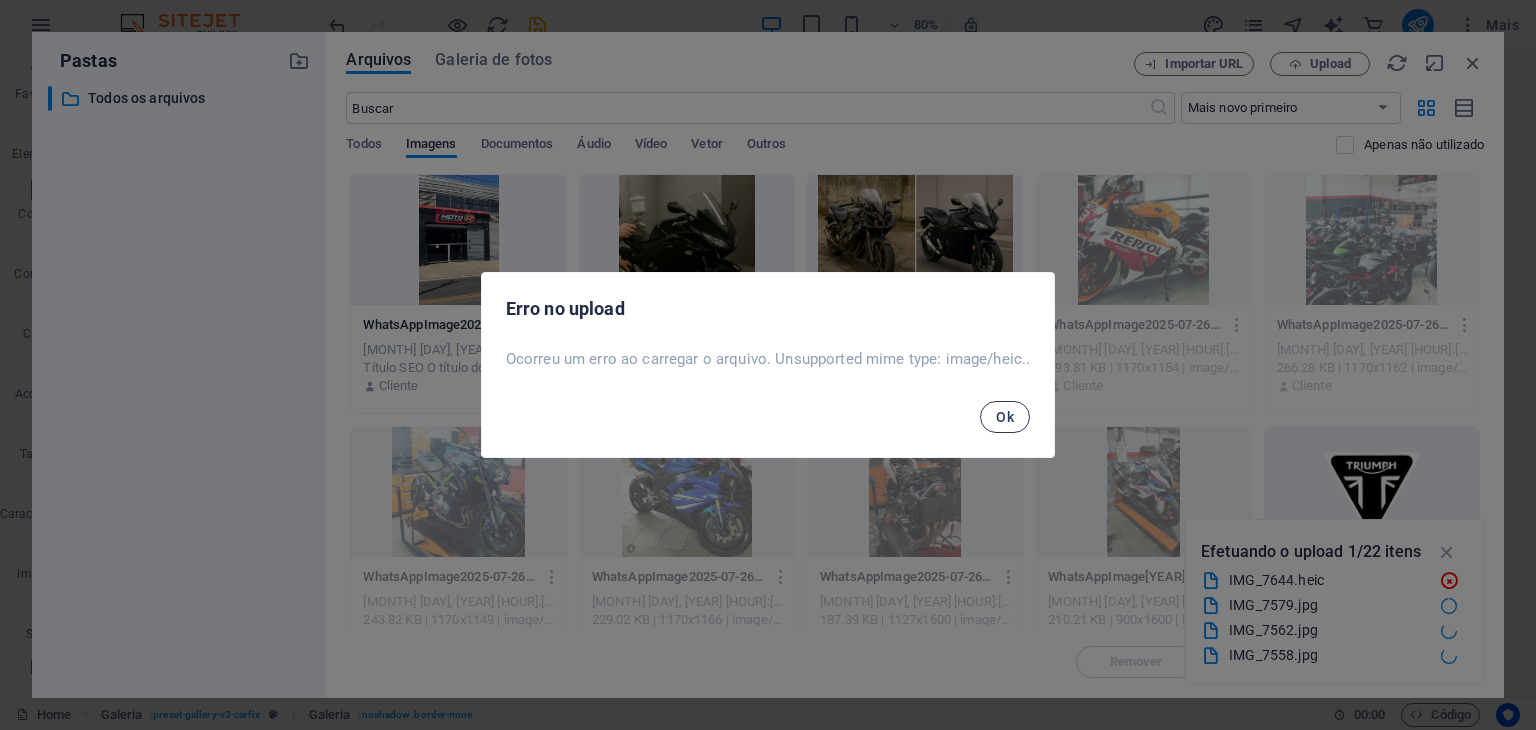 click on "Ok" at bounding box center (1005, 417) 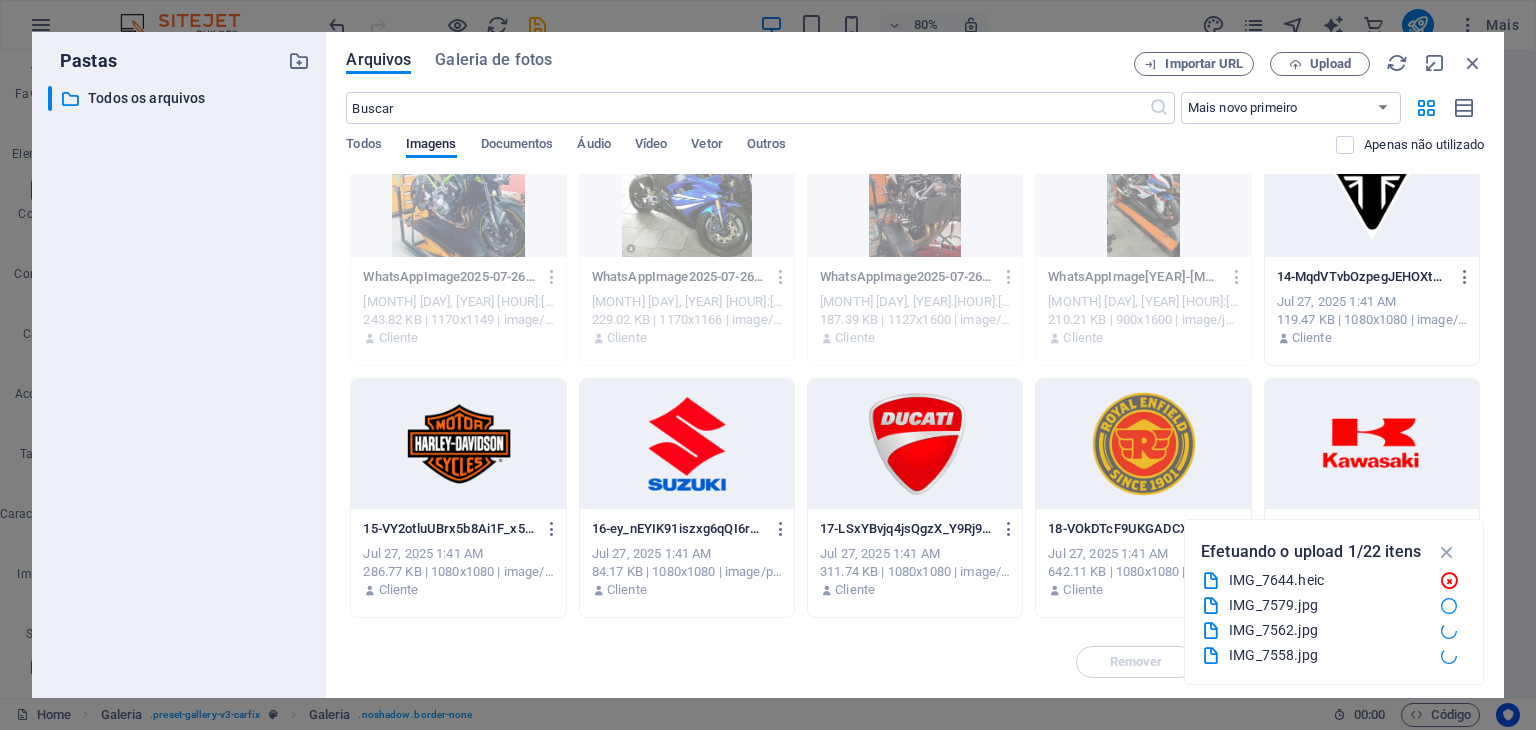 scroll, scrollTop: 100, scrollLeft: 0, axis: vertical 